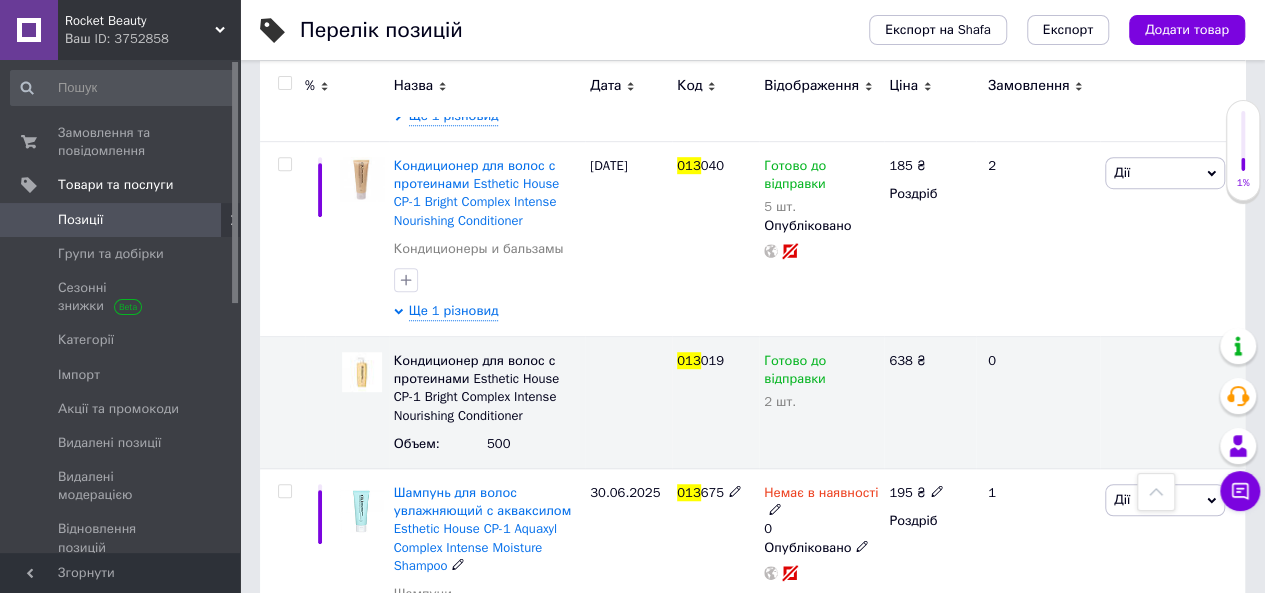 scroll, scrollTop: 500, scrollLeft: 0, axis: vertical 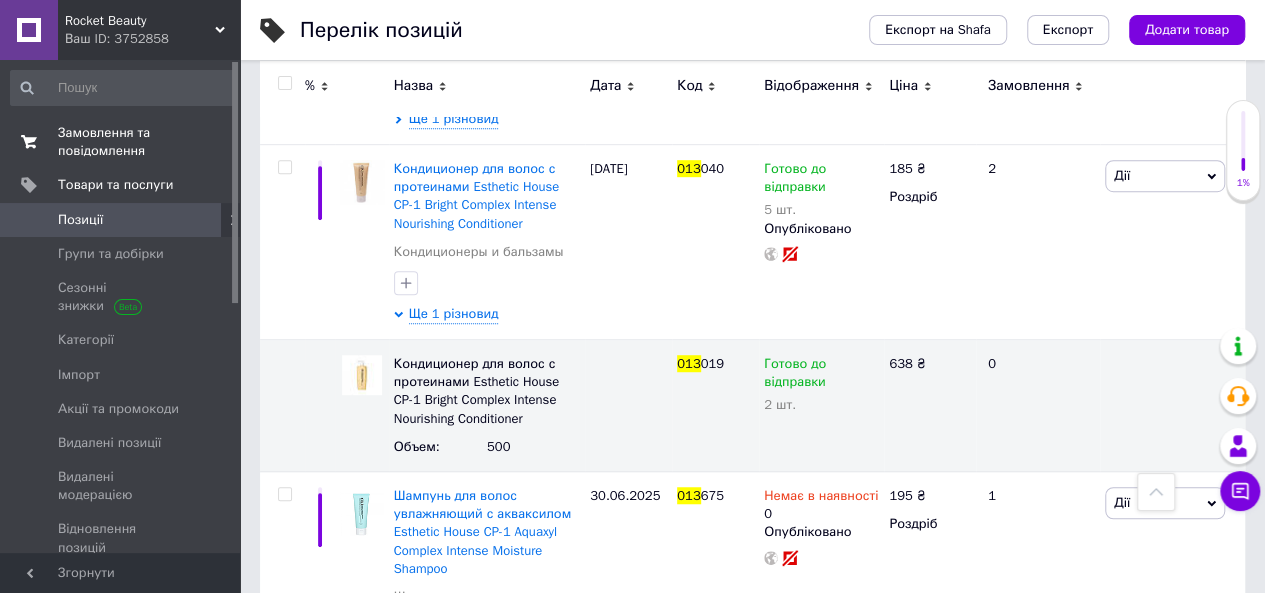 click on "Замовлення та повідомлення" at bounding box center (121, 142) 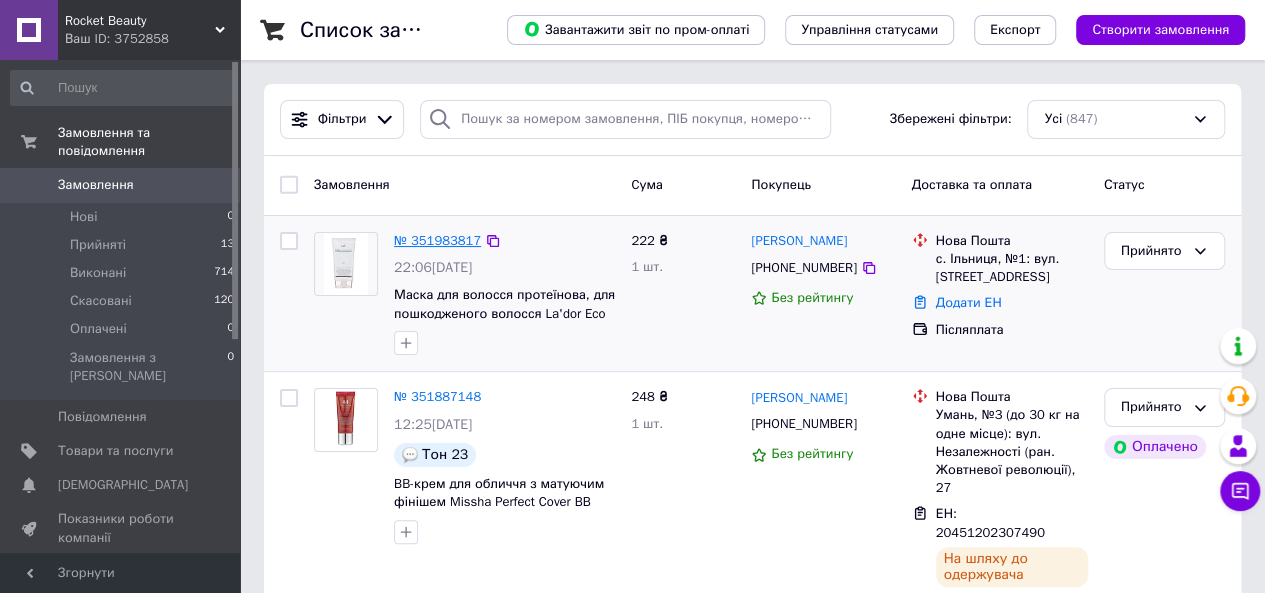 click on "№ 351983817" at bounding box center [437, 240] 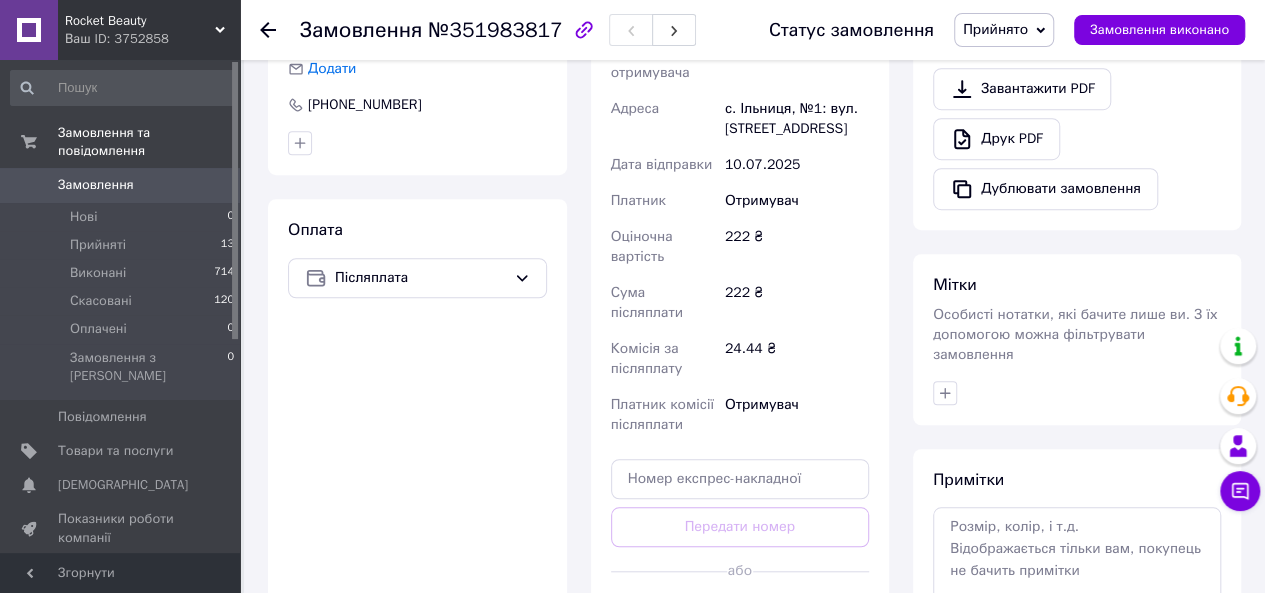 scroll, scrollTop: 600, scrollLeft: 0, axis: vertical 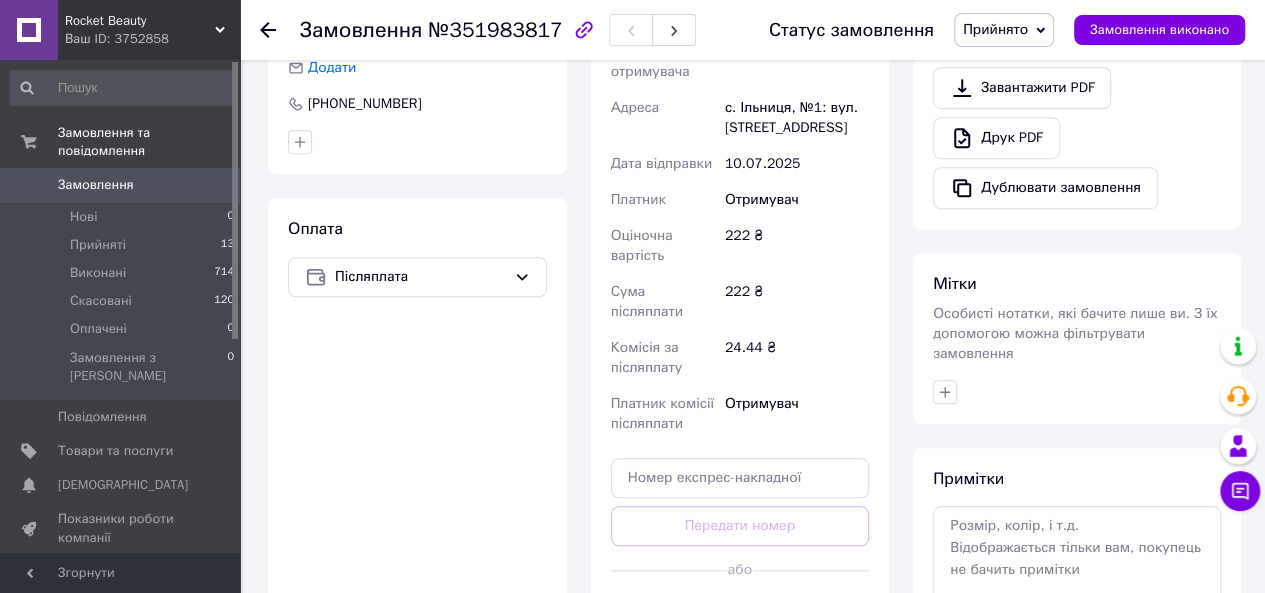 click on "Згенерувати ЕН" at bounding box center [740, 615] 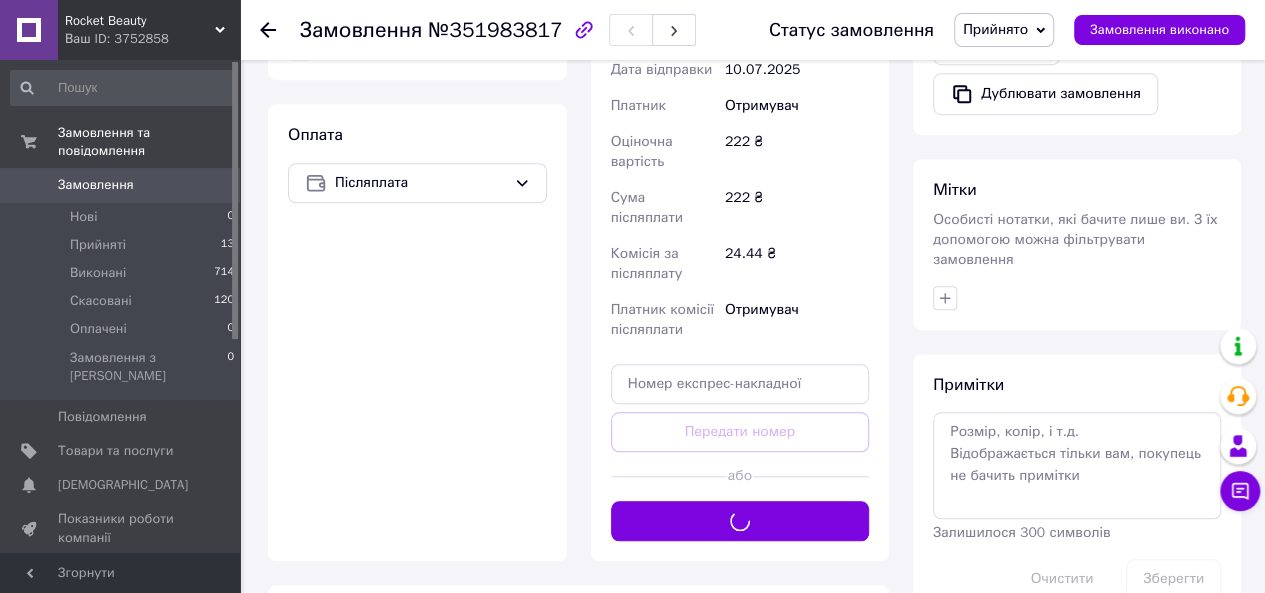 scroll, scrollTop: 700, scrollLeft: 0, axis: vertical 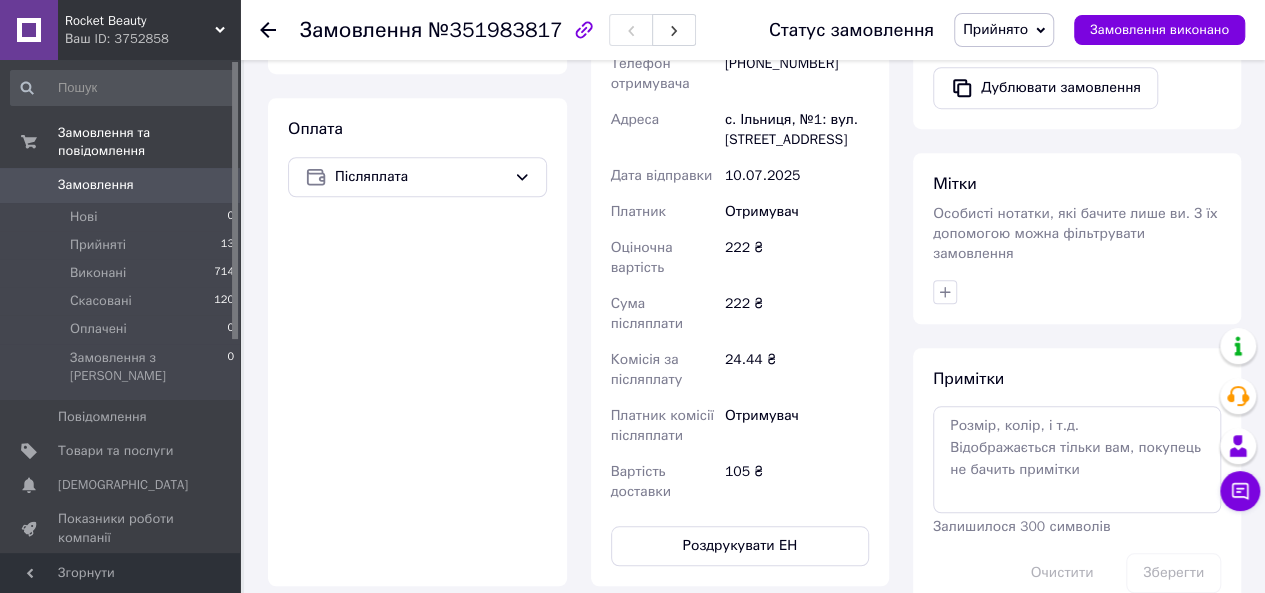 click on "Замовлення" at bounding box center [121, 185] 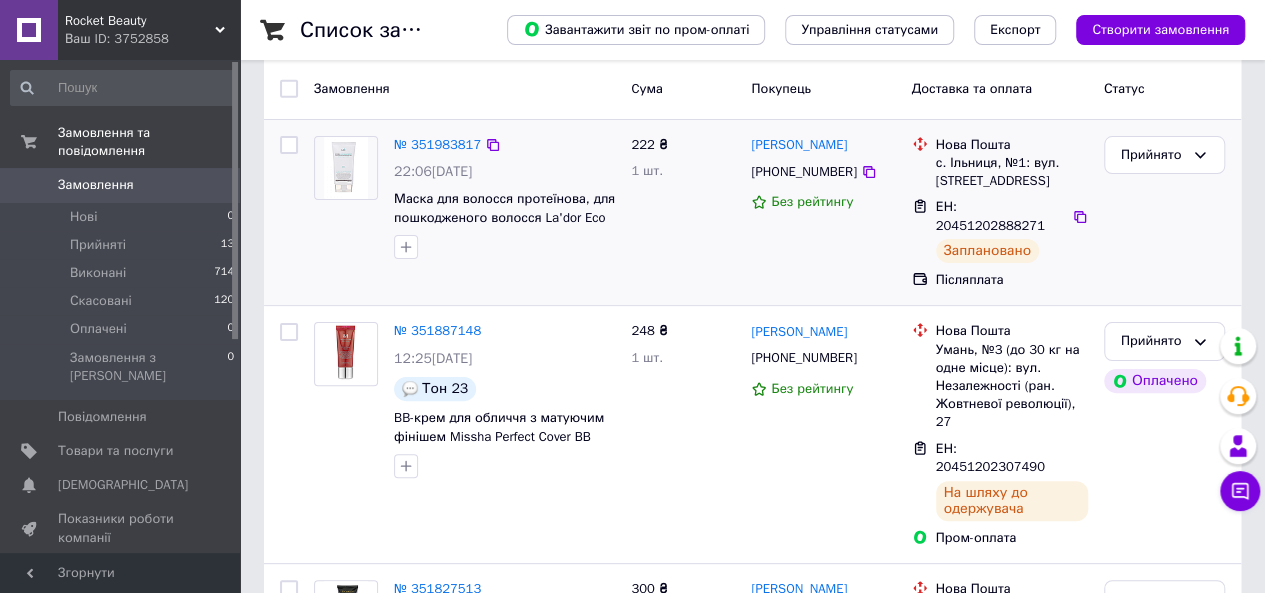 scroll, scrollTop: 100, scrollLeft: 0, axis: vertical 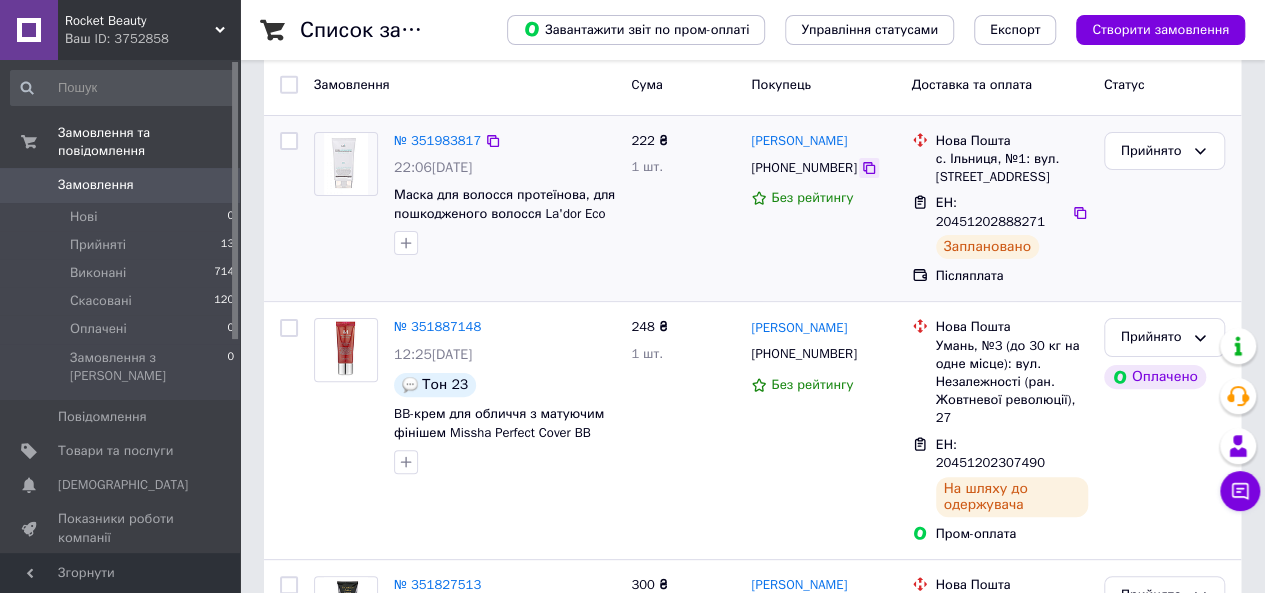 click 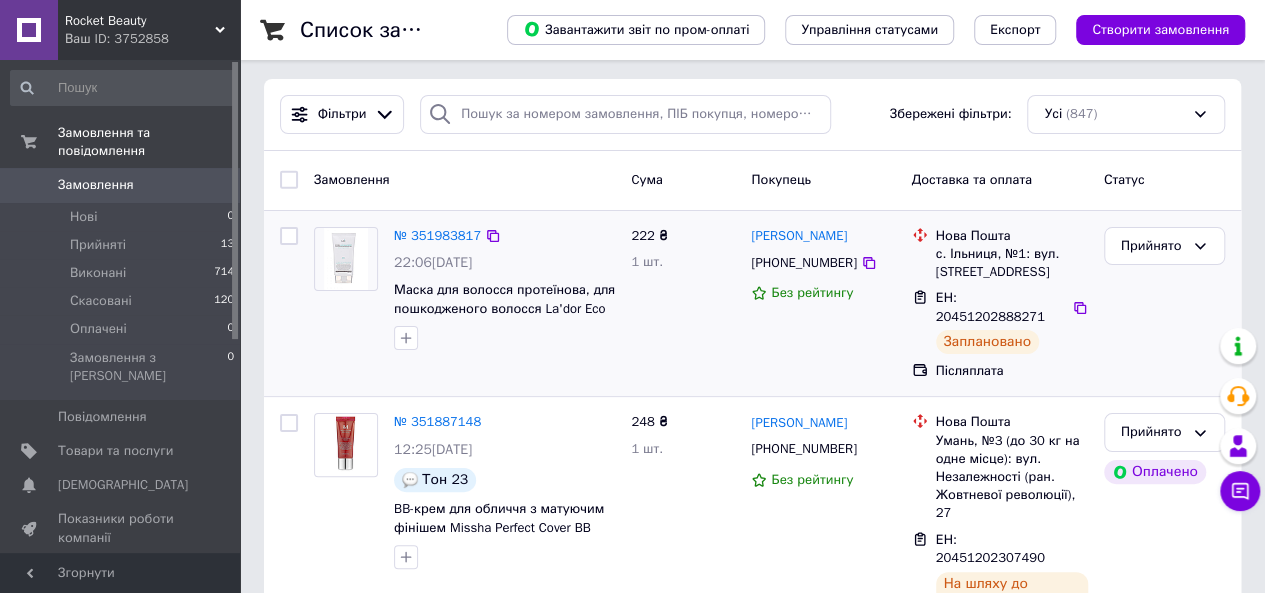 scroll, scrollTop: 0, scrollLeft: 0, axis: both 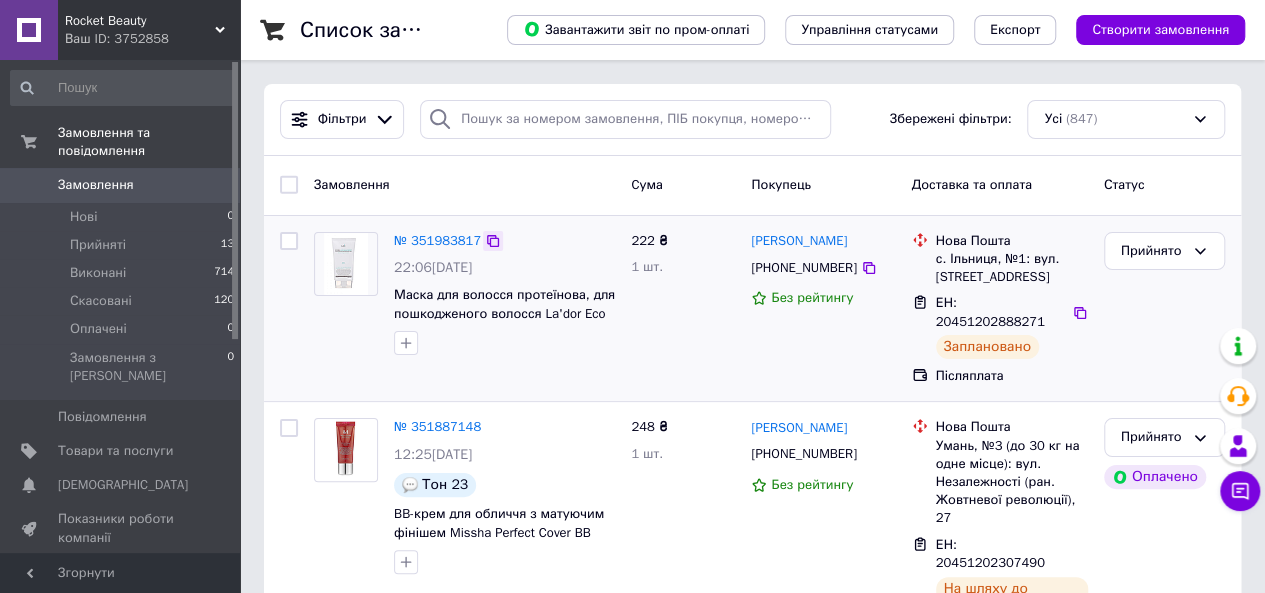 click 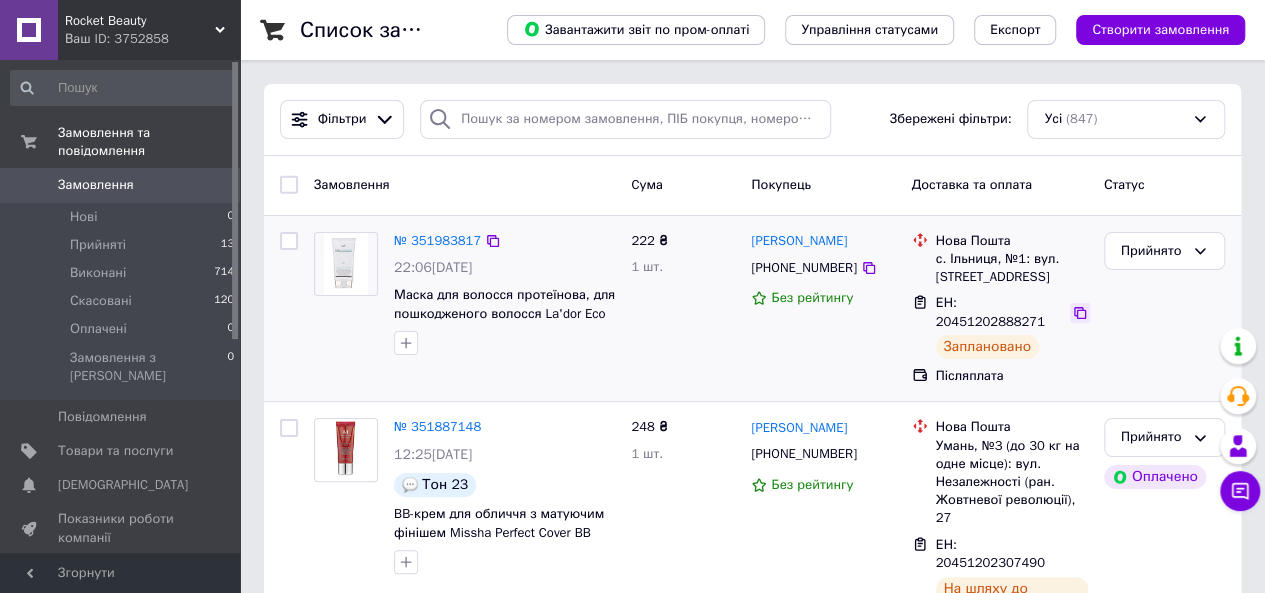 click 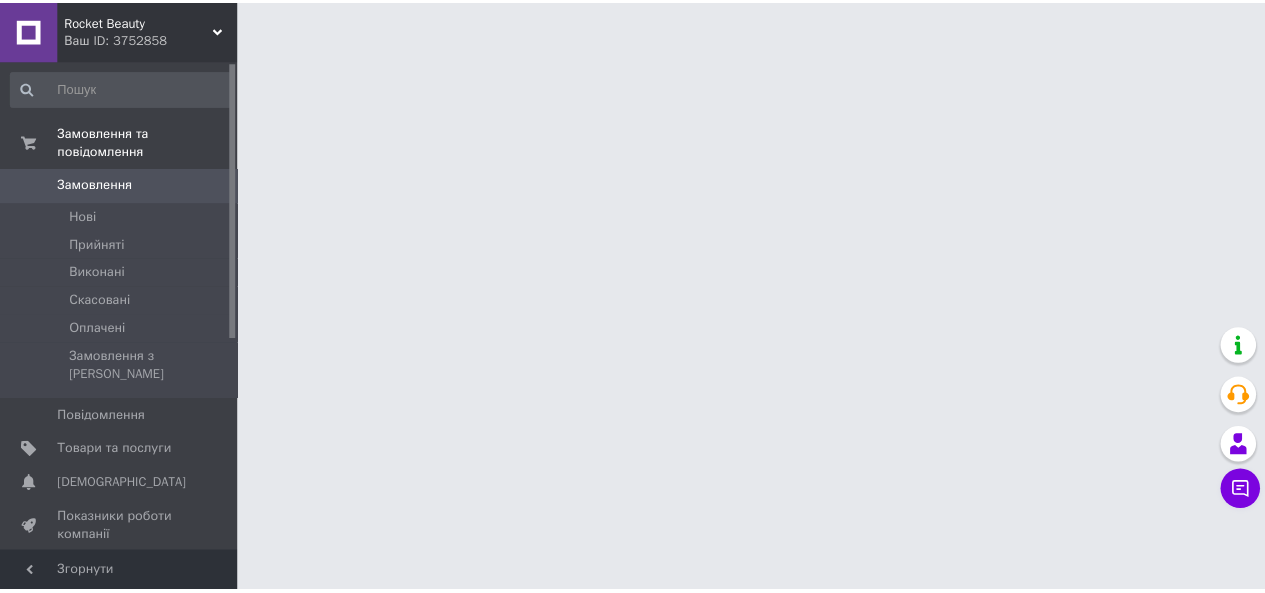 scroll, scrollTop: 0, scrollLeft: 0, axis: both 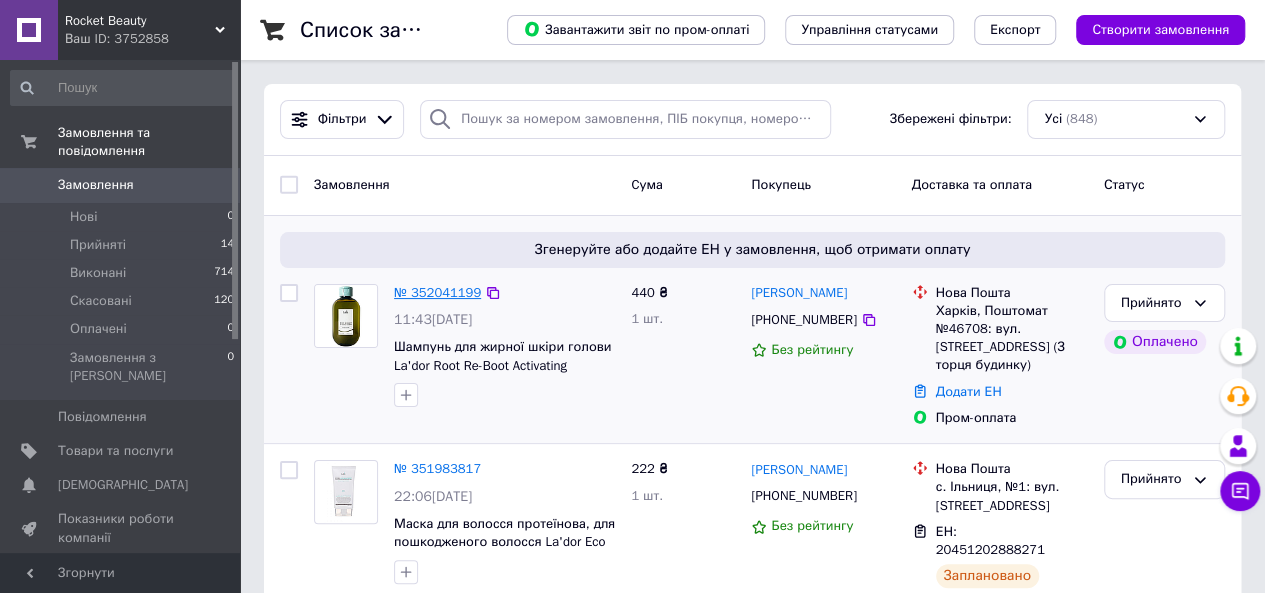 click on "№ 352041199" at bounding box center [437, 292] 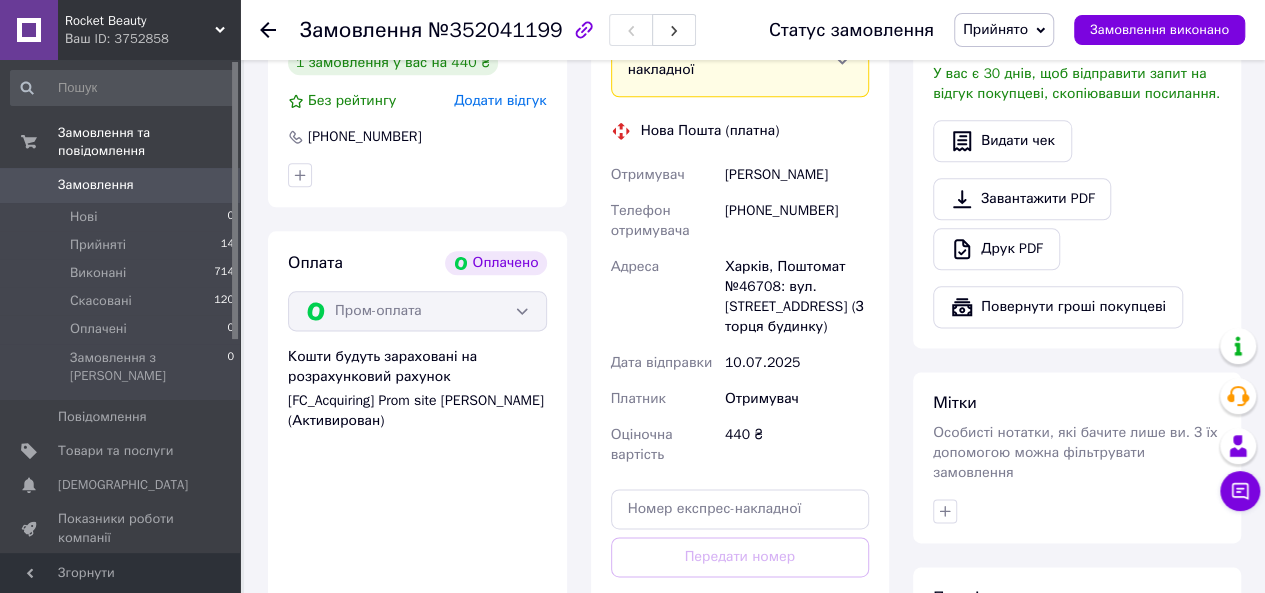 scroll, scrollTop: 1500, scrollLeft: 0, axis: vertical 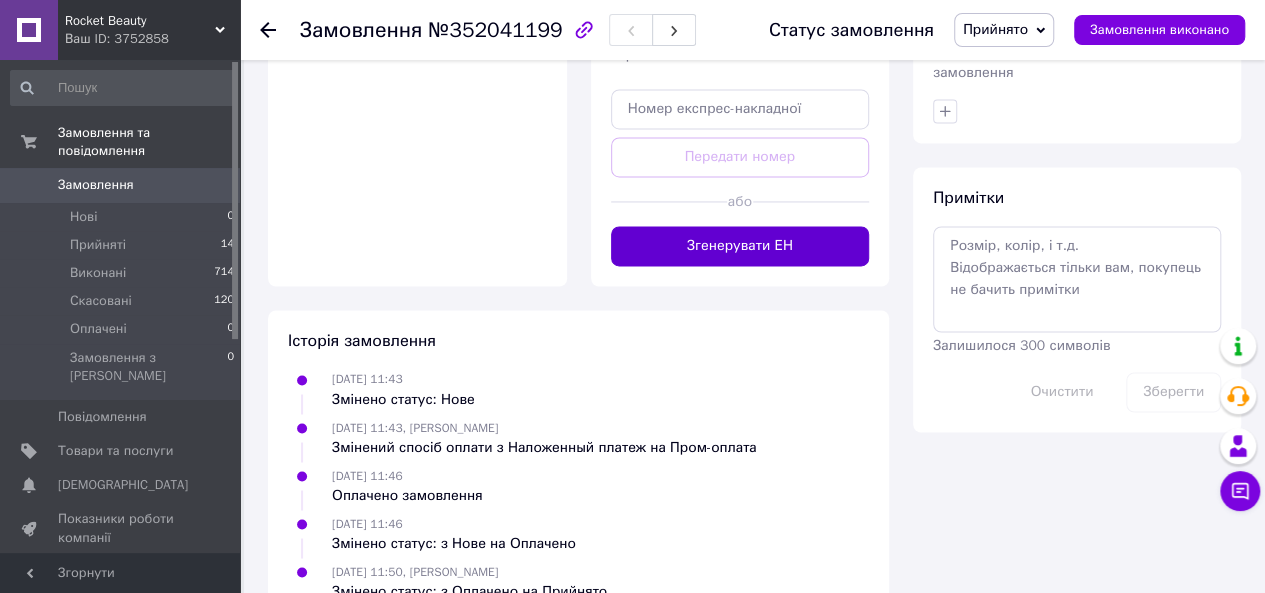 click on "Згенерувати ЕН" at bounding box center [740, 246] 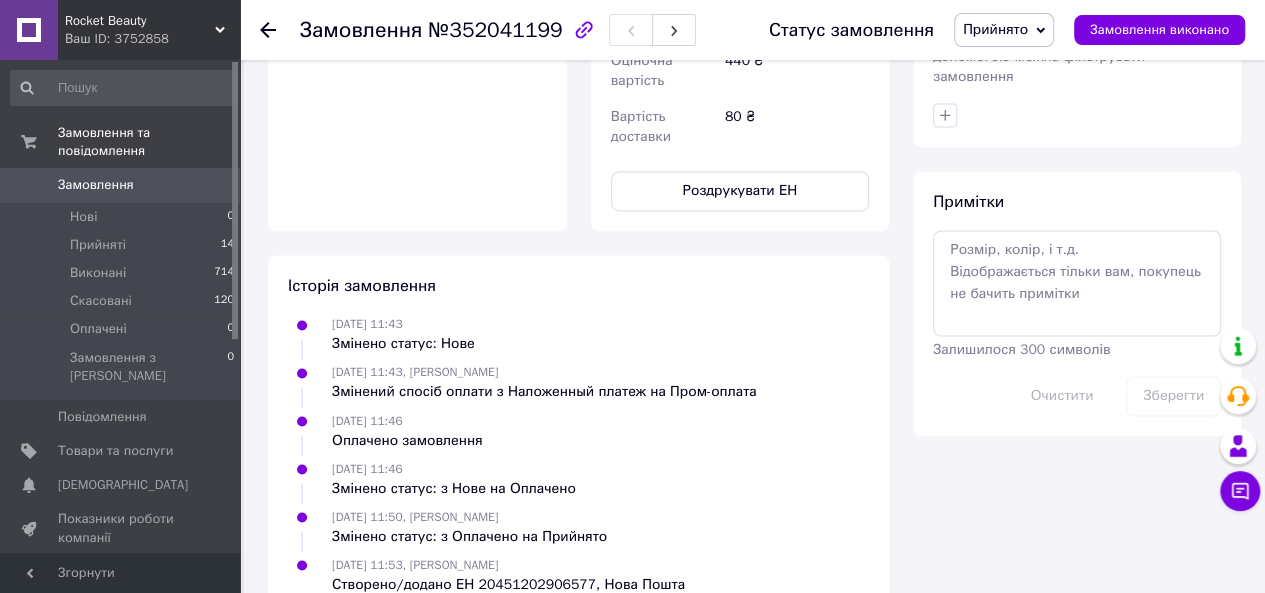 scroll, scrollTop: 1500, scrollLeft: 0, axis: vertical 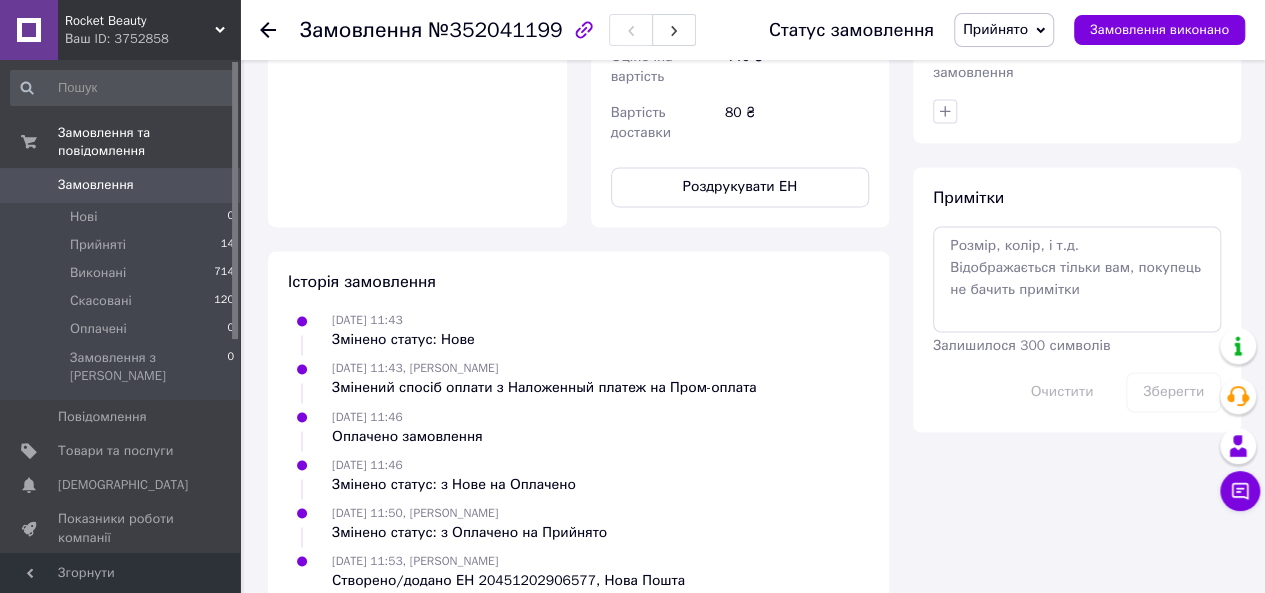 click on "Замовлення" at bounding box center [96, 185] 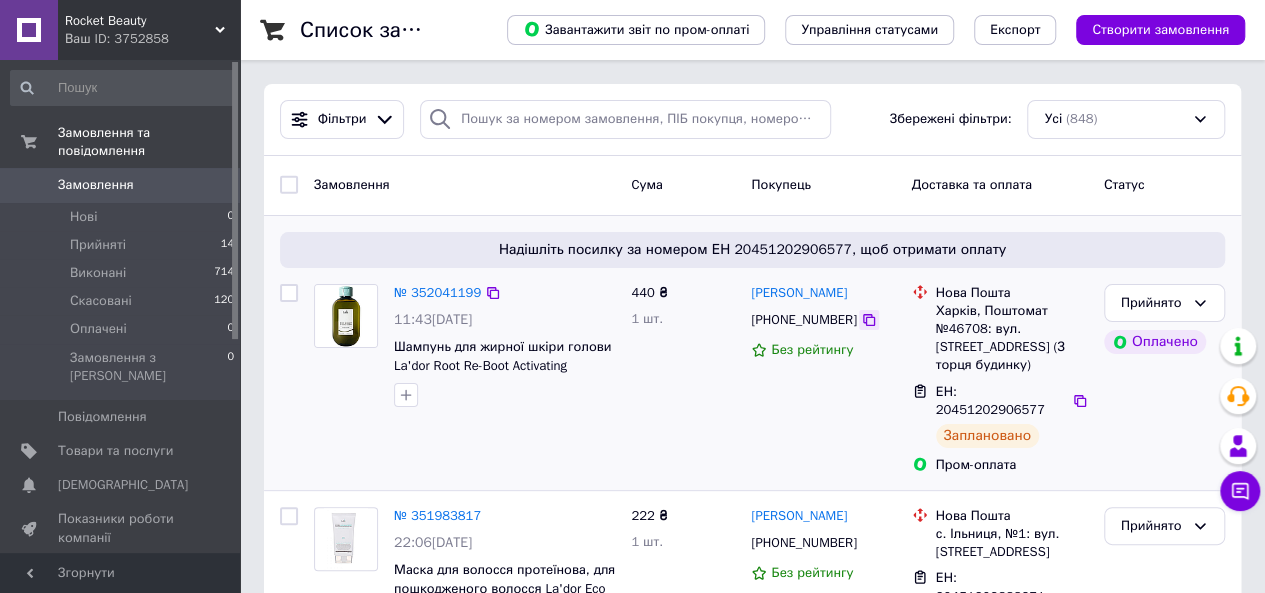 click 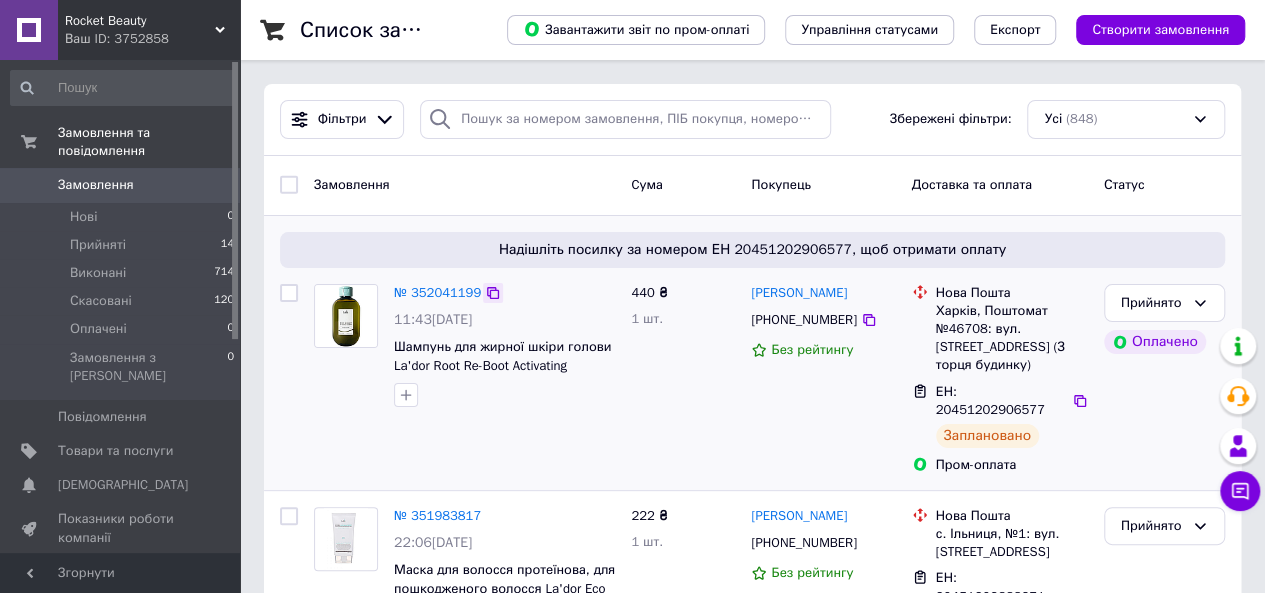 click 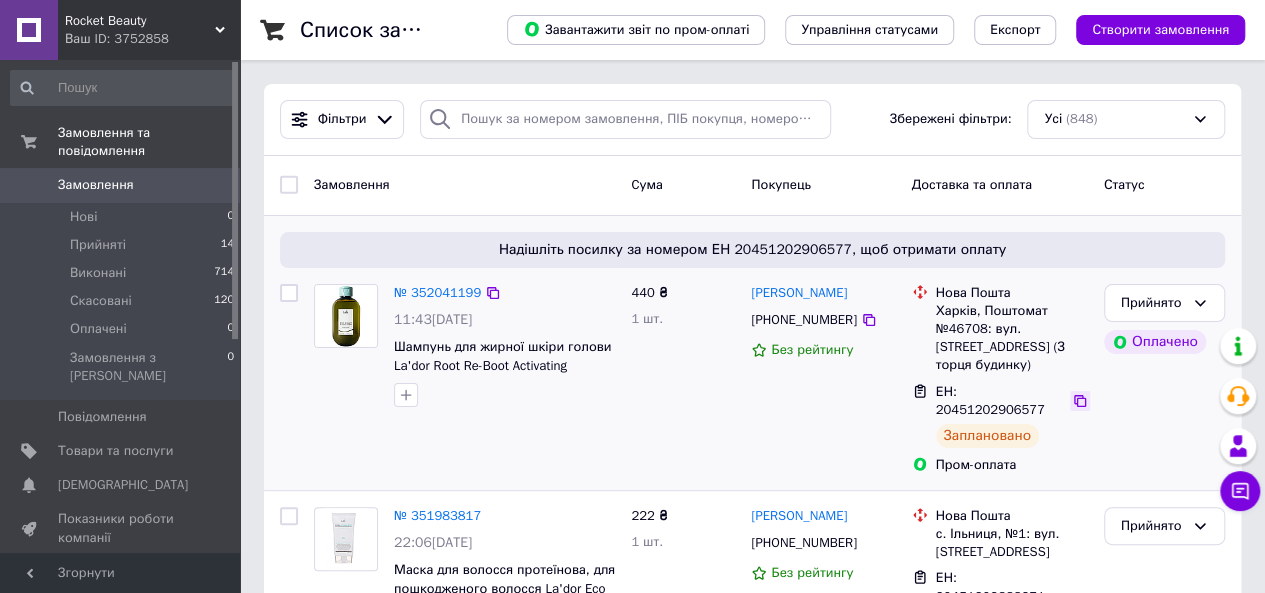 click 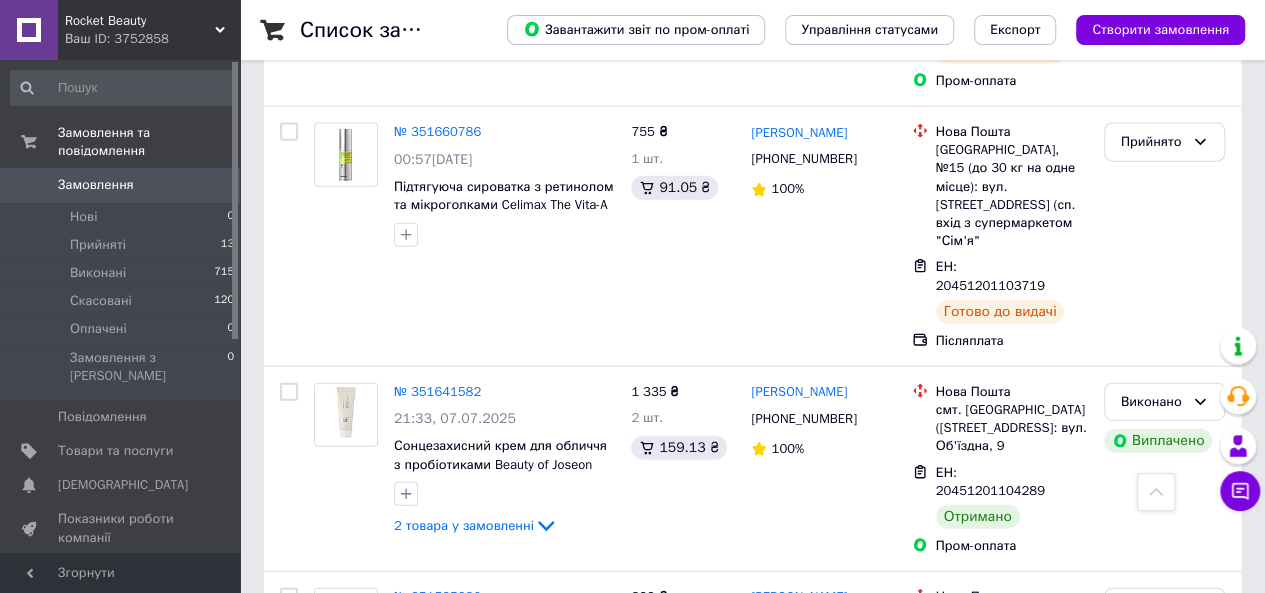 scroll, scrollTop: 2300, scrollLeft: 0, axis: vertical 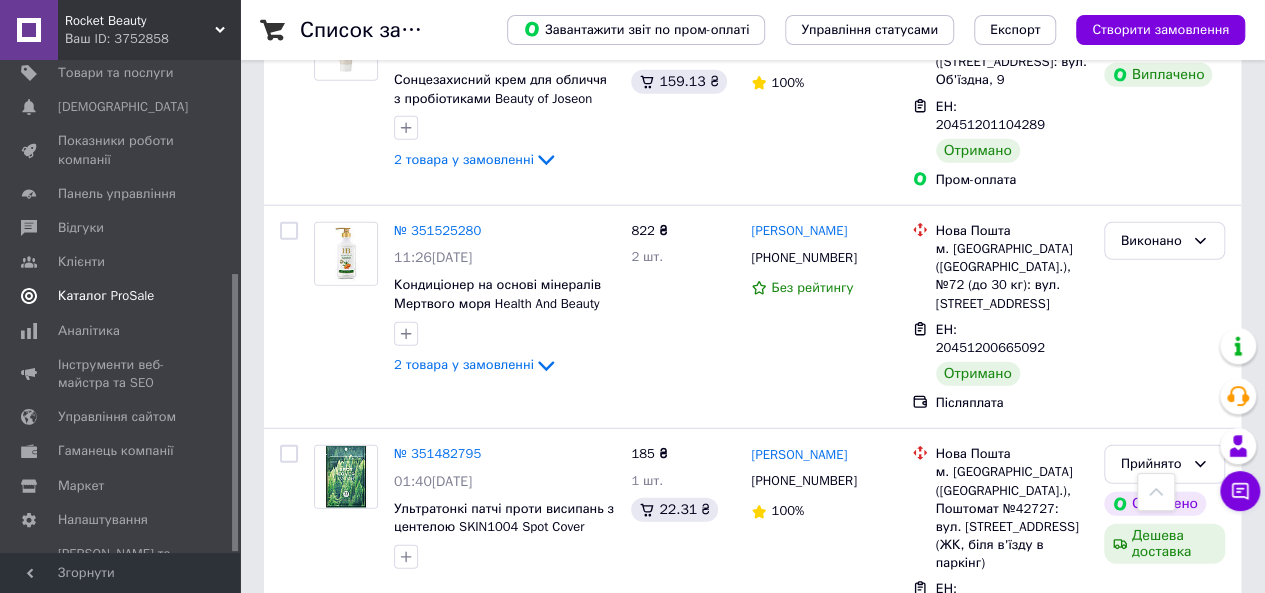 click on "Каталог ProSale" at bounding box center [106, 296] 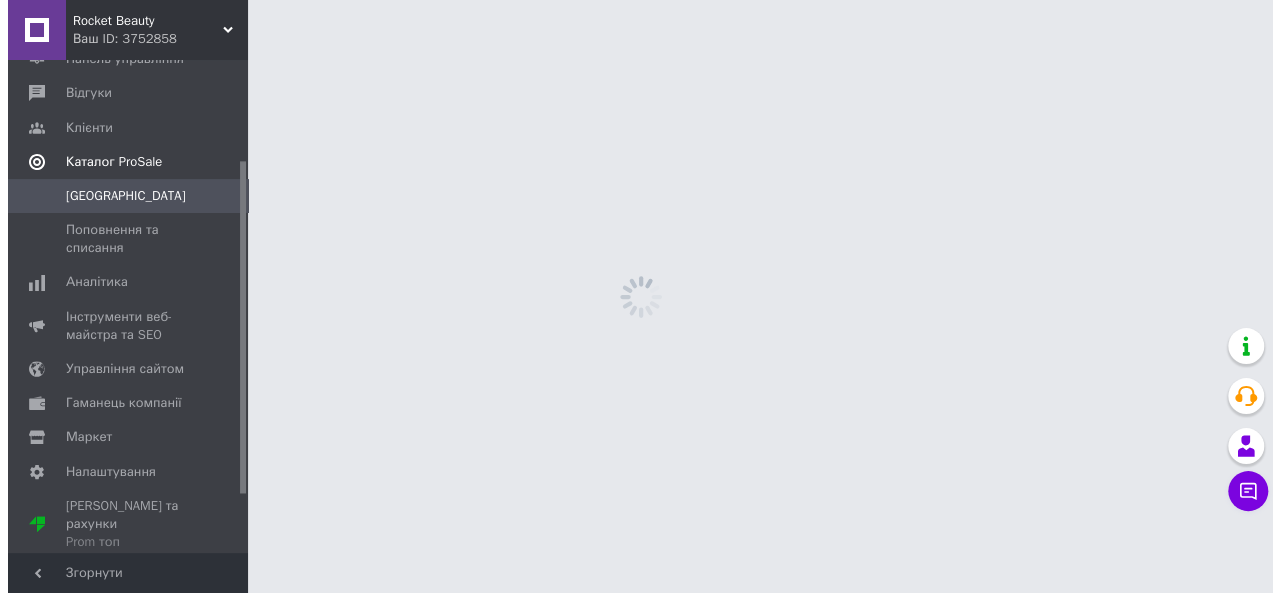 scroll, scrollTop: 0, scrollLeft: 0, axis: both 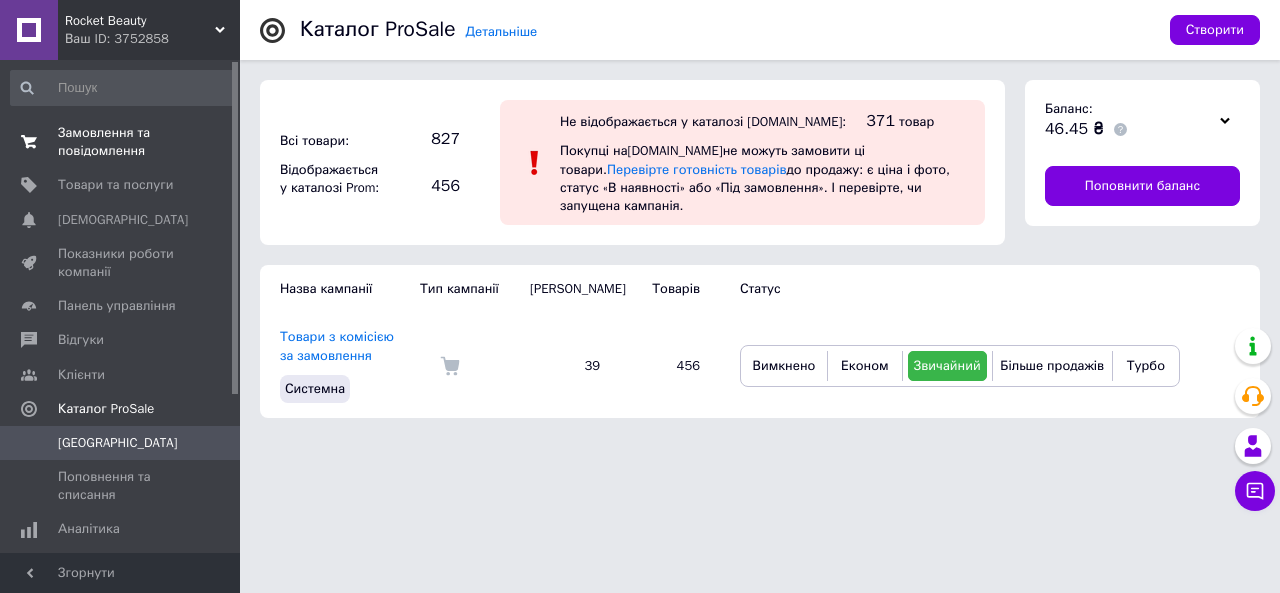 click on "Замовлення та повідомлення" at bounding box center [121, 142] 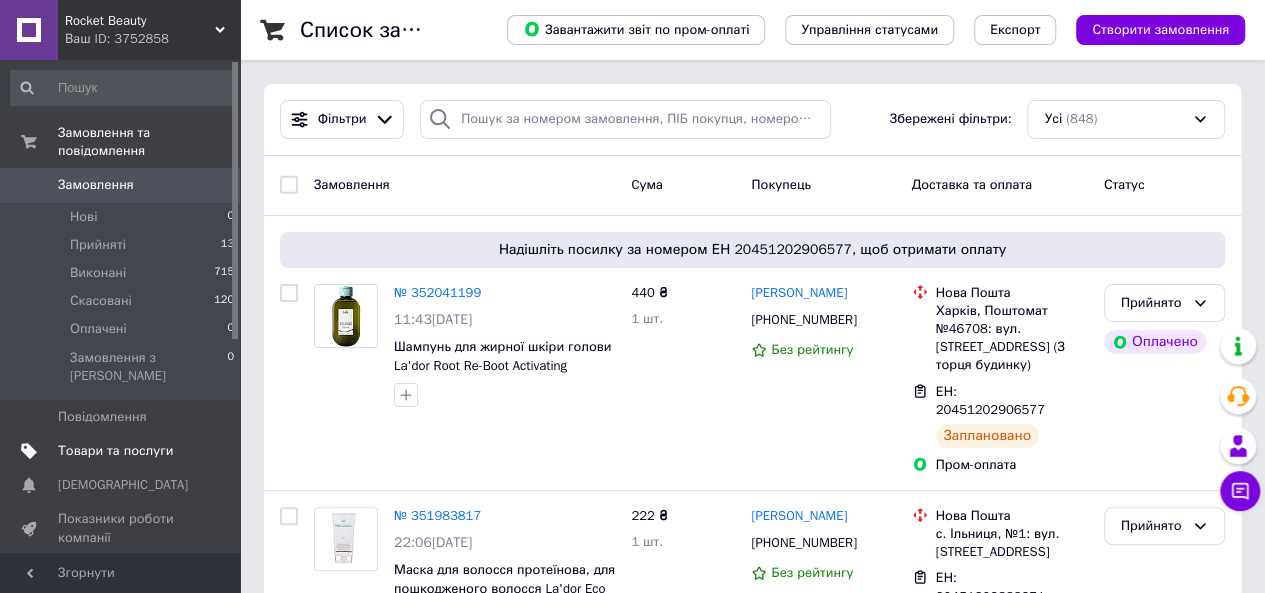 click on "Товари та послуги" at bounding box center (115, 451) 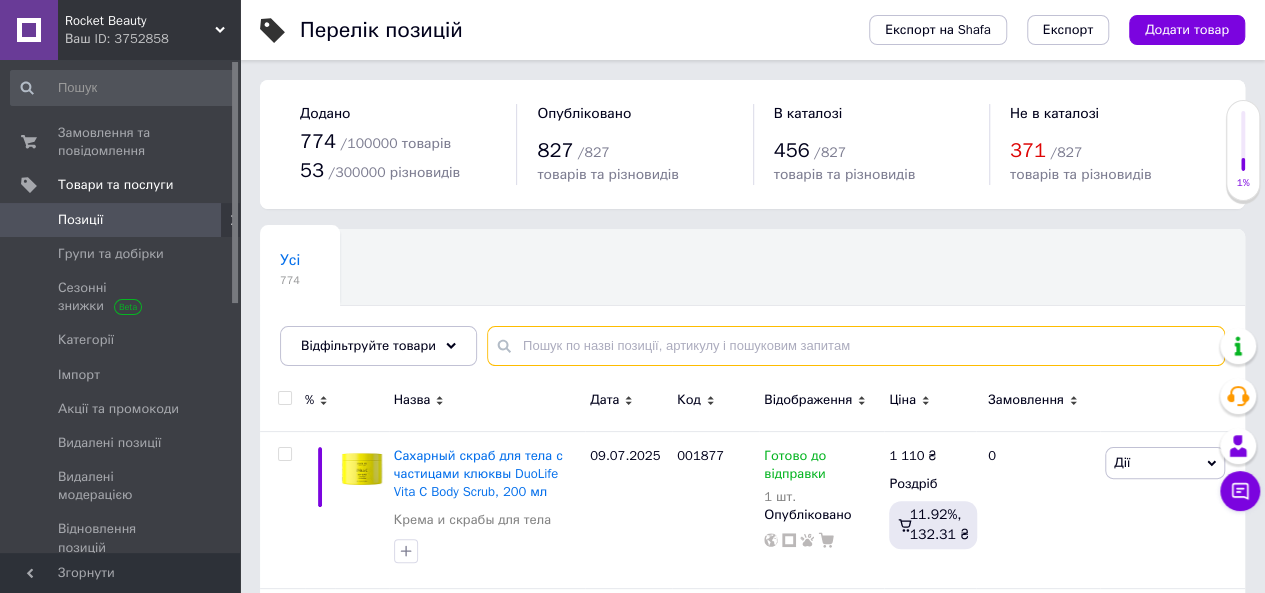 click at bounding box center (856, 346) 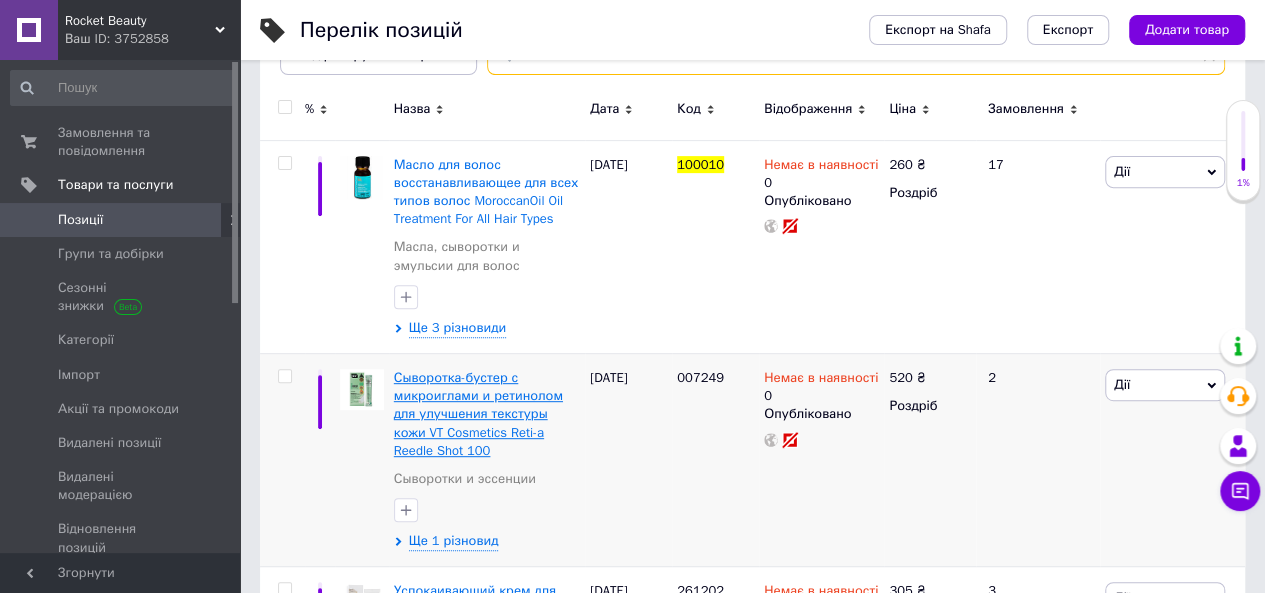scroll, scrollTop: 300, scrollLeft: 0, axis: vertical 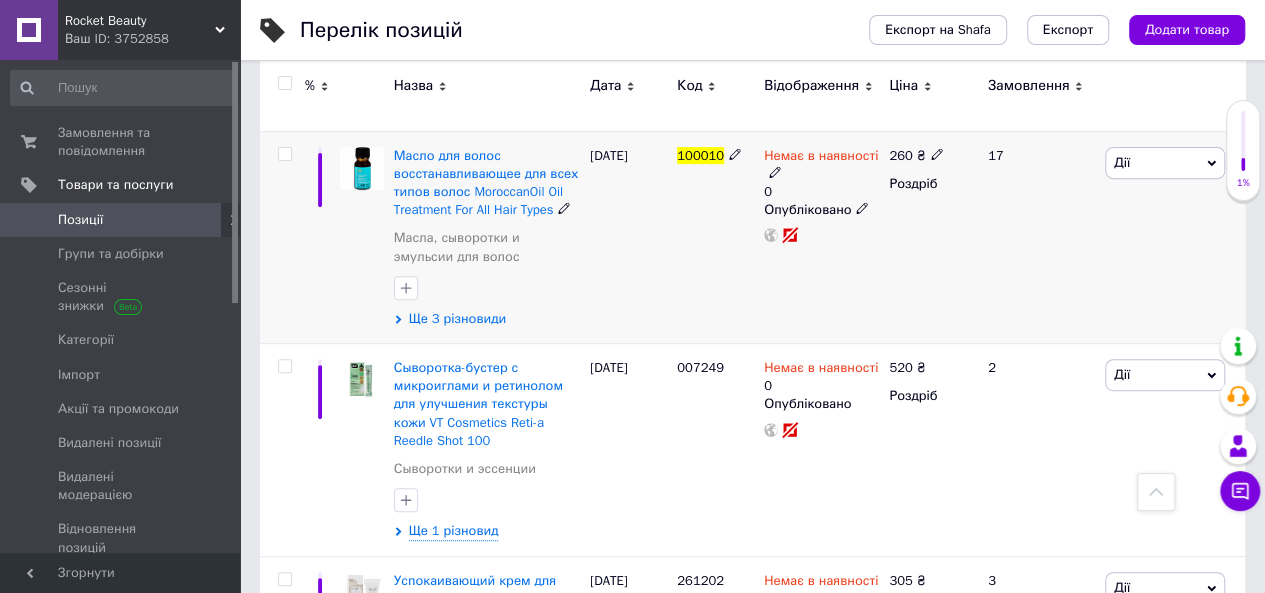 type on "100010" 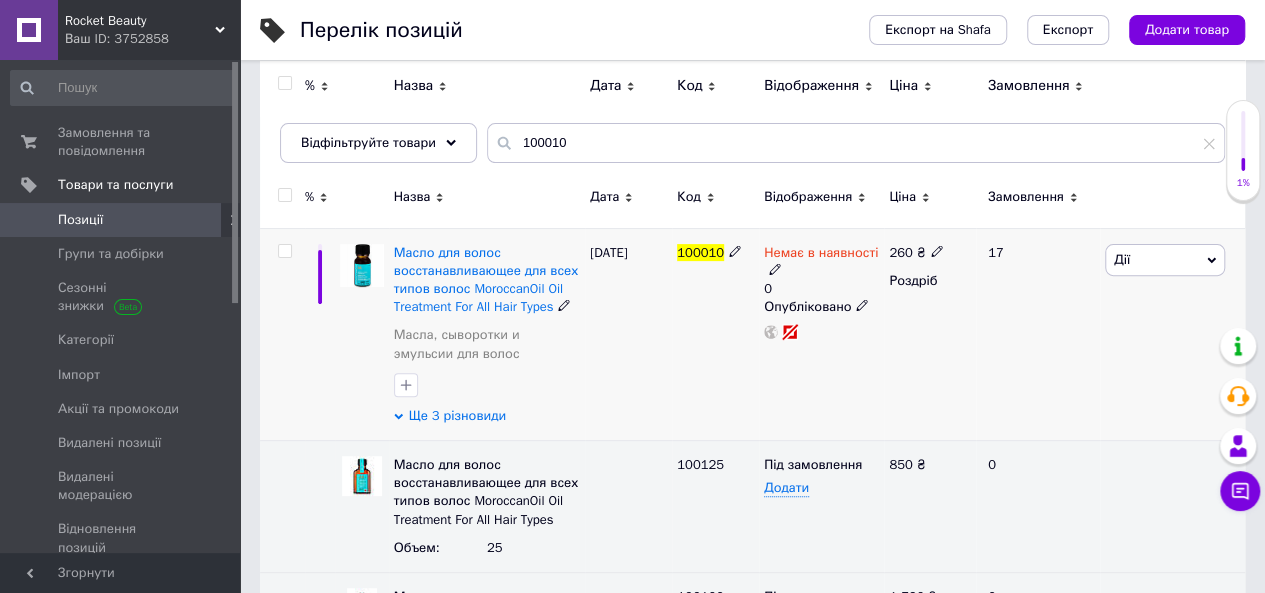 scroll, scrollTop: 200, scrollLeft: 0, axis: vertical 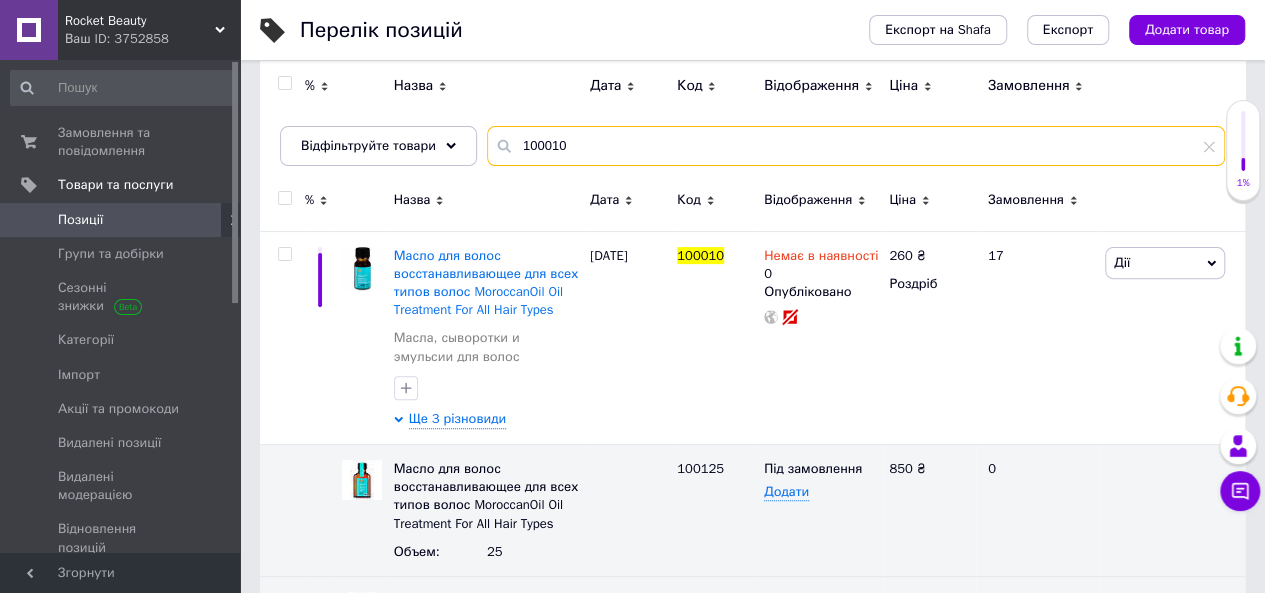 click on "100010" at bounding box center [856, 146] 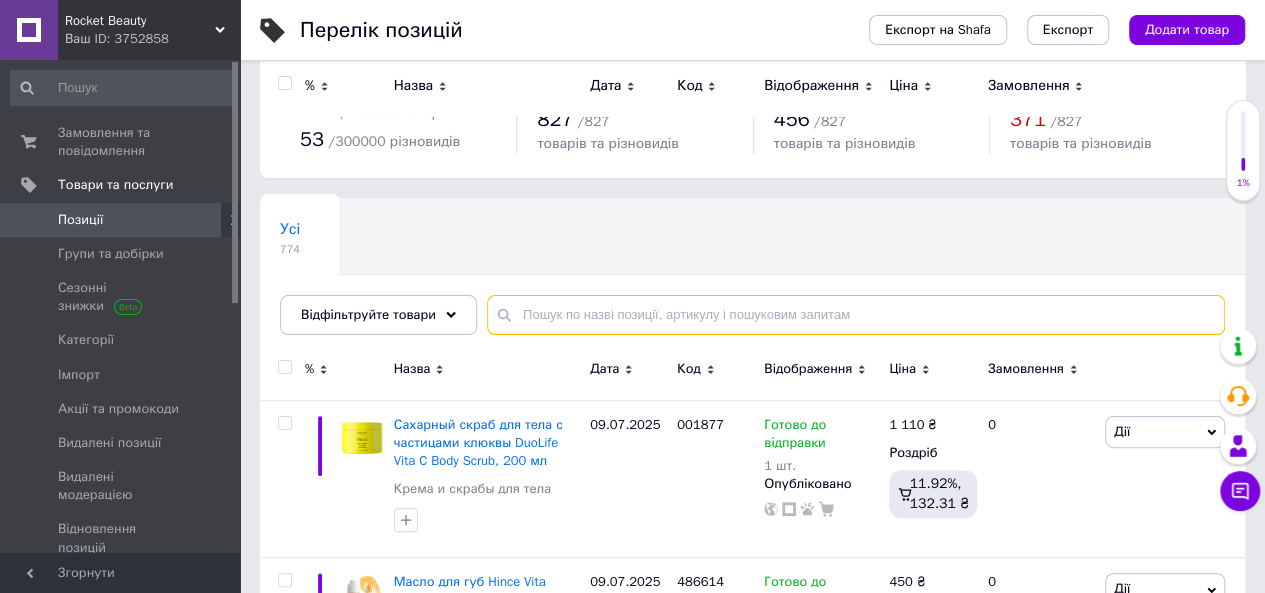 scroll, scrollTop: 0, scrollLeft: 0, axis: both 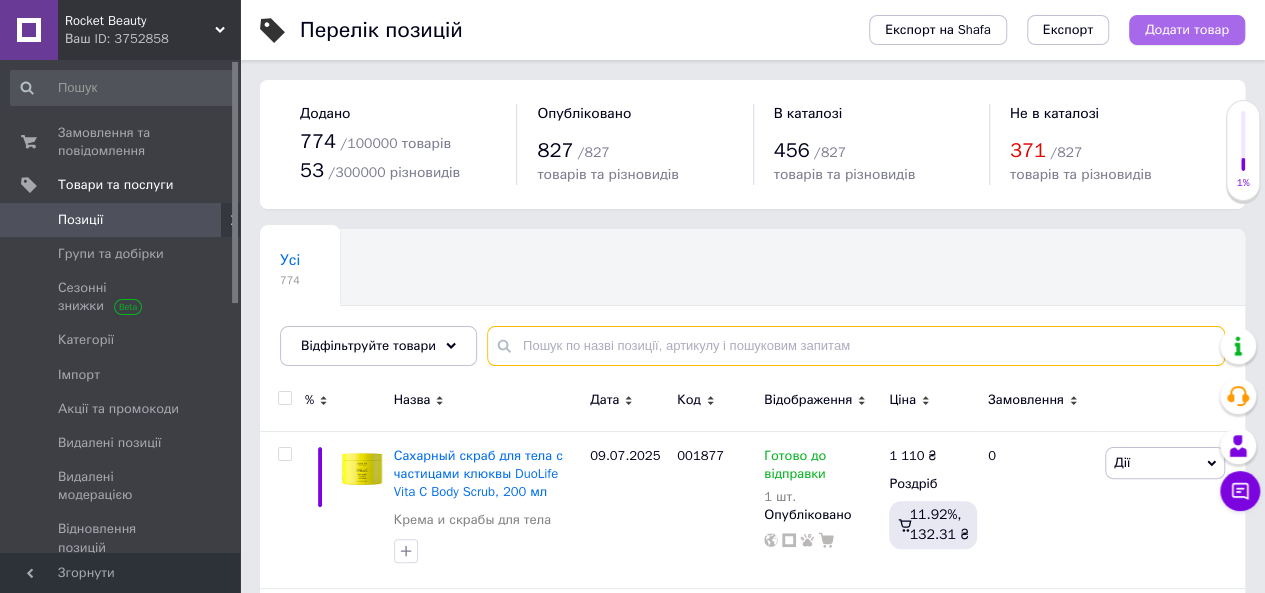 type 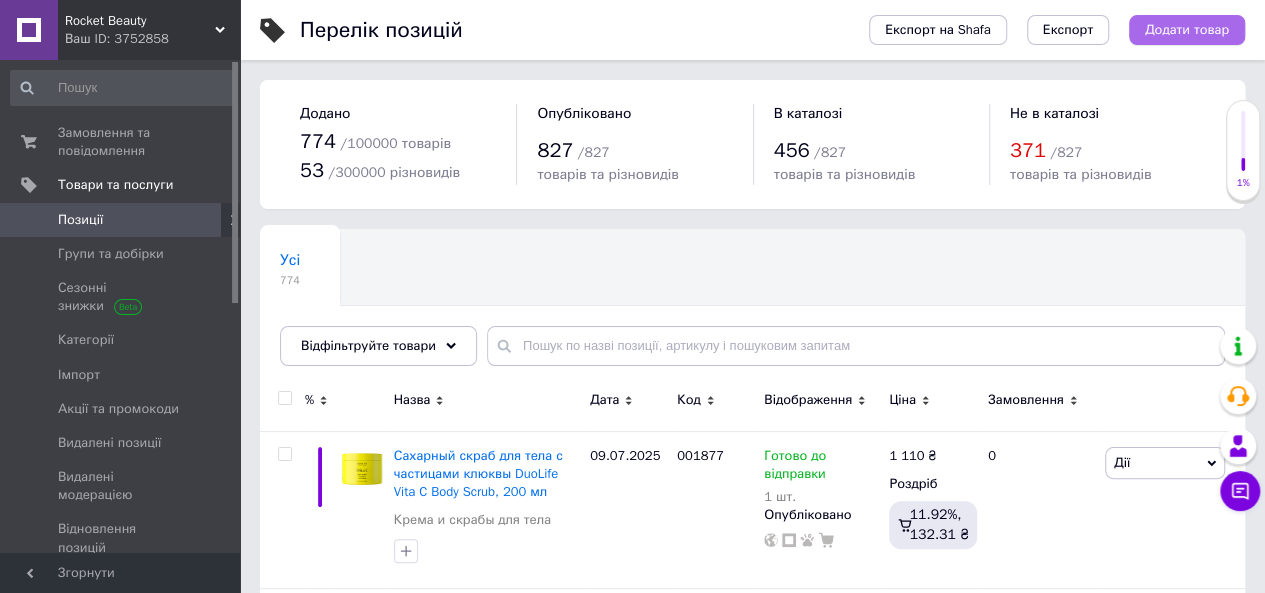 click on "Додати товар" at bounding box center [1187, 30] 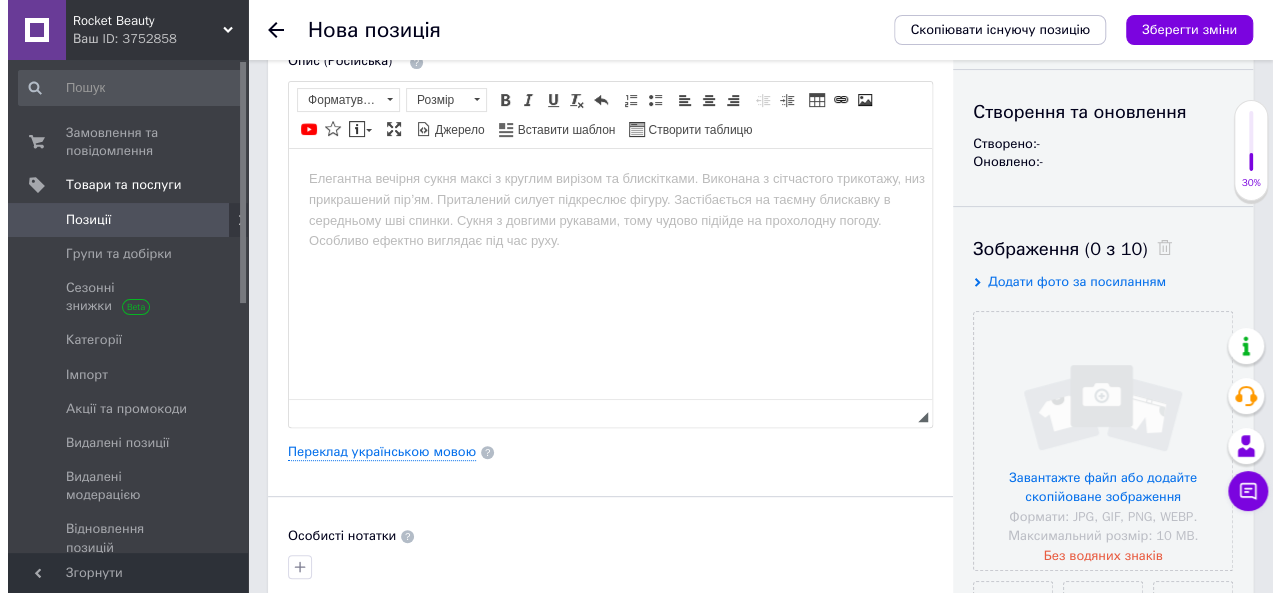 scroll, scrollTop: 200, scrollLeft: 0, axis: vertical 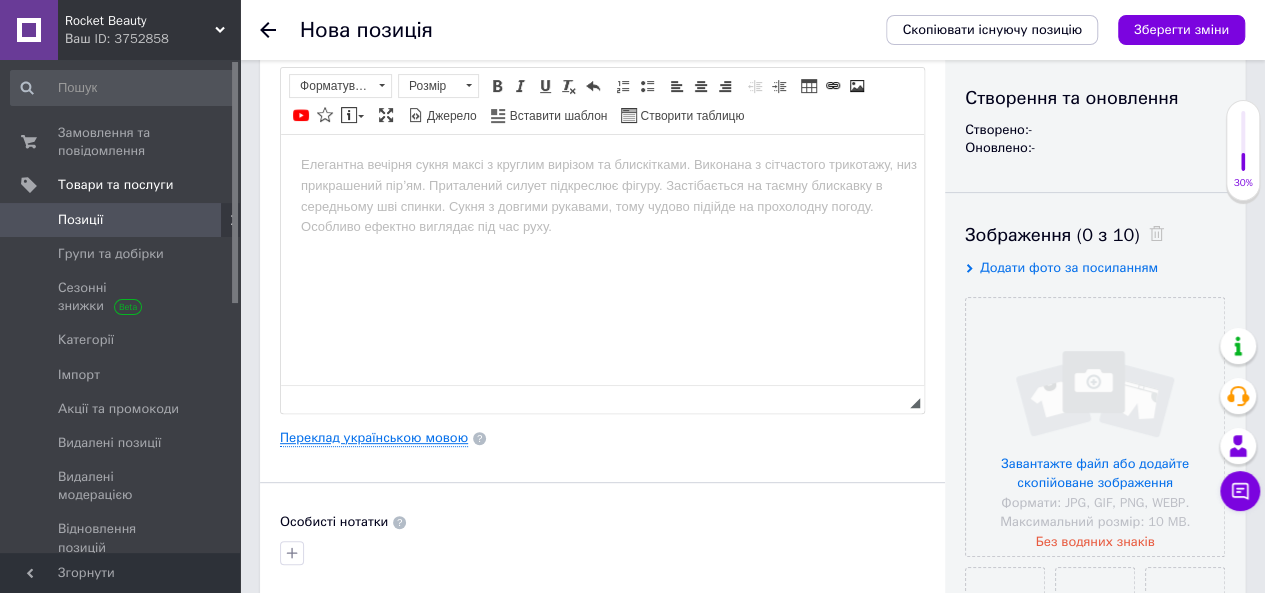 click on "Переклад українською мовою" at bounding box center [374, 438] 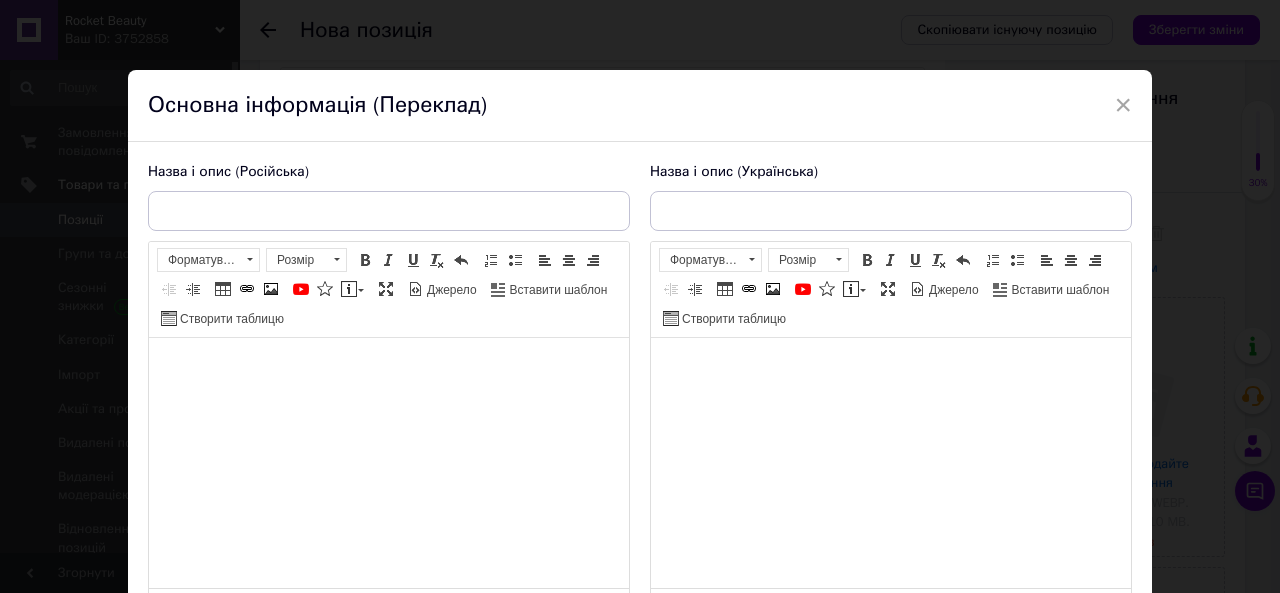 scroll, scrollTop: 0, scrollLeft: 0, axis: both 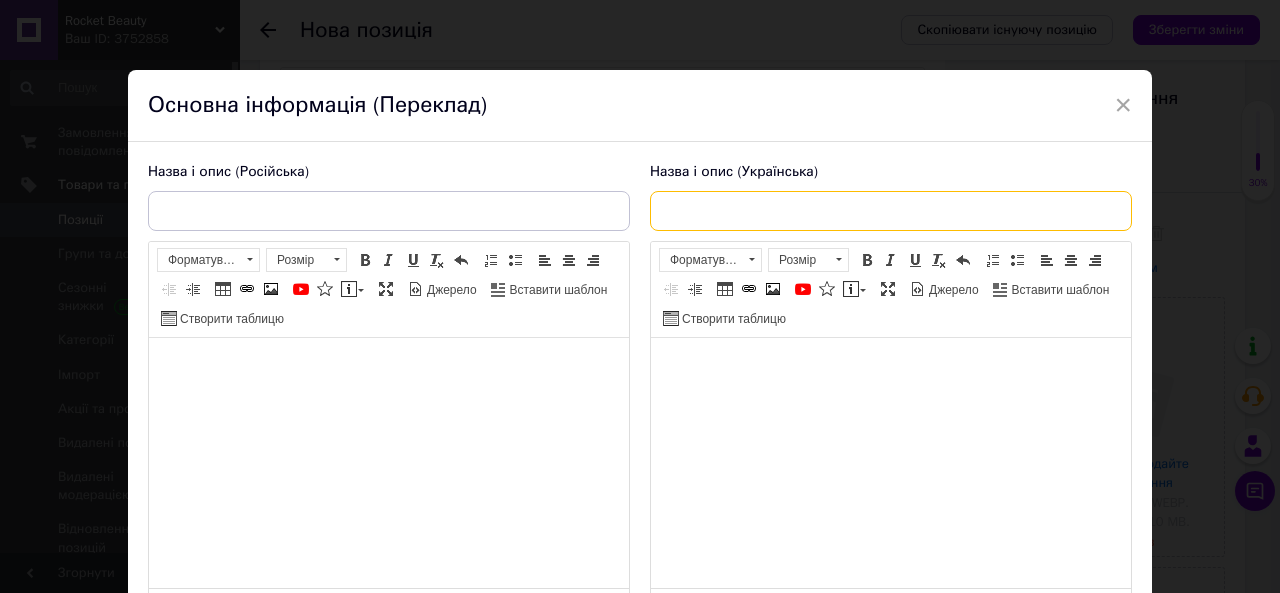 click at bounding box center [891, 211] 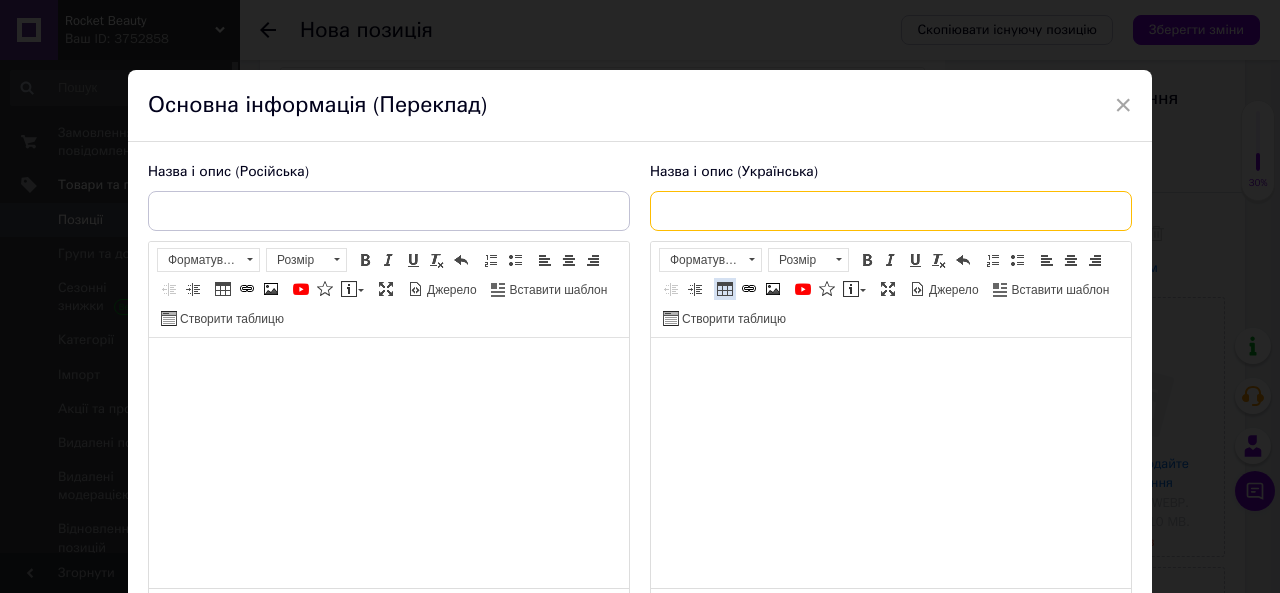 paste on "Термозахисний спрей Ідеальний захист Moroccanoil Perfect Defence Protect 75 ml" 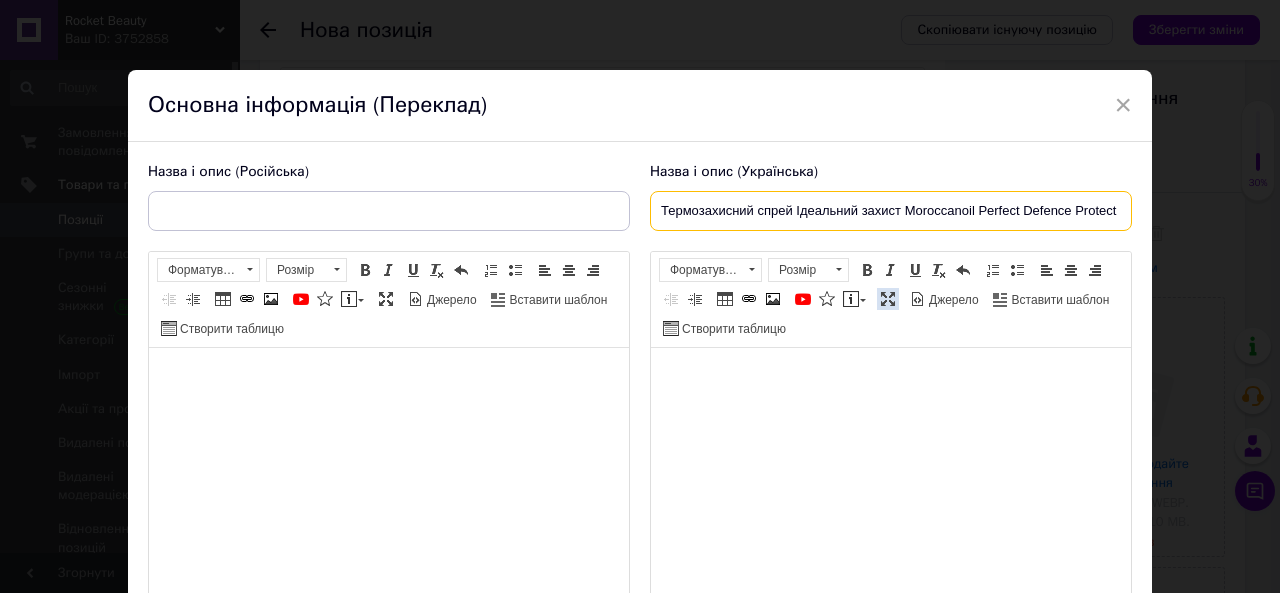 scroll, scrollTop: 0, scrollLeft: 0, axis: both 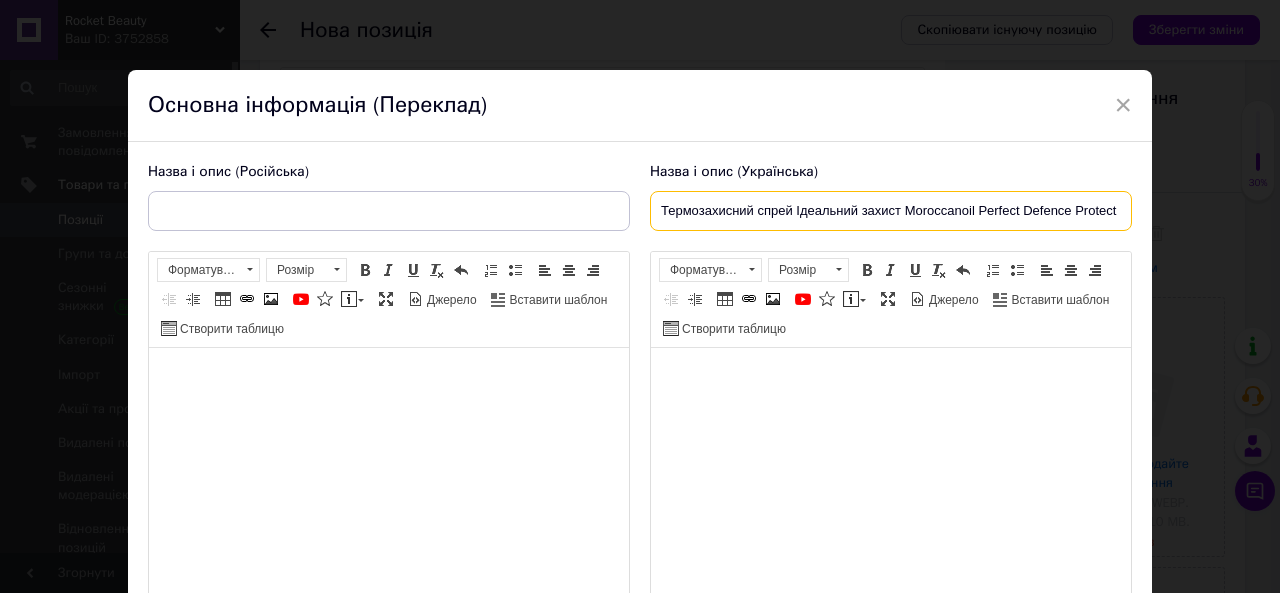 type on "Термозахисний спрей Ідеальний захист Moroccanoil Perfect Defence Protect" 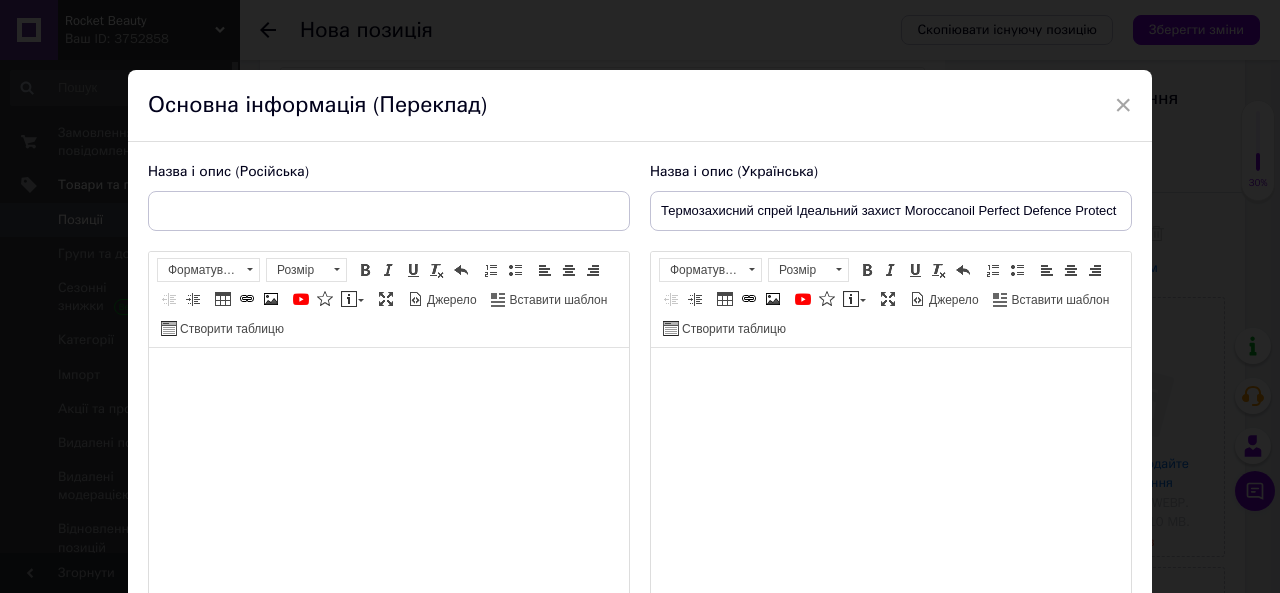 click at bounding box center (891, 378) 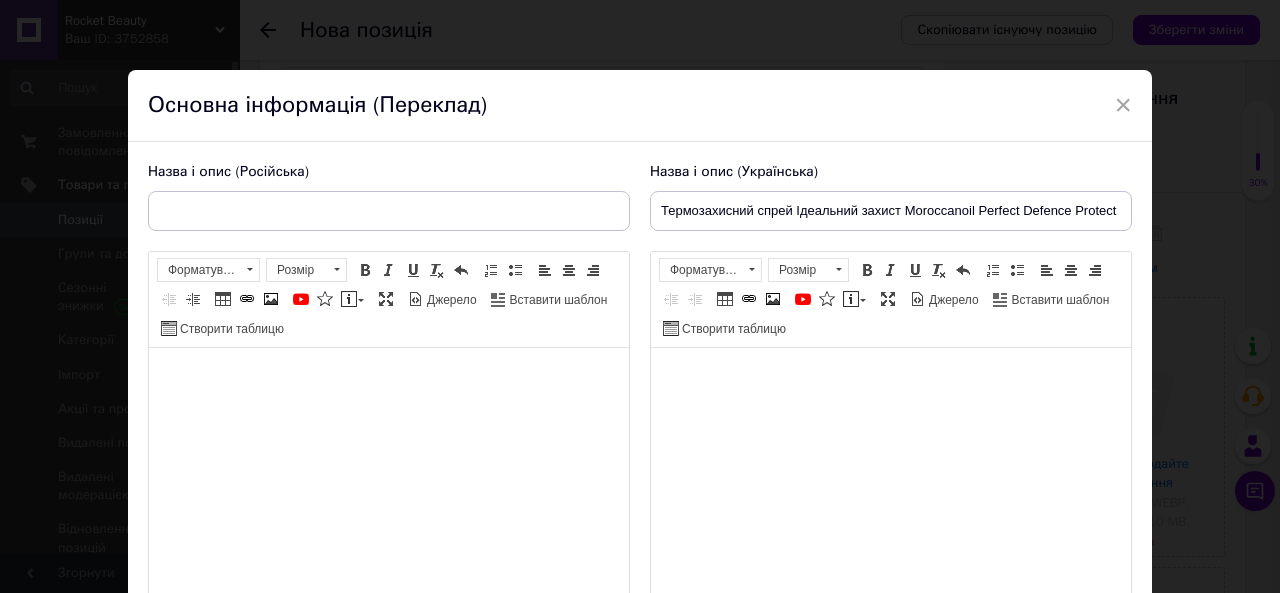 click at bounding box center [891, 378] 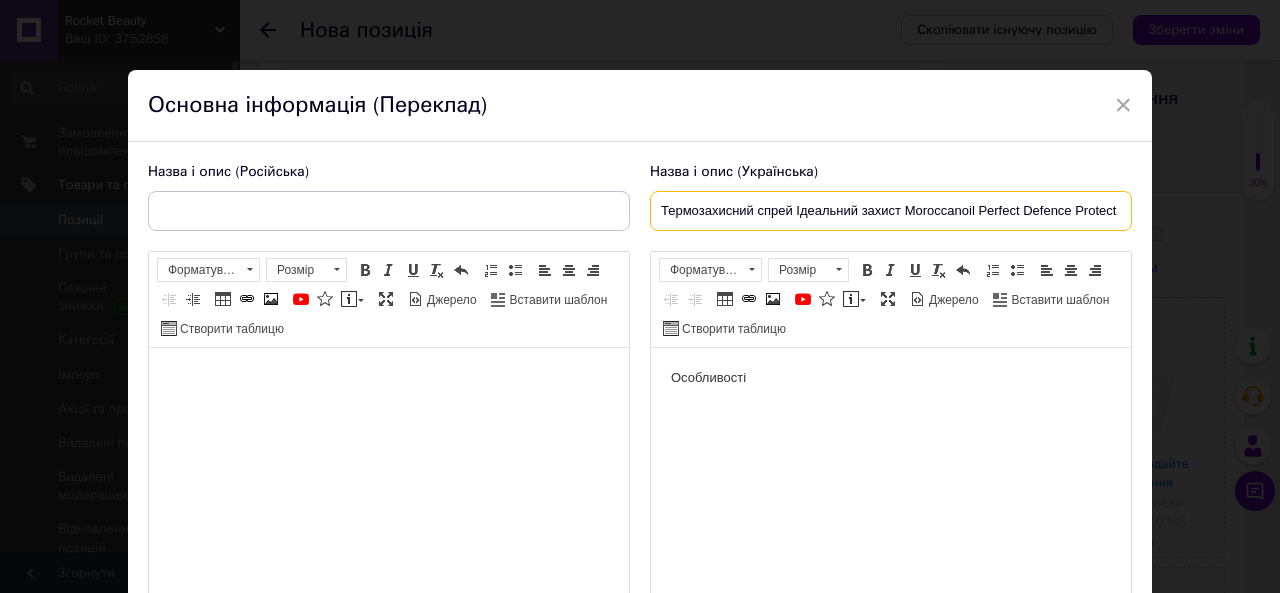 click on "Термозахисний спрей Ідеальний захист Moroccanoil Perfect Defence Protect" at bounding box center (891, 211) 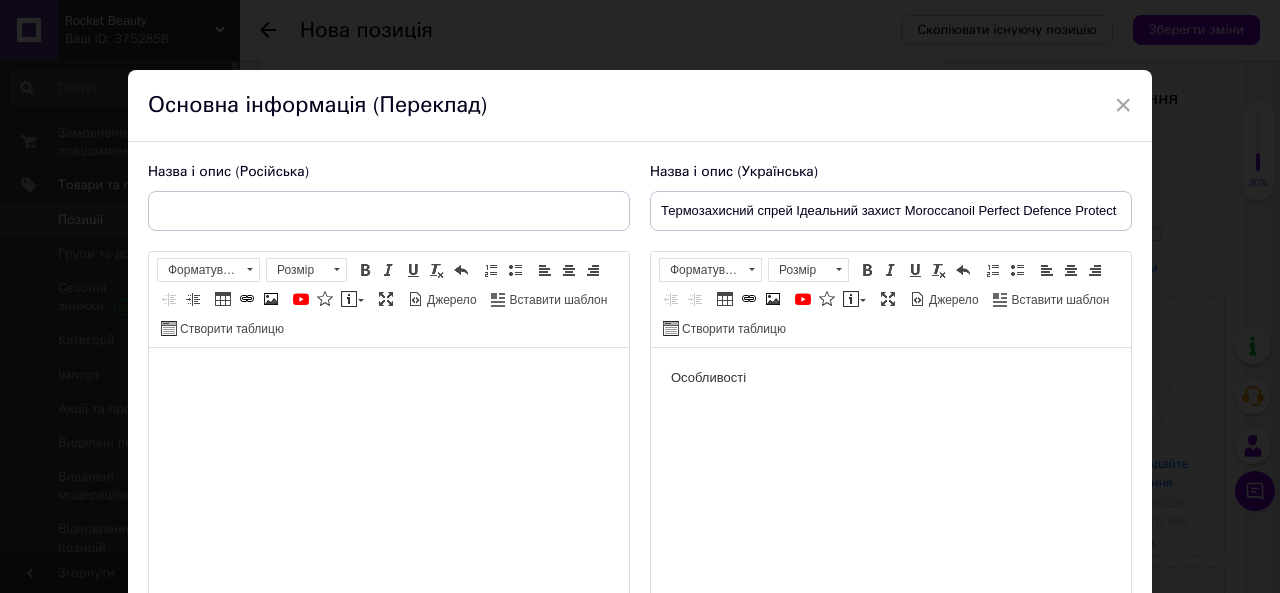 click on "Особливості" at bounding box center (891, 378) 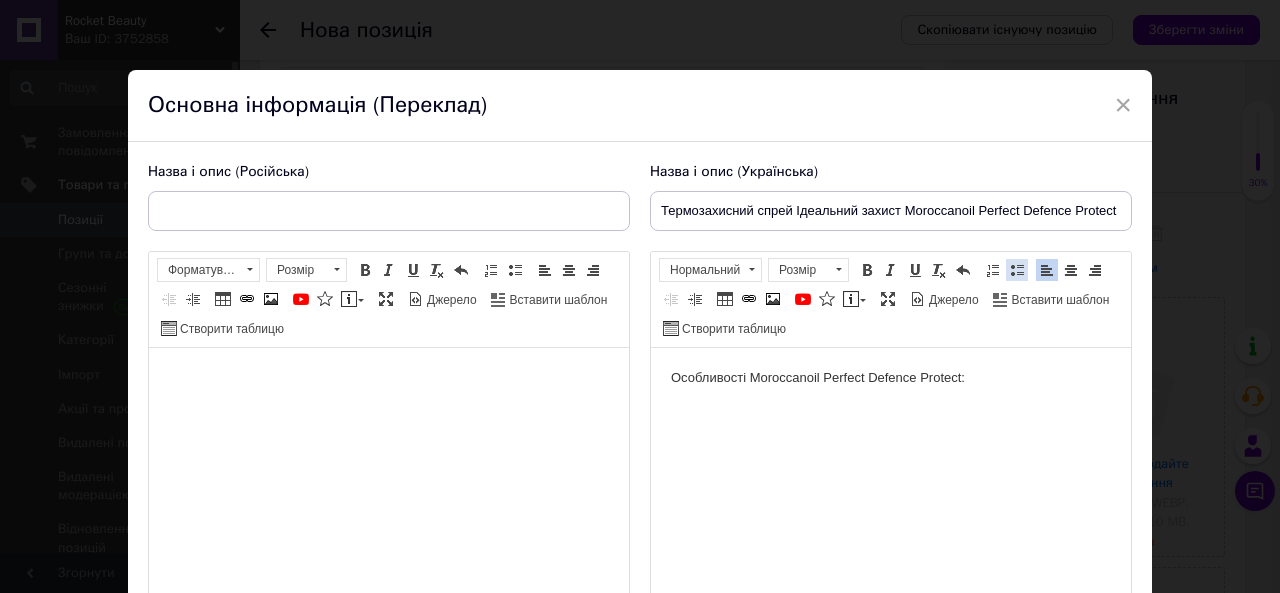 click at bounding box center [1017, 270] 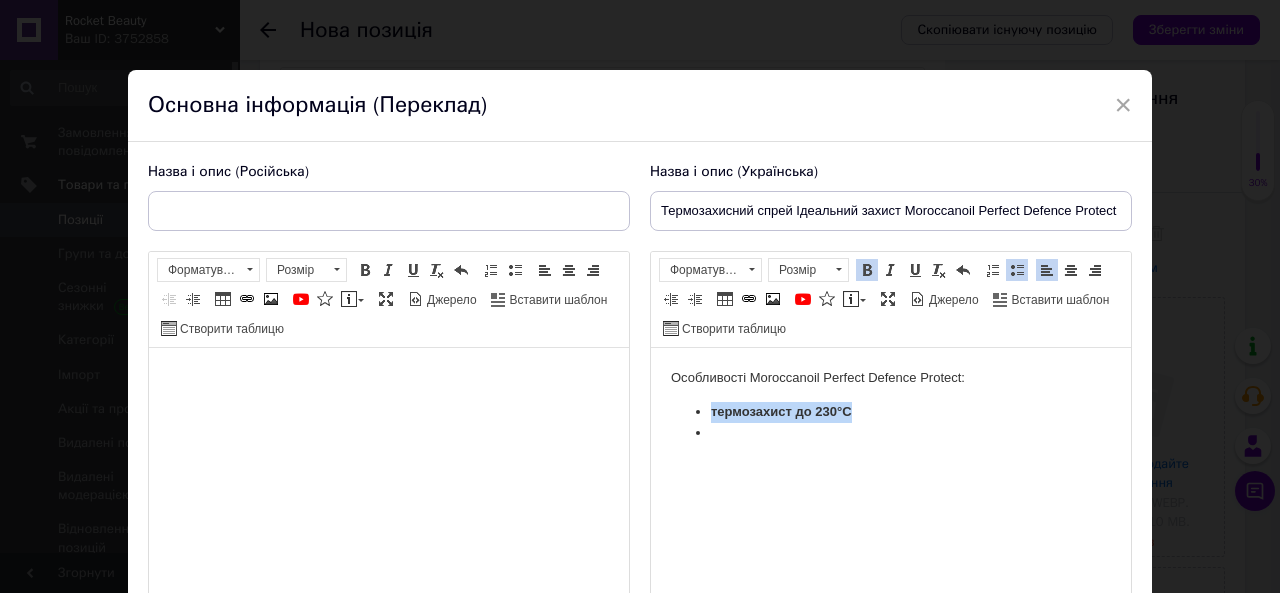 drag, startPoint x: 806, startPoint y: 409, endPoint x: 710, endPoint y: 410, distance: 96.00521 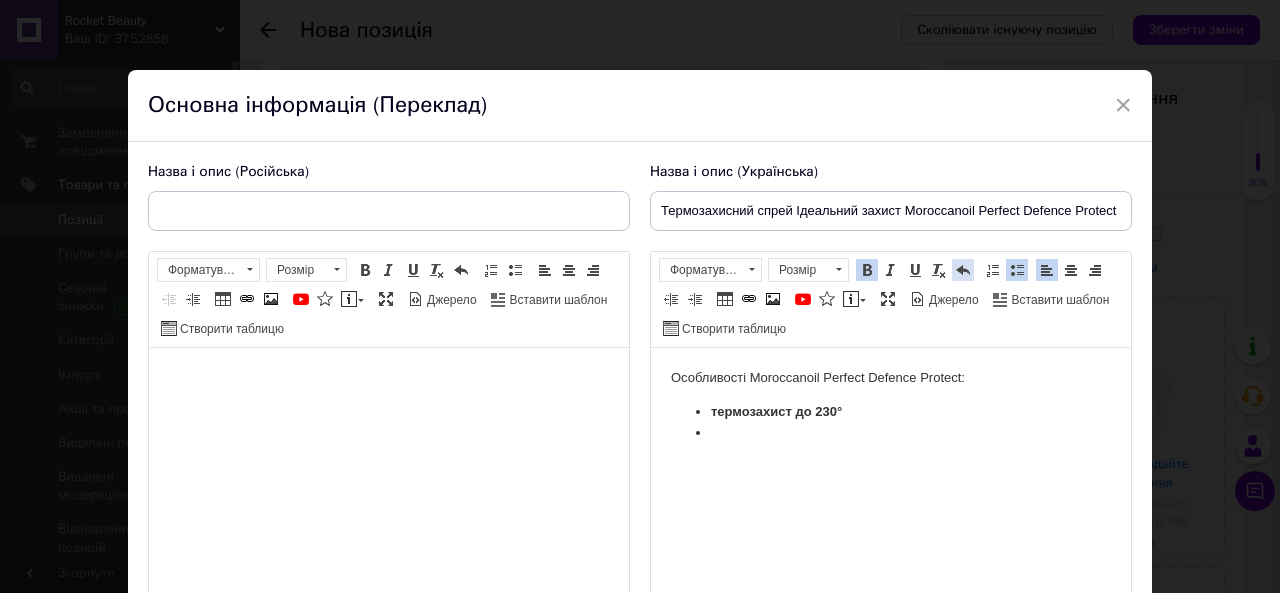 click at bounding box center (963, 270) 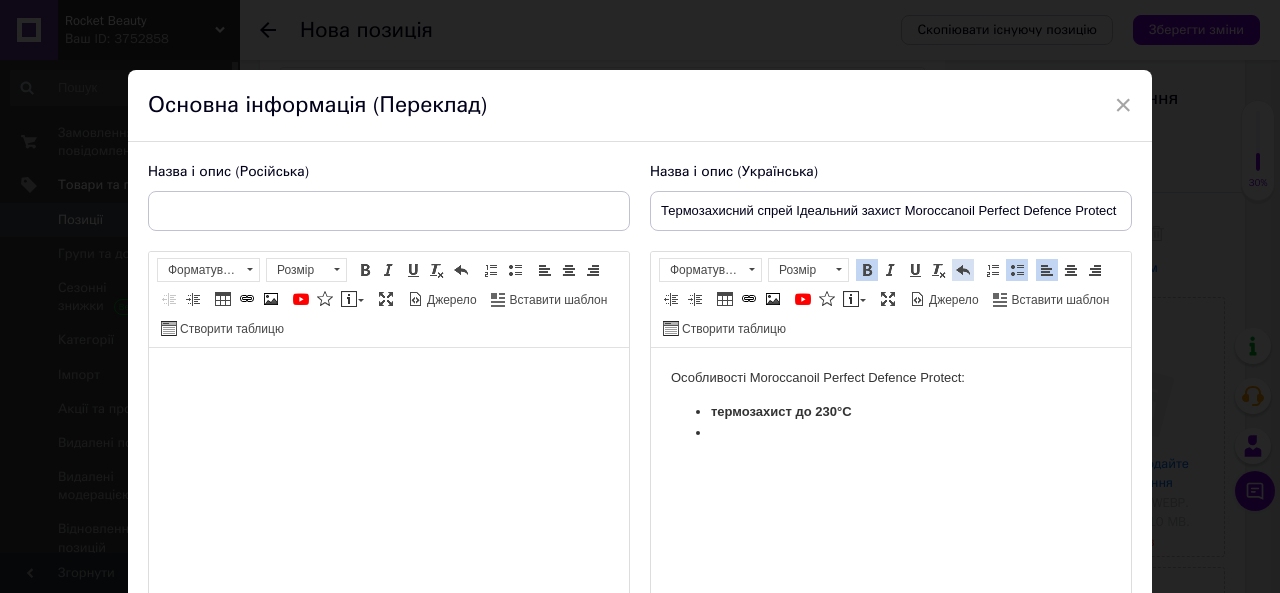 click at bounding box center [963, 270] 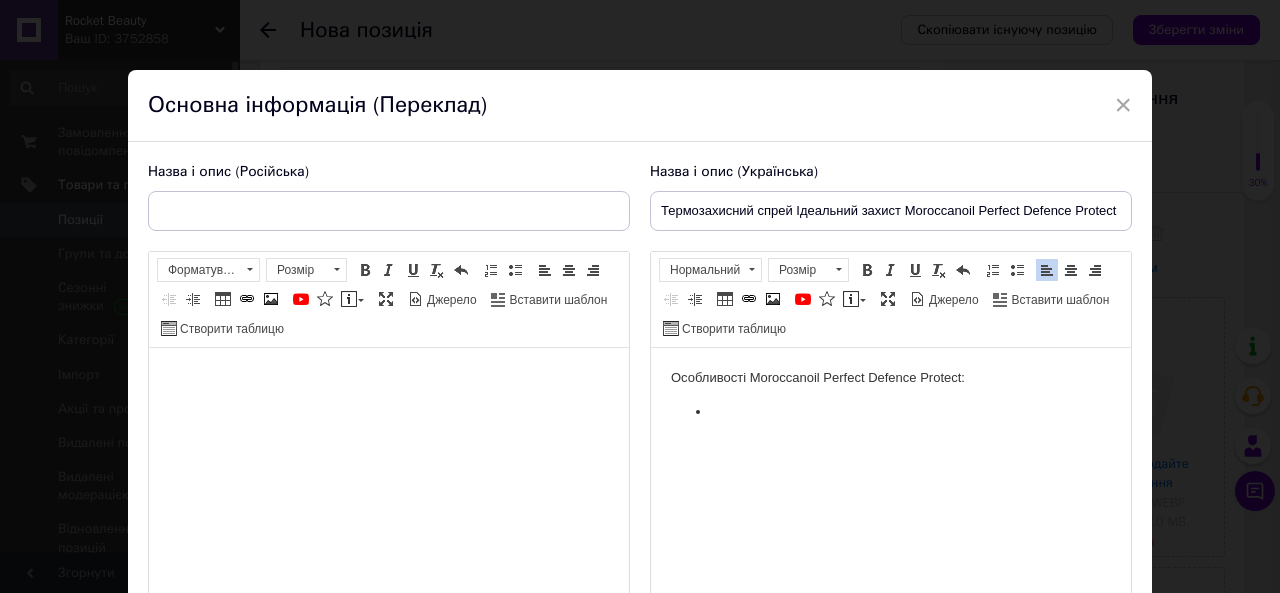 click at bounding box center (891, 412) 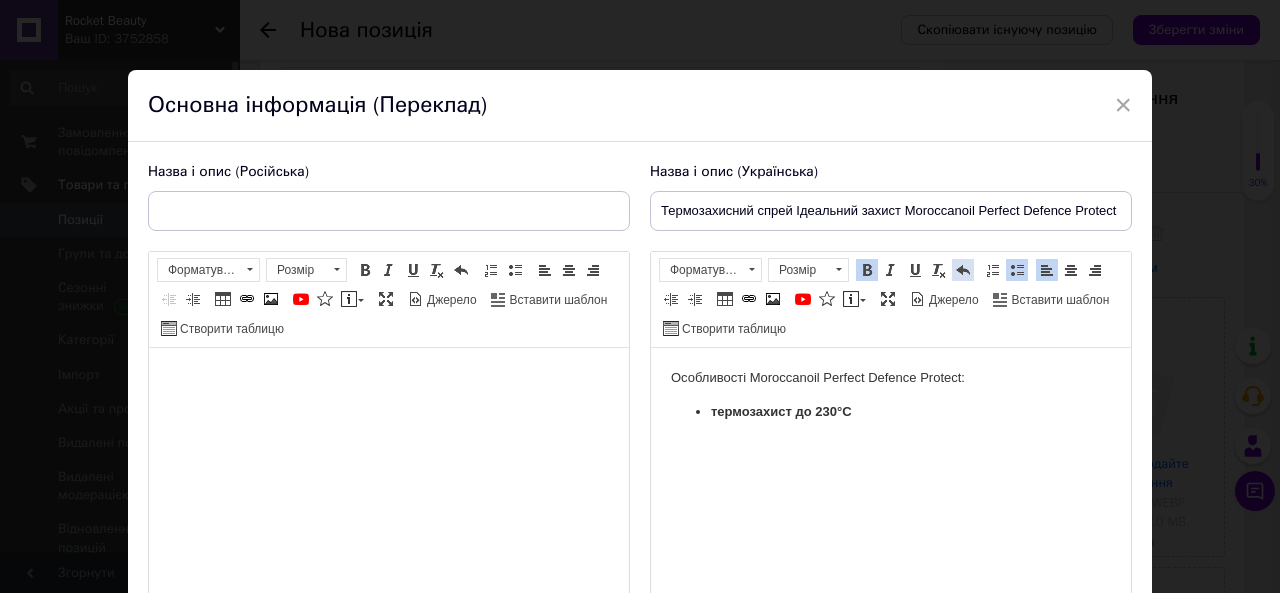 click at bounding box center [963, 270] 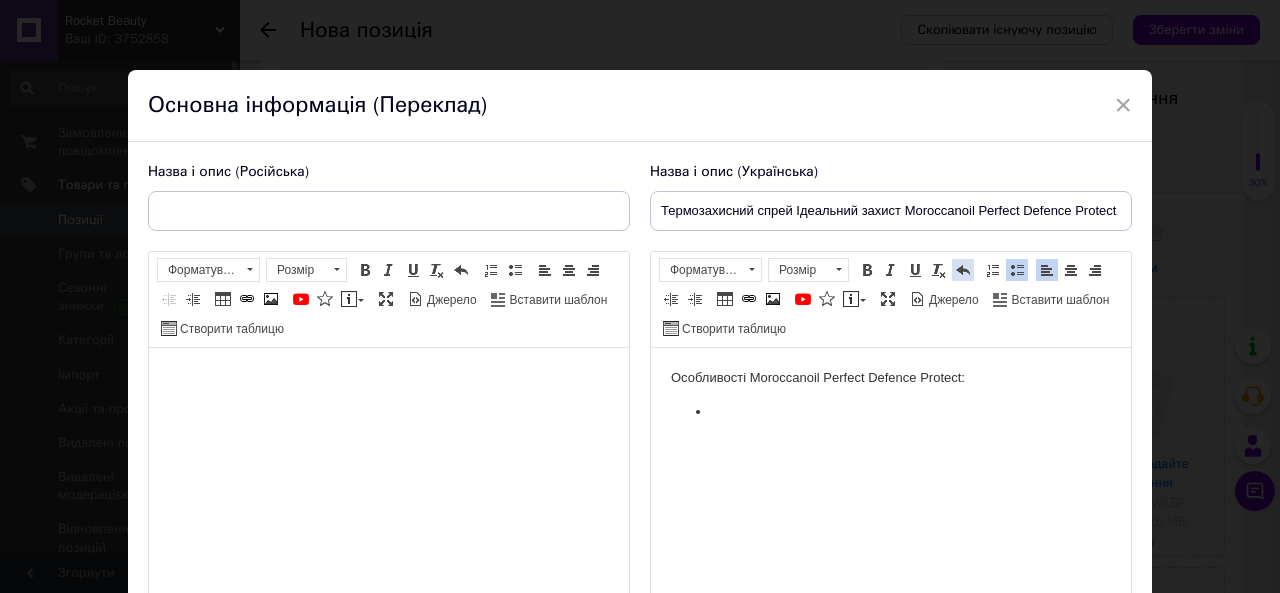 click at bounding box center [963, 270] 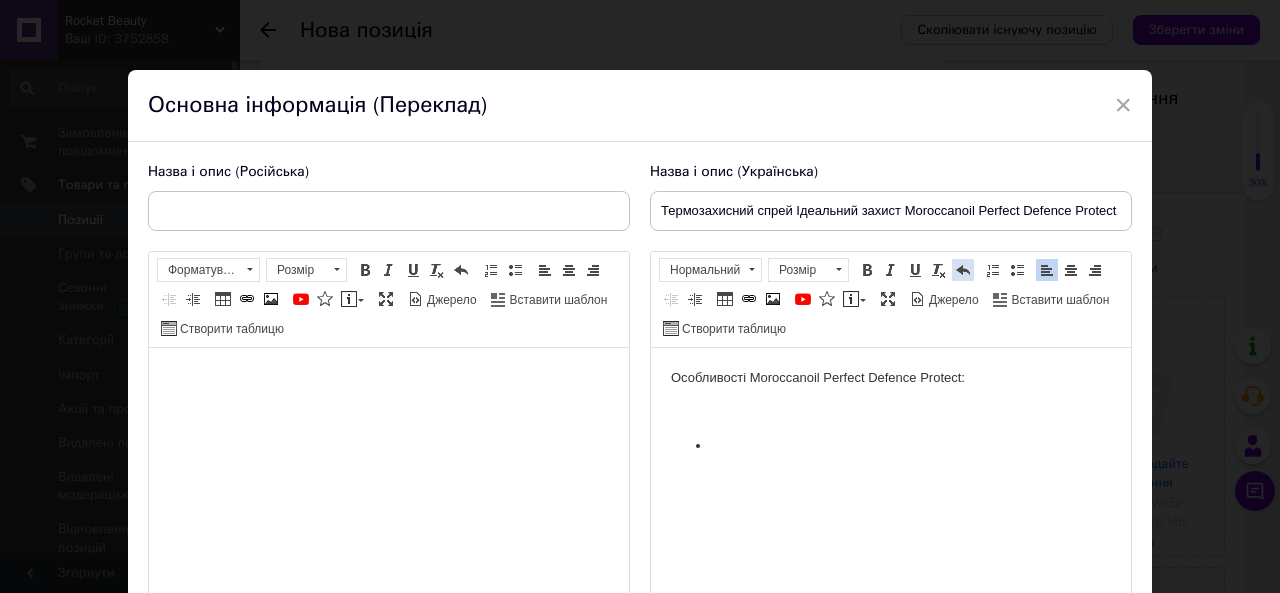 click at bounding box center (963, 270) 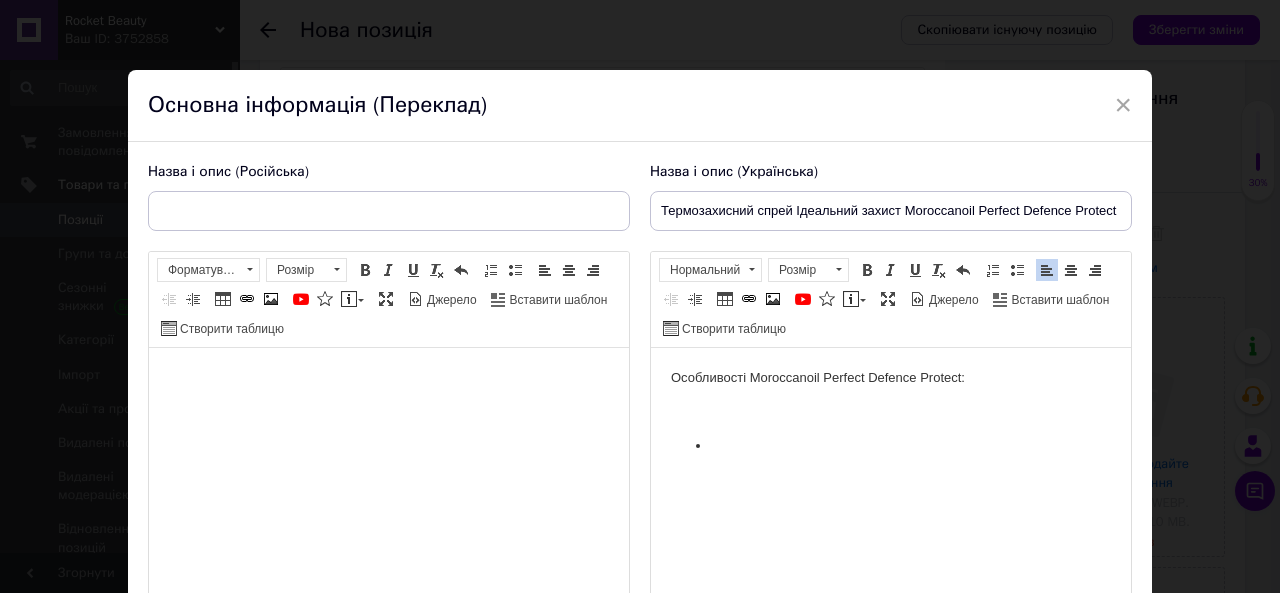 click at bounding box center (891, 446) 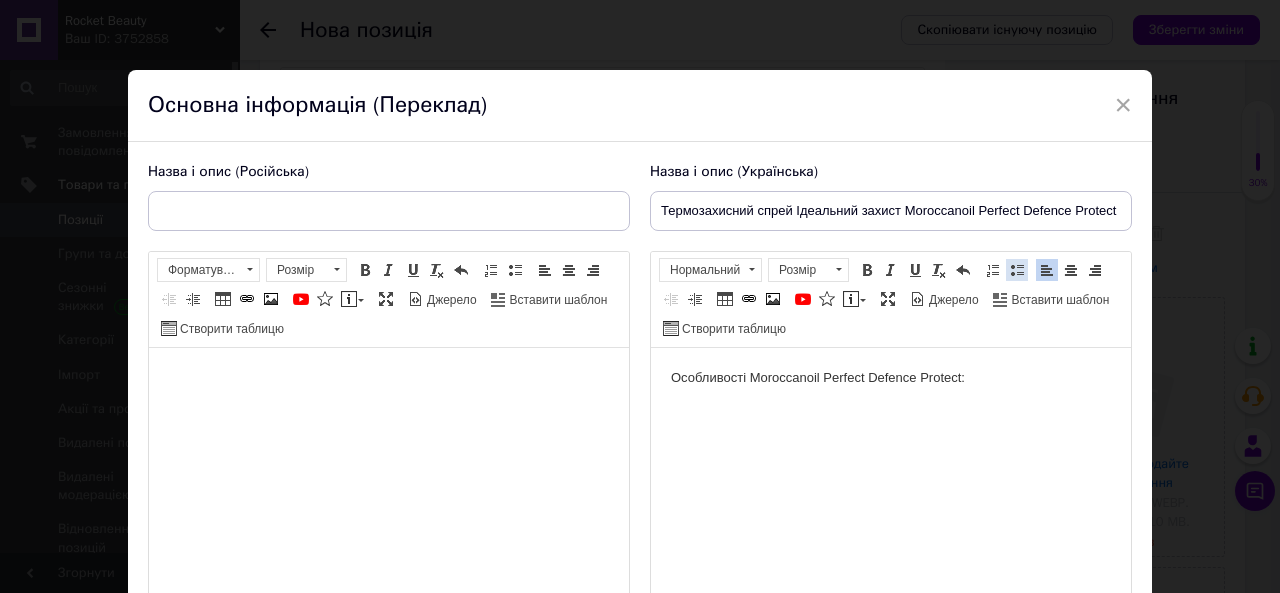 click at bounding box center (1017, 270) 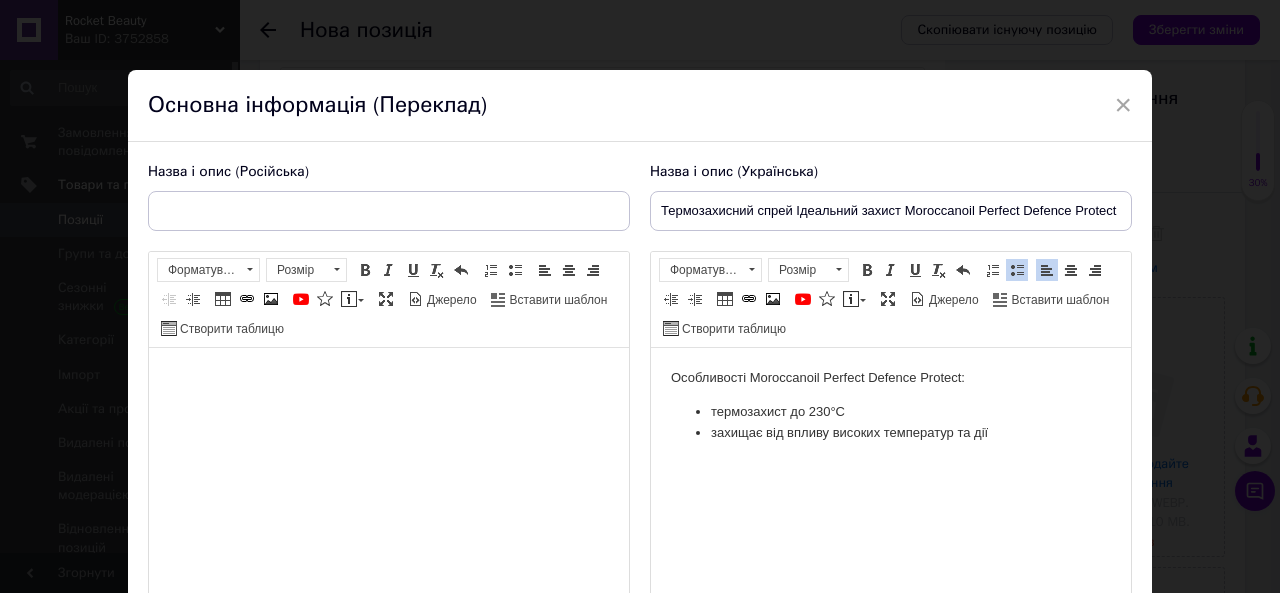 click on "термозахист до 230°C" at bounding box center (891, 412) 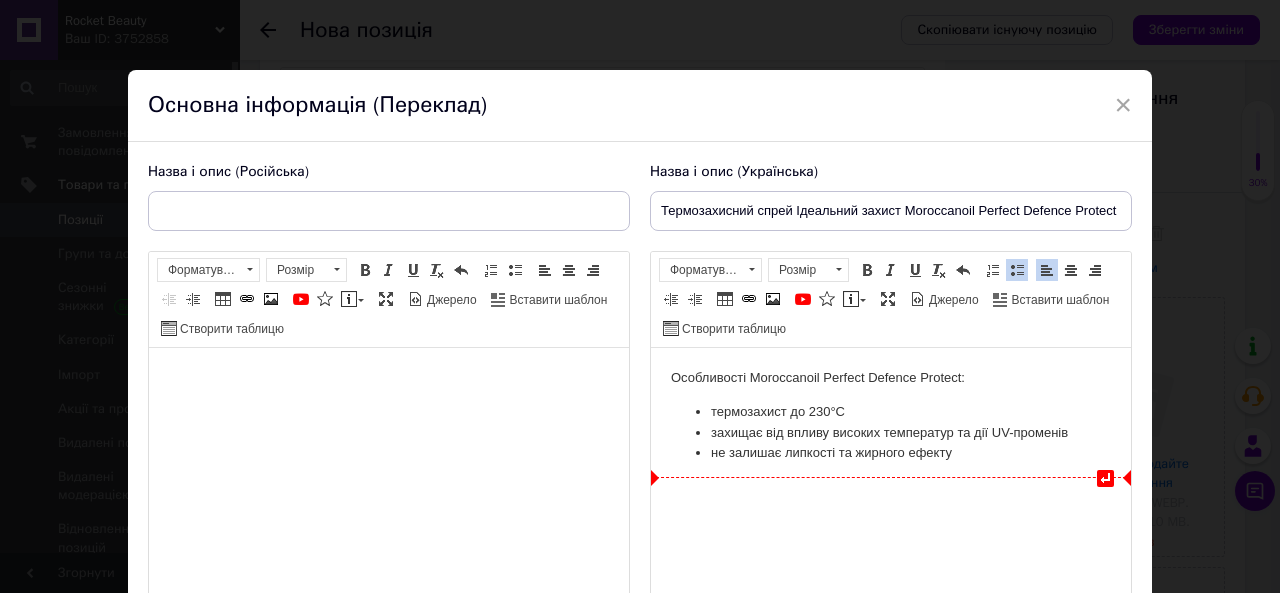 click on "не залишає липкості та жирного ефекту" at bounding box center [891, 453] 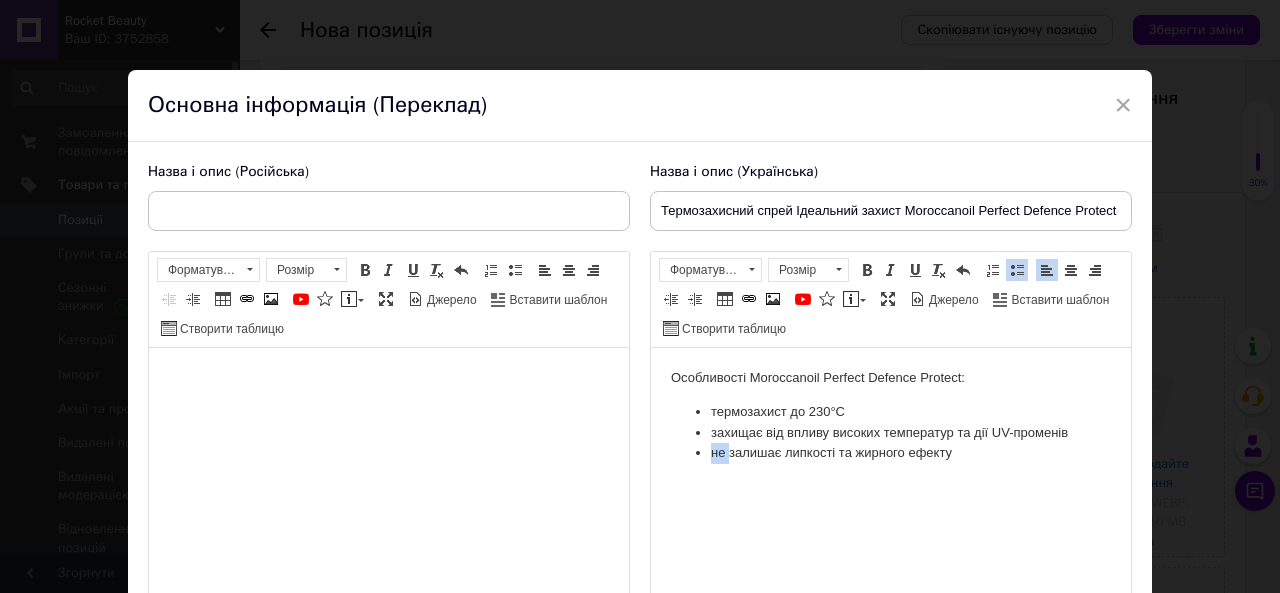 click on "не залишає липкості та жирного ефекту" at bounding box center [891, 453] 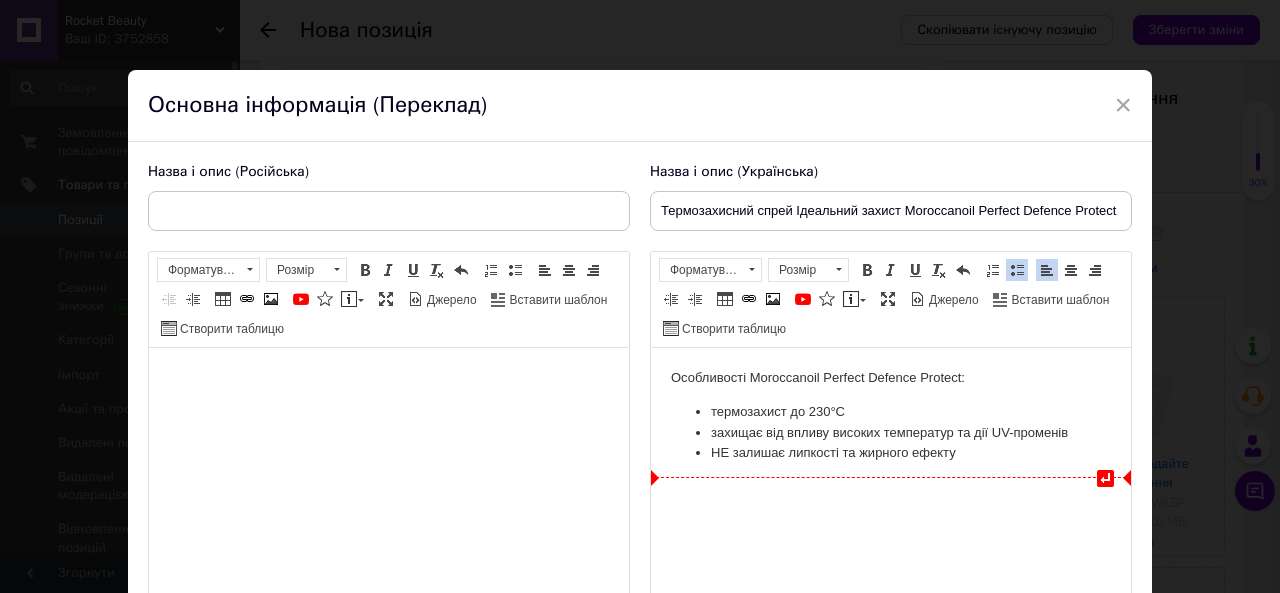 click on "НЕ залишає липкості та жирного ефекту" at bounding box center (891, 453) 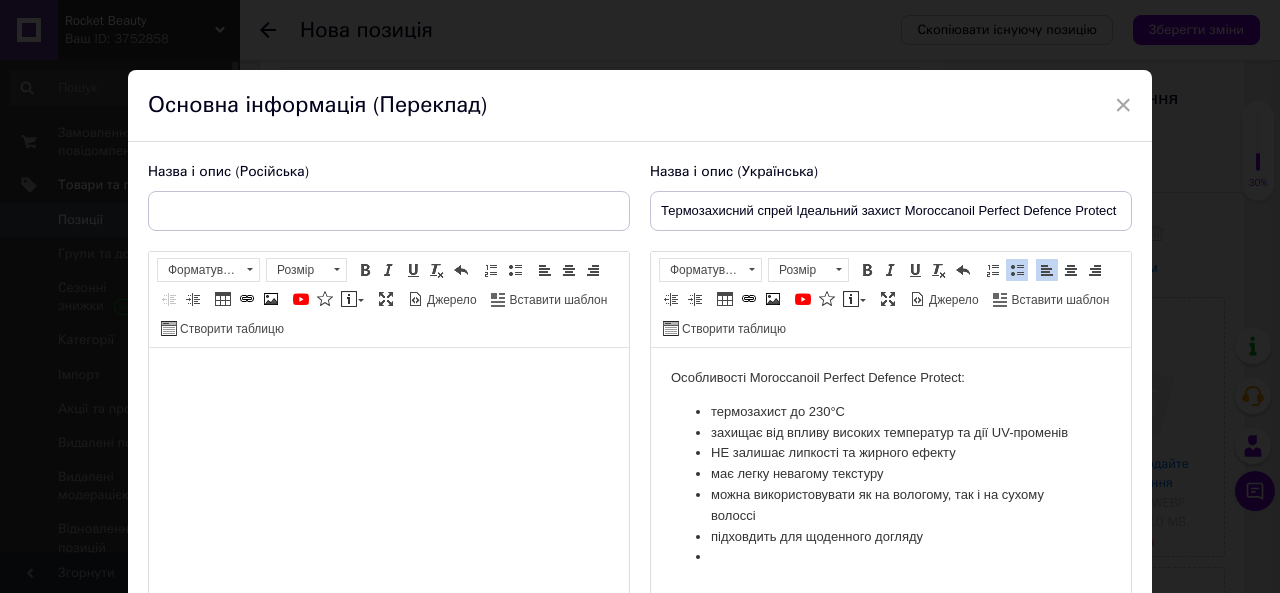 click on "підховдить для щоденного догляду" at bounding box center [891, 537] 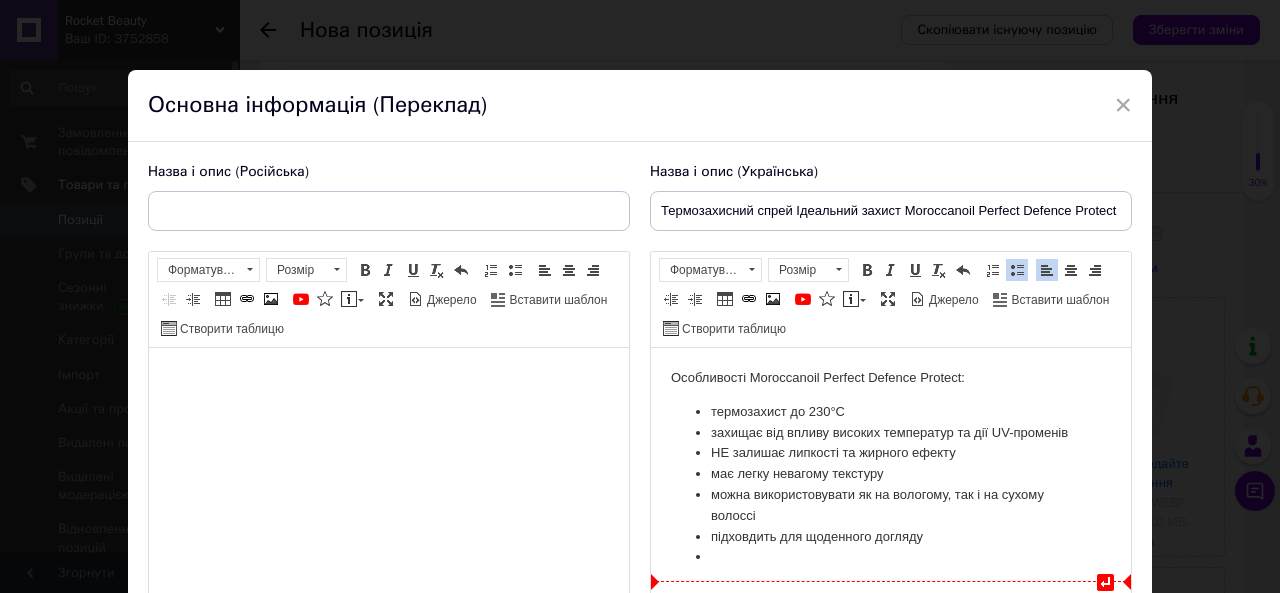 click on "підховдить для щоденного догляду" at bounding box center (891, 537) 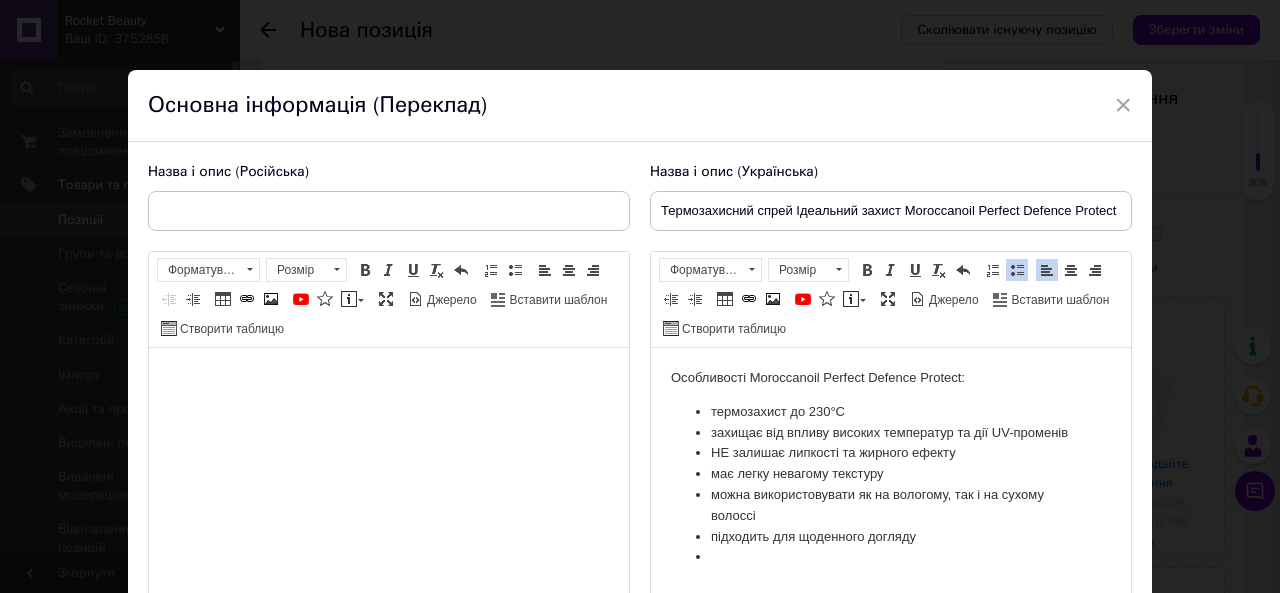 click at bounding box center (891, 557) 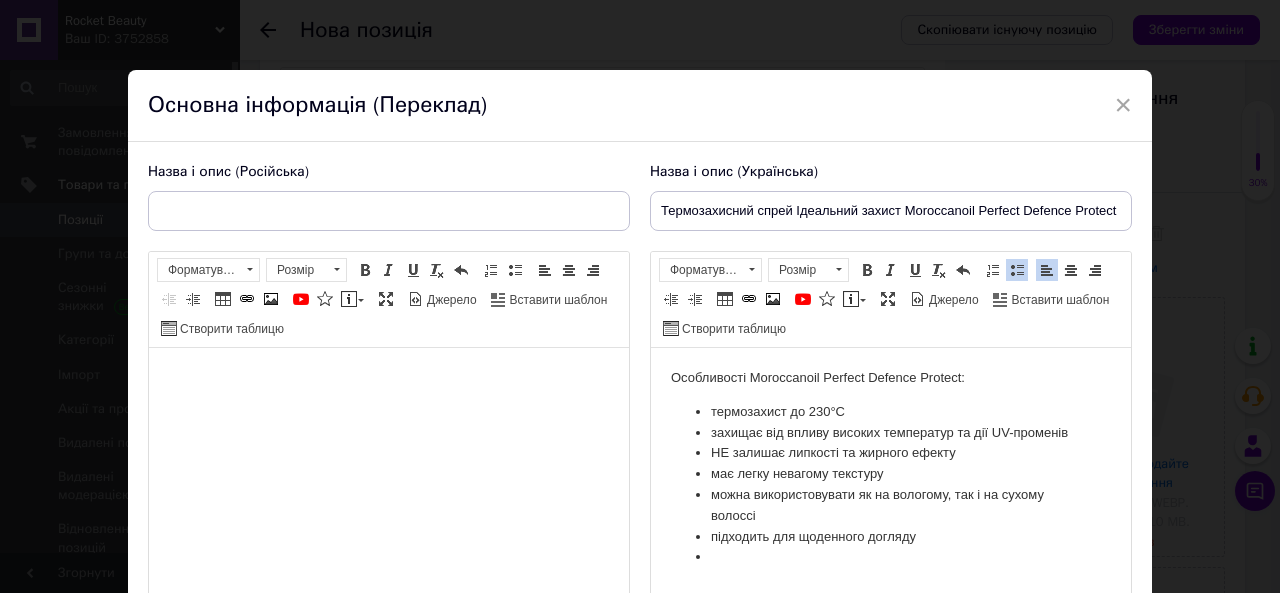 click on "термозахист до 230°C захищає від впливу високих температур та дії UV-променів НЕ залишає липкості та жирного ефекту має легку невагому текстуру можна використовувати як на вологому, так і на сухому волоссі підхо дить для щоденного догляду" at bounding box center [891, 485] 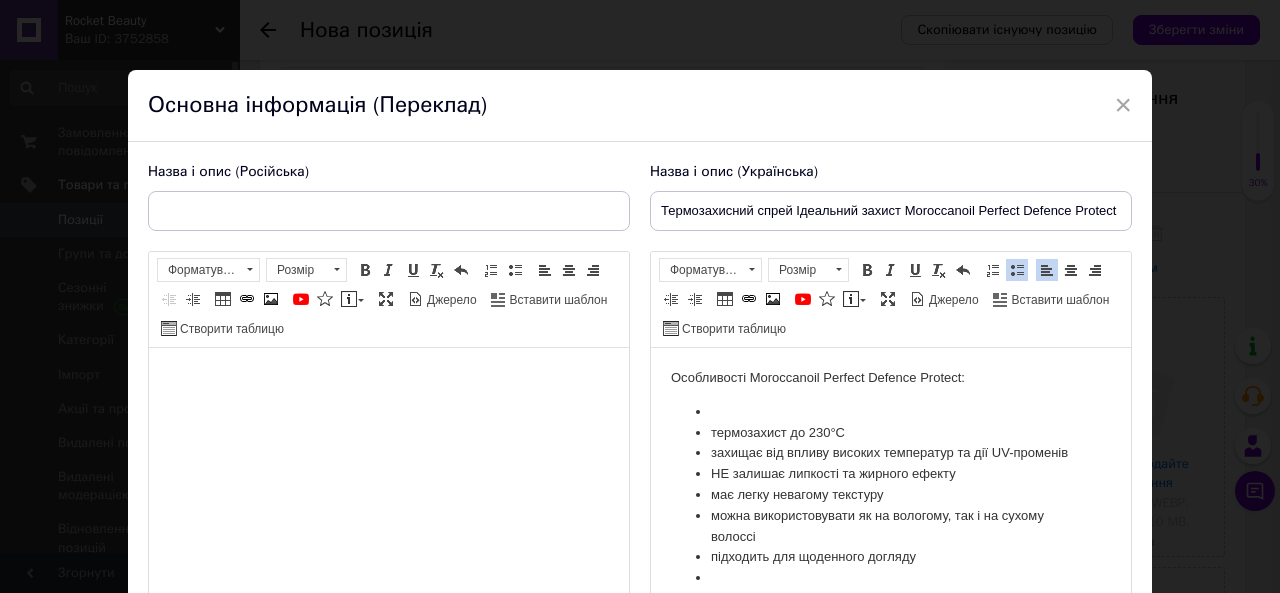 click on "термозахист до 230°C захищає від впливу високих температур та дії UV-променів НЕ залишає липкості та жирного ефекту має легку невагому текстуру можна використовувати як на вологому, так і на сухому волоссі підхо дить для щоденного догляду" at bounding box center [891, 495] 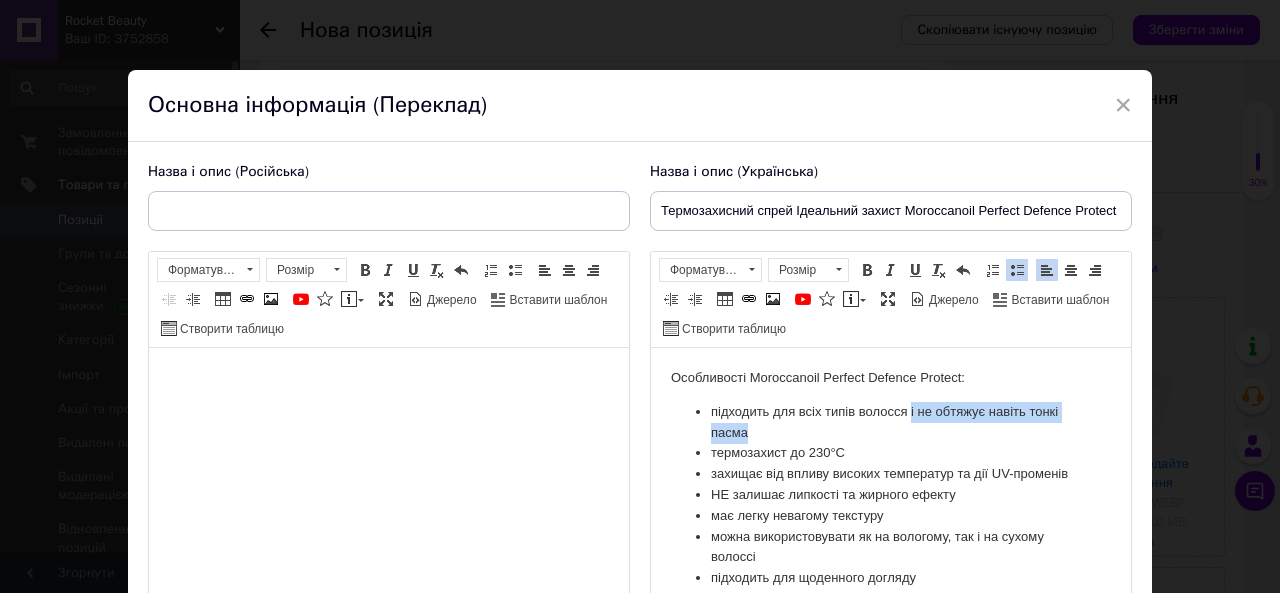 drag, startPoint x: 910, startPoint y: 411, endPoint x: 918, endPoint y: 424, distance: 15.264338 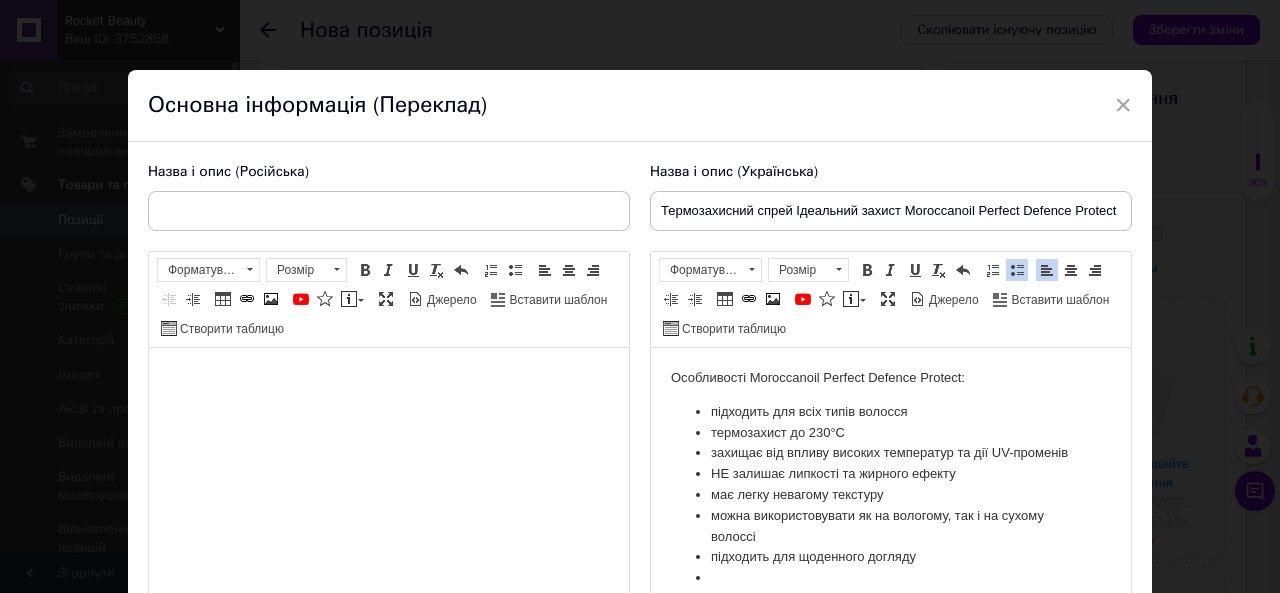 click on "НЕ залишає липкості та жирного ефекту" at bounding box center [891, 474] 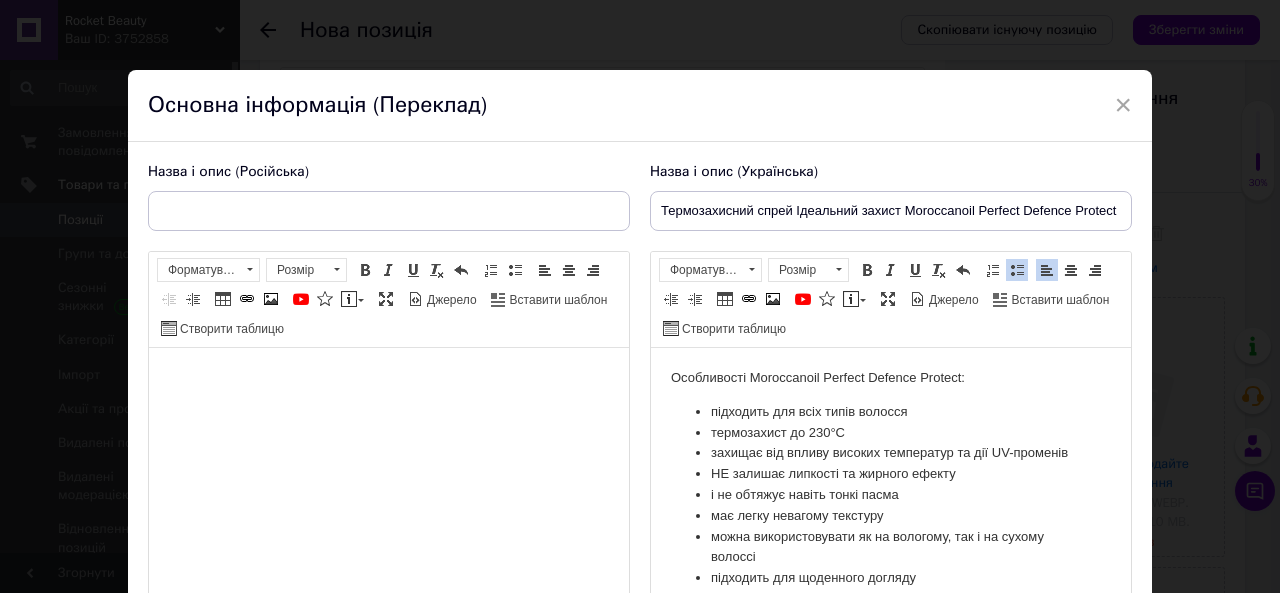 click on "і не обтяжує навіть тонкі пасма" at bounding box center (891, 495) 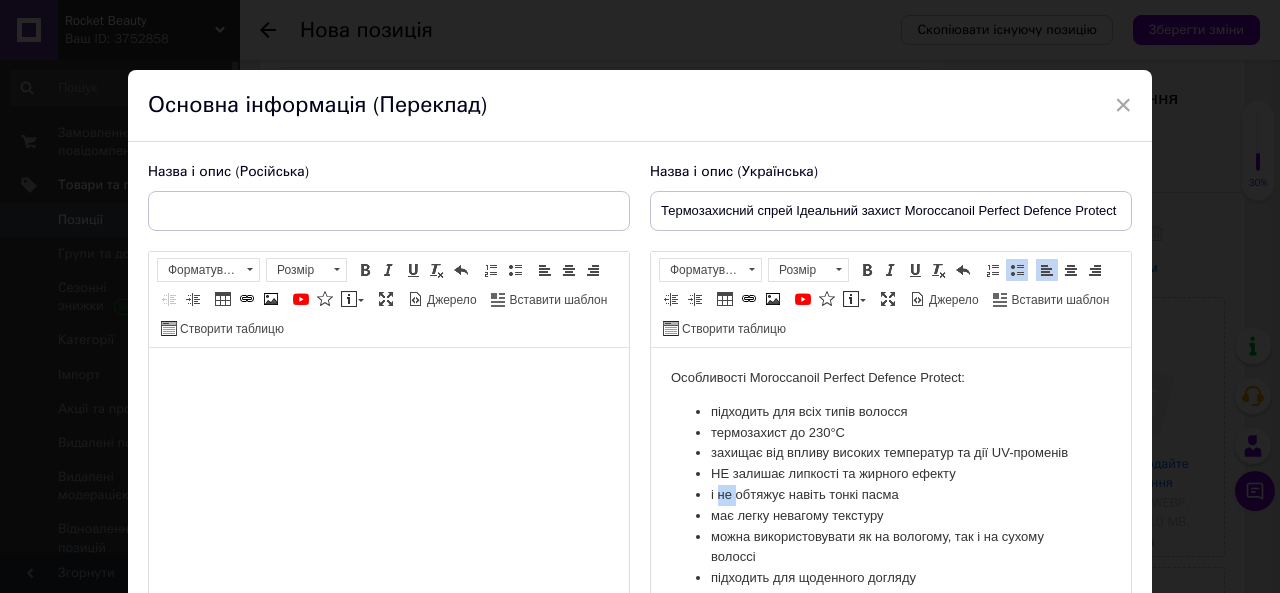 click on "і не обтяжує навіть тонкі пасма" at bounding box center [891, 495] 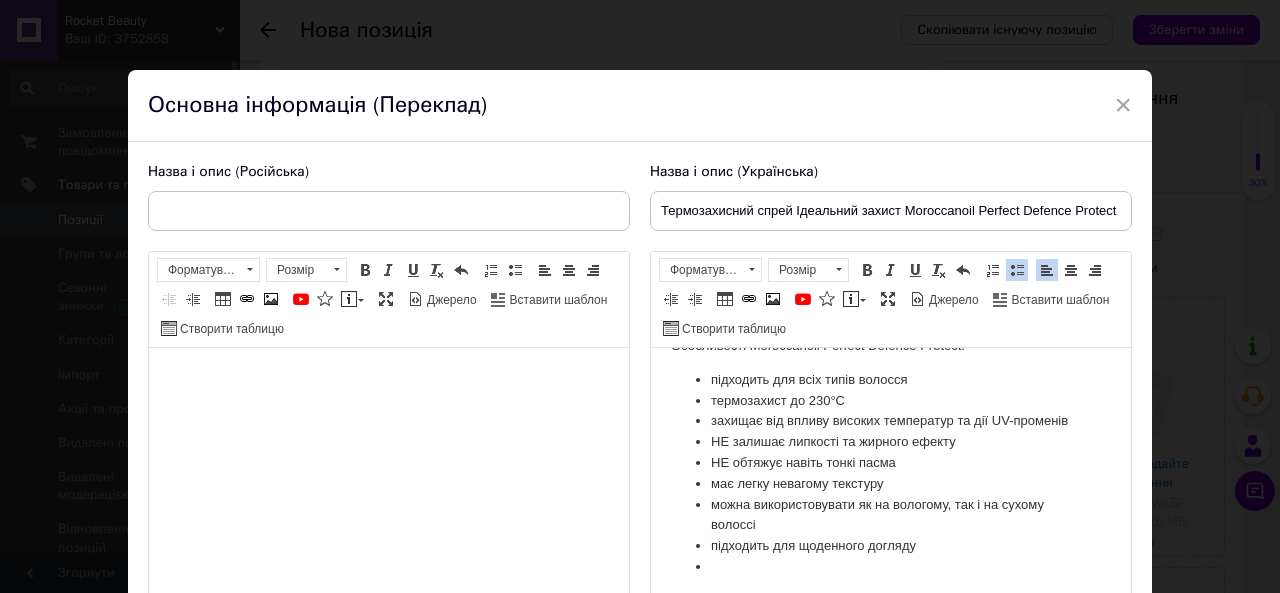 scroll, scrollTop: 52, scrollLeft: 0, axis: vertical 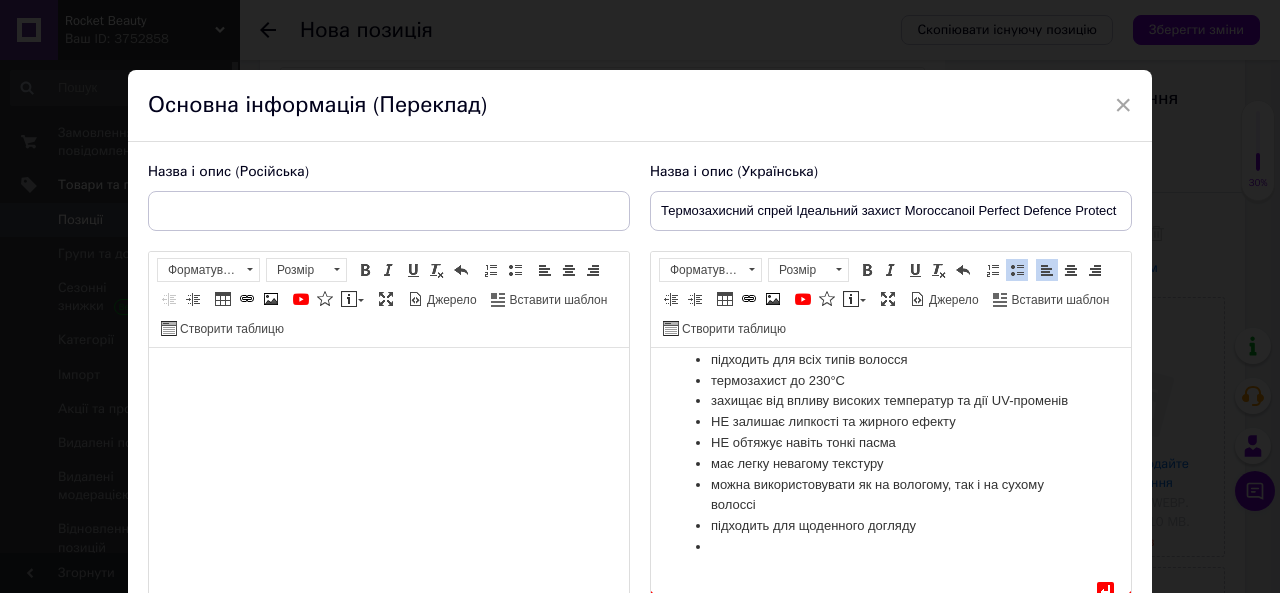 click at bounding box center (891, 547) 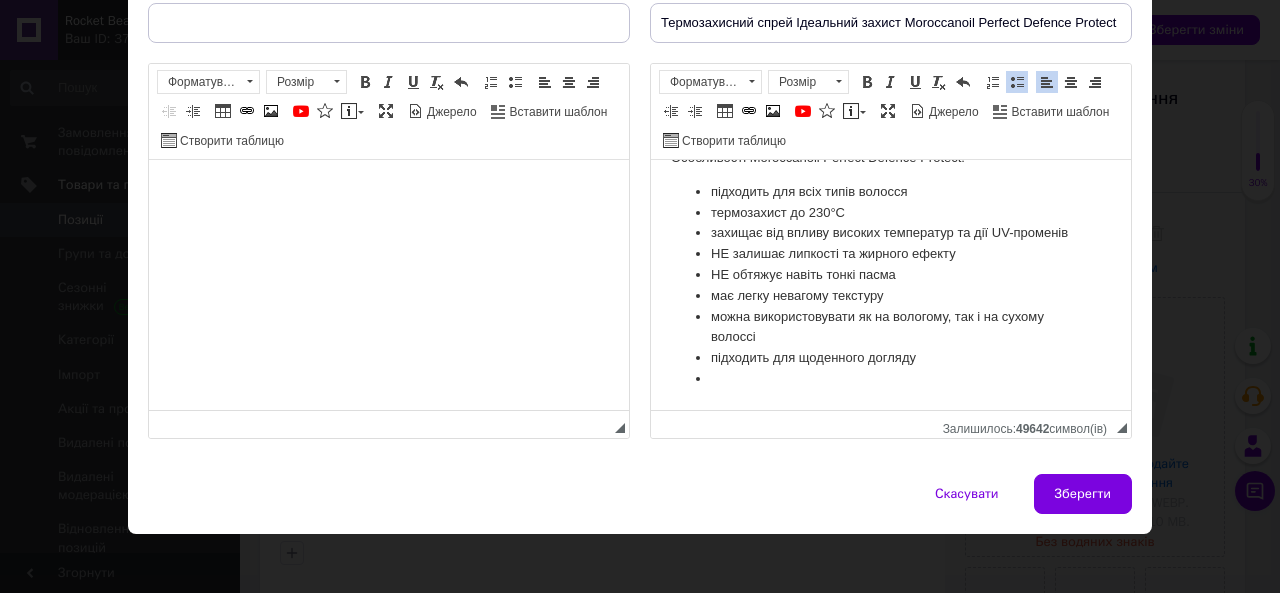 scroll, scrollTop: 194, scrollLeft: 0, axis: vertical 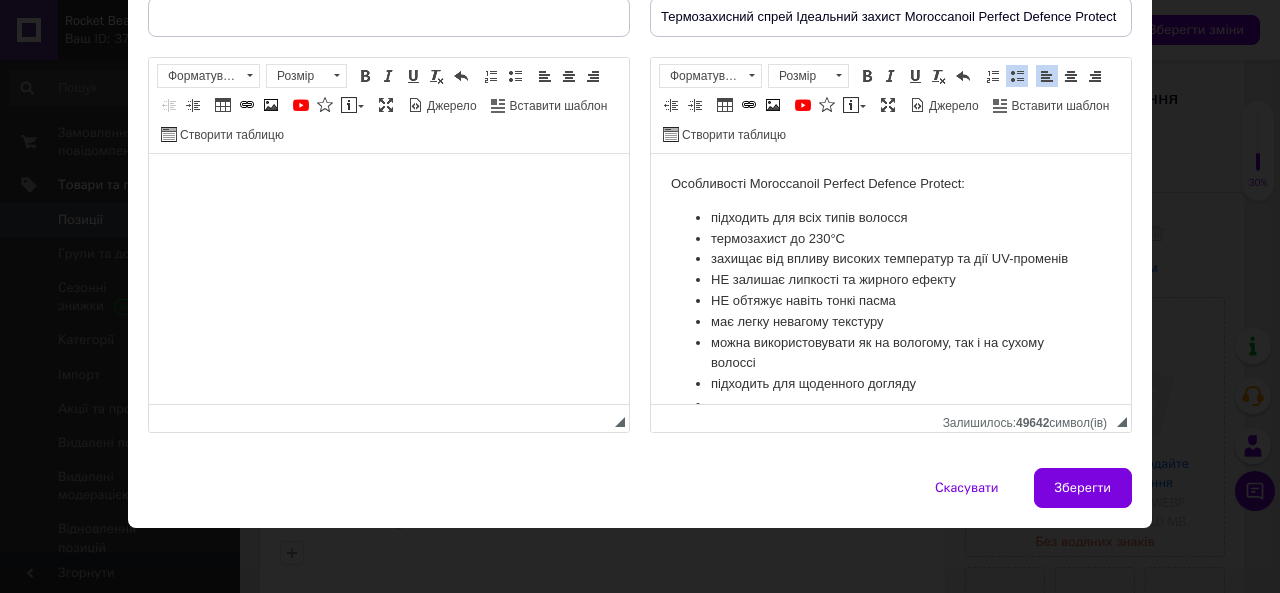 click on "термозахист до 230°C" at bounding box center [891, 239] 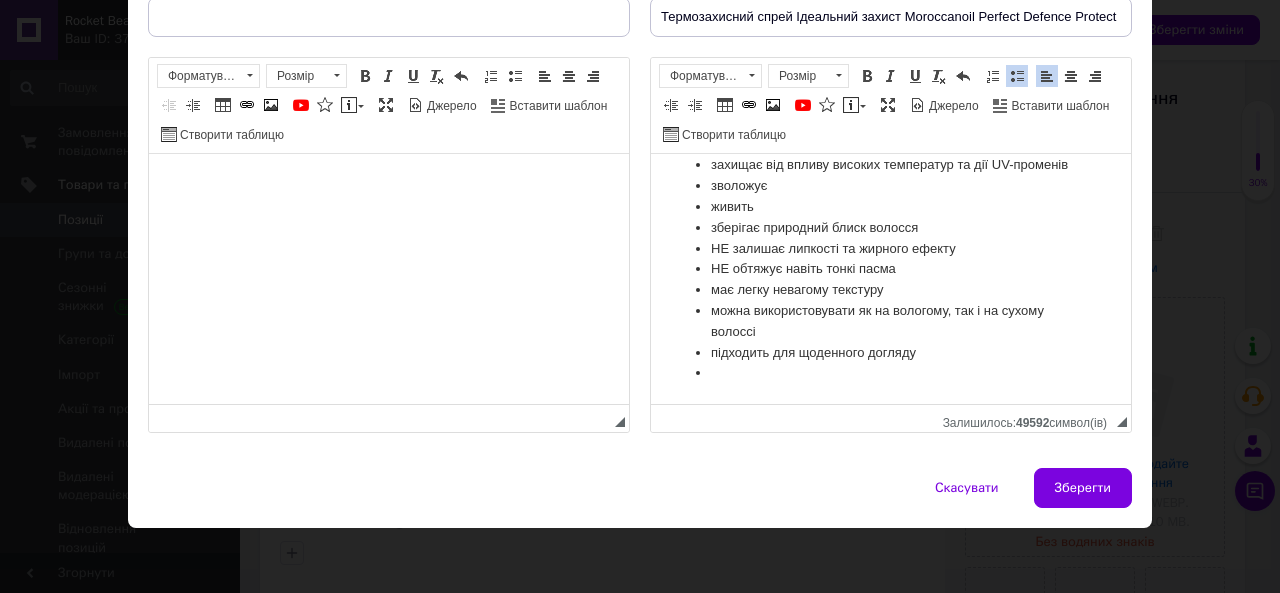 scroll, scrollTop: 115, scrollLeft: 0, axis: vertical 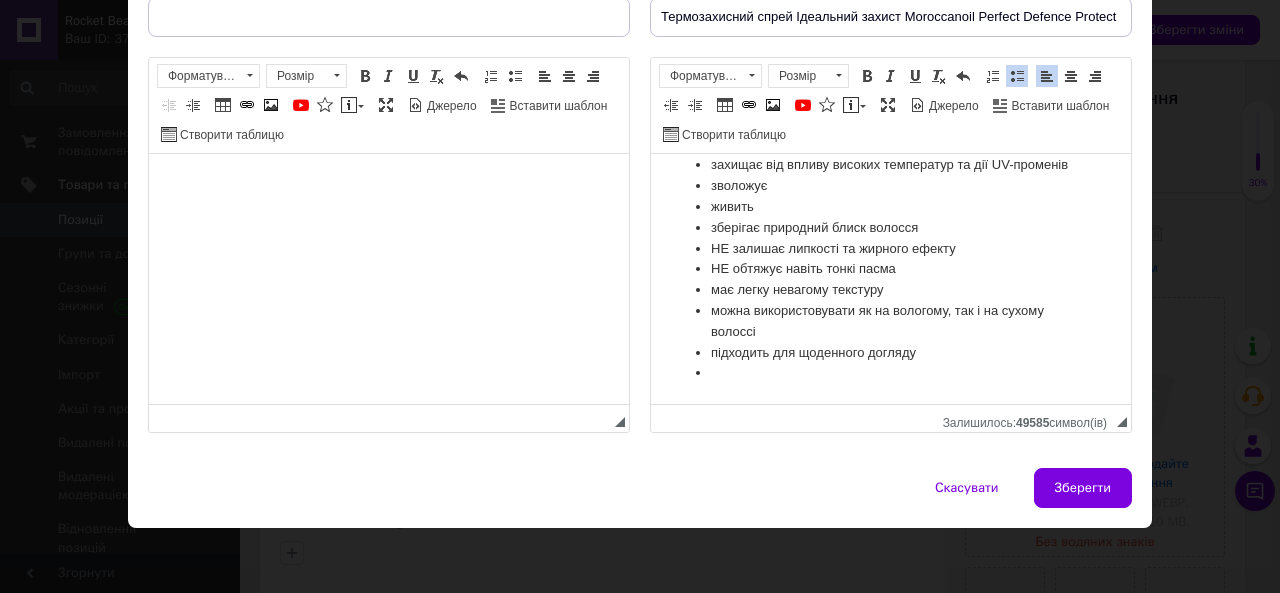 click on "Особливості Moroccanoil Perfect Defence Protect: підходить для всіх типів волосся термозахист до 230°C захищає від впливу високих температур та дії UV-променів зволожує живить зберігає природний блиск волосся НЕ залишає липкості та жирного ефекту НЕ обтяжує навіть тонкі пасма має легку невагому текстуру можна використовувати як на вологому, так і на сухому волоссі підхо дить для щоденного догляду" at bounding box center [891, 232] 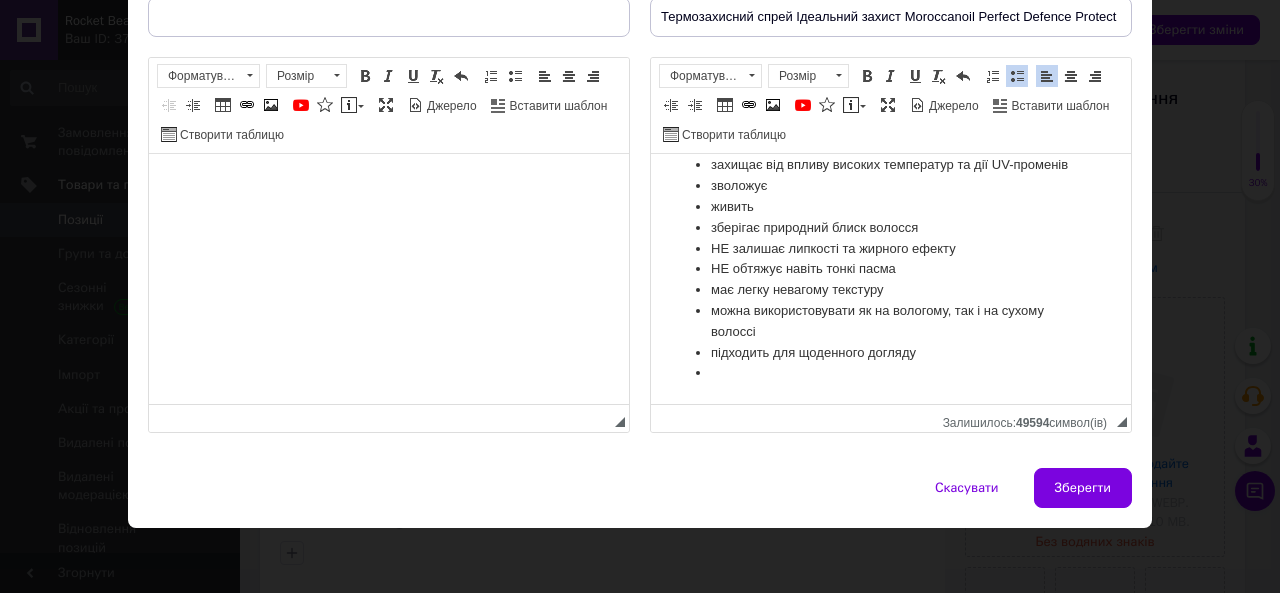 scroll, scrollTop: 115, scrollLeft: 0, axis: vertical 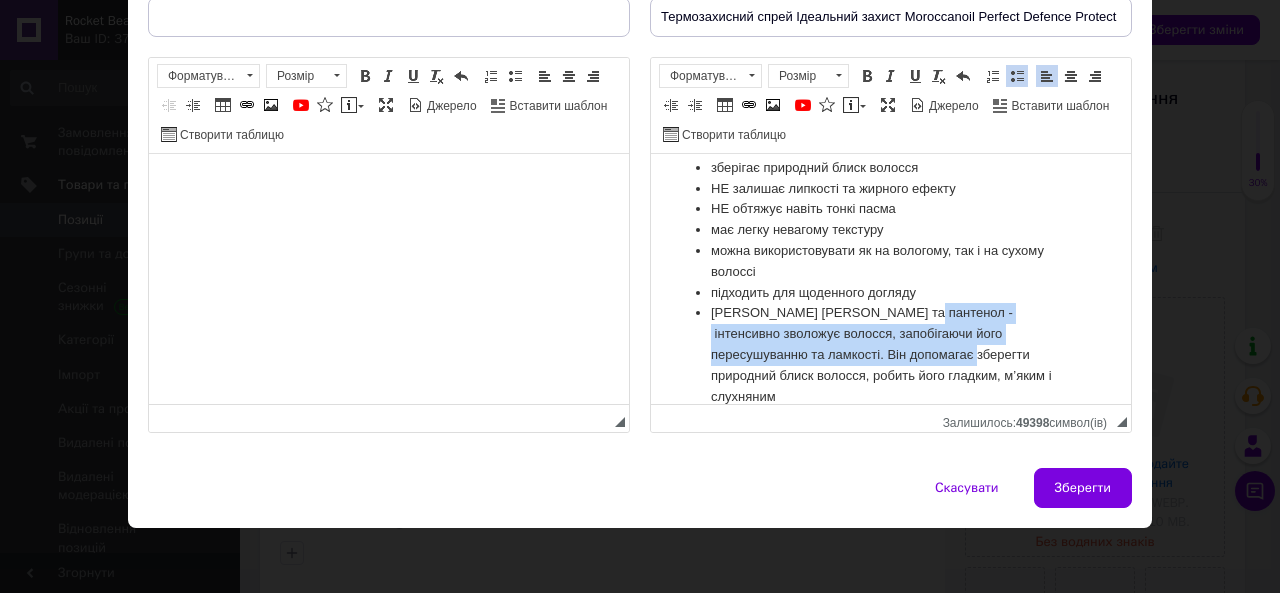 drag, startPoint x: 893, startPoint y: 372, endPoint x: 858, endPoint y: 348, distance: 42.43819 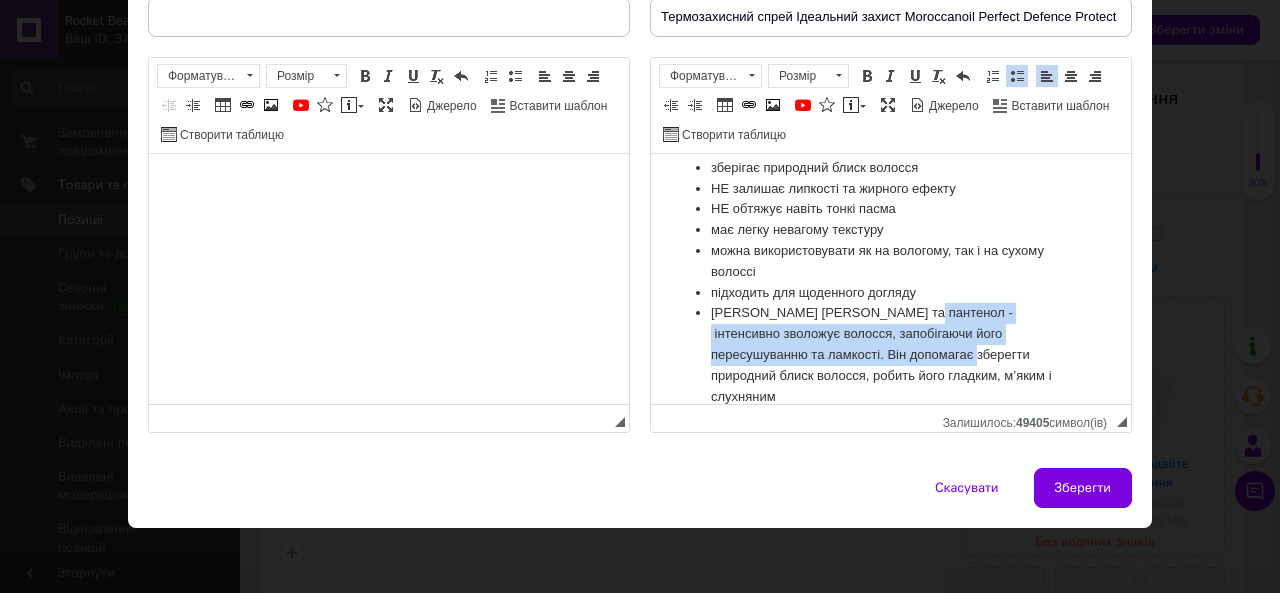 click on "арганова олія та пантенол - інтенсивно зволожує волосся, запобігаючи його пересушуванню та ламкості. Він допомагає зберегти природний блиск волосся, робить його гладким, м’яким і слухняним" at bounding box center (891, 355) 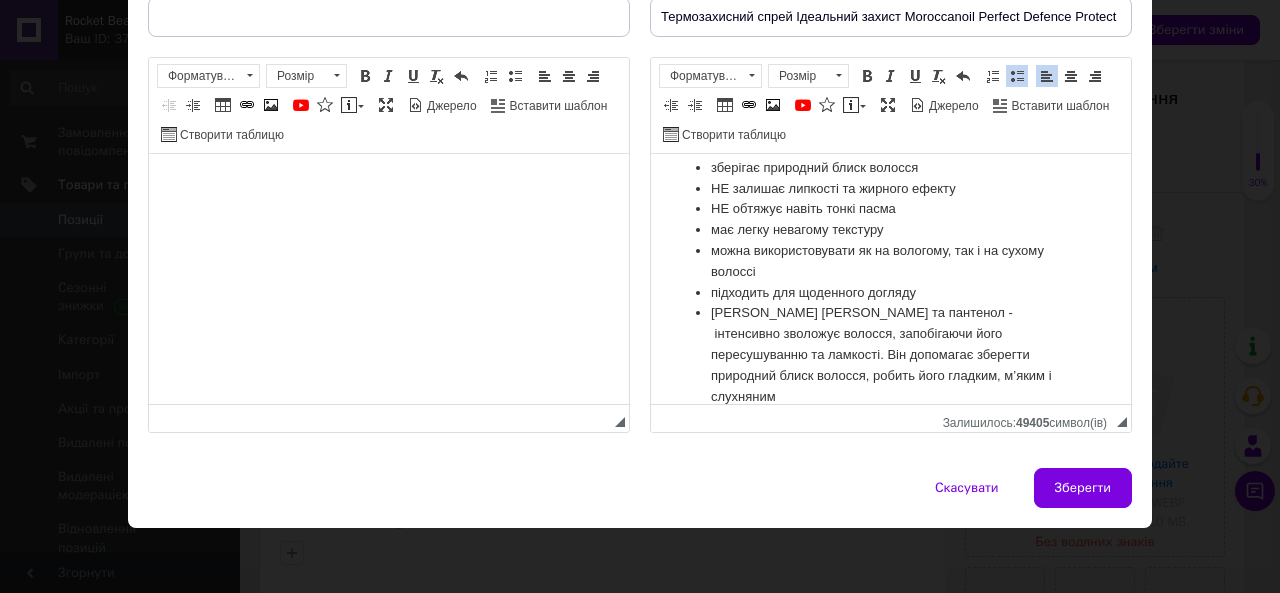 click on "арганова олія та пантенол - інтенсивно зволожує волосся, запобігаючи його пересушуванню та ламкості. Він допомагає зберегти природний блиск волосся, робить його гладким, м’яким і слухняним" at bounding box center [891, 355] 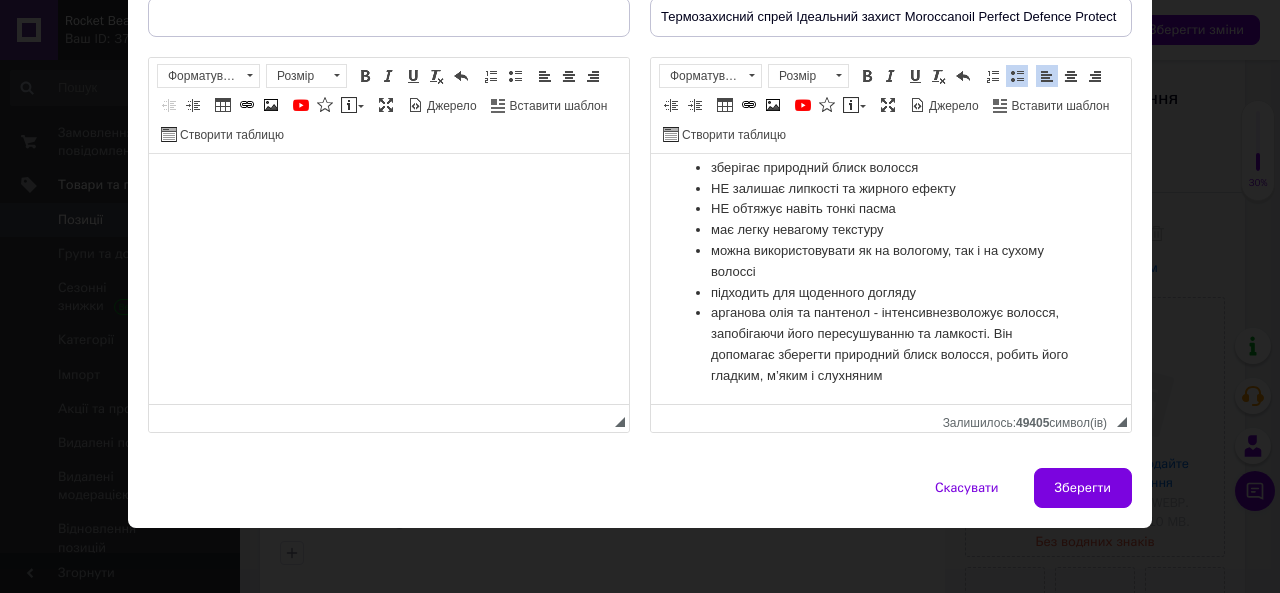 click on "арганова олія та пантенол - інтенсивне  зволожує волосся, запобігаючи його пересушуванню та ламкості. Він допомагає зберегти природний блиск волосся, робить його гладким, м’яким і слухняним" at bounding box center (891, 344) 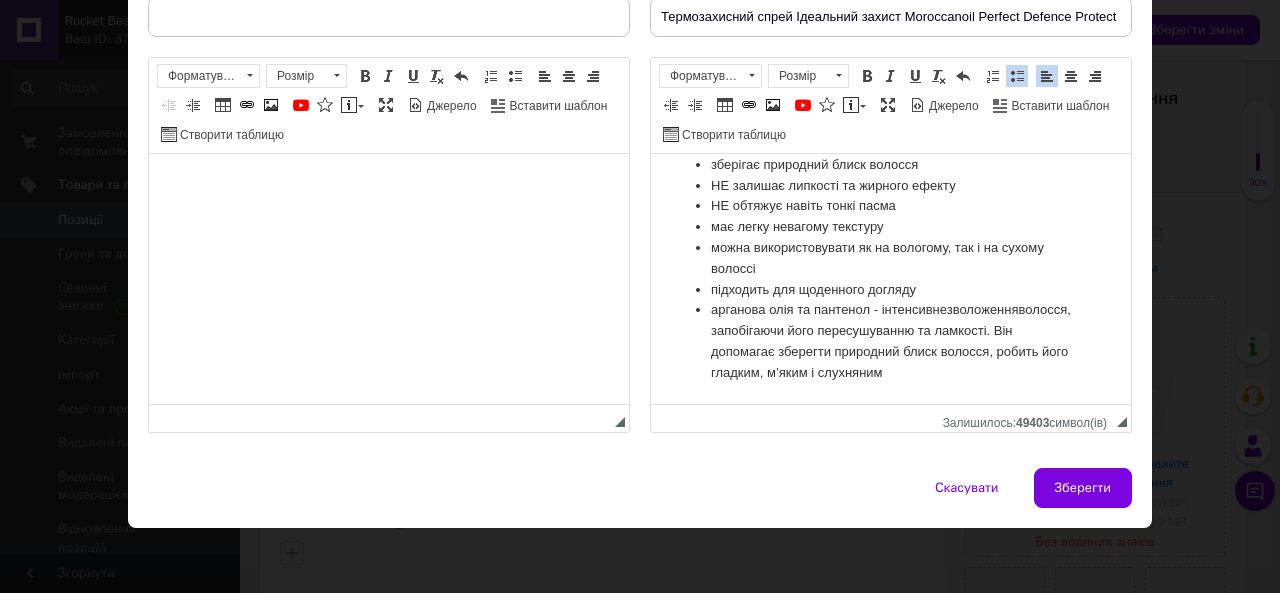 scroll, scrollTop: 198, scrollLeft: 0, axis: vertical 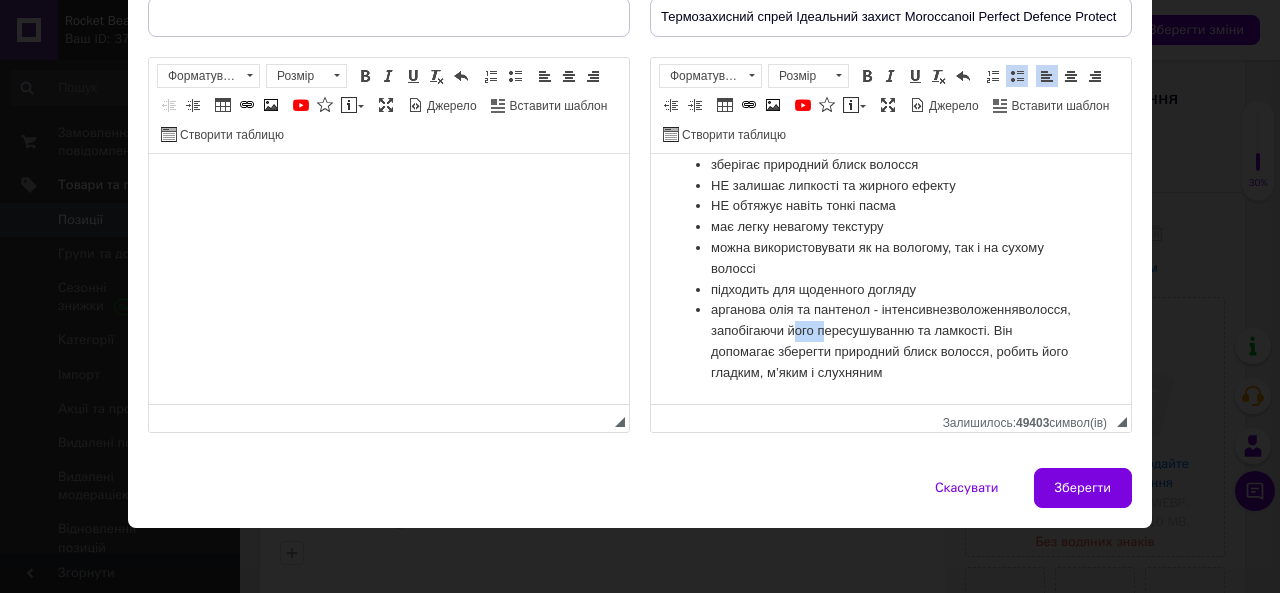 click on "арганова олія та пантенол - інтенсивне  зволоження  волосся, запобігаючи його пересушуванню та ламкості. Він допомагає зберегти природний блиск волосся, робить його гладким, м’яким і слухняним" at bounding box center (891, 341) 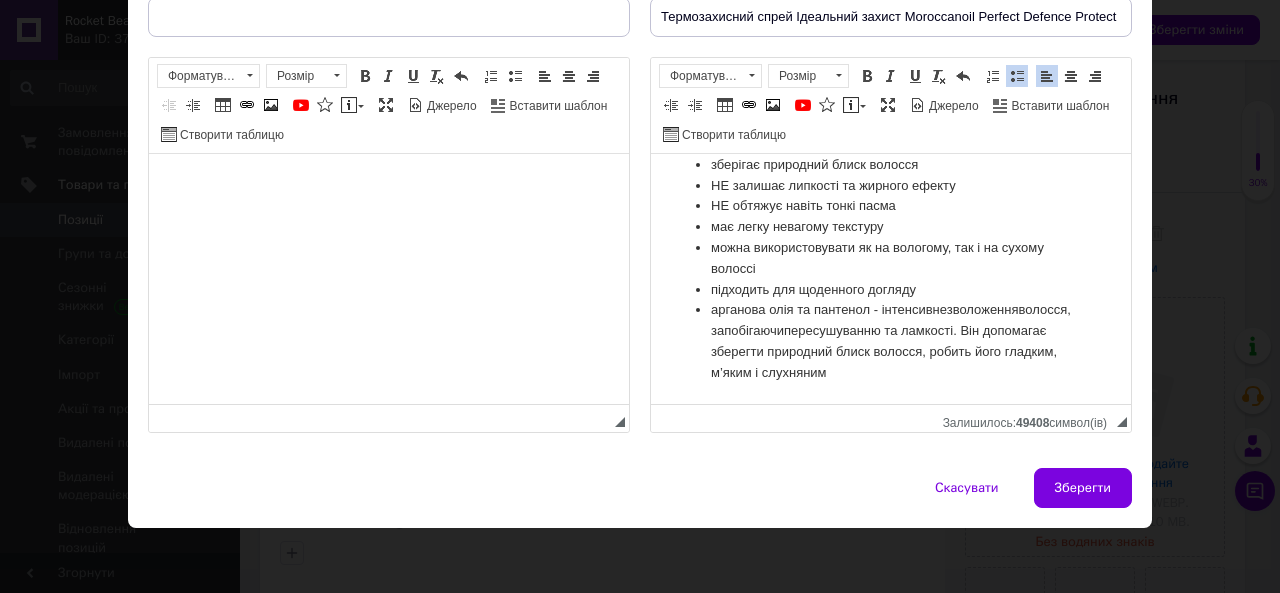 click on "арганова олія та пантенол - інтенсивне  зволоження  волосся, запобігаючи  пересушуванню та ламкості. Він допомагає зберегти природний блиск волосся, робить його гладким, м’яким і слухняним" at bounding box center [891, 341] 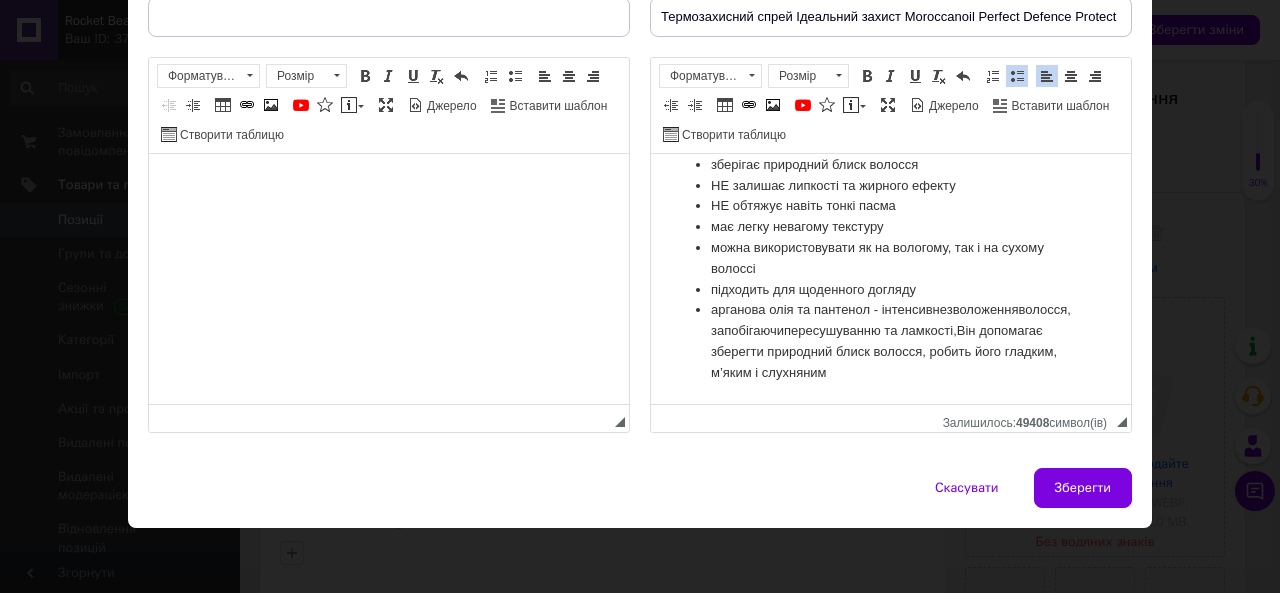 click on "арганова олія та пантенол - інтенсивне  зволоження  волосся, запобігаючи  пересушуванню та ламкості,  Він допомагає зберегти природний блиск волосся, робить його гладким, м’яким і слухняним" at bounding box center [891, 341] 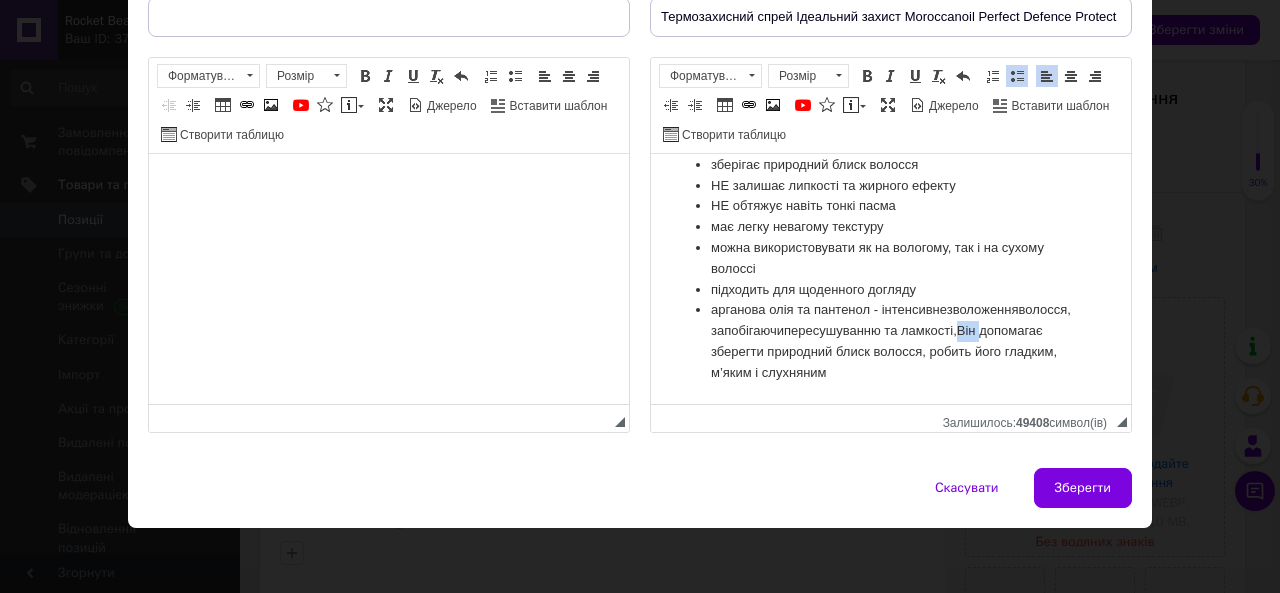 click on "арганова олія та пантенол - інтенсивне  зволоження  волосся, запобігаючи  пересушуванню та ламкості,  Він допомагає зберегти природний блиск волосся, робить його гладким, м’яким і слухняним" at bounding box center [891, 341] 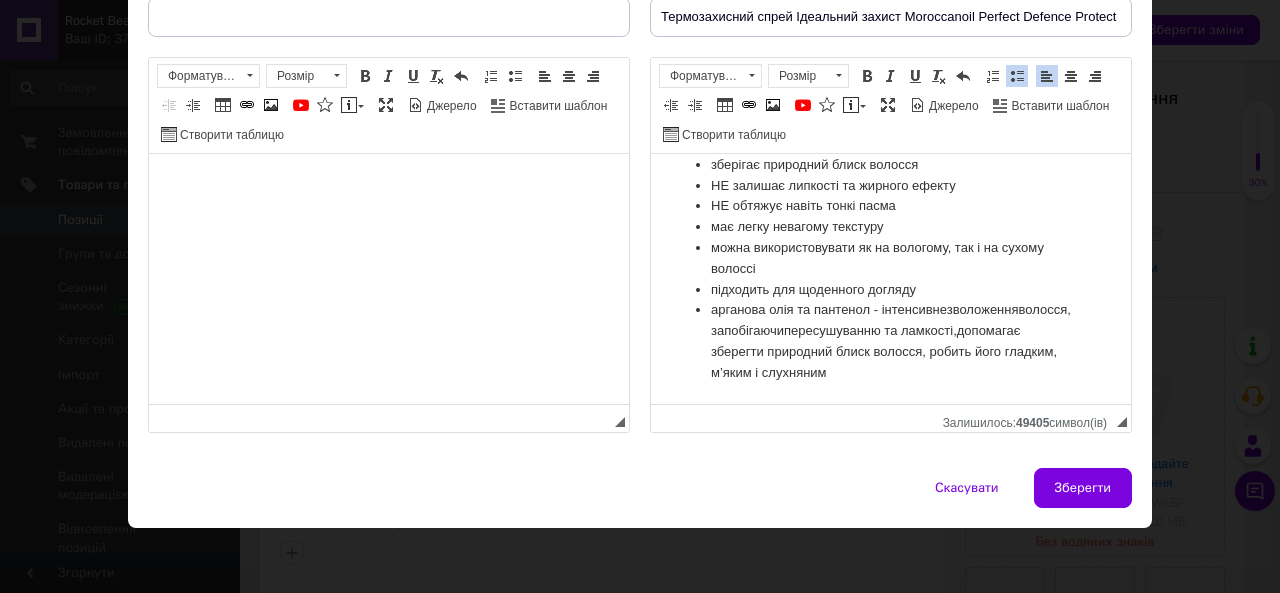 click on "арганова олія та пантенол - інтенсивне  зволоження  волосся, запобігаючи  пересушуванню та ламкості,  допомагає зберегти природний блиск волосся, робить його гладким, м’яким і слухняним" at bounding box center [891, 341] 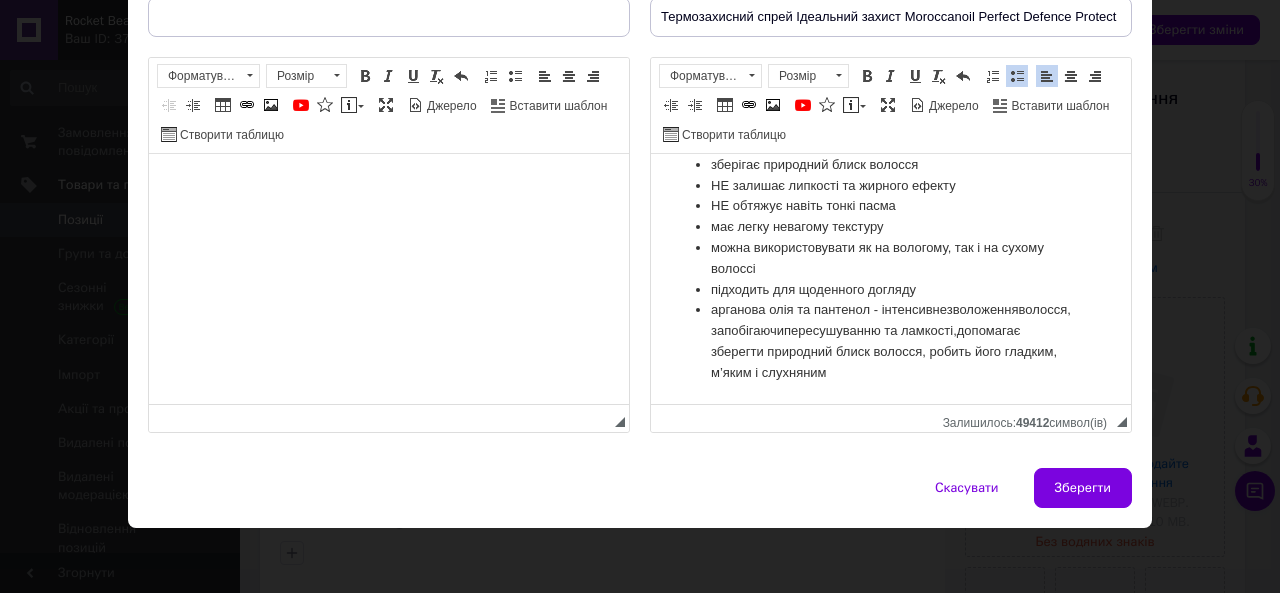 click on "арганова олія та пантенол - інтенсивне  зволоження  волосся, запобігаючи  пересушуванню та ламкості,  допомагає зберегти природний блиск волосся, робить його гладким, м’яким і слухняним" at bounding box center (891, 341) 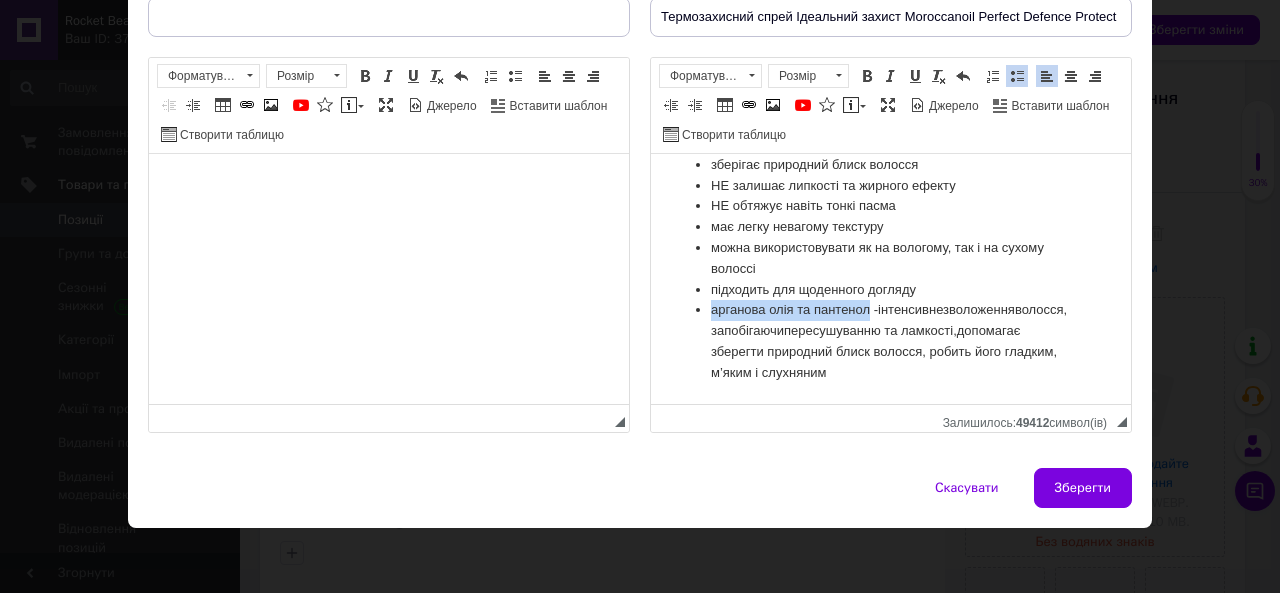 drag, startPoint x: 706, startPoint y: 291, endPoint x: 869, endPoint y: 292, distance: 163.00307 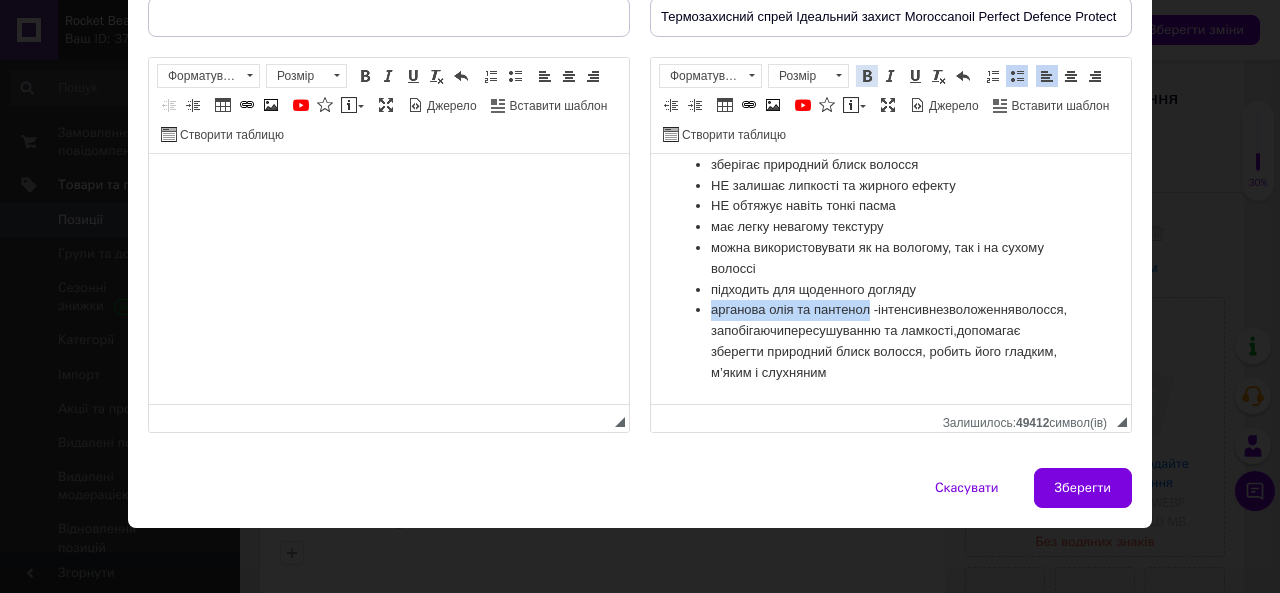 click at bounding box center [867, 76] 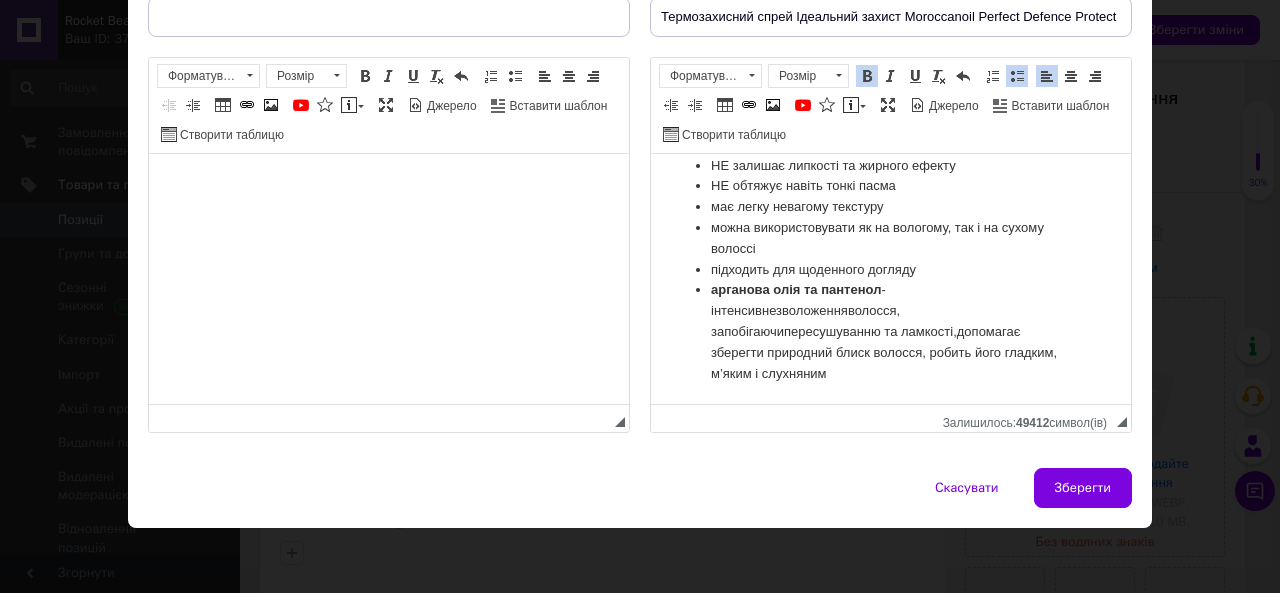 click on "арганова олія та пантенол  -  інтенсивне  зволоження  волосся, запобігаючи  пересушуванню та ламкості,  допомагає зберегти природний блиск волосся, робить його гладким, м’яким і слухняним" at bounding box center [891, 332] 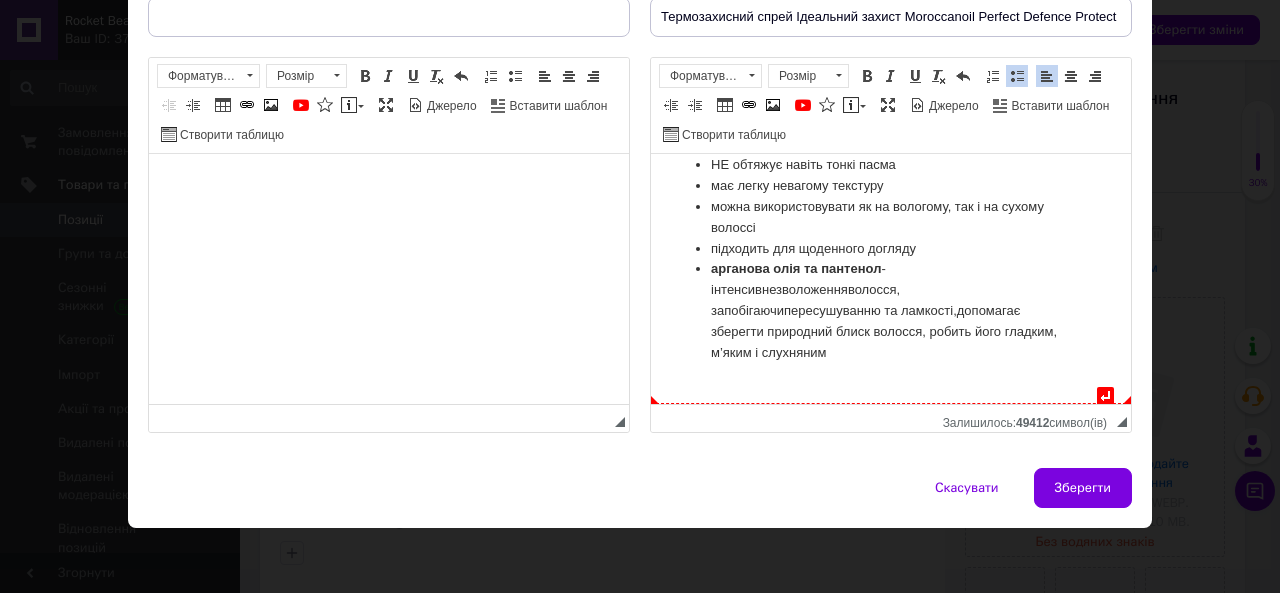 drag, startPoint x: 801, startPoint y: 374, endPoint x: 812, endPoint y: 376, distance: 11.18034 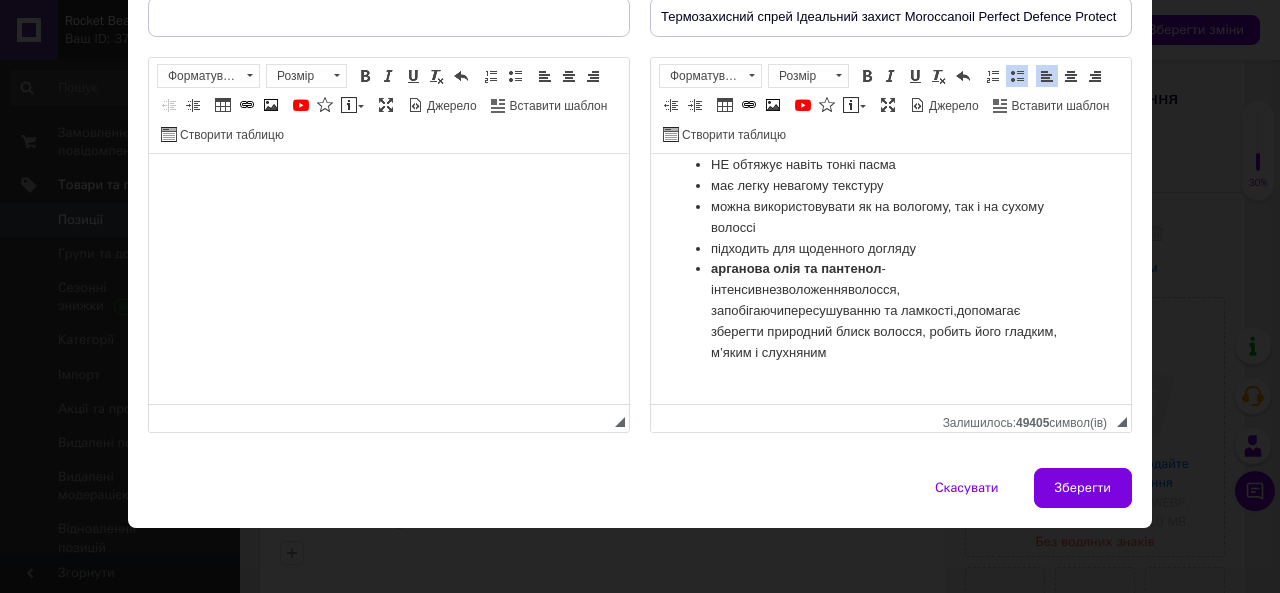 scroll, scrollTop: 225, scrollLeft: 0, axis: vertical 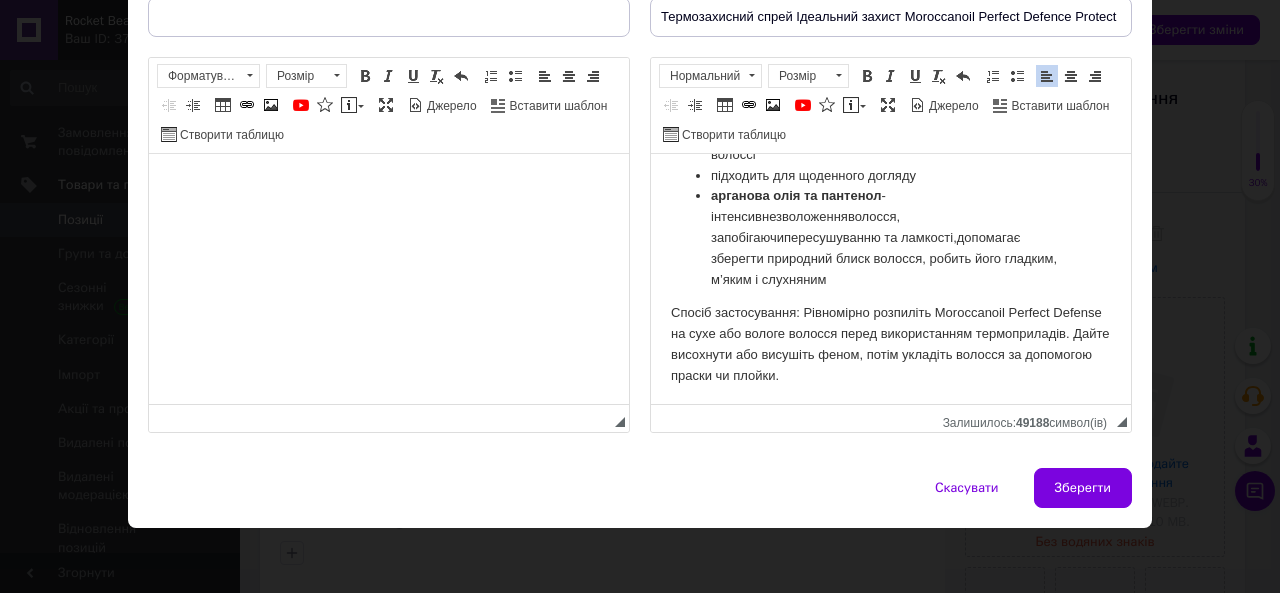 click on "Спосіб застосування: Рівномірно розпиліть Moroccanoil Perfect Defense на сухе або вологе волосся перед використанням термоприладів. Дайте висохнути або висушіть феном, потім укладіть волосся за допомогою праски чи плойки." at bounding box center (891, 344) 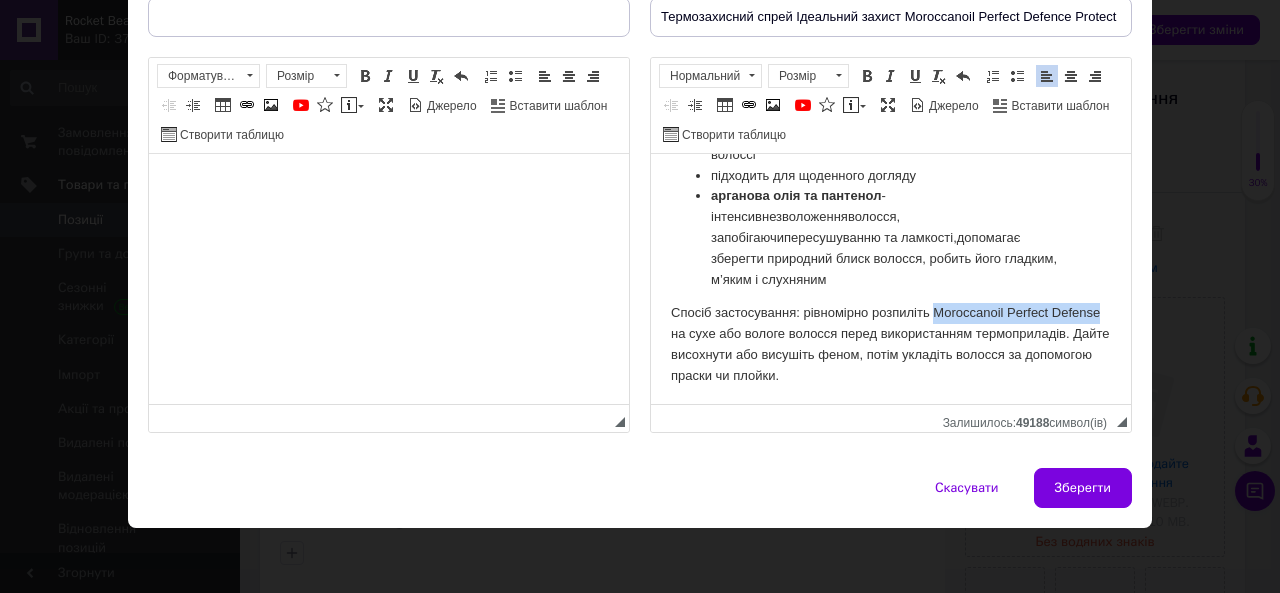 drag, startPoint x: 933, startPoint y: 331, endPoint x: 717, endPoint y: 358, distance: 217.68095 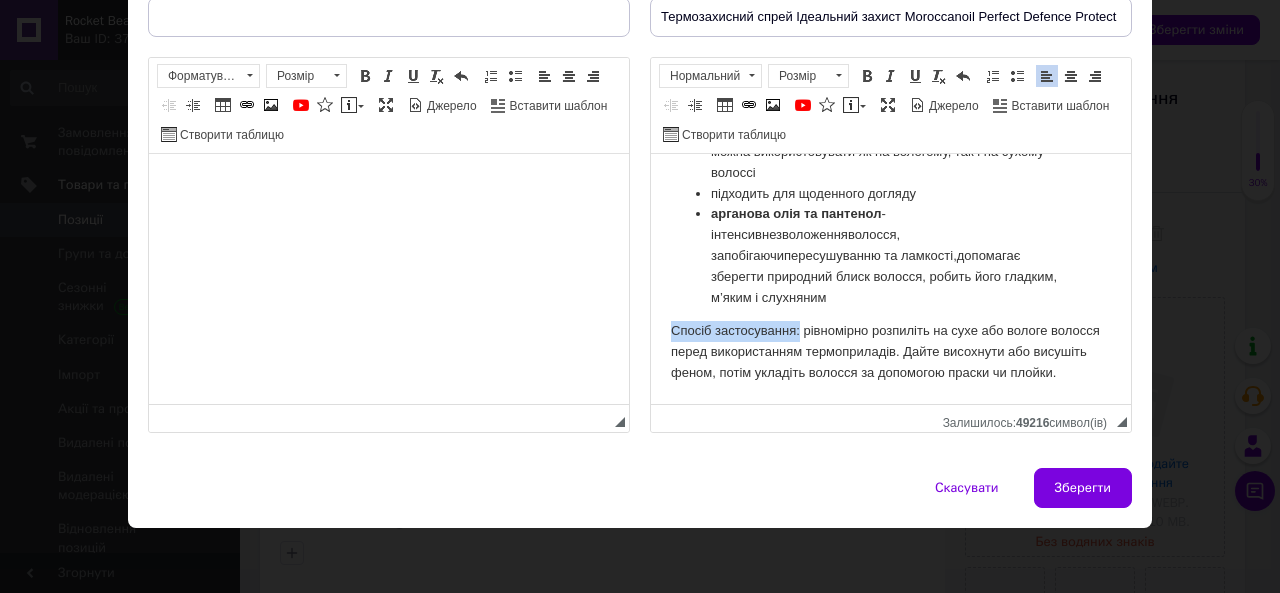 drag, startPoint x: 670, startPoint y: 330, endPoint x: 800, endPoint y: 324, distance: 130.13838 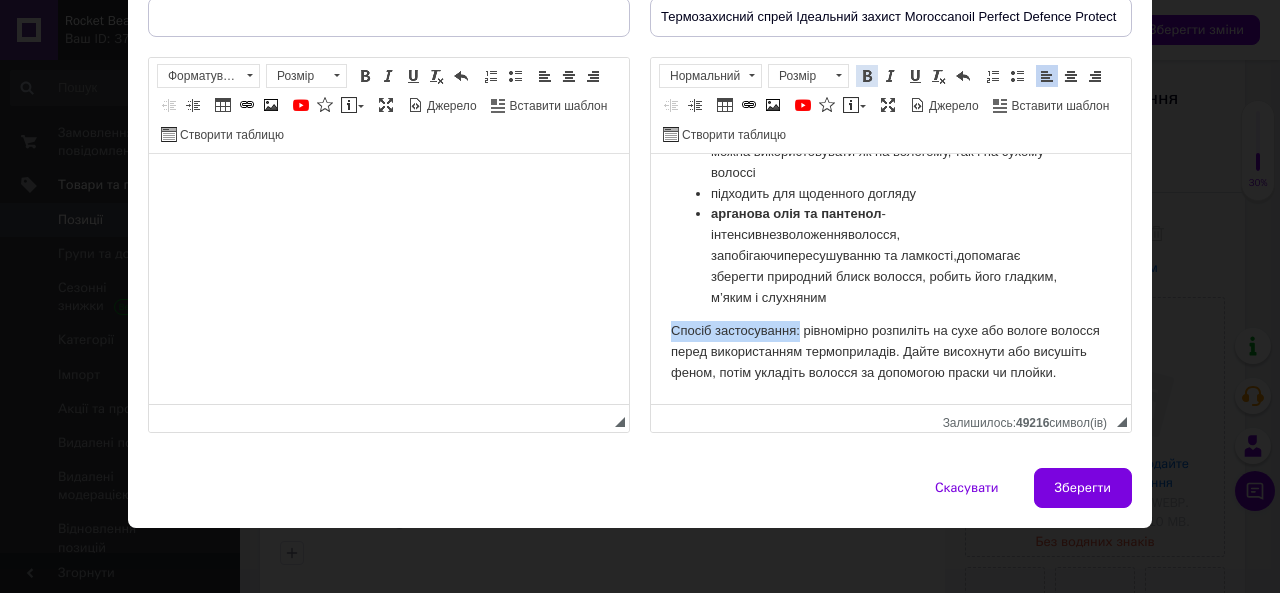 click at bounding box center [867, 76] 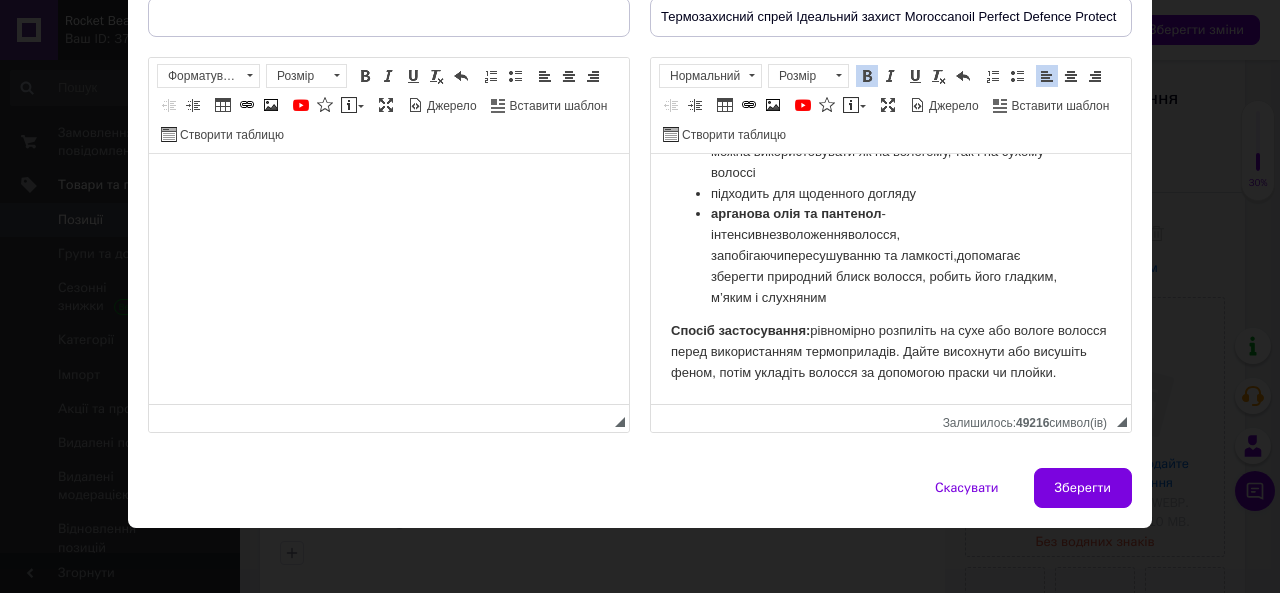 click on "арганова олія та пантенол  -  інтенсивне  зволоження  волосся, запобігаючи  пересушуванню та ламкості,  допомагає зберегти природний блиск волосся, робить його гладким, м’яким і слухняним" at bounding box center (891, 256) 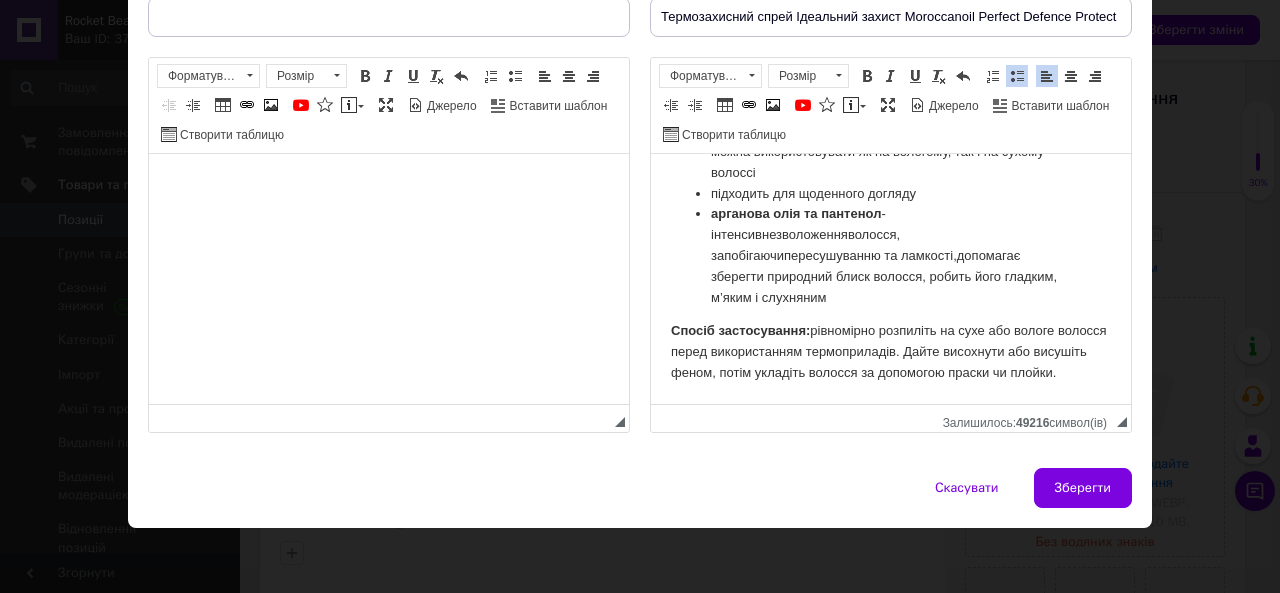 click on "Спосіб застосування:  рівномірно розпиліть на сухе або вологе волосся перед використанням термоприладів. Дайте висохнути або висушіть феном, потім укладіть волосся за допомогою праски чи плойки." at bounding box center (891, 352) 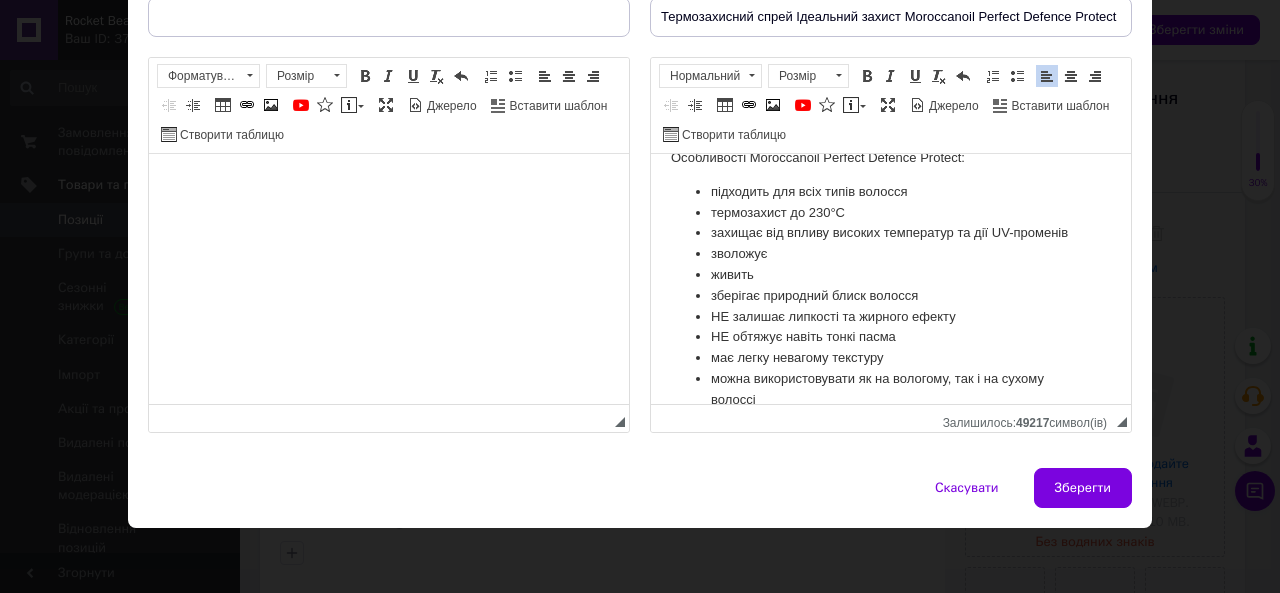 scroll, scrollTop: 0, scrollLeft: 0, axis: both 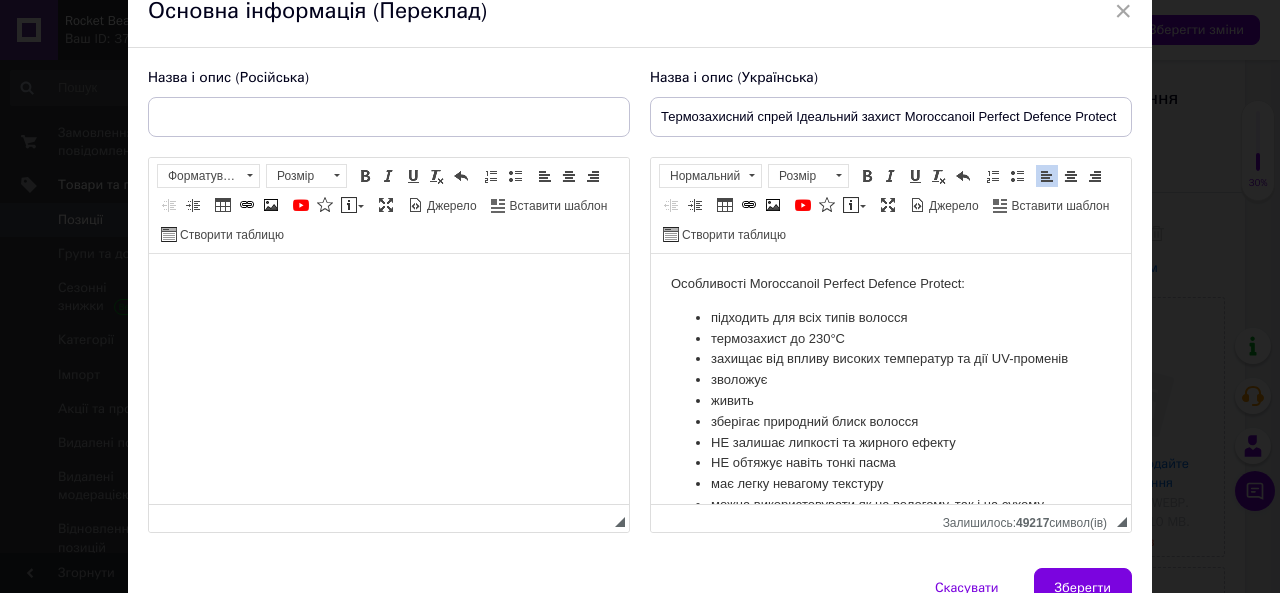 click on "Особливості Moroccanoil Perfect Defence Protect:" at bounding box center (891, 284) 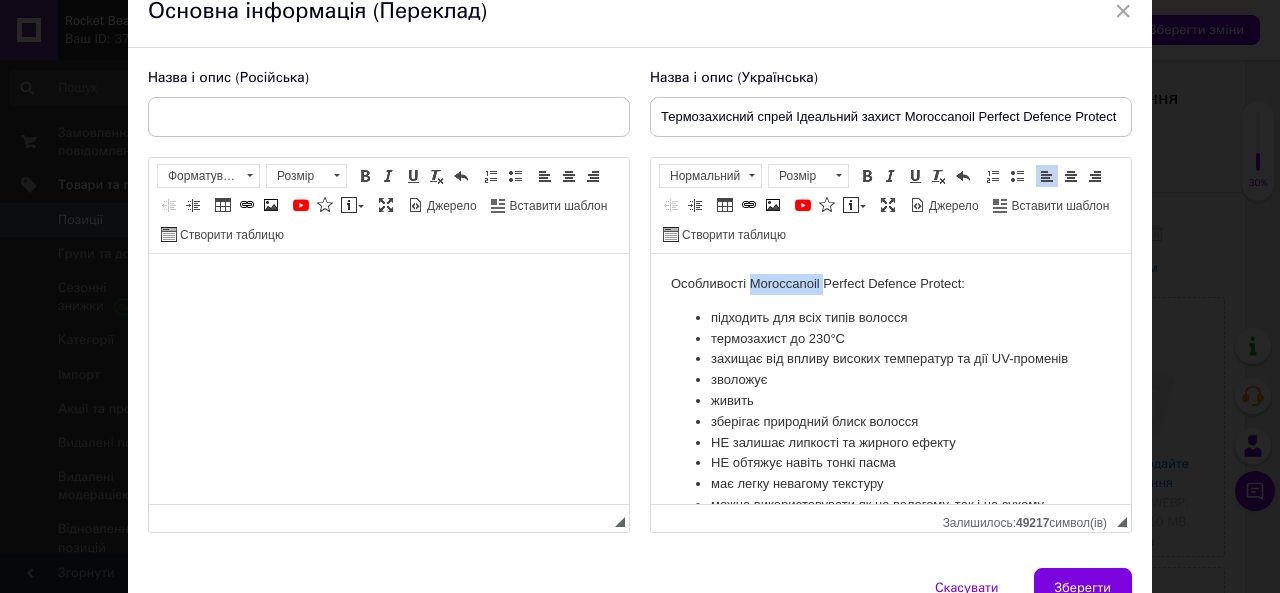 click on "Особливості Moroccanoil Perfect Defence Protect:" at bounding box center (891, 284) 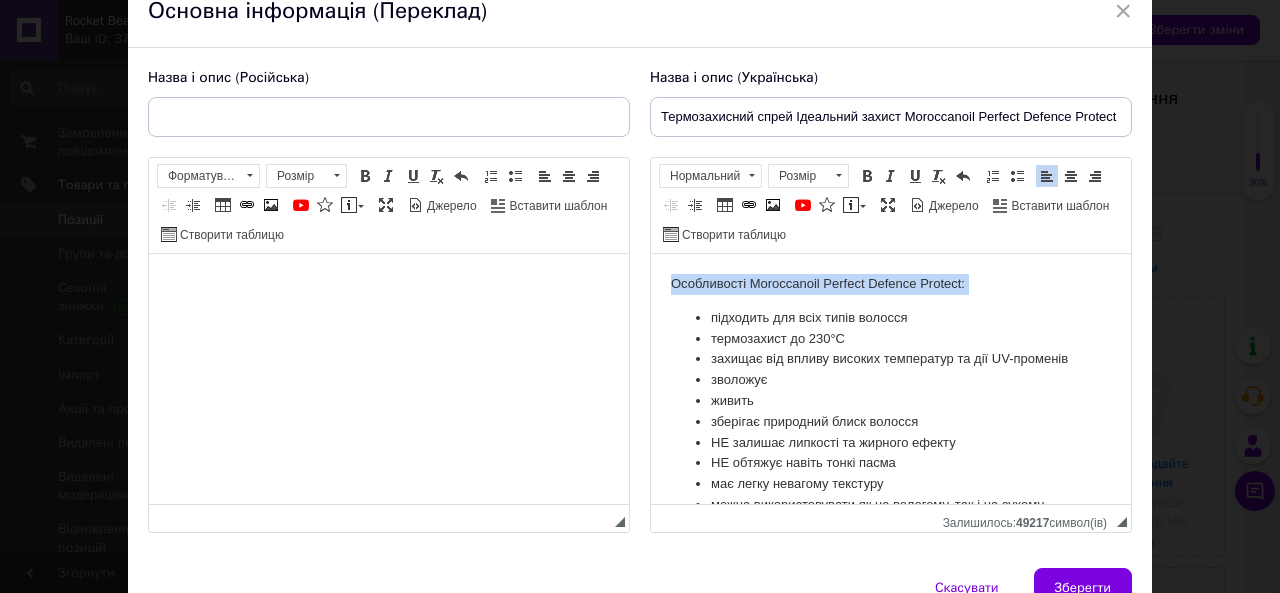 drag, startPoint x: 778, startPoint y: 281, endPoint x: 1513, endPoint y: 490, distance: 764.13745 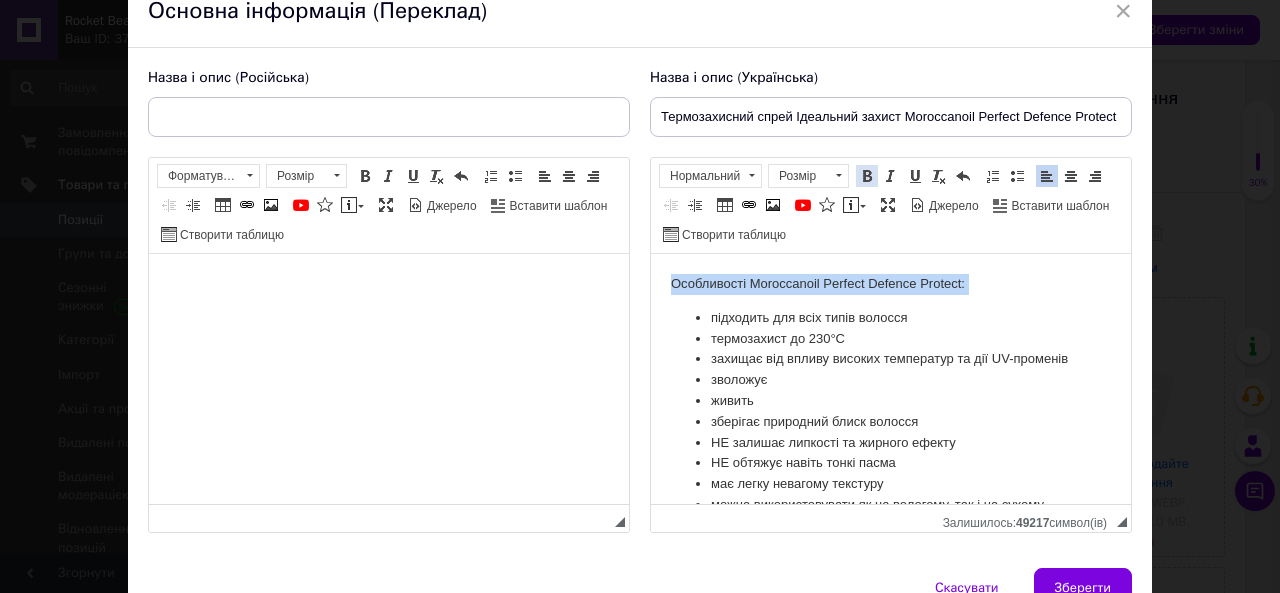 click at bounding box center [867, 176] 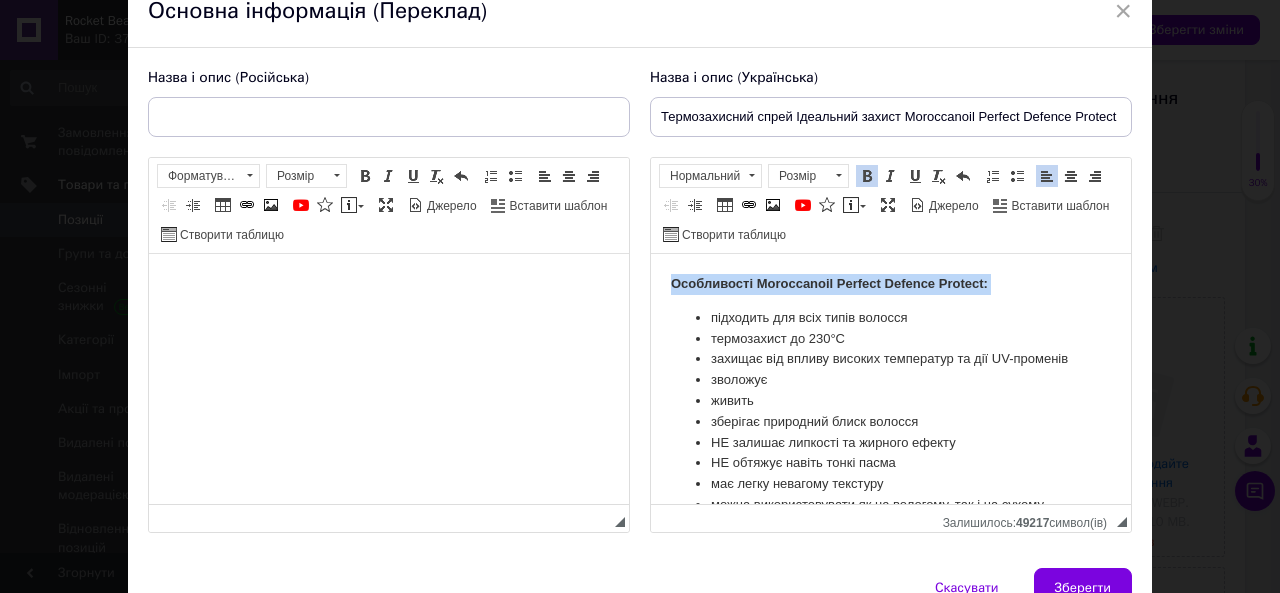 click at bounding box center (1071, 176) 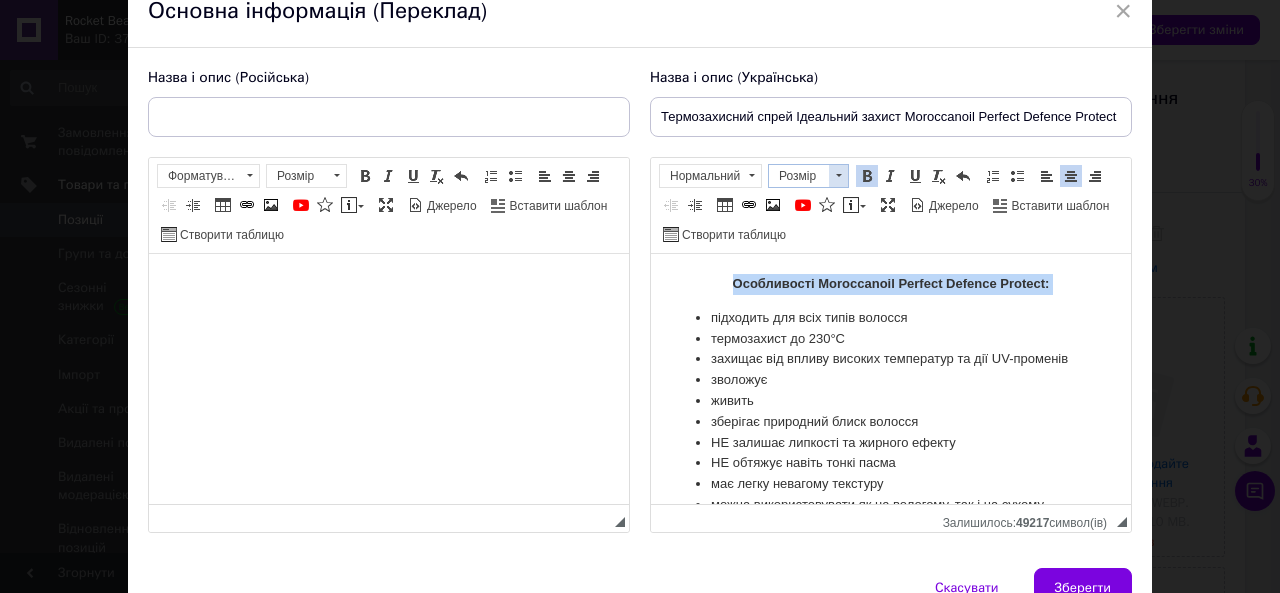 click at bounding box center (838, 176) 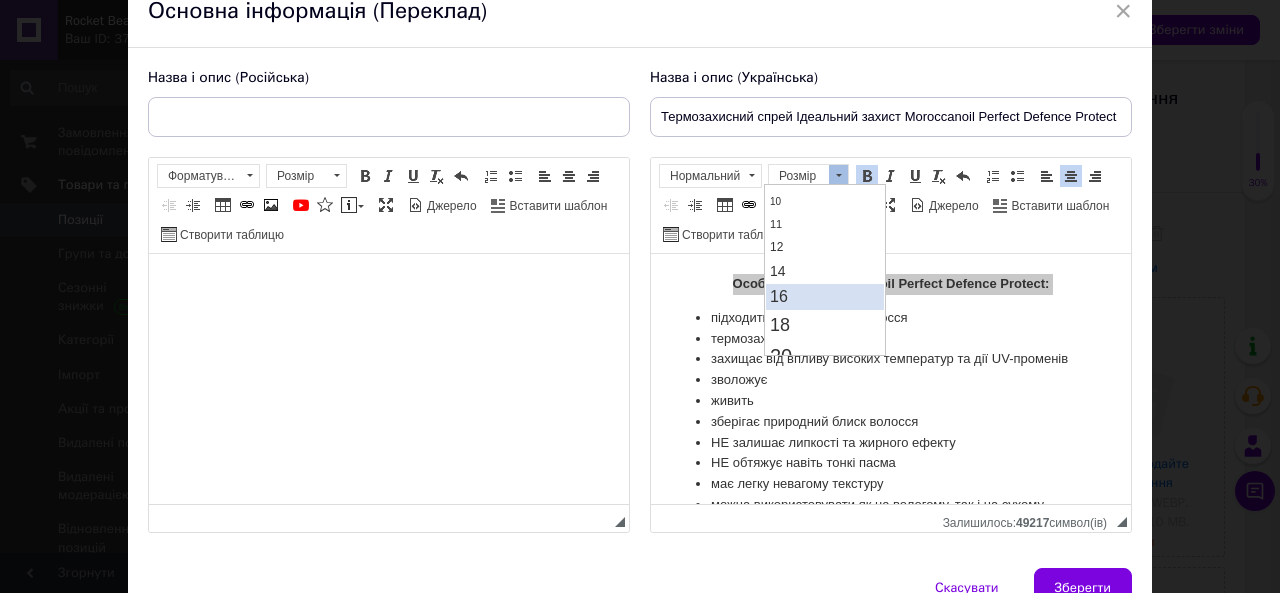 scroll, scrollTop: 100, scrollLeft: 0, axis: vertical 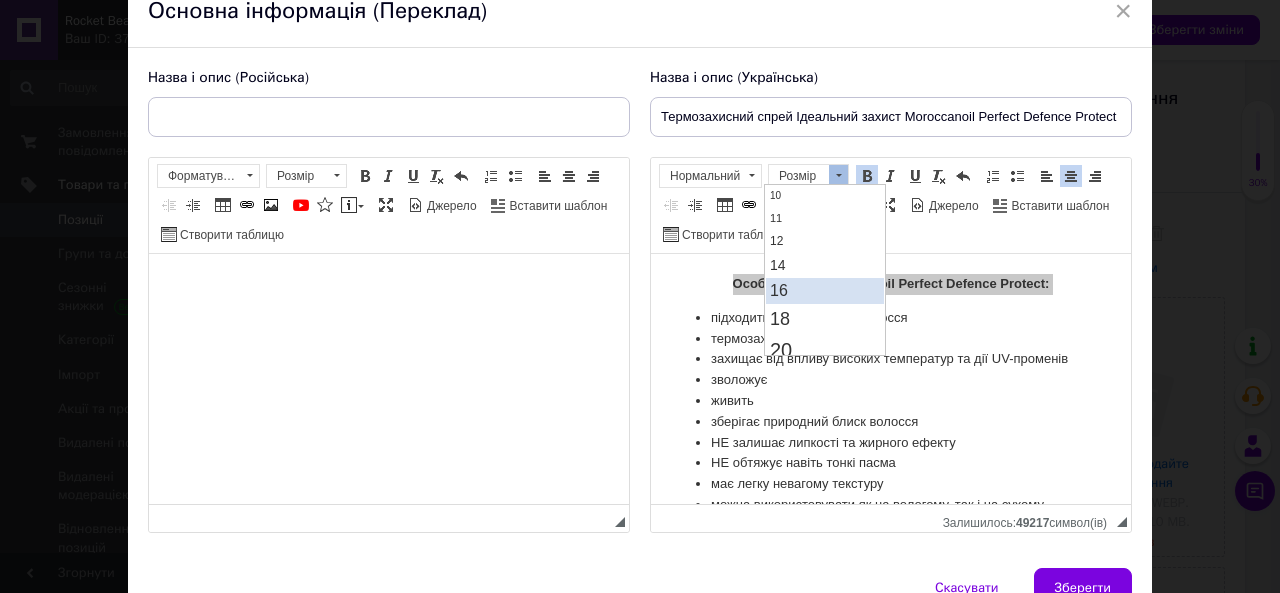 click on "16" at bounding box center [824, 291] 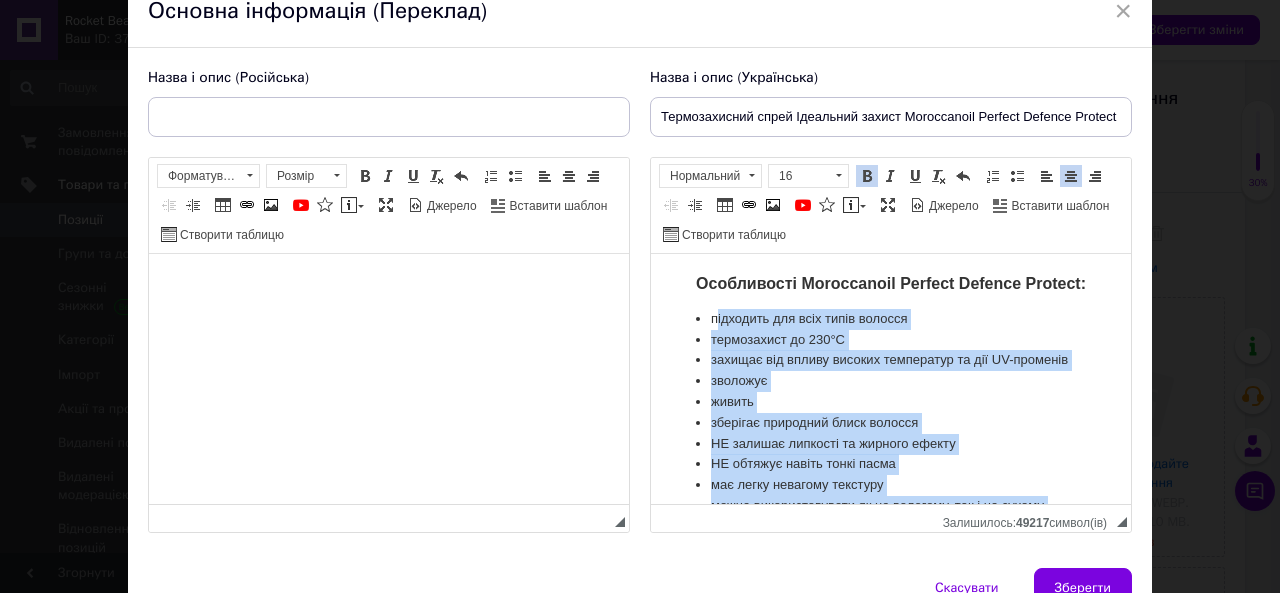 scroll, scrollTop: 296, scrollLeft: 0, axis: vertical 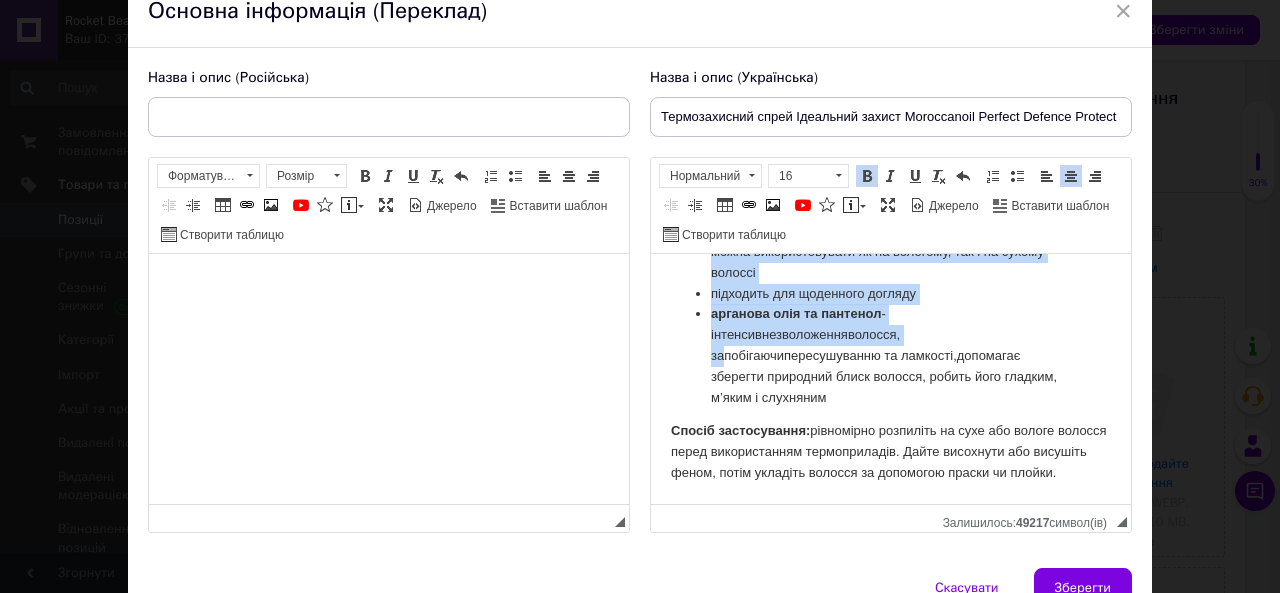drag, startPoint x: 714, startPoint y: 319, endPoint x: 920, endPoint y: 508, distance: 279.56573 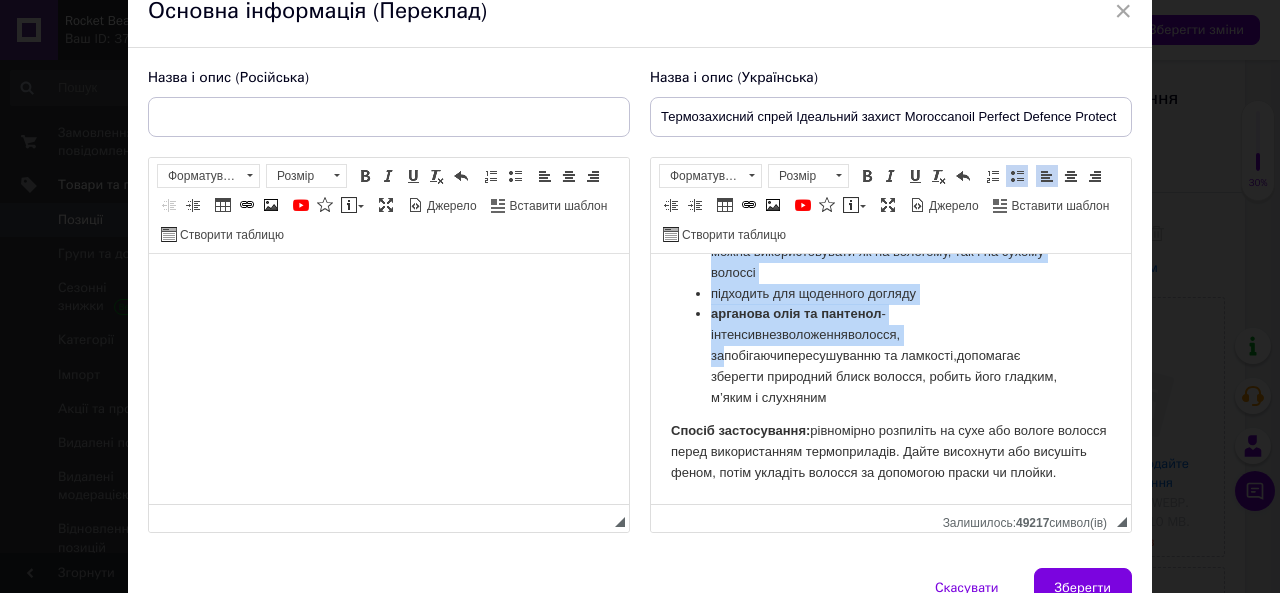 scroll, scrollTop: 0, scrollLeft: 0, axis: both 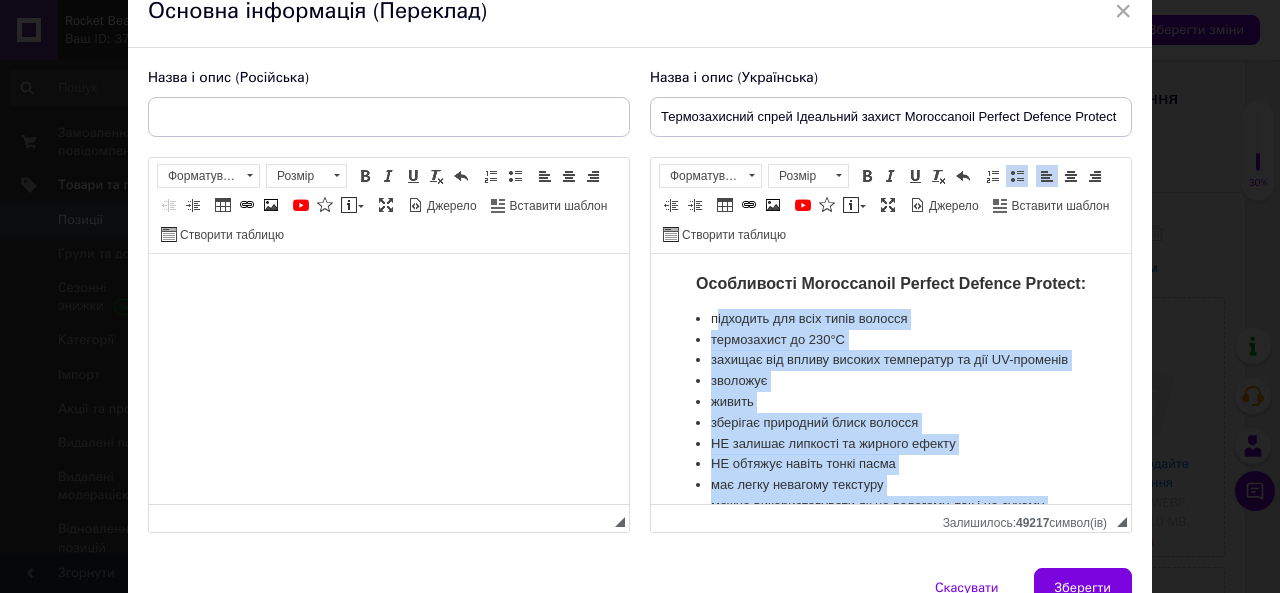 click on "захищає від впливу високих температур та дії UV-променів" at bounding box center [891, 360] 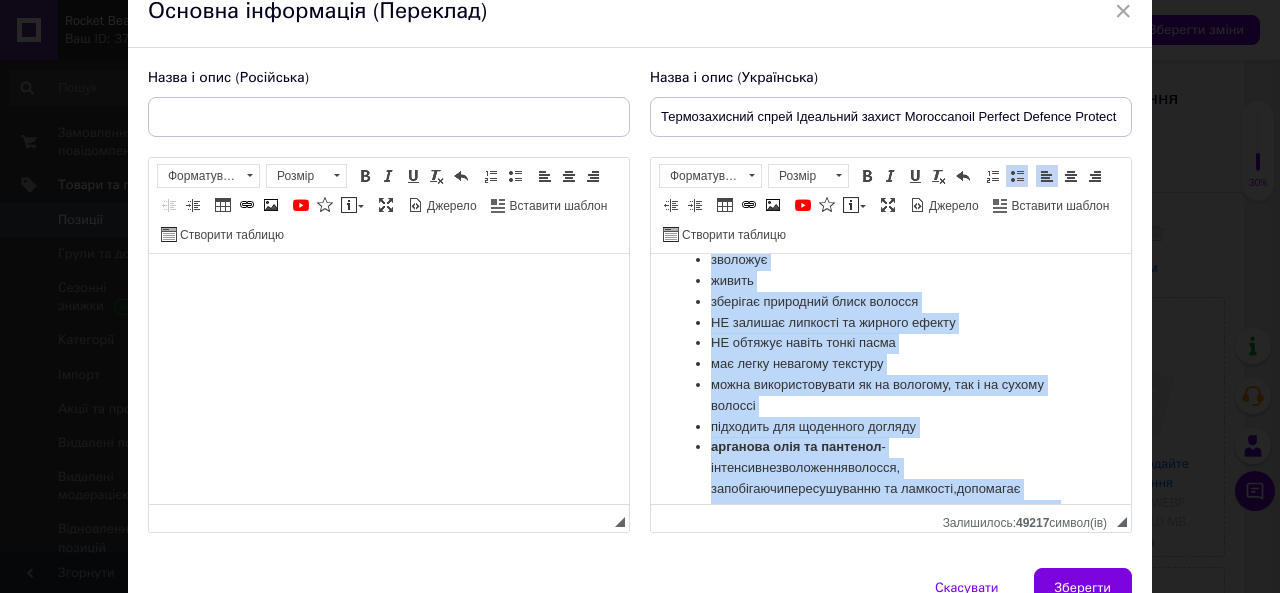 scroll, scrollTop: 296, scrollLeft: 0, axis: vertical 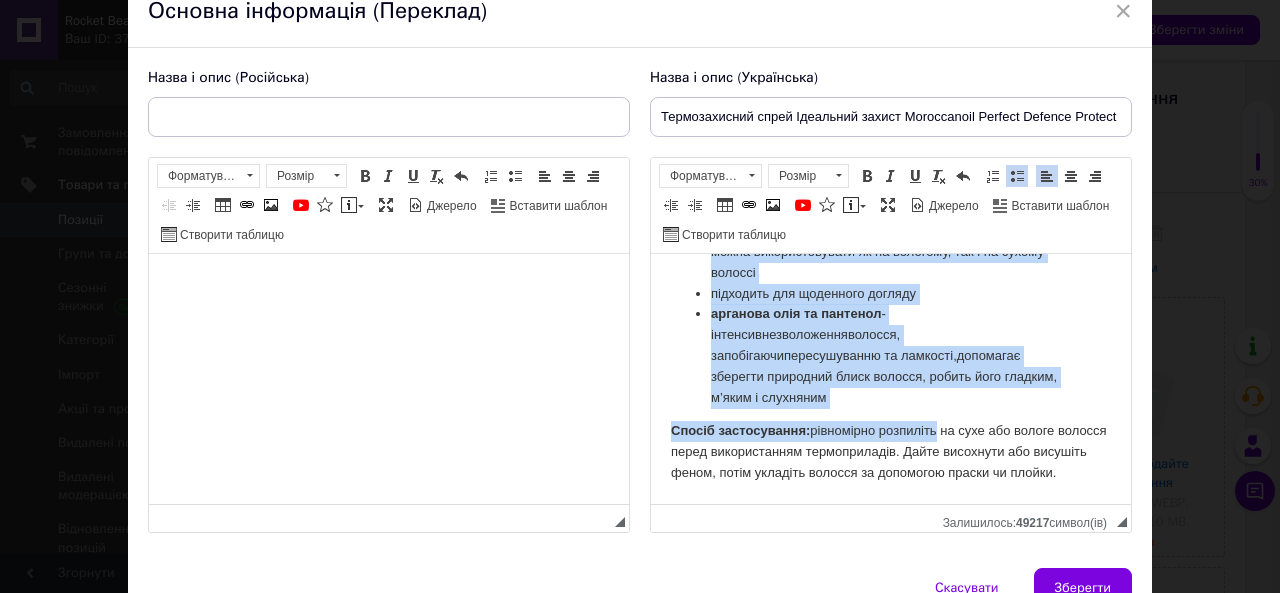 drag, startPoint x: 704, startPoint y: 314, endPoint x: 938, endPoint y: 524, distance: 314.41373 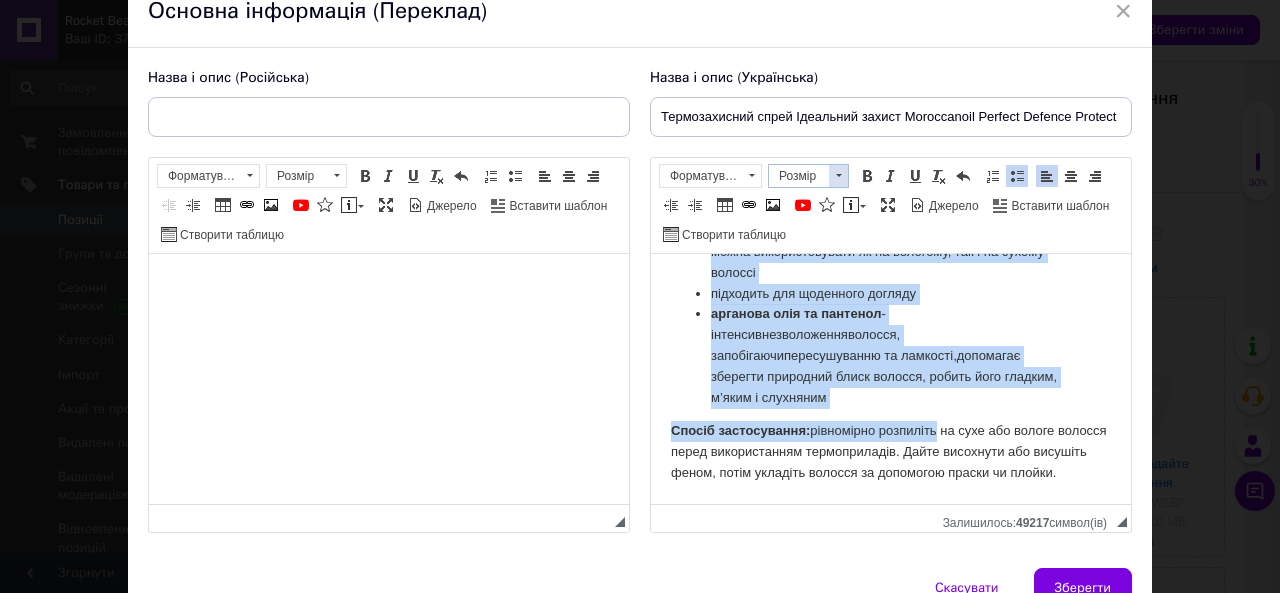 click at bounding box center [838, 176] 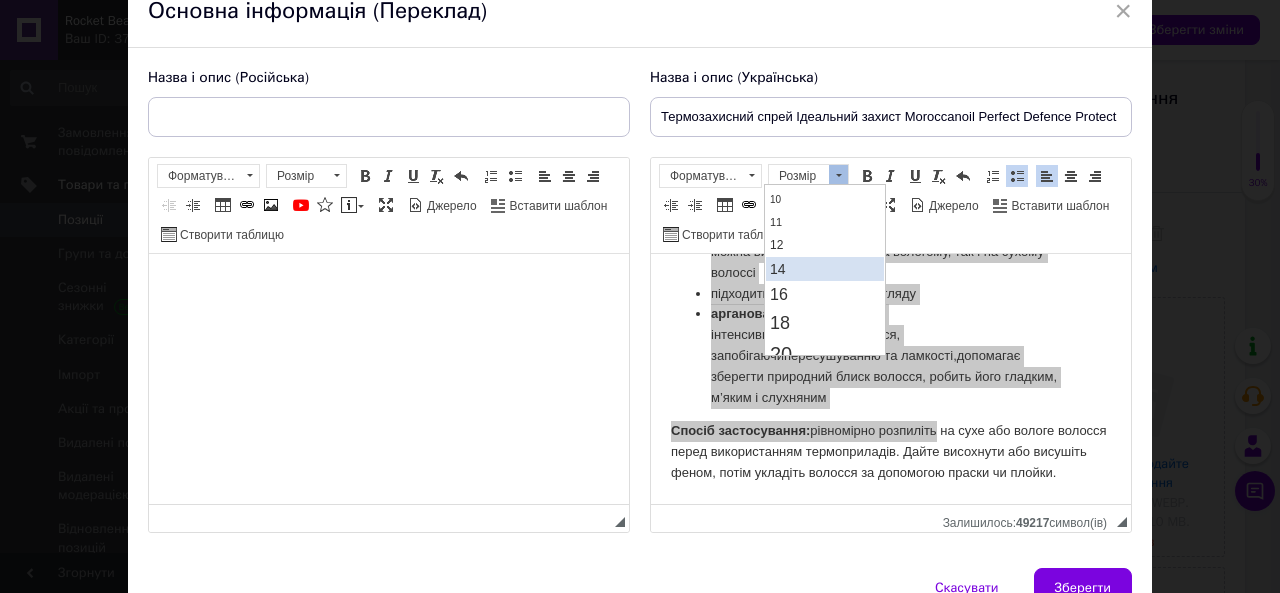 scroll, scrollTop: 100, scrollLeft: 0, axis: vertical 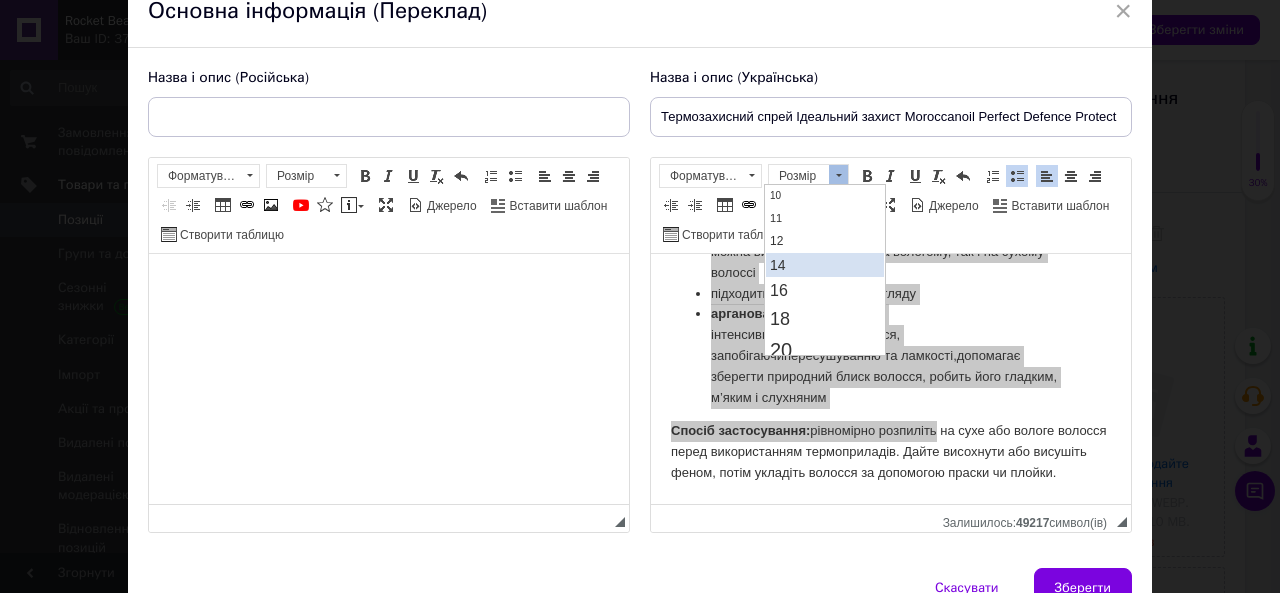 click on "14" at bounding box center [824, 265] 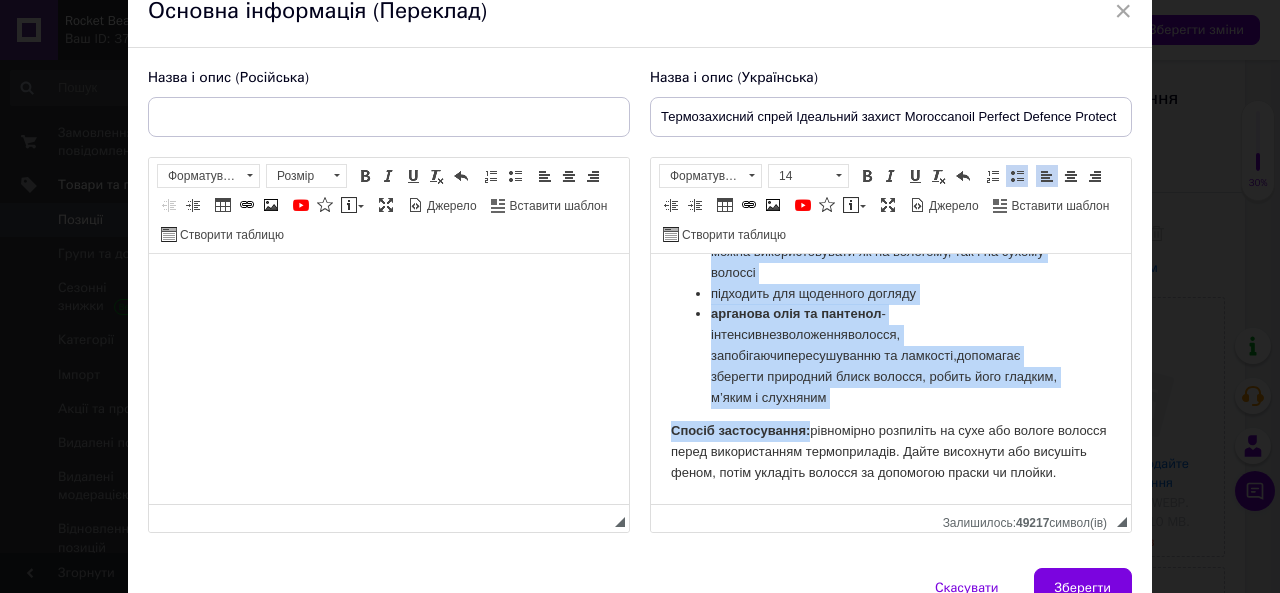 scroll, scrollTop: 0, scrollLeft: 0, axis: both 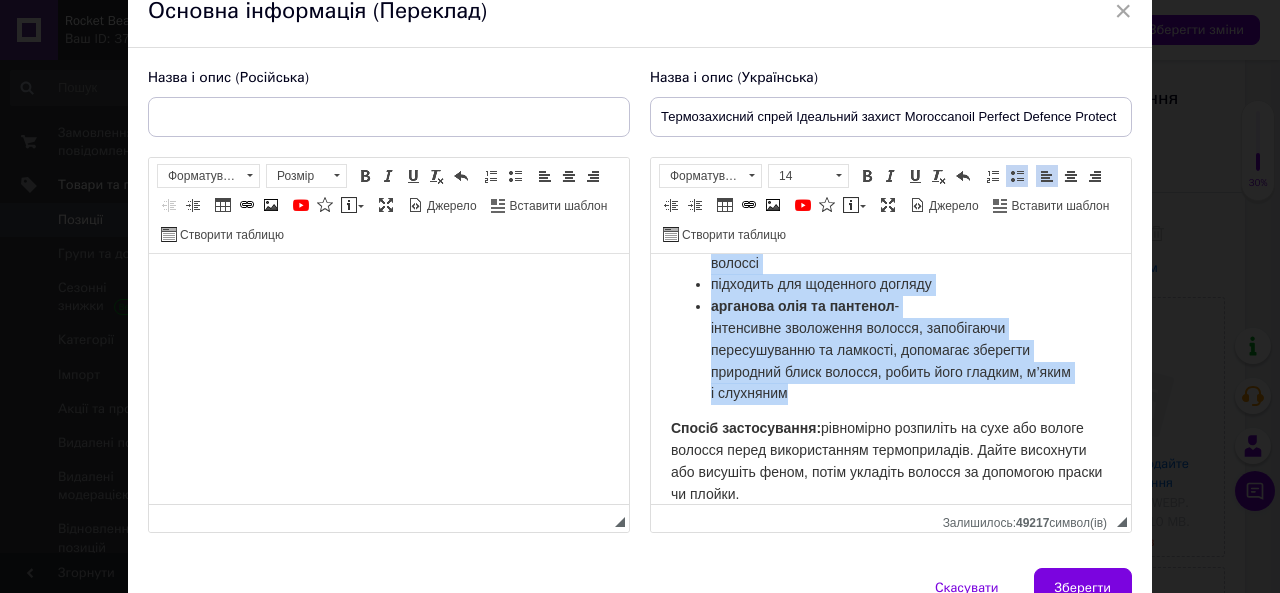 click on "арганова олія та пантенол  - інтенсивне зволоження волосся, запобігаючи пересушуванню та ламкості, допомагає зберегти природний блиск волосся, робить його гладким, м’яким і слухняним" at bounding box center [891, 349] 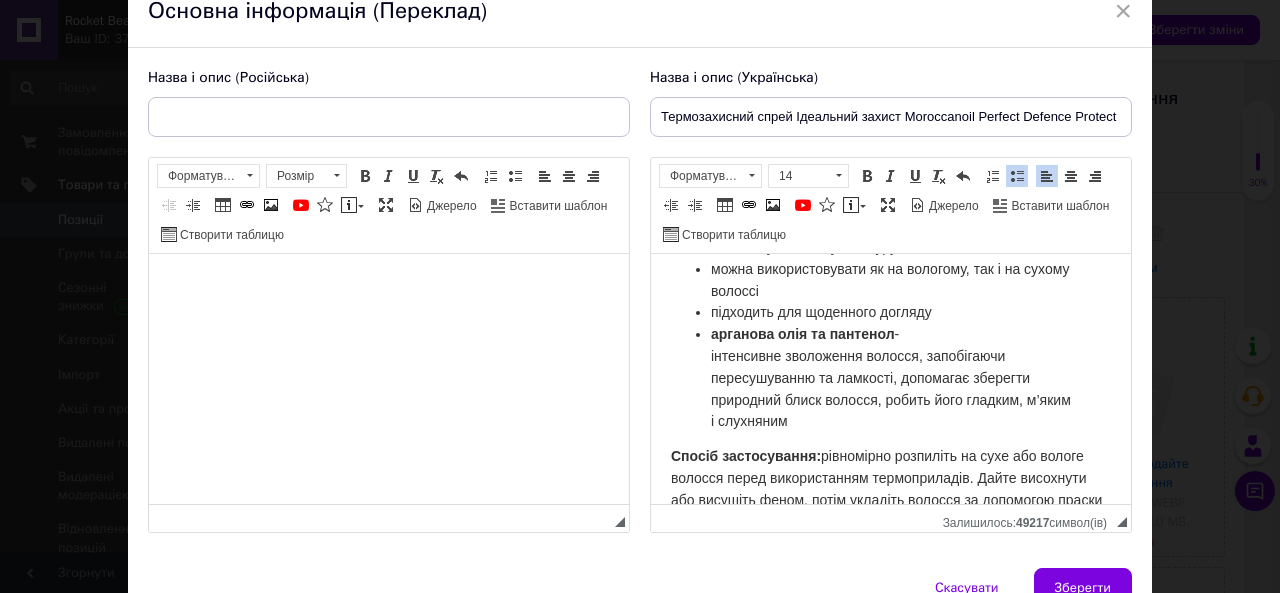 scroll, scrollTop: 0, scrollLeft: 0, axis: both 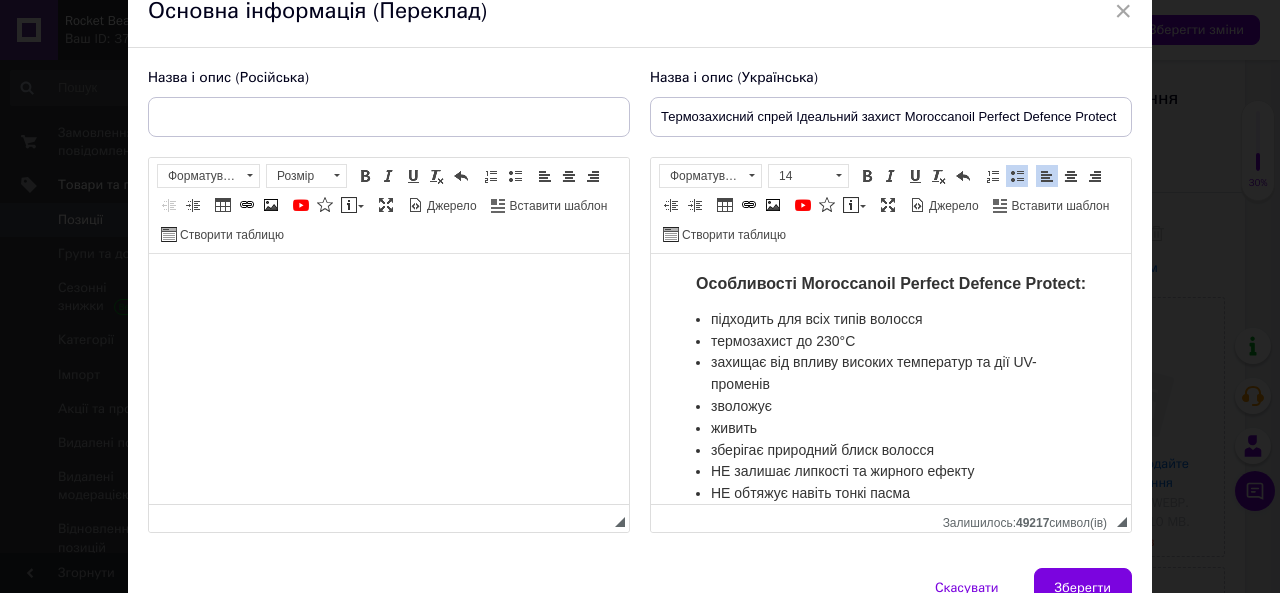 click on "Особливості Moroccanoil Perfect Defence Protect: підходить для всіх типів волосся термозахист до 230°C захищає від впливу високих температур та дії UV-променів зволожує живить зберігає природний блиск волосся НЕ залишає липкості та жирного ефекту НЕ обтяжує навіть тонкі пасма має легку невагому текстуру можна використовувати як на вологому, так і на сухому волоссі підходить для щоденного догляду арганова олія та пантенол Спосіб застосування:" at bounding box center [891, 537] 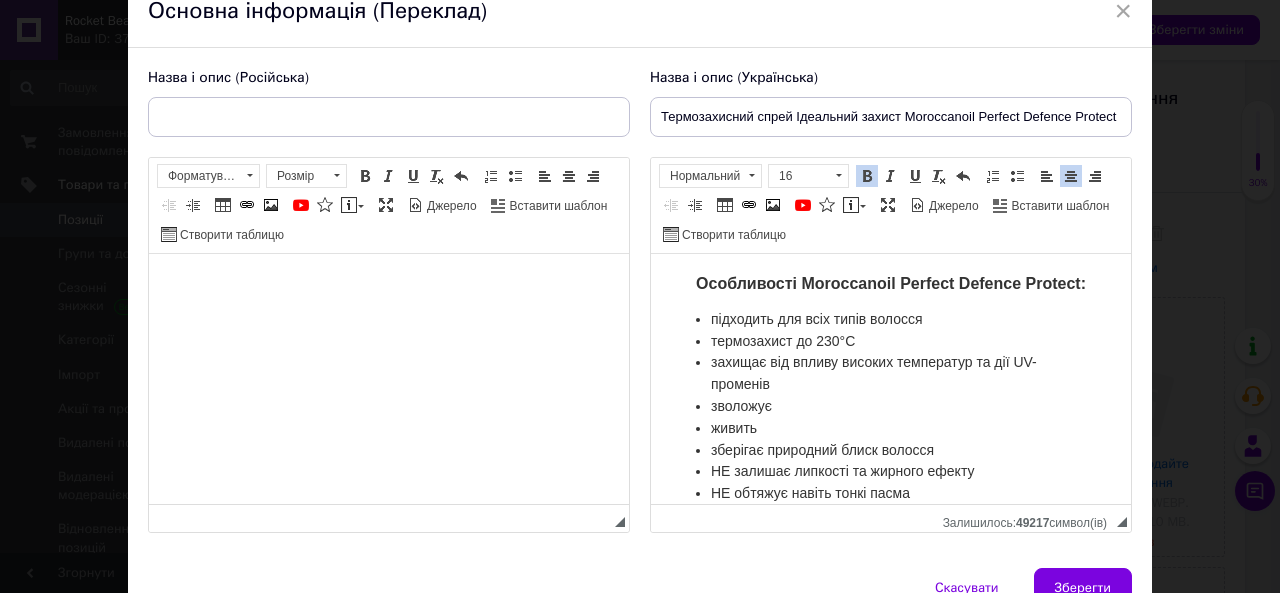 click on "Термозахисний спрей Ідеальний захист Moroccanoil Perfect Defence Protect" at bounding box center (891, 117) 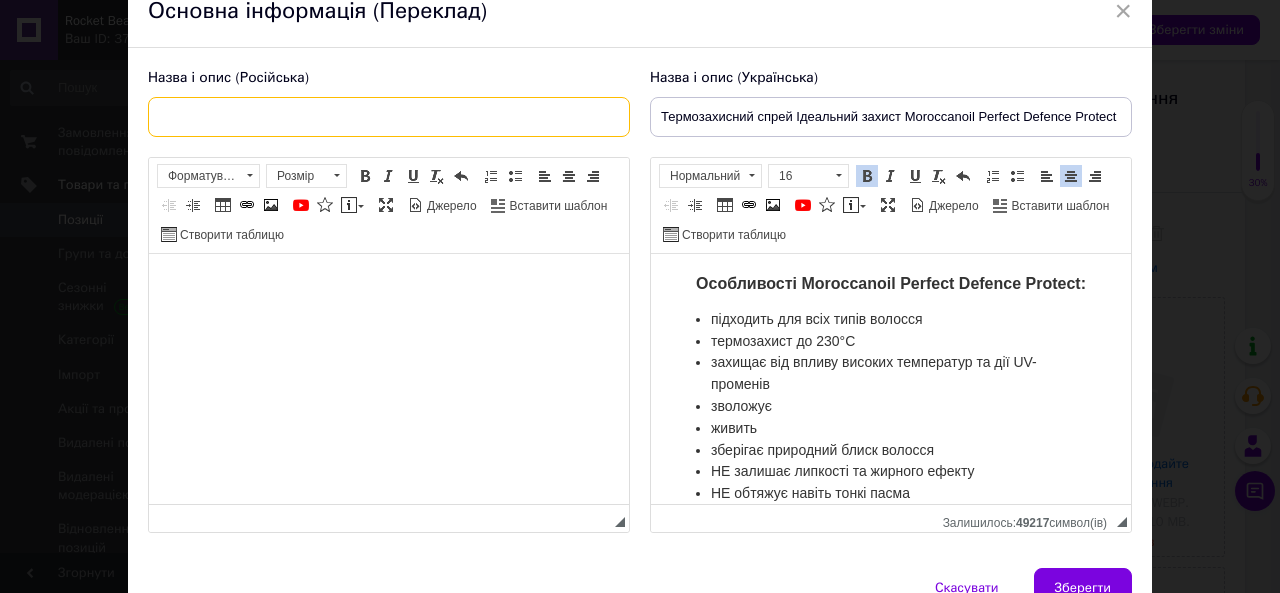 click at bounding box center (389, 117) 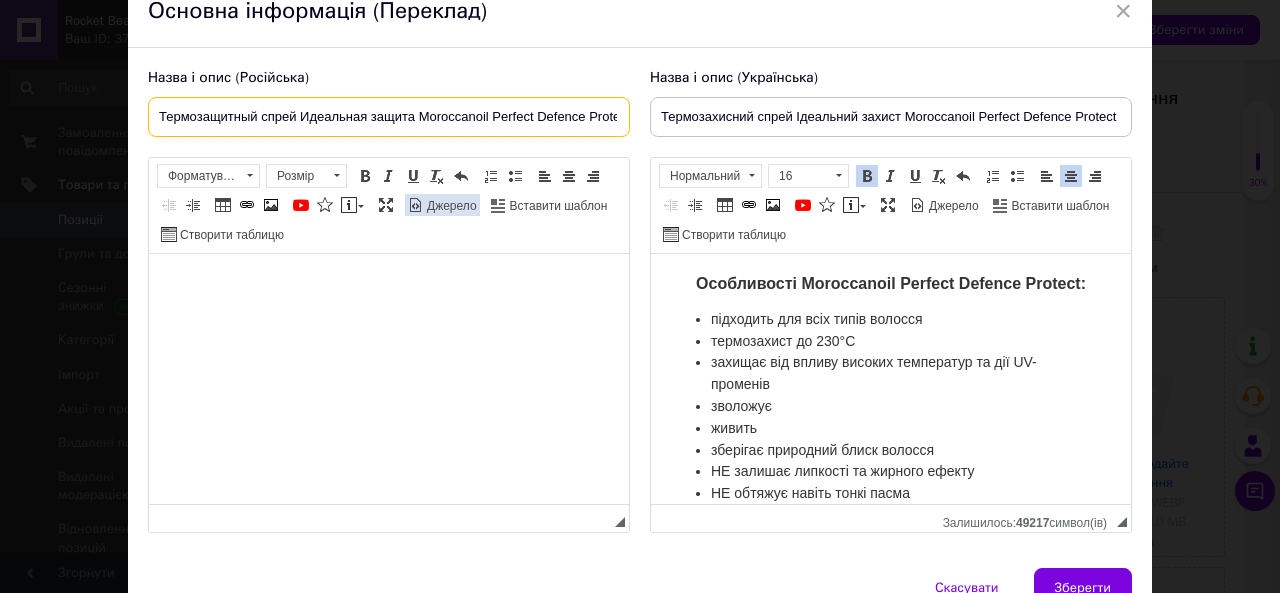scroll, scrollTop: 0, scrollLeft: 15, axis: horizontal 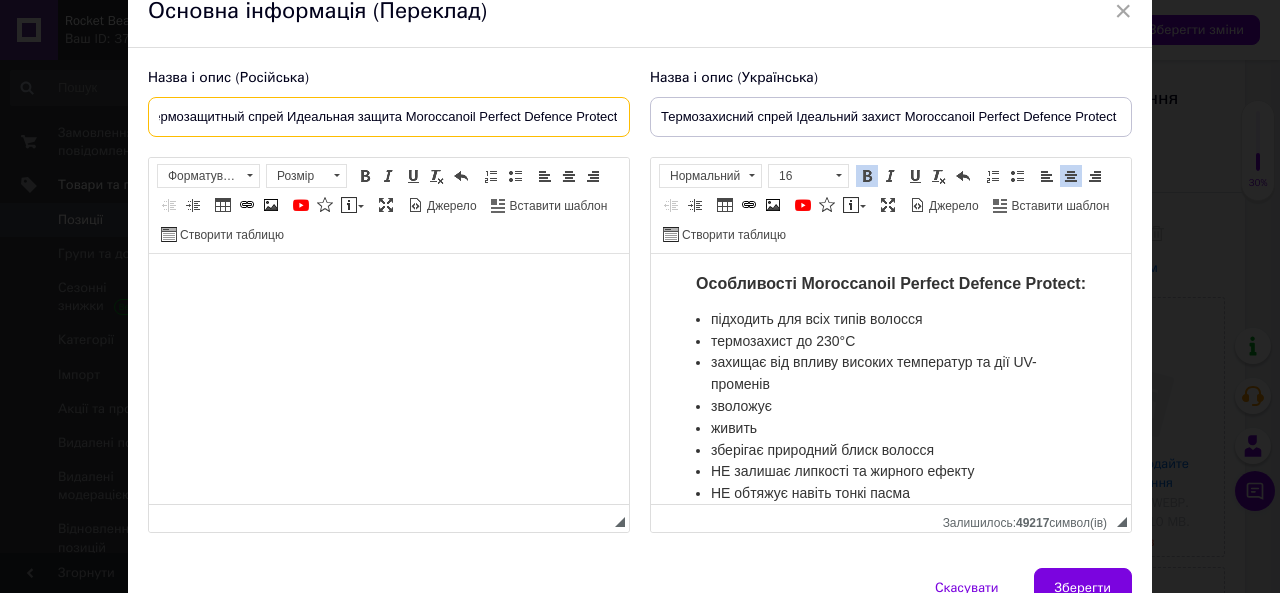 type on "Термозащитный спрей Идеальная защита Moroccanoil Perfect Defence Protect" 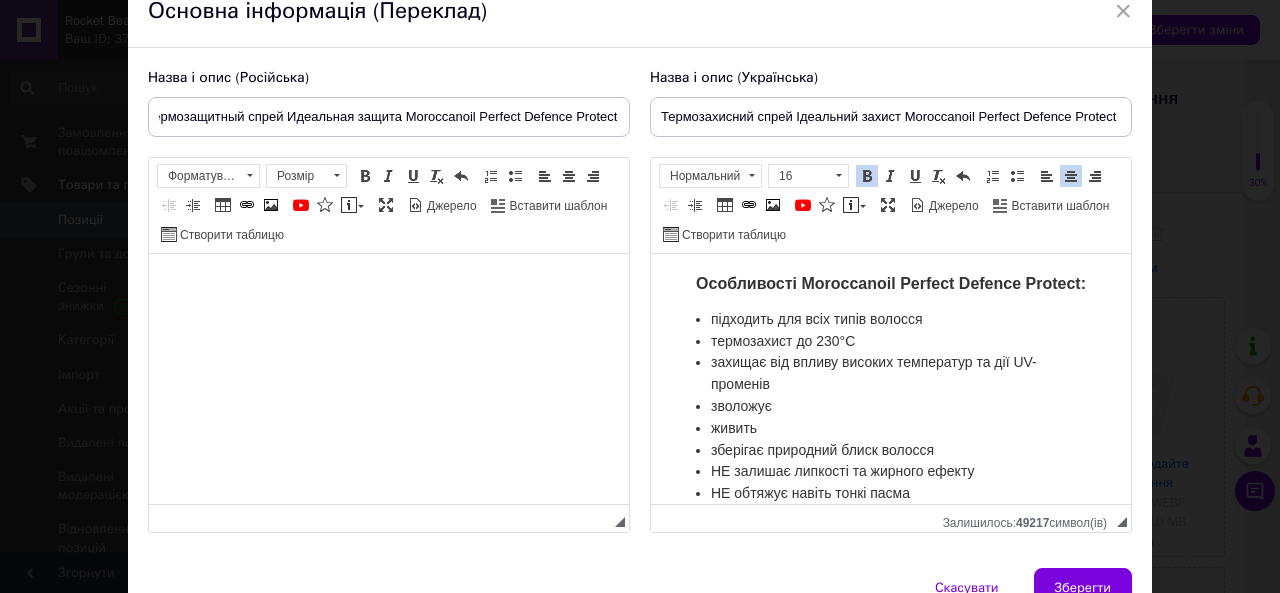 click at bounding box center [389, 284] 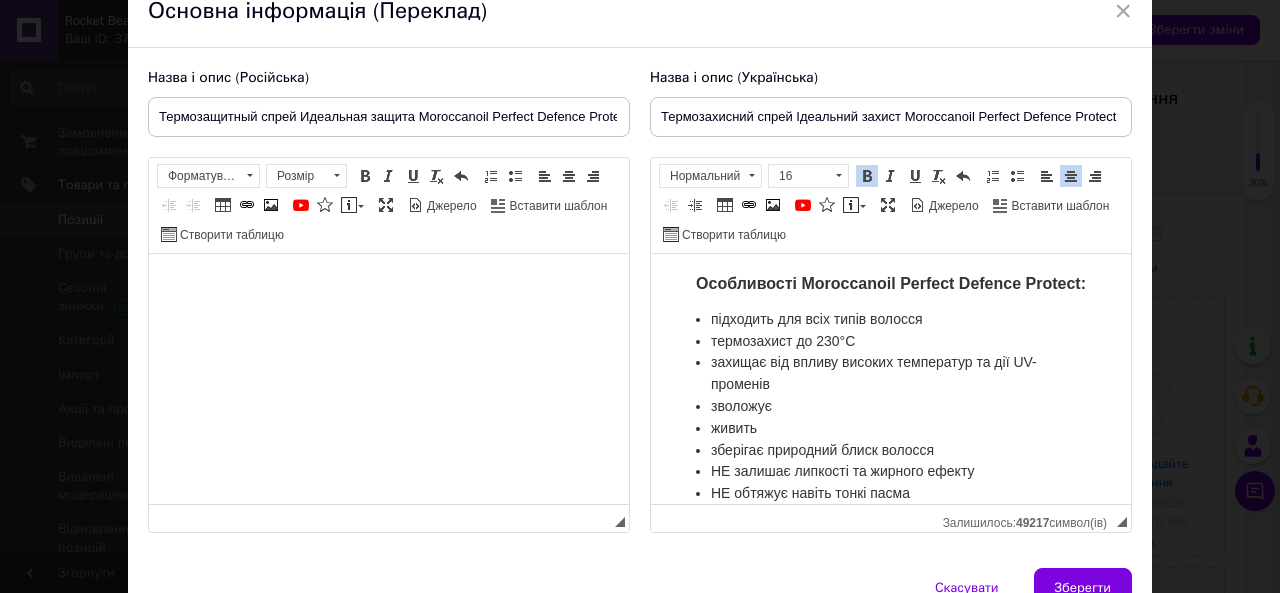 type 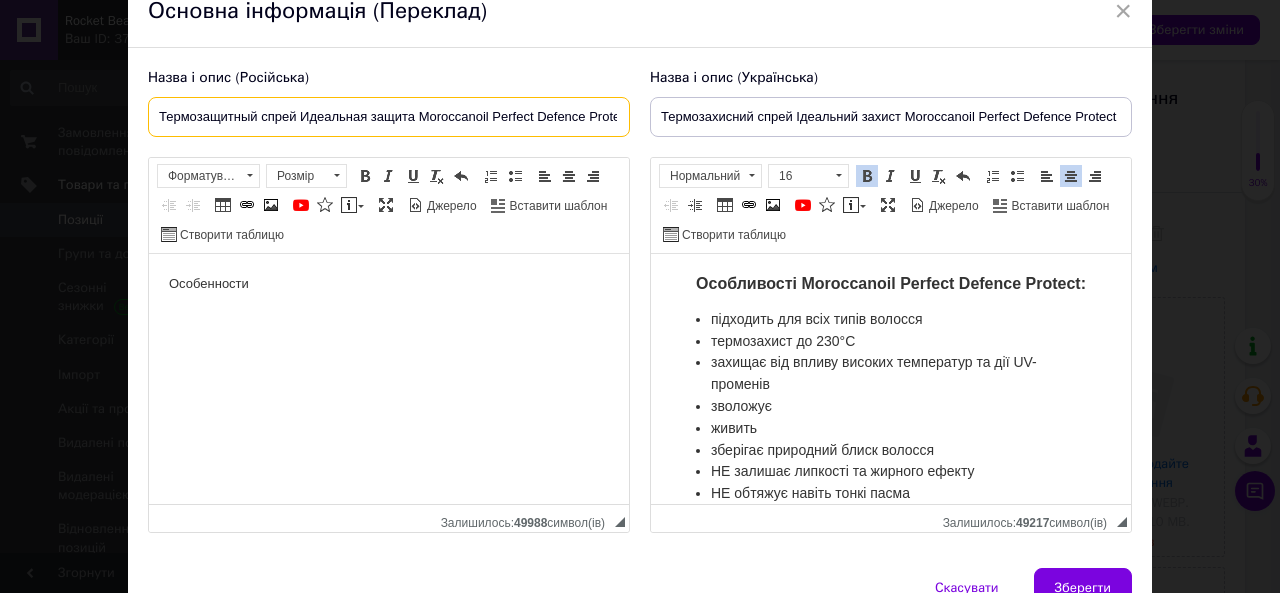 scroll, scrollTop: 0, scrollLeft: 15, axis: horizontal 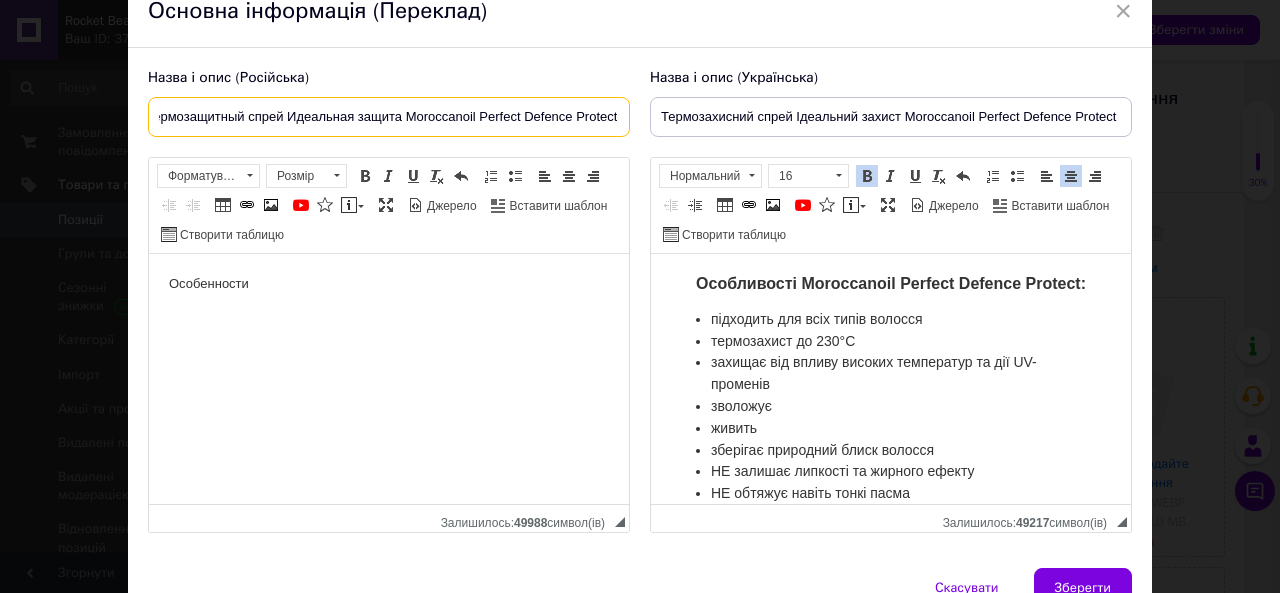 drag, startPoint x: 418, startPoint y: 114, endPoint x: 643, endPoint y: 132, distance: 225.71886 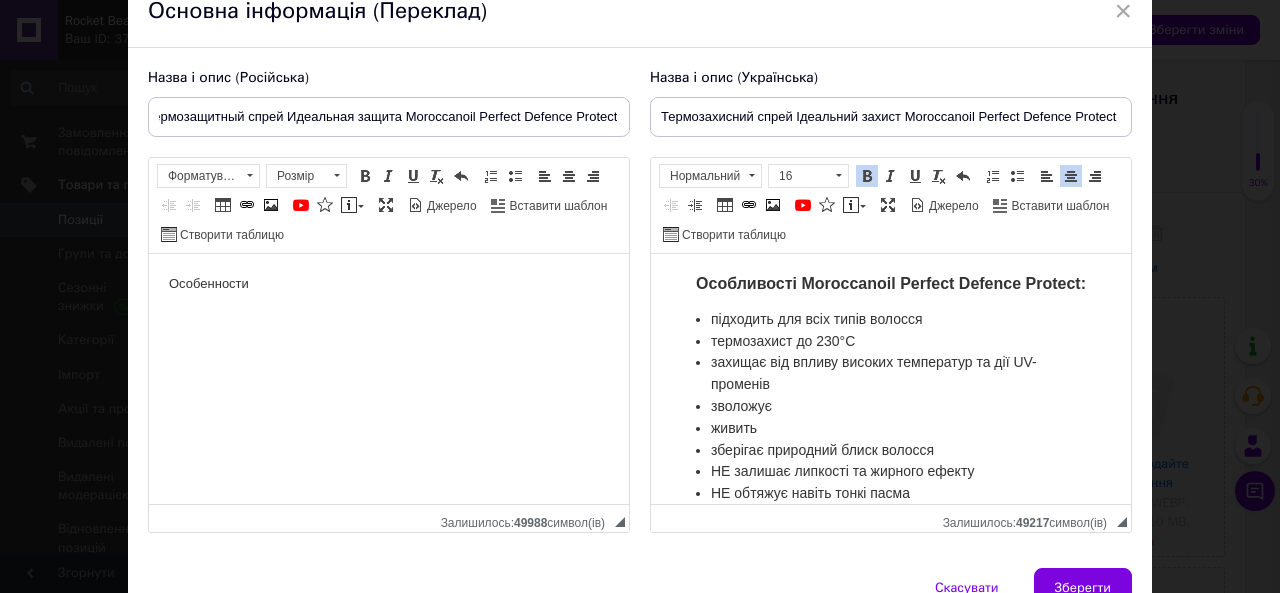 scroll, scrollTop: 0, scrollLeft: 0, axis: both 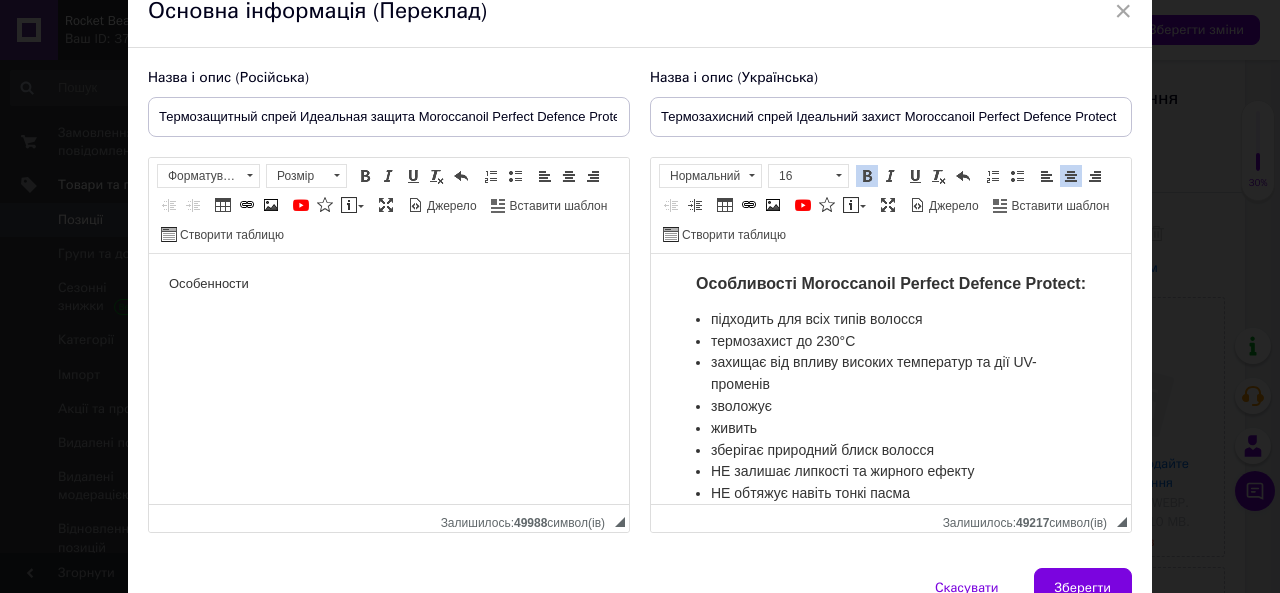 click on "Особенности" at bounding box center [389, 284] 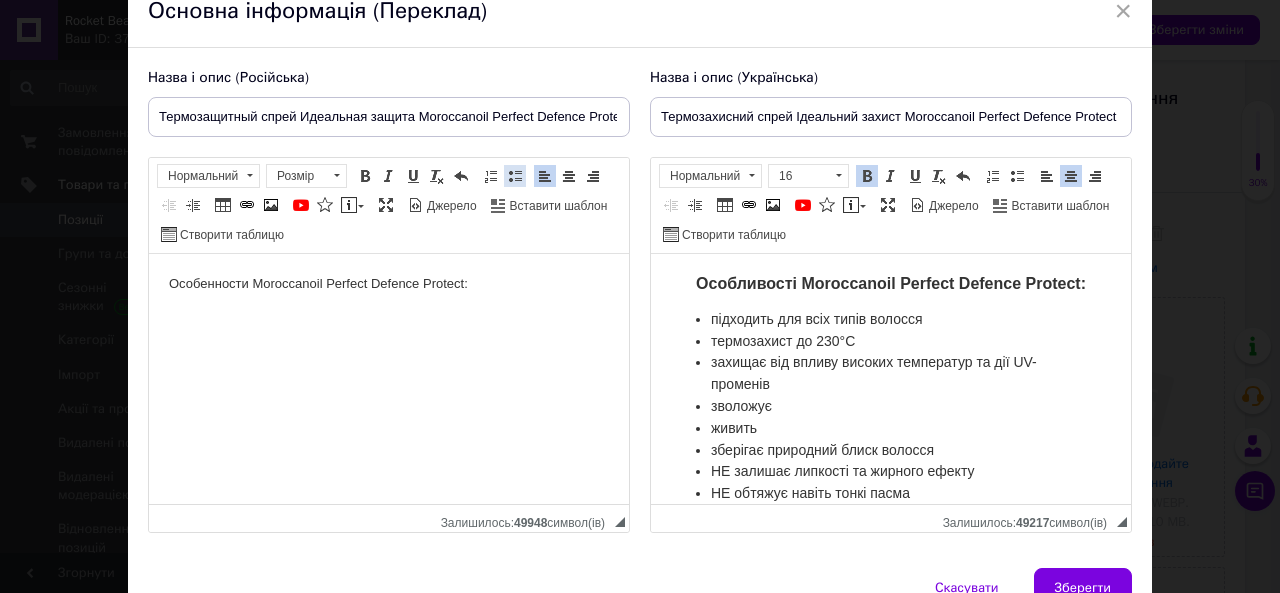 click at bounding box center [515, 176] 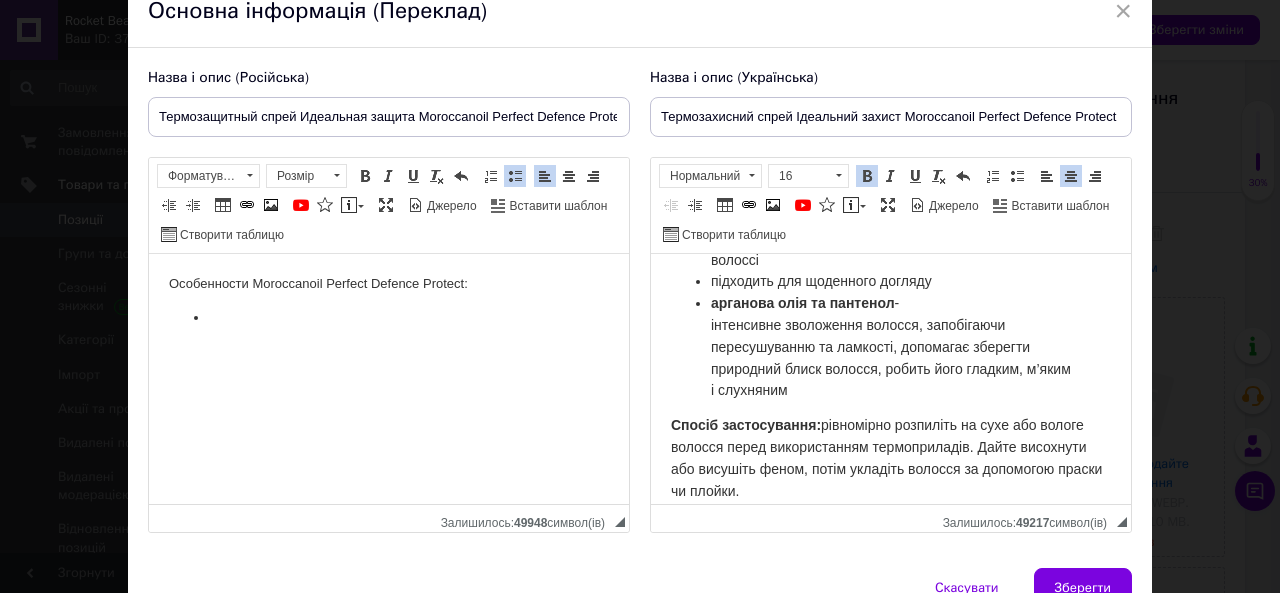 scroll, scrollTop: 300, scrollLeft: 0, axis: vertical 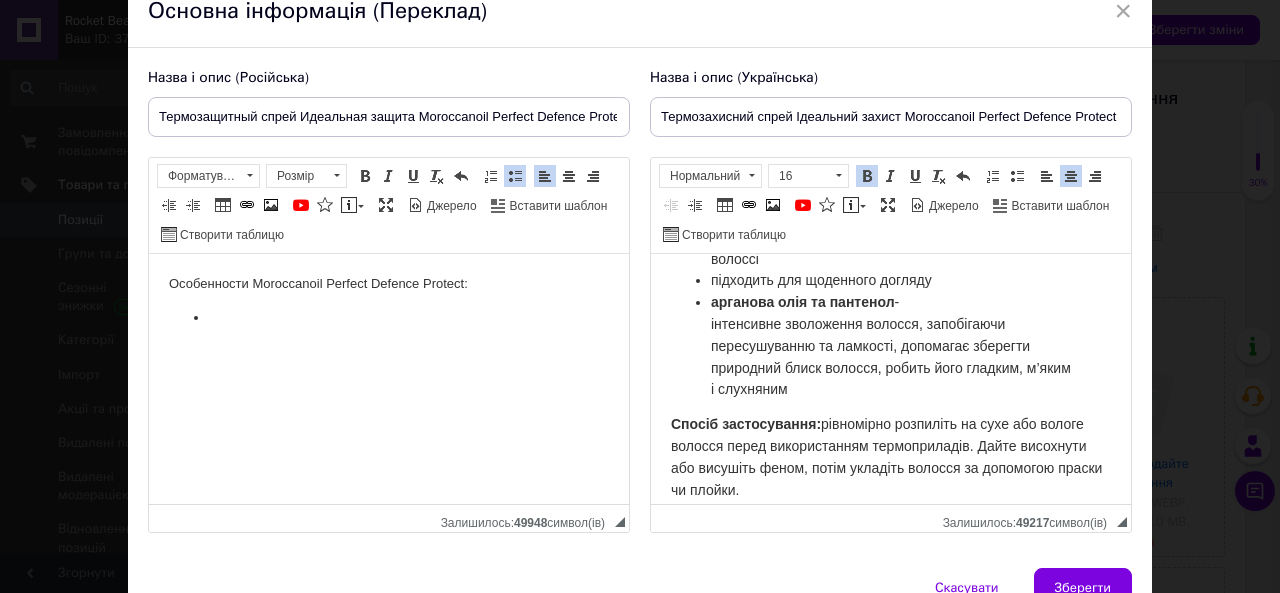 drag, startPoint x: 702, startPoint y: 312, endPoint x: 882, endPoint y: 391, distance: 196.57314 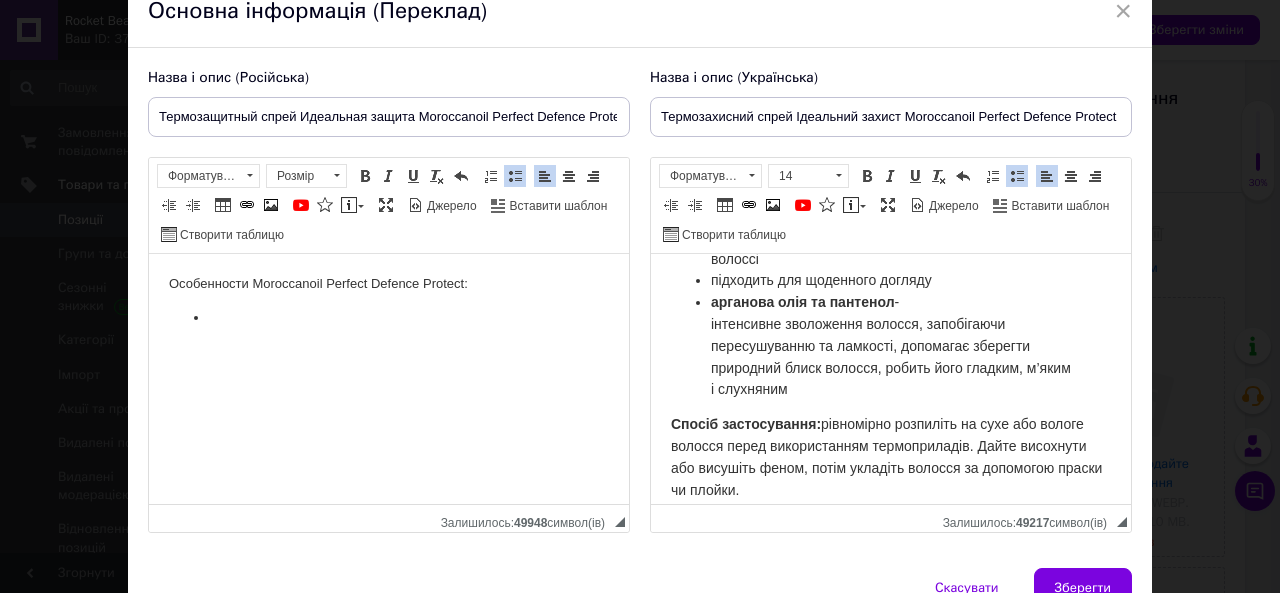 copy on "підходить для всіх типів волосся термозахист до 230°C захищає від впливу високих температур та дії UV-променів зволожує живить зберігає природний блиск волосся НЕ залишає липкості та жирного ефекту НЕ обтяжує навіть тонкі пасма має легку невагому текстуру можна використовувати як на вологому, так і на сухому волоссі підходить для щоденного догляду арганова олія та пантенол  - інтенсивне зволоження волосся, запобігаючи пересушуванню та ламкості, допомагає зберегти природний блиск волосся, робить його гладким, м’яким і слухняним" 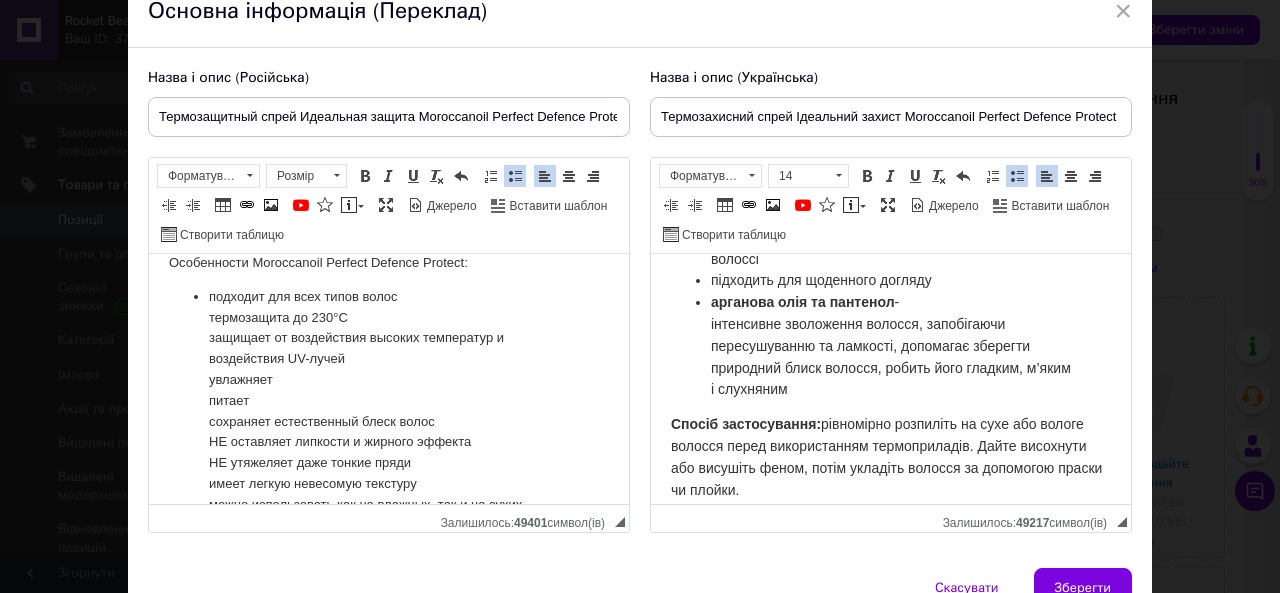 scroll, scrollTop: 0, scrollLeft: 0, axis: both 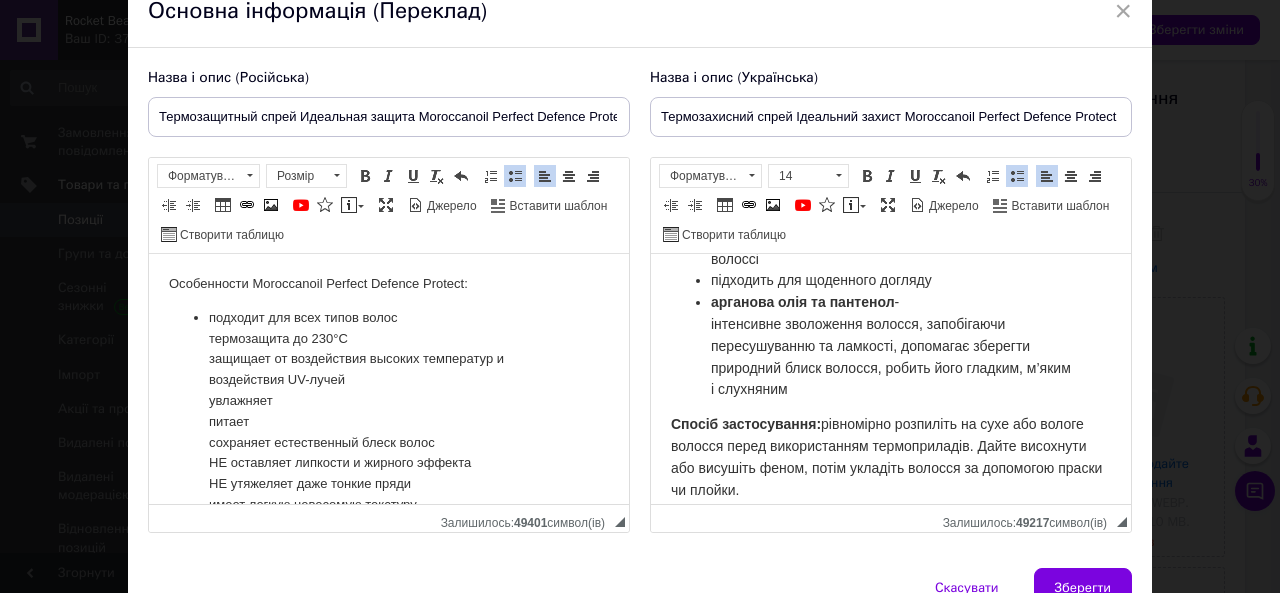 click on "подходит для всех типов волос термозащита до 230°C защищает от воздействия высоких температур и воздействия UV-лучей увлажняет питает сохраняет естественный блеск волос НЕ оставляет липкости и жирного эффекта НЕ утяжеляет даже тонкие пряди имеет легкую невесомую текстуру можно использовать как на влажных, так и на сухих волосах. подходит для ежедневного ухода аргановое масло и пантенол - интенсивное увлажнение волос, предотвращая пересушивание и ломкость, помогает сохранить естественный блеск волос, делает его гладкими, мягкими и послушными." at bounding box center (389, 485) 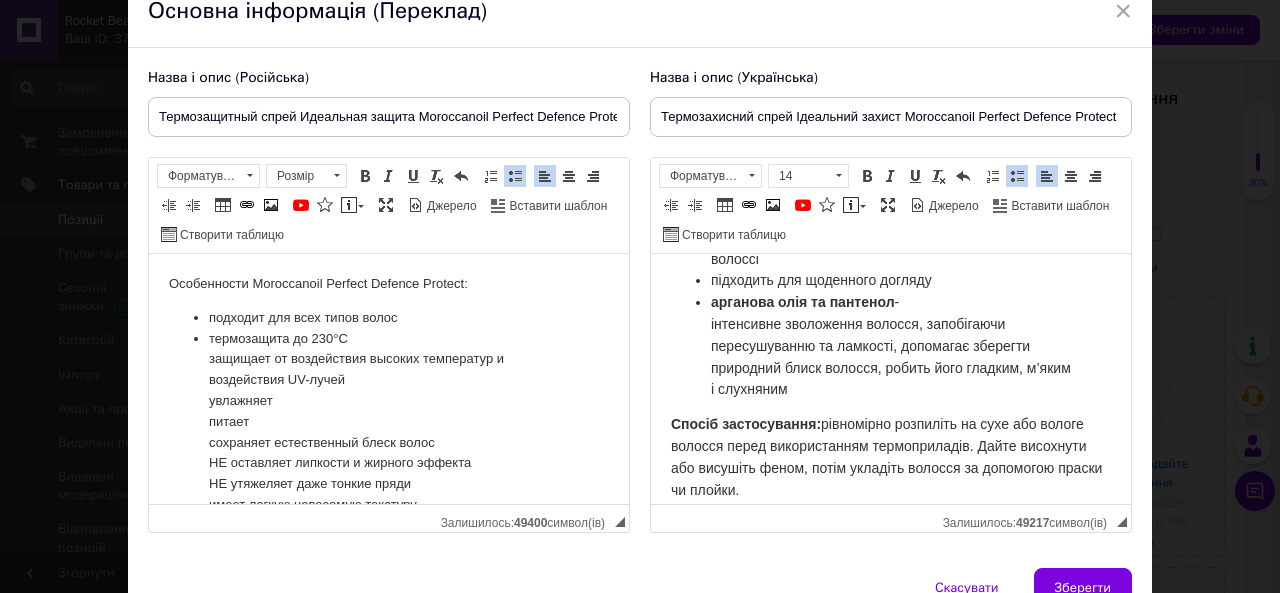 click on "подходит для всех типов волос термозащита до 230°C защищает от воздействия высоких температур и воздействия UV-лучей увлажняет питает сохраняет естественный блеск волос НЕ оставляет липкости и жирного эффекта НЕ утяжеляет даже тонкие пряди имеет легкую невесомую текстуру можно использовать как на влажных, так и на сухих волосах. подходит для ежедневного ухода аргановое масло и пантенол - интенсивное увлажнение волос, предотвращая пересушивание и ломкость, помогает сохранить естественный блеск волос, делает его гладкими, мягкими и послушными." at bounding box center (389, 485) 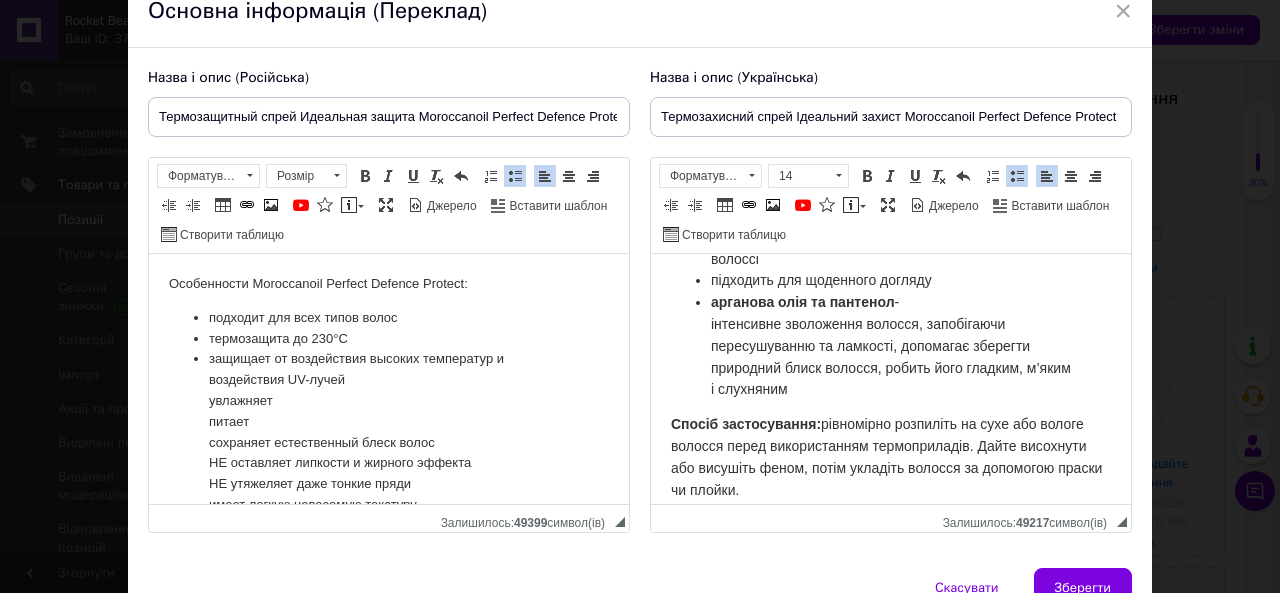 click on "подходит для всех типов волос термозащита до 230°C защищает от воздействия высоких температур и воздействия UV-лучей увлажняет питает сохраняет естественный блеск волос НЕ оставляет липкости и жирного эффекта НЕ утяжеляет даже тонкие пряди имеет легкую невесомую текстуру можно использовать как на влажных, так и на сухих волосах. подходит для ежедневного ухода аргановое масло и пантенол - интенсивное увлажнение волос, предотвращая пересушивание и ломкость, помогает сохранить естественный блеск волос, делает его гладкими, мягкими и послушными." at bounding box center (389, 485) 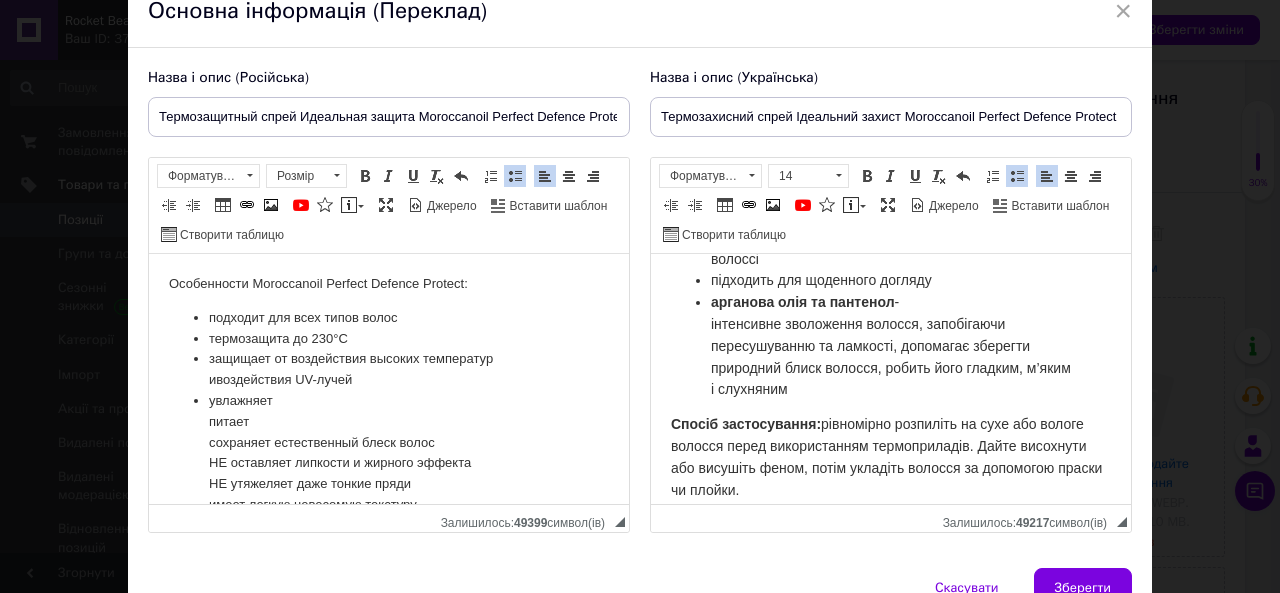 click on "подходит для всех типов волос термозащита до 230°C защищает от воздействия высоких температур и  воздействия UV-лучей увлажняет питает сохраняет естественный блеск волос НЕ оставляет липкости и жирного эффекта НЕ утяжеляет даже тонкие пряди имеет легкую невесомую текстуру можно использовать как на влажных, так и на сухих волосах. подходит для ежедневного ухода аргановое масло и пантенол - интенсивное увлажнение волос, предотвращая пересушивание и ломкость, помогает сохранить естественный блеск волос, делает его гладкими, мягкими и послушными." at bounding box center [389, 485] 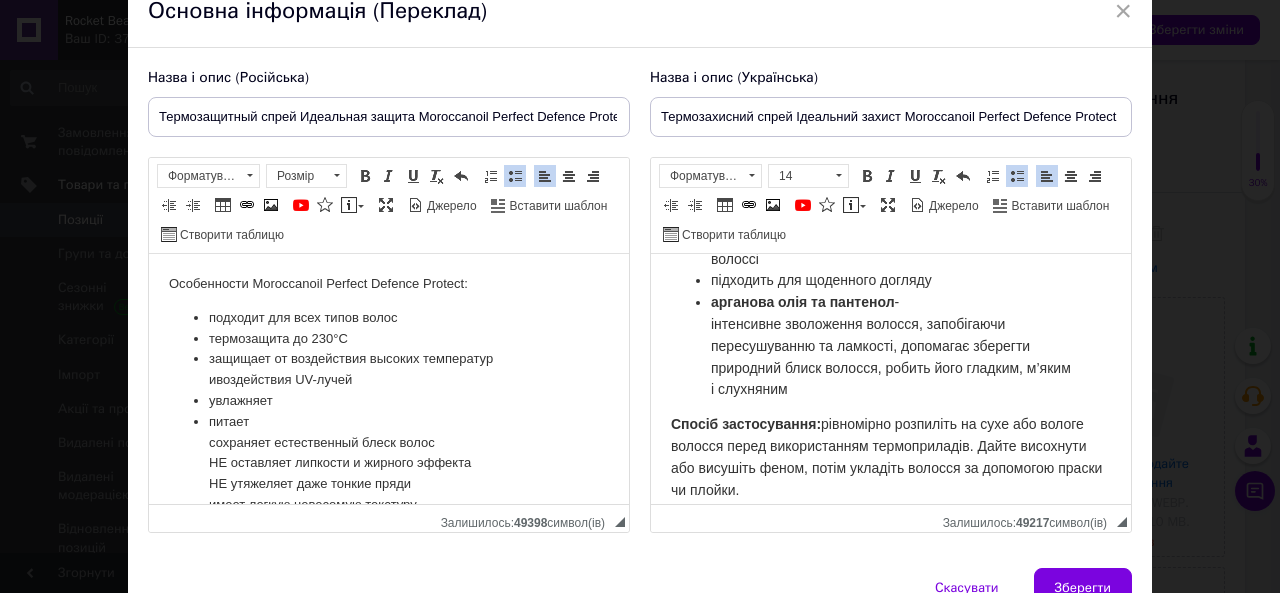 click on "подходит для всех типов волос термозащита до 230°C защищает от воздействия высоких температур и  воздействия UV-лучей увлажняет питает сохраняет естественный блеск волос НЕ оставляет липкости и жирного эффекта НЕ утяжеляет даже тонкие пряди имеет легкую невесомую текстуру можно использовать как на влажных, так и на сухих волосах. подходит для ежедневного ухода аргановое масло и пантенол - интенсивное увлажнение волос, предотвращая пересушивание и ломкость, помогает сохранить естественный блеск волос, делает его гладкими, мягкими и послушными." at bounding box center [389, 485] 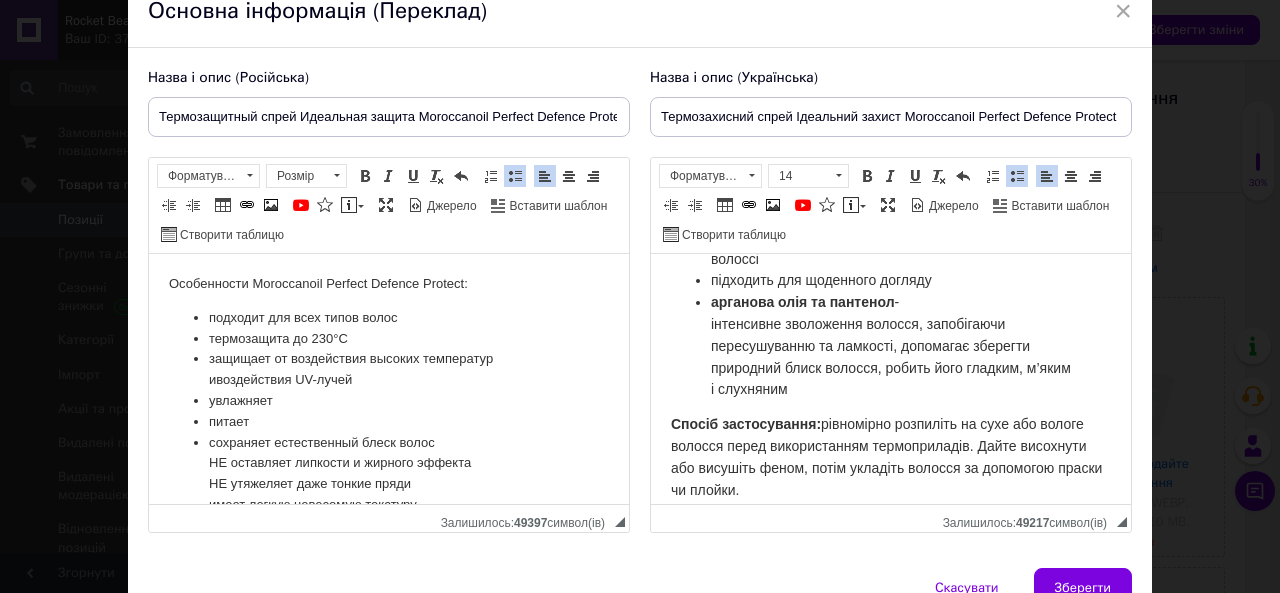 click on "подходит для всех типов волос термозащита до 230°C защищает от воздействия высоких температур и  воздействия UV-лучей увлажняет питает сохраняет естественный блеск волос НЕ оставляет липкости и жирного эффекта НЕ утяжеляет даже тонкие пряди имеет легкую невесомую текстуру можно использовать как на влажных, так и на сухих волосах. подходит для ежедневного ухода аргановое масло и пантенол - интенсивное увлажнение волос, предотвращая пересушивание и ломкость, помогает сохранить естественный блеск волос, делает его гладкими, мягкими и послушными." at bounding box center [389, 485] 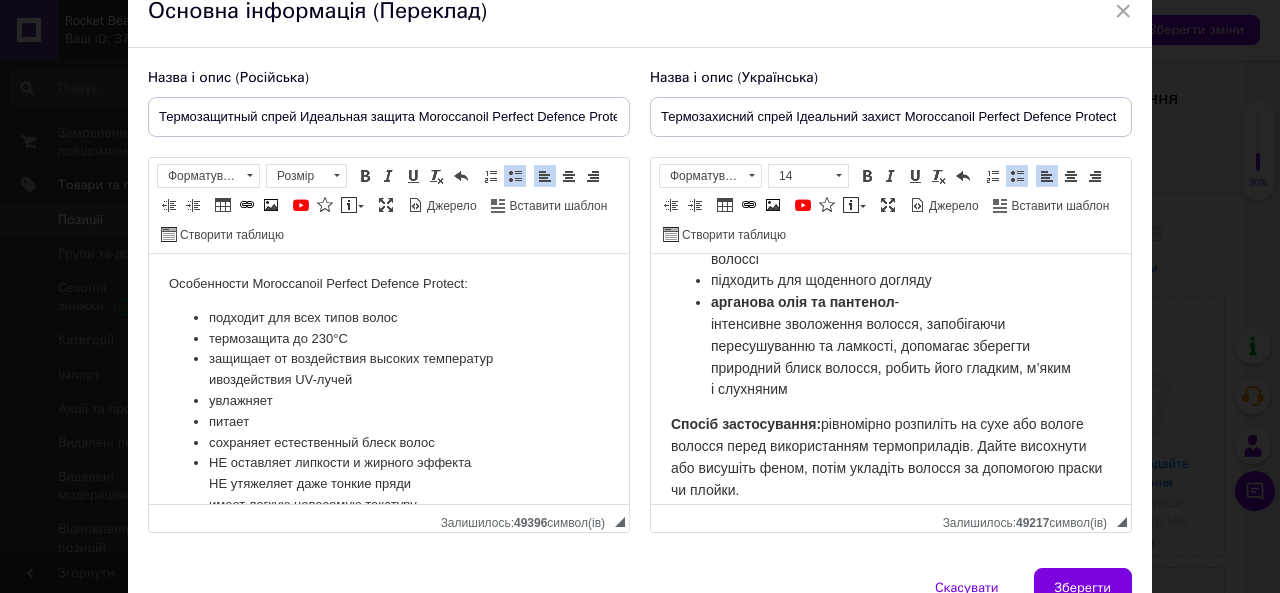 click on "подходит для всех типов волос термозащита до 230°C защищает от воздействия высоких температур и  воздействия UV-лучей увлажняет питает сохраняет естественный блеск волос НЕ оставляет липкости и жирного эффекта НЕ утяжеляет даже тонкие пряди имеет легкую невесомую текстуру можно использовать как на влажных, так и на сухих волосах. подходит для ежедневного ухода аргановое масло и пантенол - интенсивное увлажнение волос, предотвращая пересушивание и ломкость, помогает сохранить естественный блеск волос, делает его гладкими, мягкими и послушными." at bounding box center (389, 485) 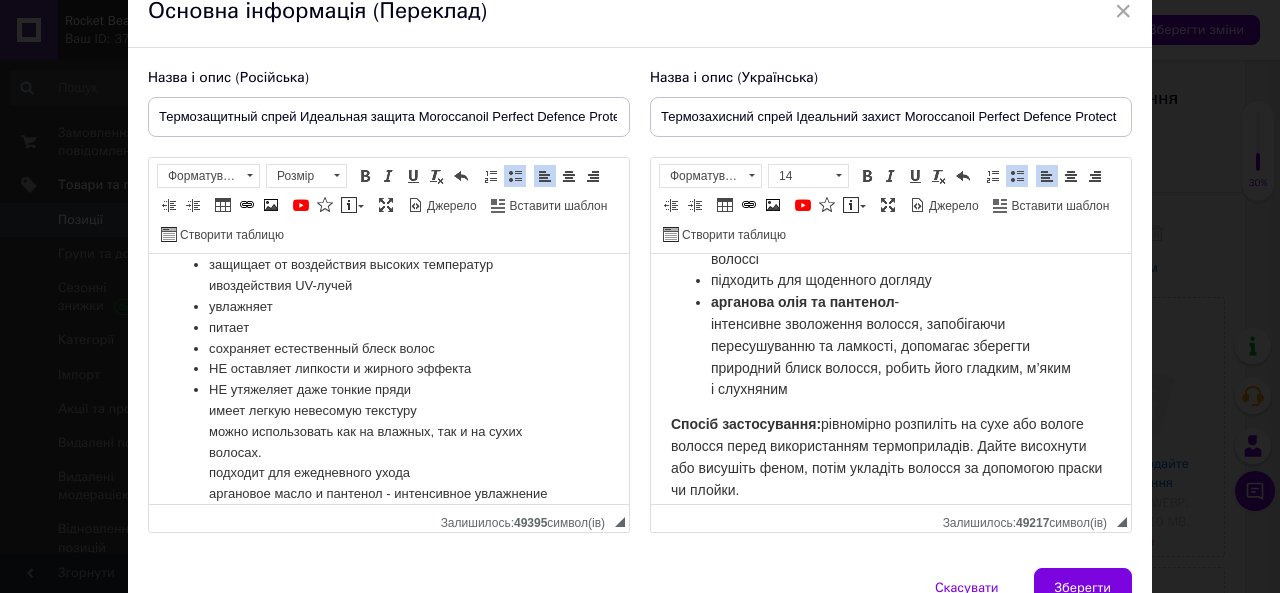 scroll, scrollTop: 100, scrollLeft: 0, axis: vertical 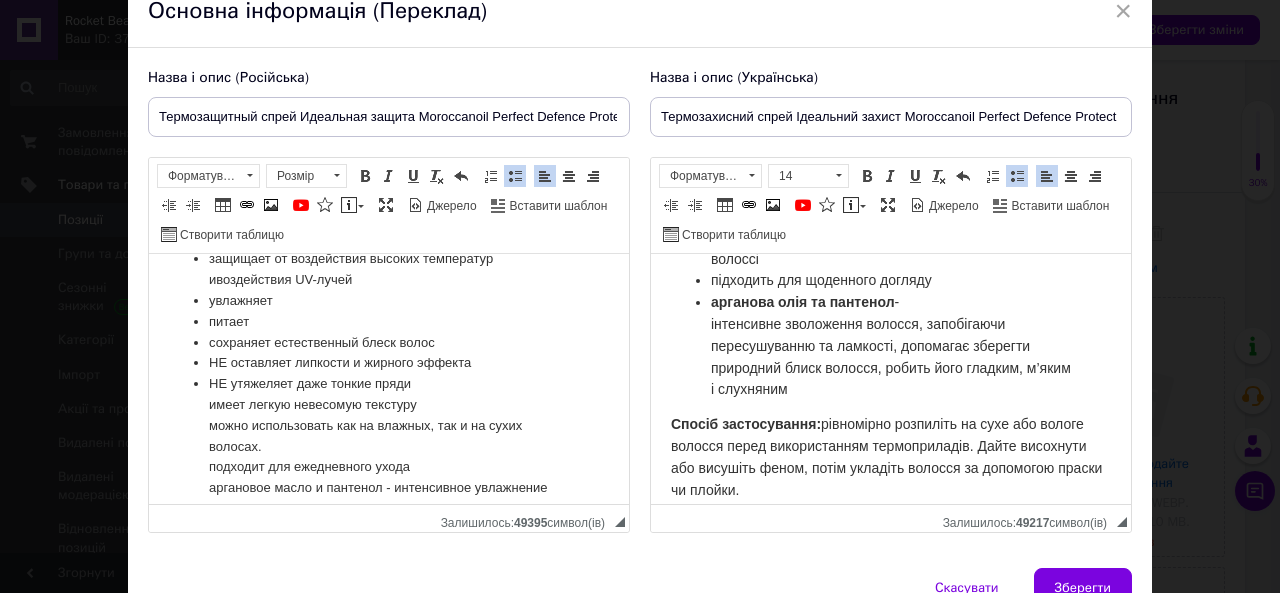 click on "подходит для всех типов волос термозащита до 230°C защищает от воздействия высоких температур и  воздействия UV-лучей увлажняет питает сохраняет естественный блеск волос НЕ оставляет липкости и жирного эффекта НЕ утяжеляет даже тонкие пряди имеет легкую невесомую текстуру можно использовать как на влажных, так и на сухих волосах. подходит для ежедневного ухода аргановое масло и пантенол - интенсивное увлажнение волос, предотвращая пересушивание и ломкость, помогает сохранить естественный блеск волос, делает его гладкими, мягкими и послушными." at bounding box center (389, 385) 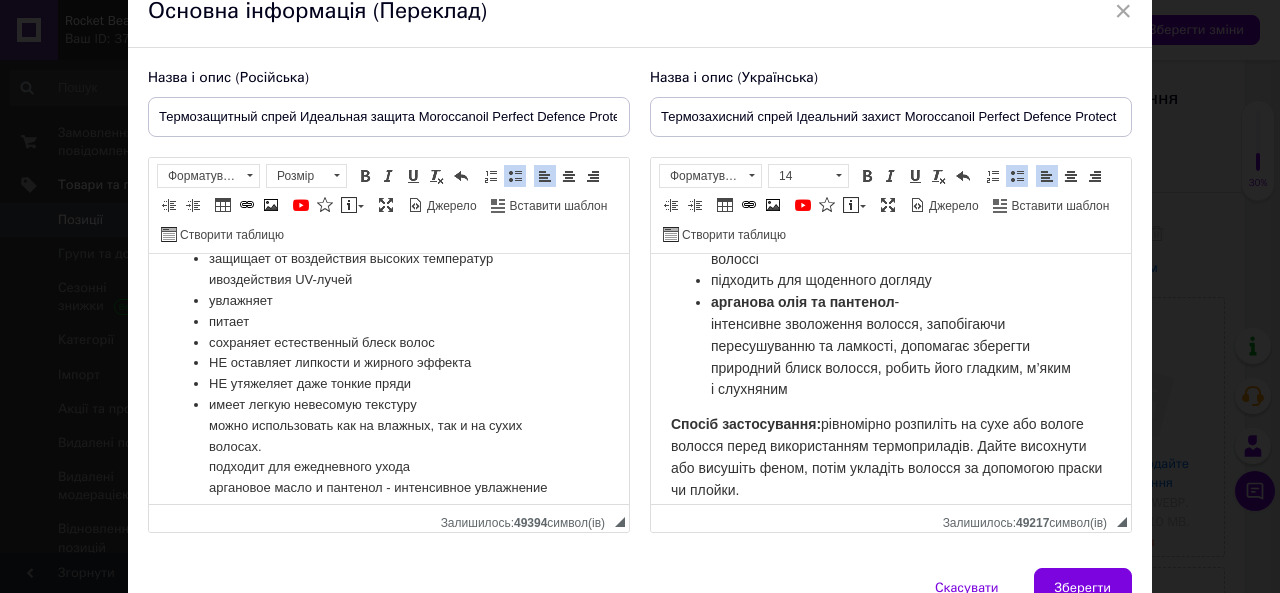 click on "подходит для всех типов волос термозащита до 230°C защищает от воздействия высоких температур и  воздействия UV-лучей увлажняет питает сохраняет естественный блеск волос НЕ оставляет липкости и жирного эффекта НЕ утяжеляет даже тонкие пряди имеет легкую невесомую текстуру можно использовать как на влажных, так и на сухих волосах. подходит для ежедневного ухода аргановое масло и пантенол - интенсивное увлажнение волос, предотвращая пересушивание и ломкость, помогает сохранить естественный блеск волос, делает его гладкими, мягкими и послушными." at bounding box center (389, 385) 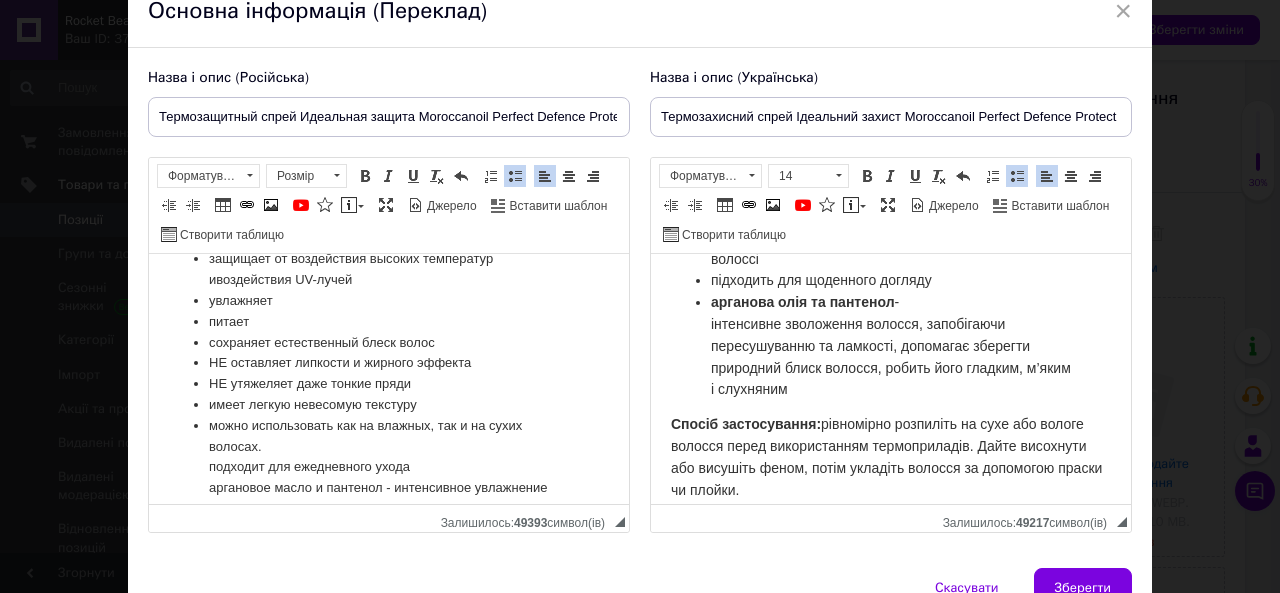 click on "подходит для всех типов волос термозащита до 230°C защищает от воздействия высоких температур и  воздействия UV-лучей увлажняет питает сохраняет естественный блеск волос НЕ оставляет липкости и жирного эффекта НЕ утяжеляет даже тонкие пряди имеет легкую невесомую текстуру можно использовать как на влажных, так и на сухих волосах. подходит для ежедневного ухода аргановое масло и пантенол - интенсивное увлажнение волос, предотвращая пересушивание и ломкость, помогает сохранить естественный блеск волос, делает его гладкими, мягкими и послушными." at bounding box center (389, 385) 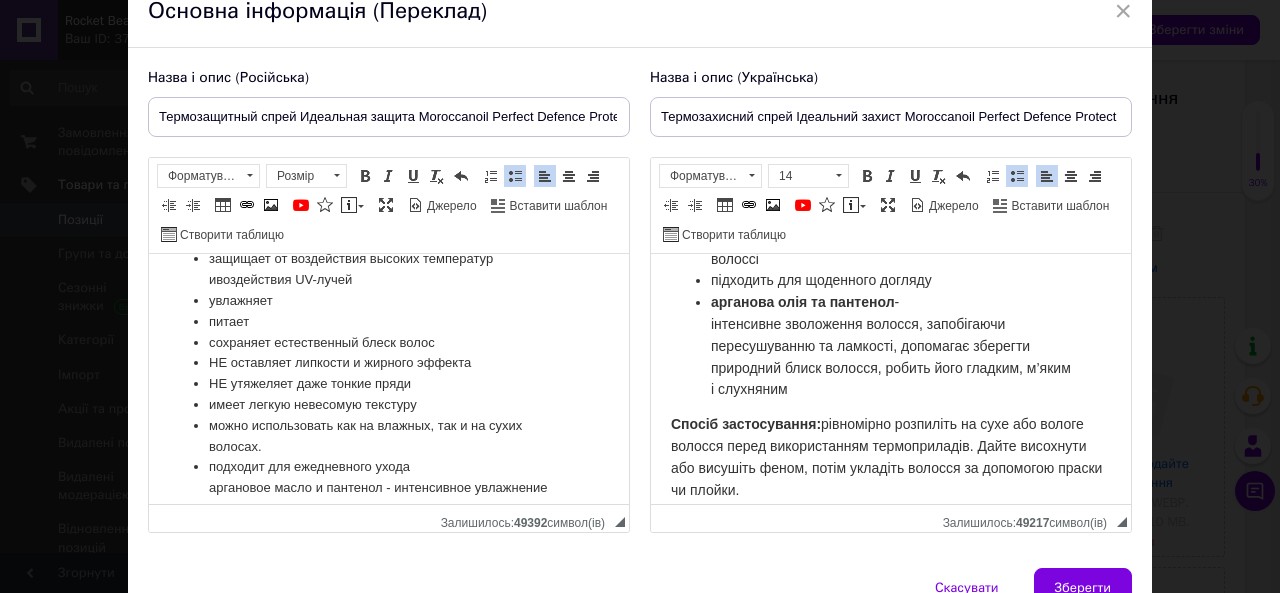 click on "можно использовать как на влажных, так и на сухих волосах." at bounding box center [389, 437] 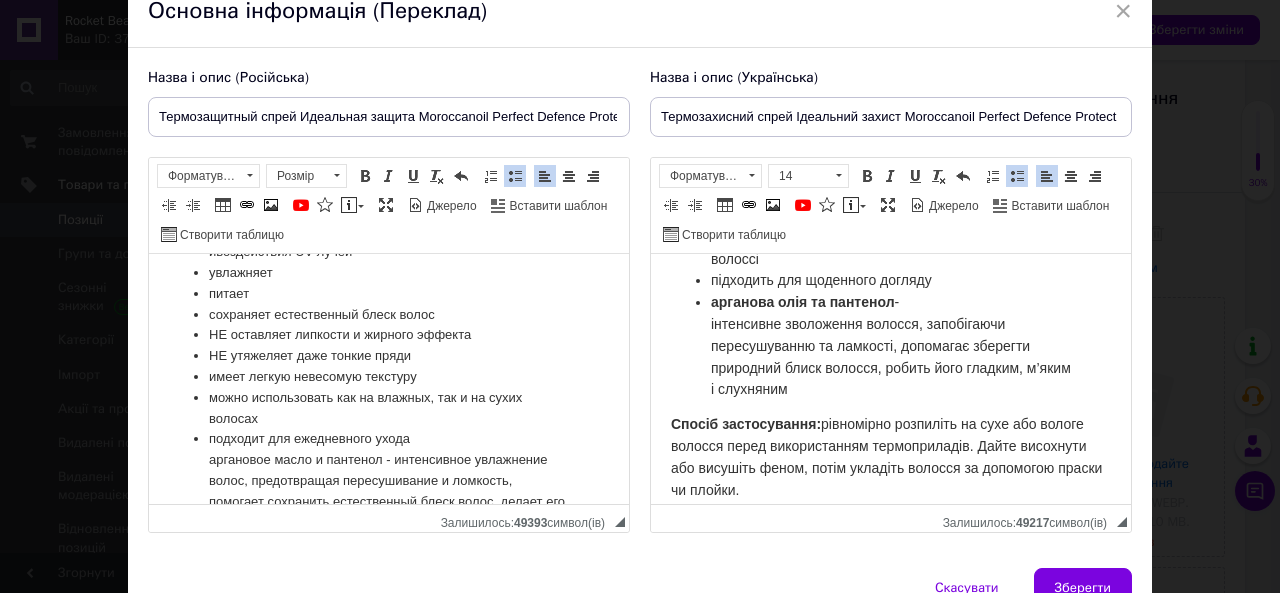 scroll, scrollTop: 177, scrollLeft: 0, axis: vertical 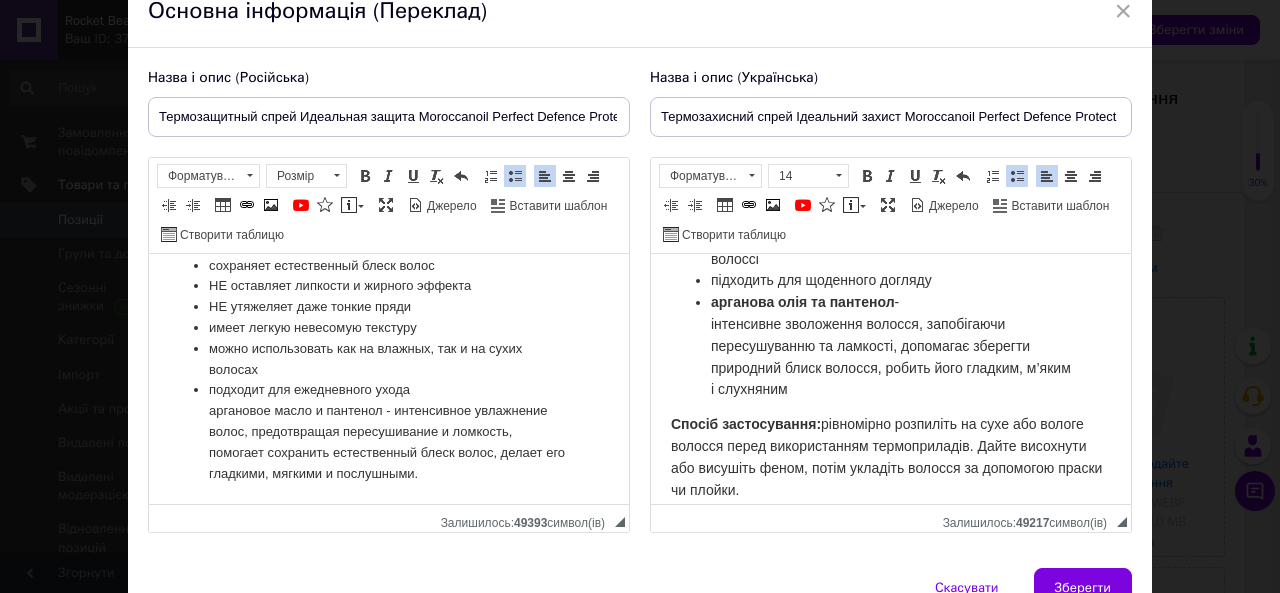 click on "подходит для всех типов волос термозащита до 230°C защищает от воздействия высоких температур и  воздействия UV-лучей увлажняет питает сохраняет естественный блеск волос НЕ оставляет липкости и жирного эффекта НЕ утяжеляет даже тонкие пряди имеет легкую невесомую текстуру можно использовать как на влажных, так и на сухих волосах подходит для ежедневного ухода аргановое масло и пантенол - интенсивное увлажнение волос, предотвращая пересушивание и ломкость, помогает сохранить естественный блеск волос, делает его гладкими, мягкими и послушными." at bounding box center (389, 308) 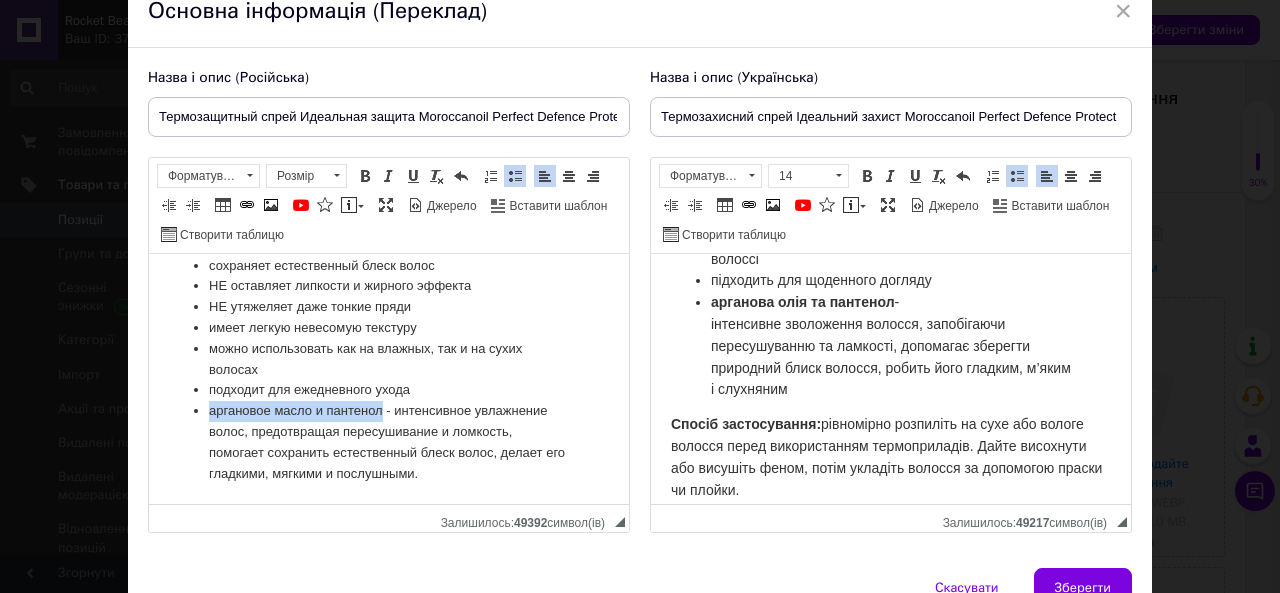 drag, startPoint x: 200, startPoint y: 410, endPoint x: 382, endPoint y: 402, distance: 182.17574 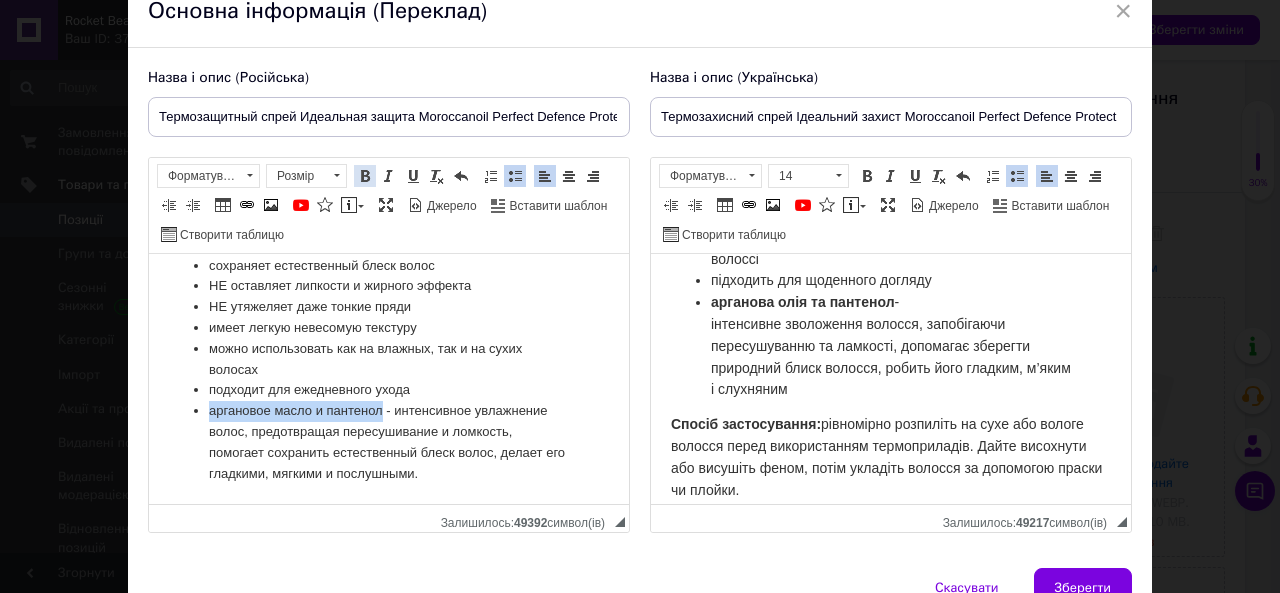 click at bounding box center [365, 176] 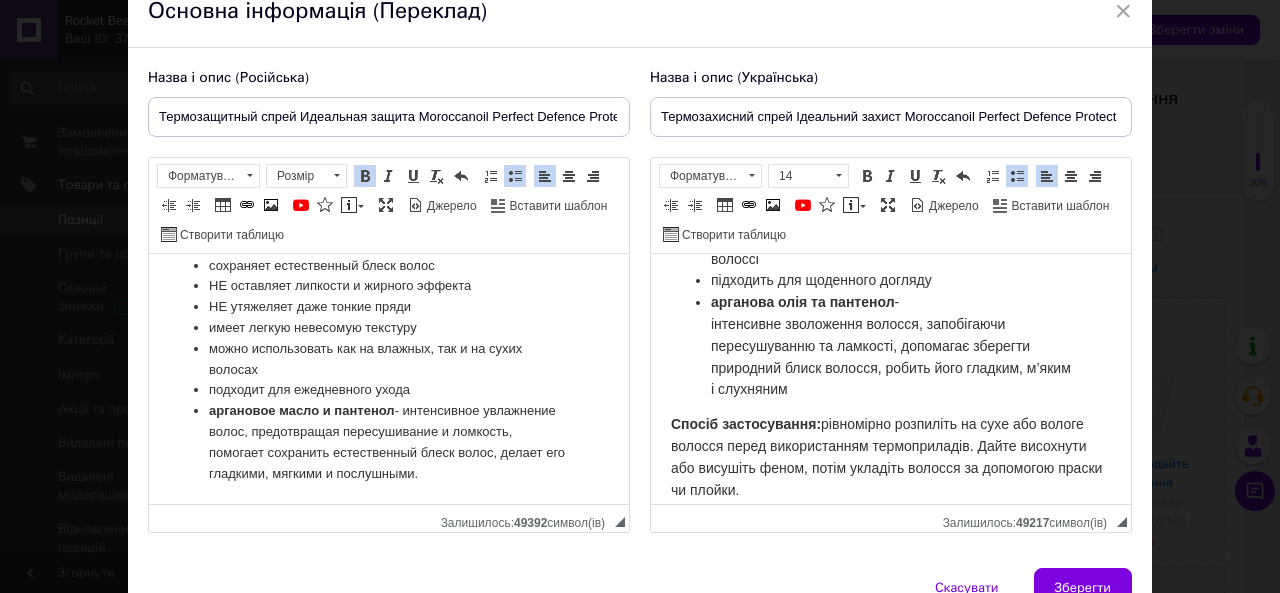 scroll, scrollTop: 194, scrollLeft: 0, axis: vertical 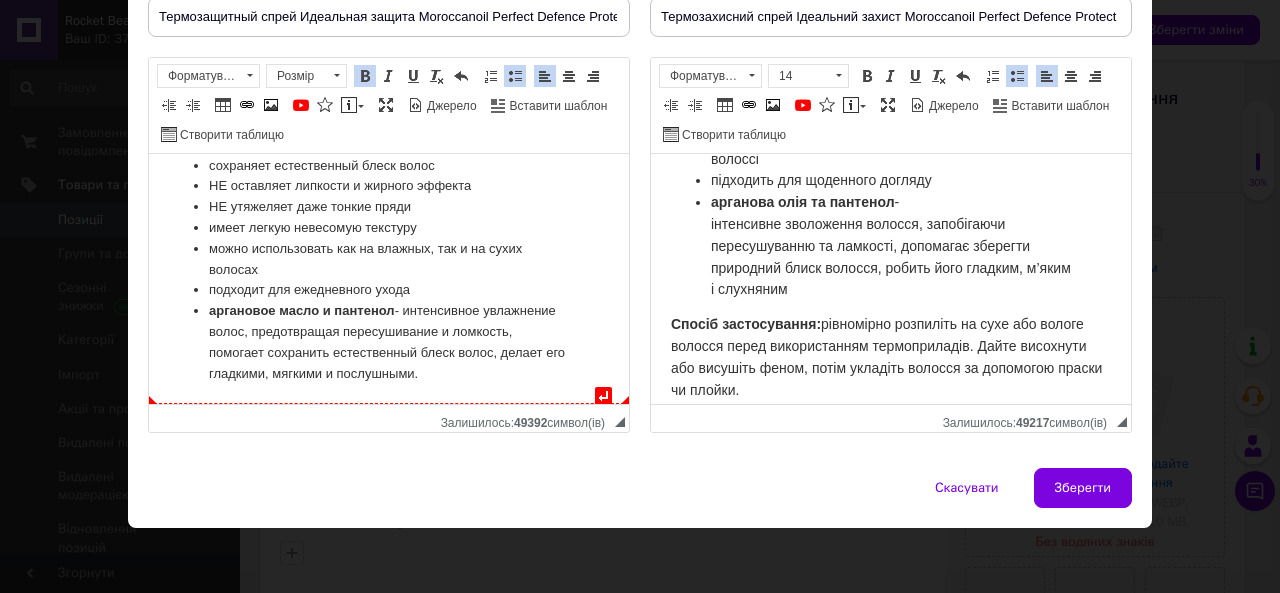 click on "подходит для всех типов волос термозащита до 230°C защищает от воздействия высоких температур и  воздействия UV-лучей увлажняет питает сохраняет естественный блеск волос НЕ оставляет липкости и жирного эффекта НЕ утяжеляет даже тонкие пряди имеет легкую невесомую текстуру можно использовать как на влажных, так и на сухих волосах подходит для ежедневного ухода аргановое масло и пантенол  - интенсивное увлажнение волос, предотвращая пересушивание и ломкость, помогает сохранить естественный блеск волос, делает его гладкими, мягкими и послушными." at bounding box center [389, 208] 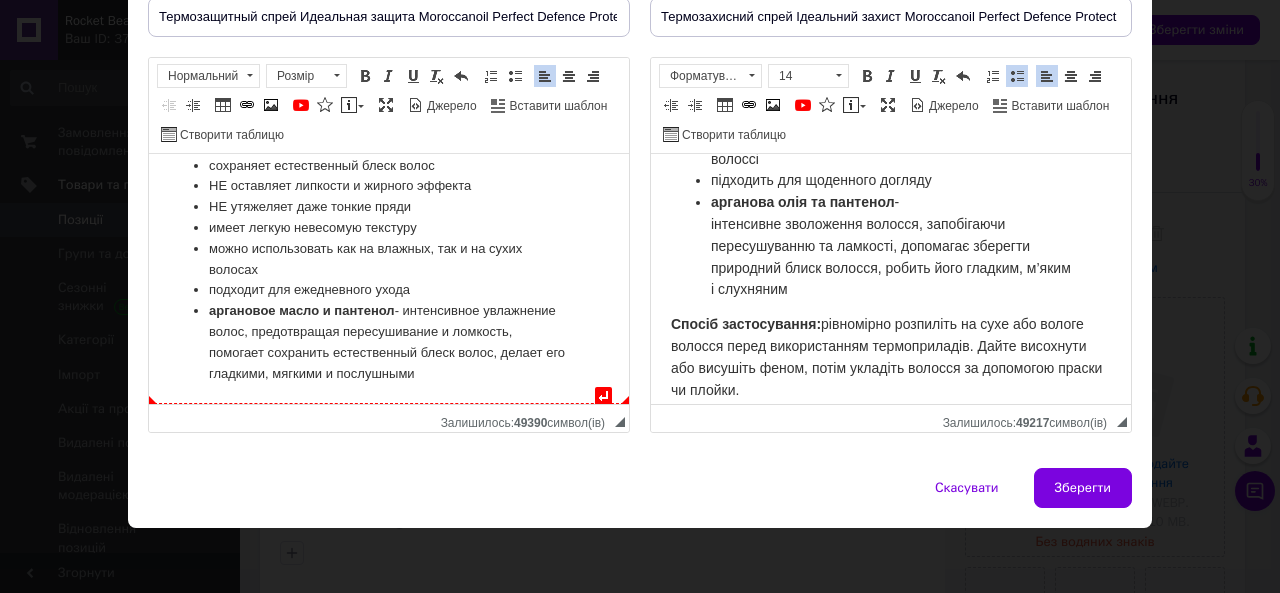 scroll, scrollTop: 204, scrollLeft: 0, axis: vertical 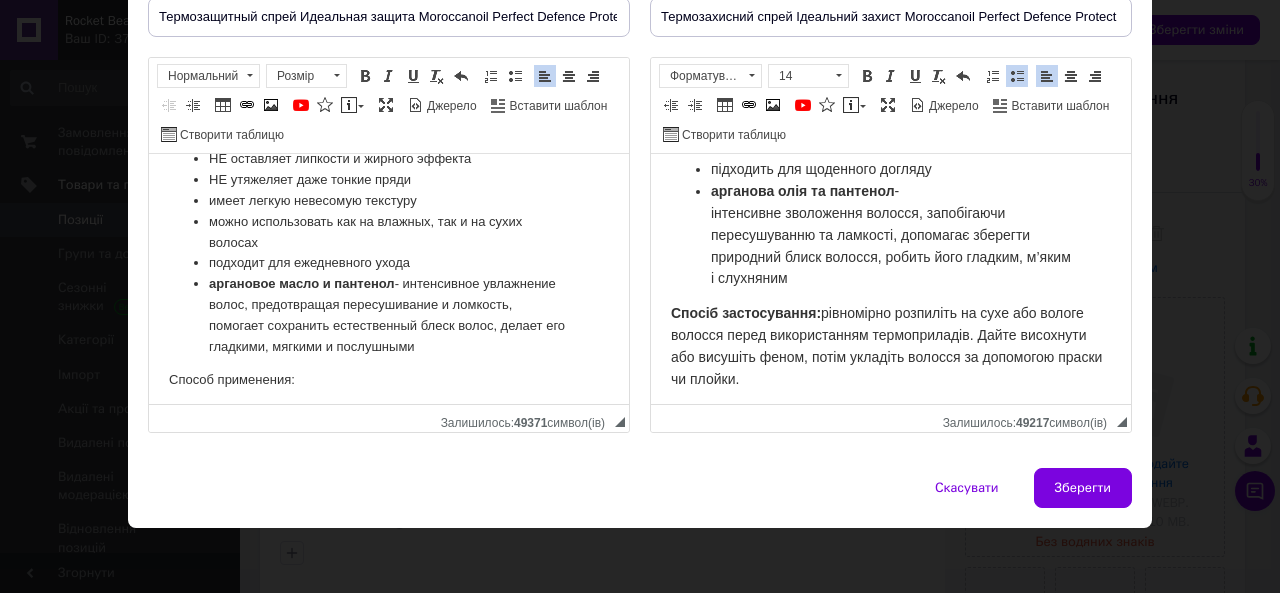 drag, startPoint x: 826, startPoint y: 316, endPoint x: 851, endPoint y: 392, distance: 80.00625 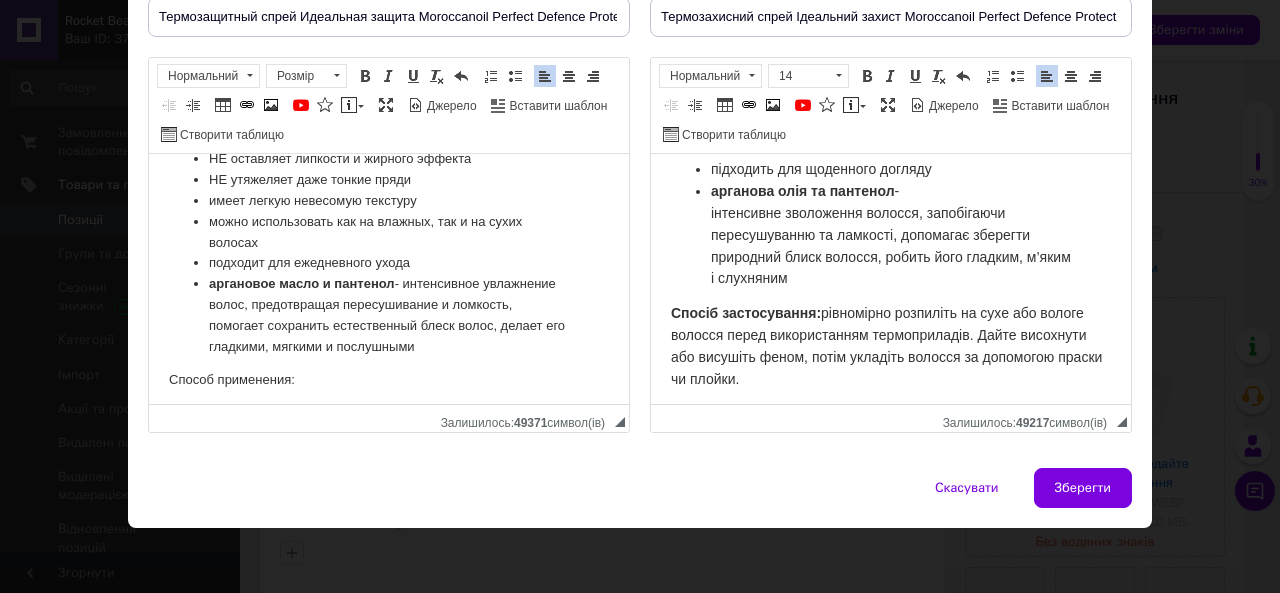 copy on "рівномірно розпиліть на сухе або вологе волосся перед використанням термоприладів. Дайте висохнути або висушіть феном, потім укладіть волосся за допомогою праски чи плойки." 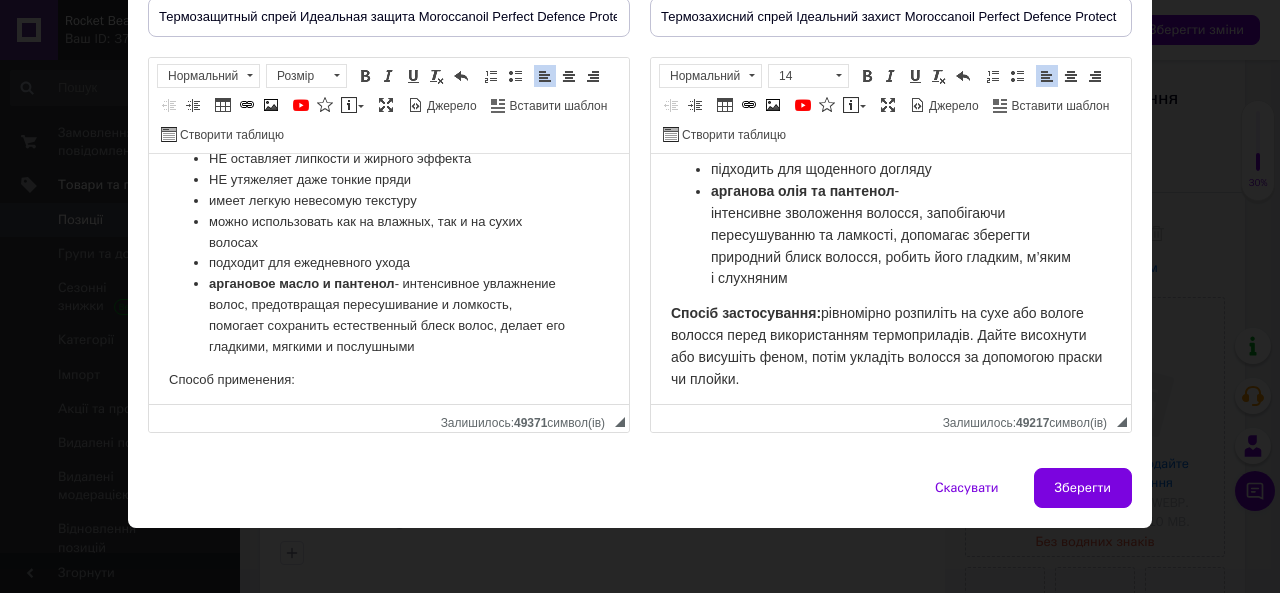 click on "Способ применения:" at bounding box center [389, 380] 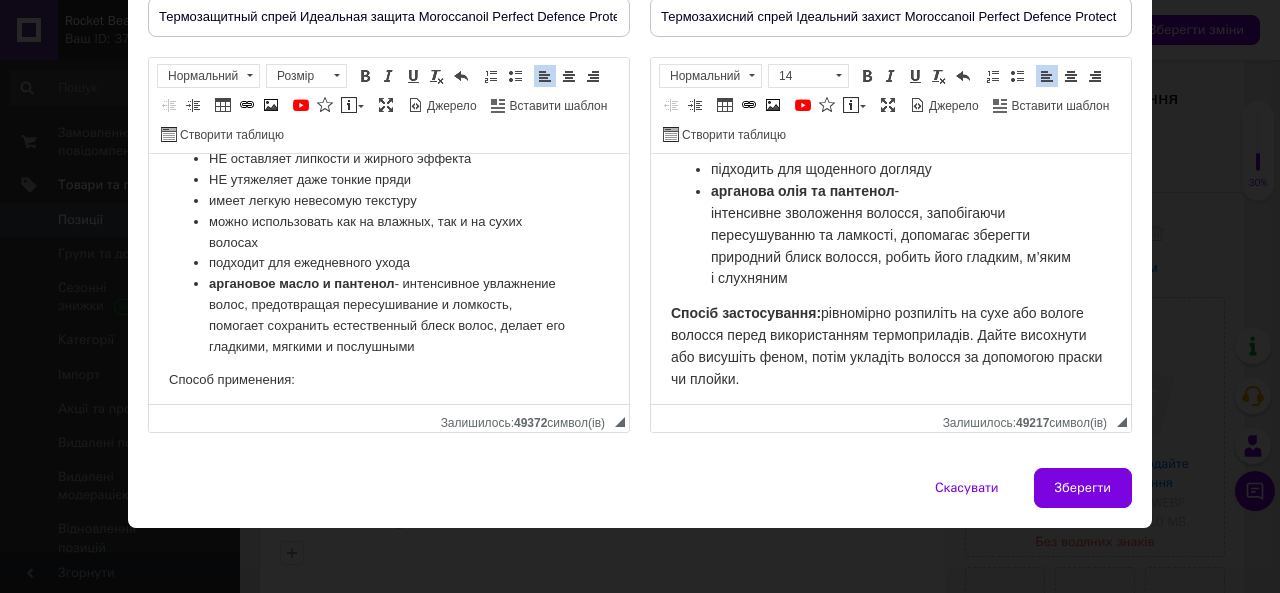 scroll, scrollTop: 250, scrollLeft: 0, axis: vertical 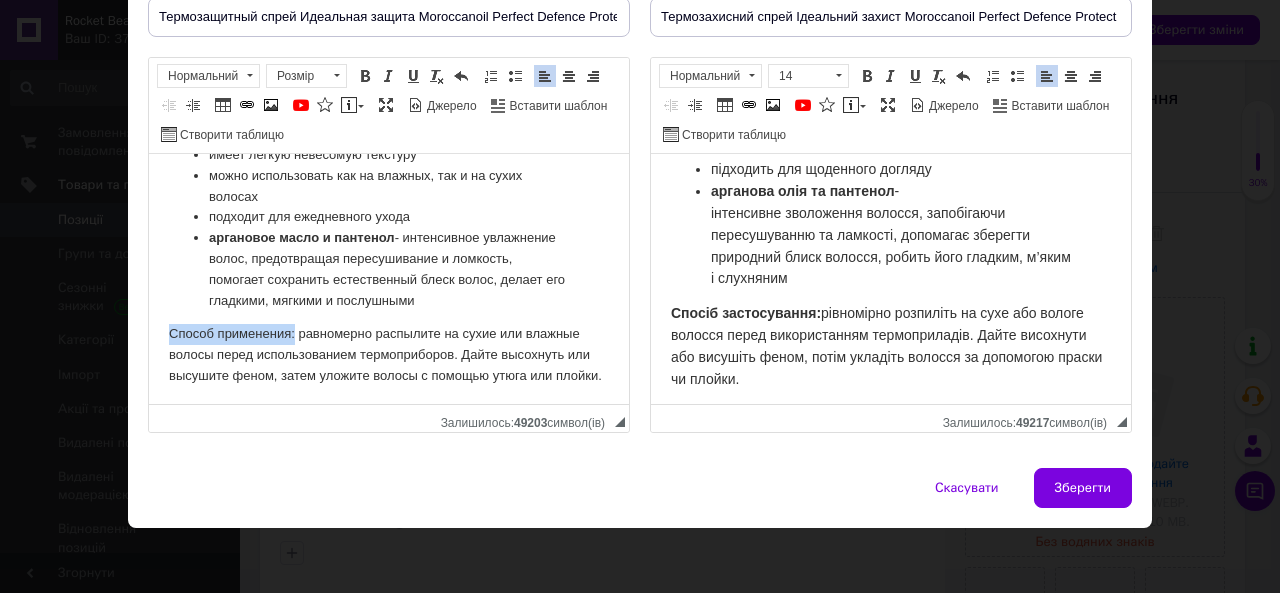drag, startPoint x: 169, startPoint y: 325, endPoint x: 296, endPoint y: 332, distance: 127.192764 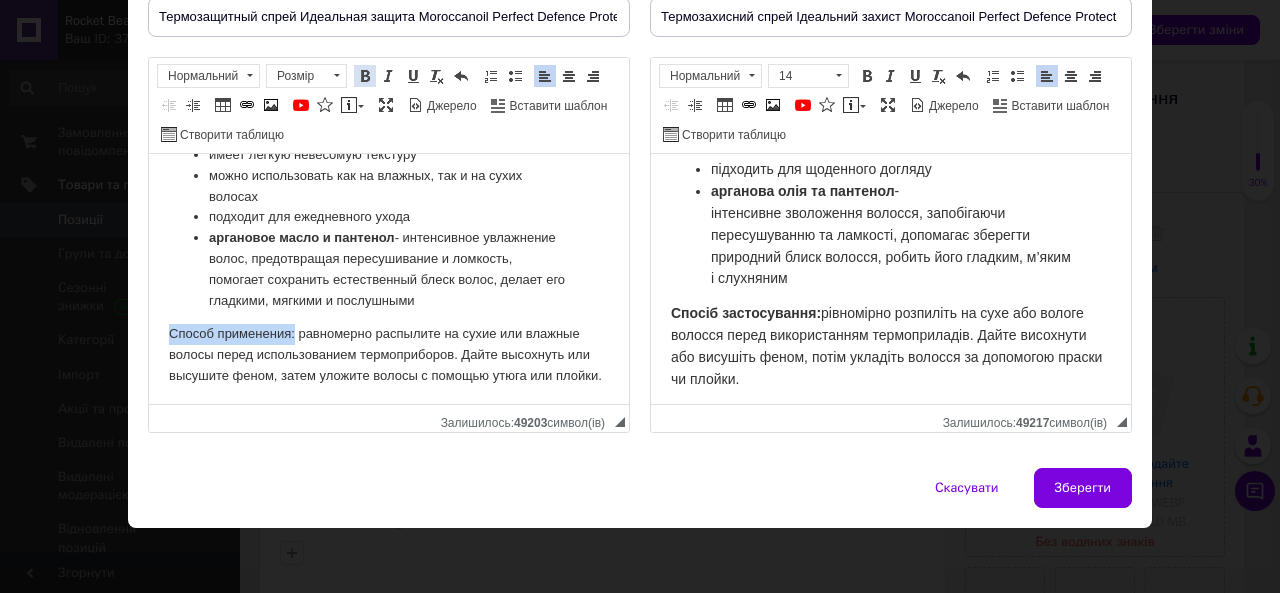 click at bounding box center (365, 76) 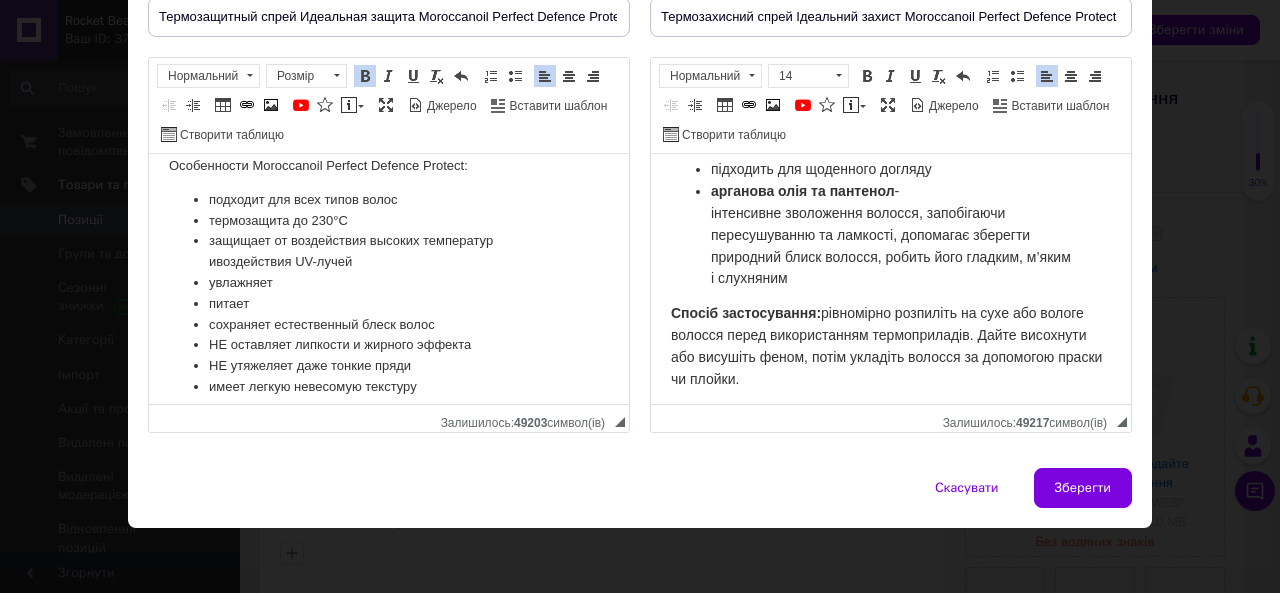 scroll, scrollTop: 0, scrollLeft: 0, axis: both 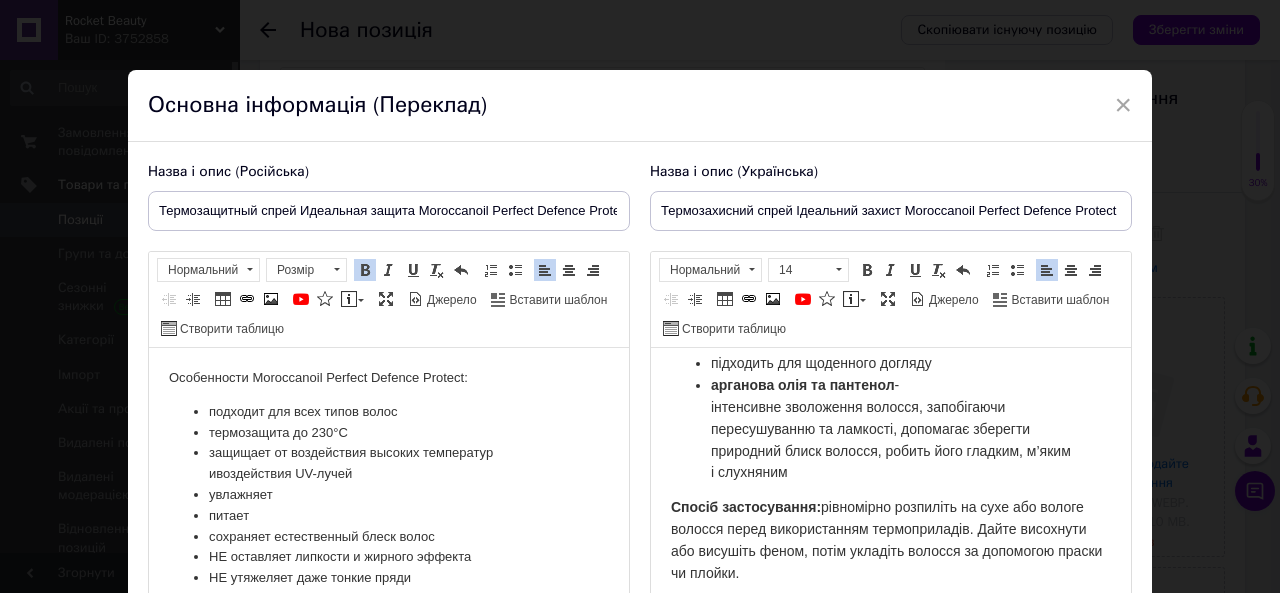 click on "Особенности Moroccanoil Perfect Defence Protect: подходит для всех типов волос термозащита до 230°C защищает от воздействия высоких температур и  воздействия UV-лучей увлажняет питает сохраняет естественный блеск волос НЕ оставляет липкости и жирного эффекта НЕ утяжеляет даже тонкие пряди имеет легкую невесомую текстуру можно использовать как на влажных, так и на сухих волосах подходит для ежедневного ухода аргановое масло и пантенол Способ применения:" at bounding box center (389, 599) 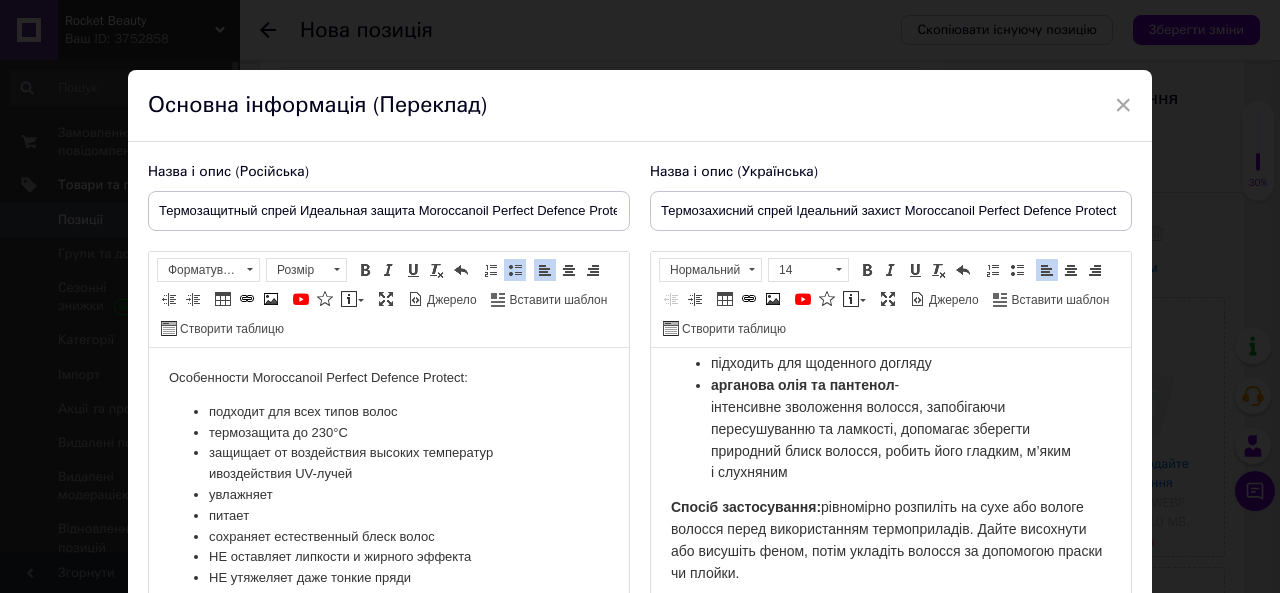 click on "Особенности Moroccanoil Perfect Defence Protect:" at bounding box center [389, 378] 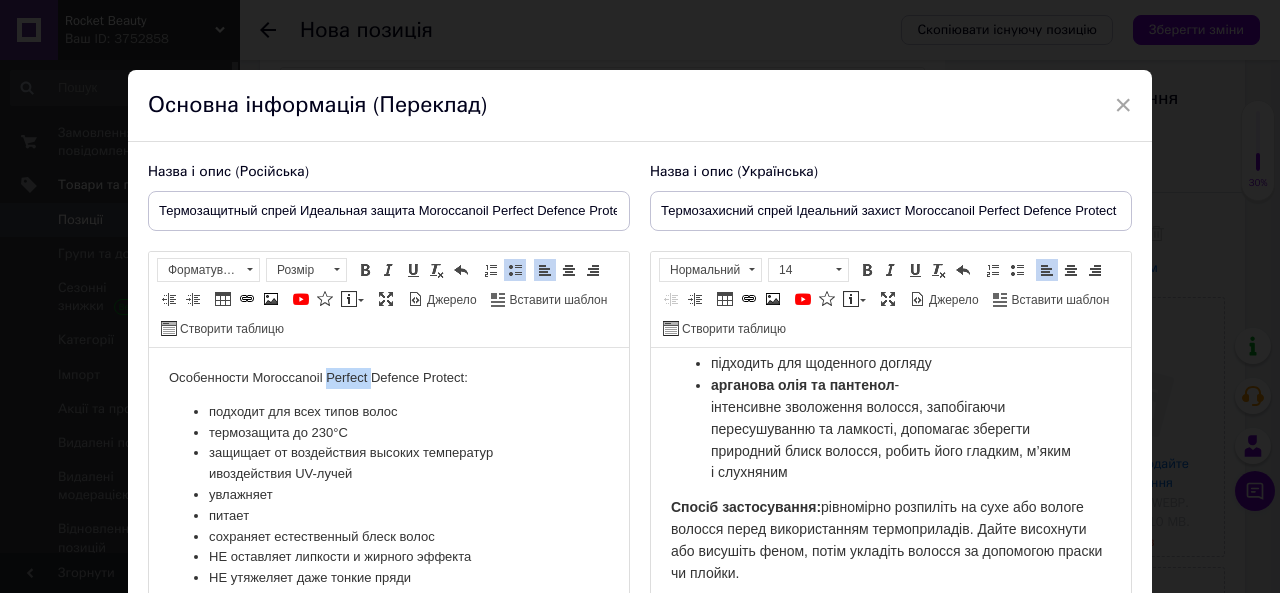 click on "Особенности Moroccanoil Perfect Defence Protect:" at bounding box center (389, 378) 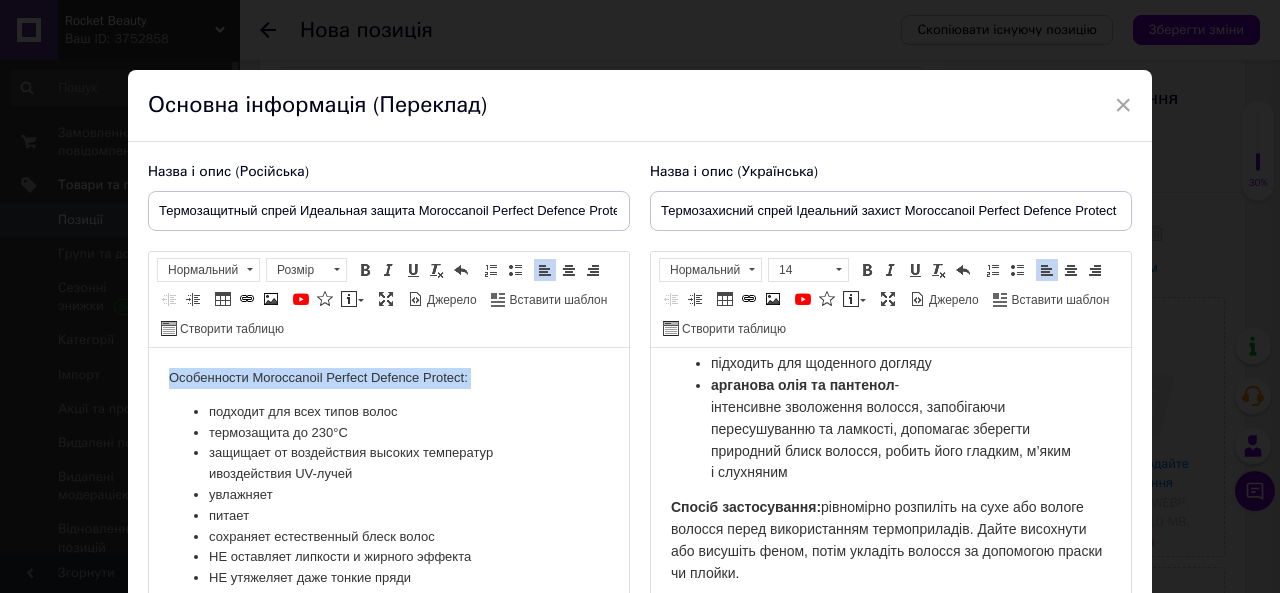 drag, startPoint x: 340, startPoint y: 368, endPoint x: 520, endPoint y: 645, distance: 330.3468 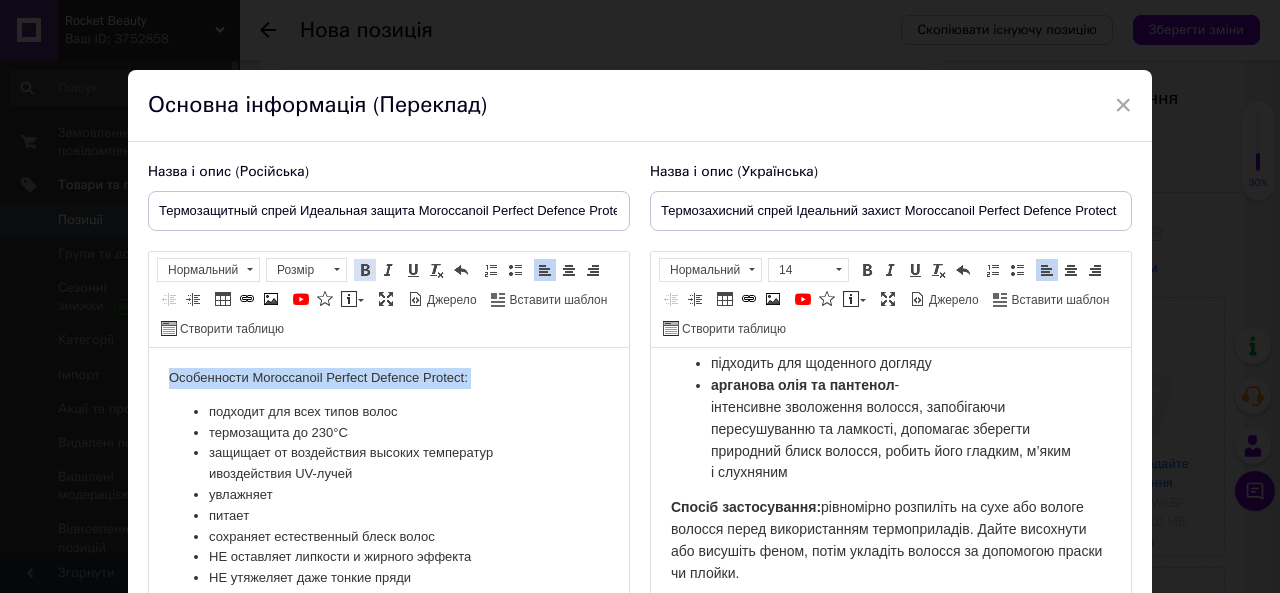 click at bounding box center (365, 270) 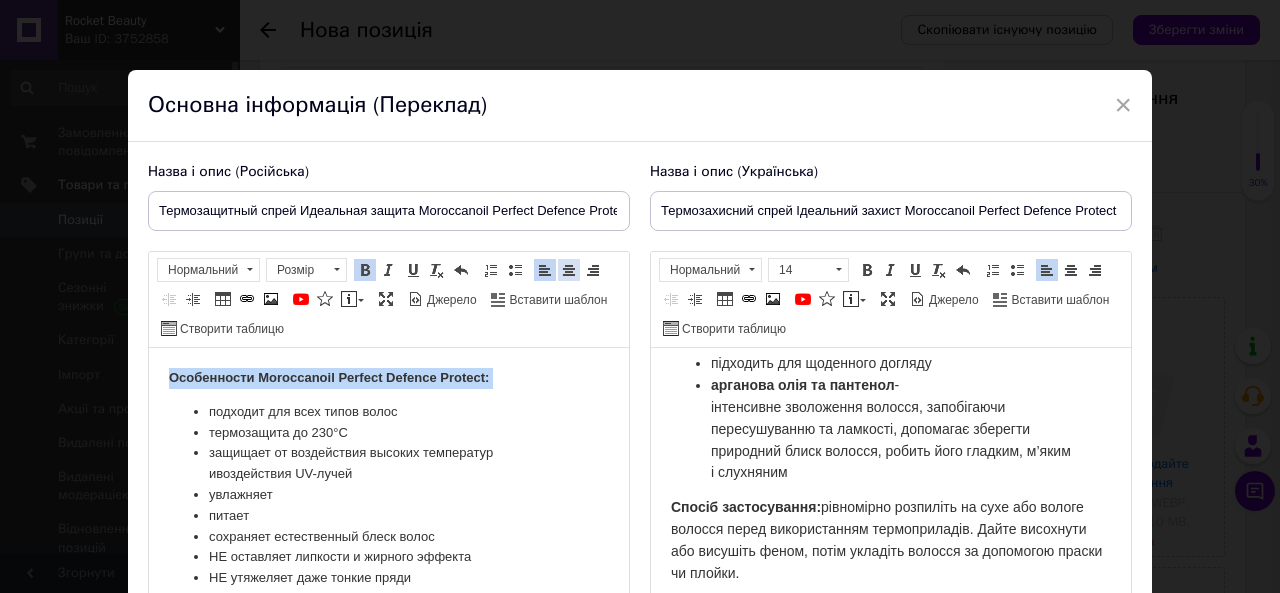 click at bounding box center (569, 270) 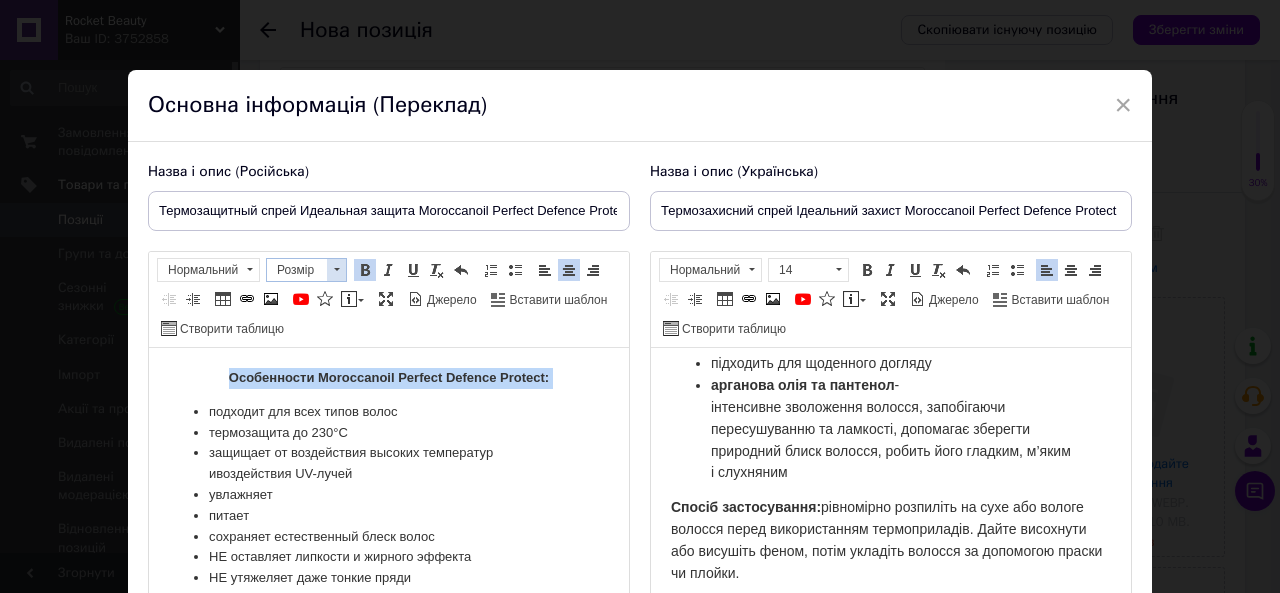 click at bounding box center [336, 270] 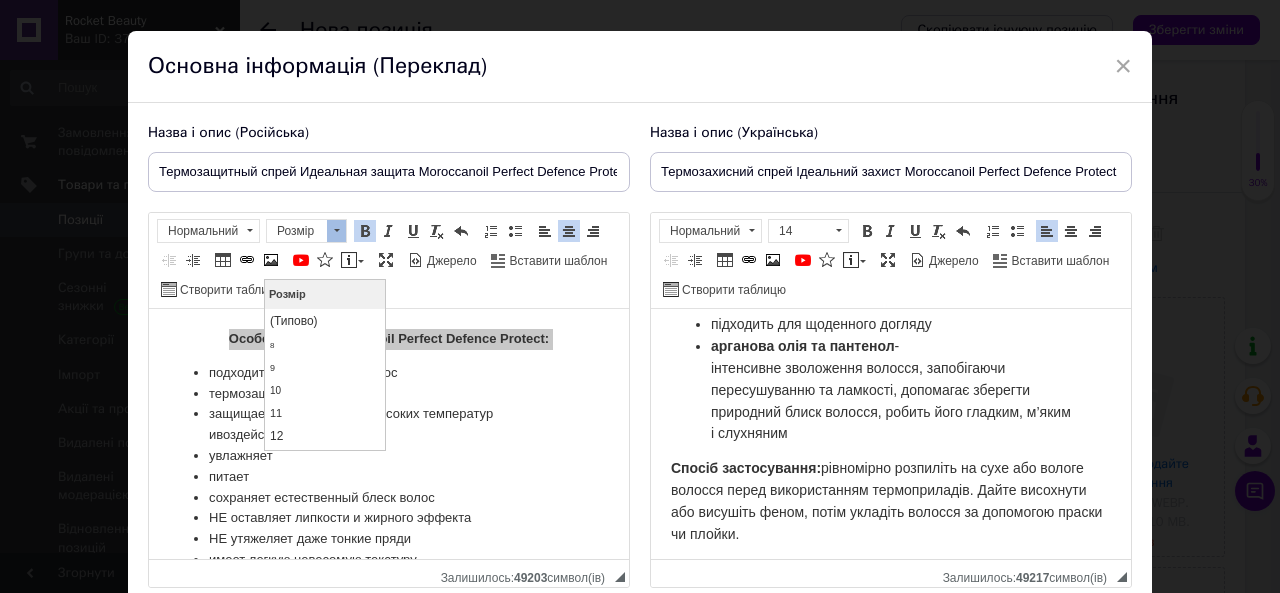 scroll, scrollTop: 100, scrollLeft: 0, axis: vertical 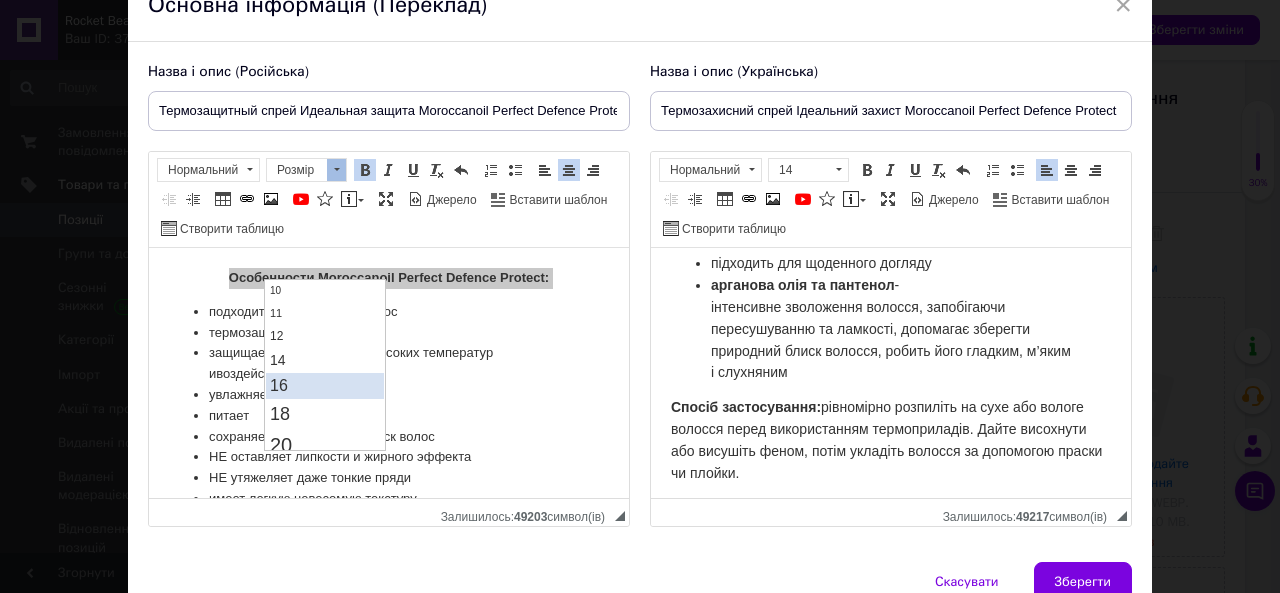 click on "16" at bounding box center [279, 385] 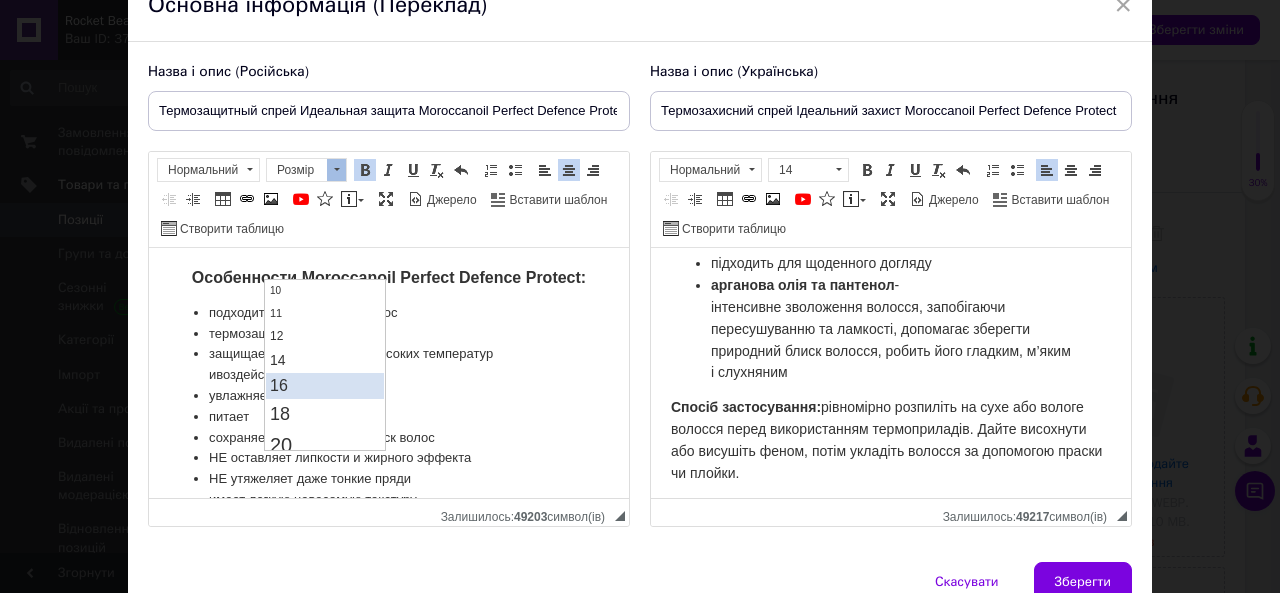 scroll, scrollTop: 0, scrollLeft: 0, axis: both 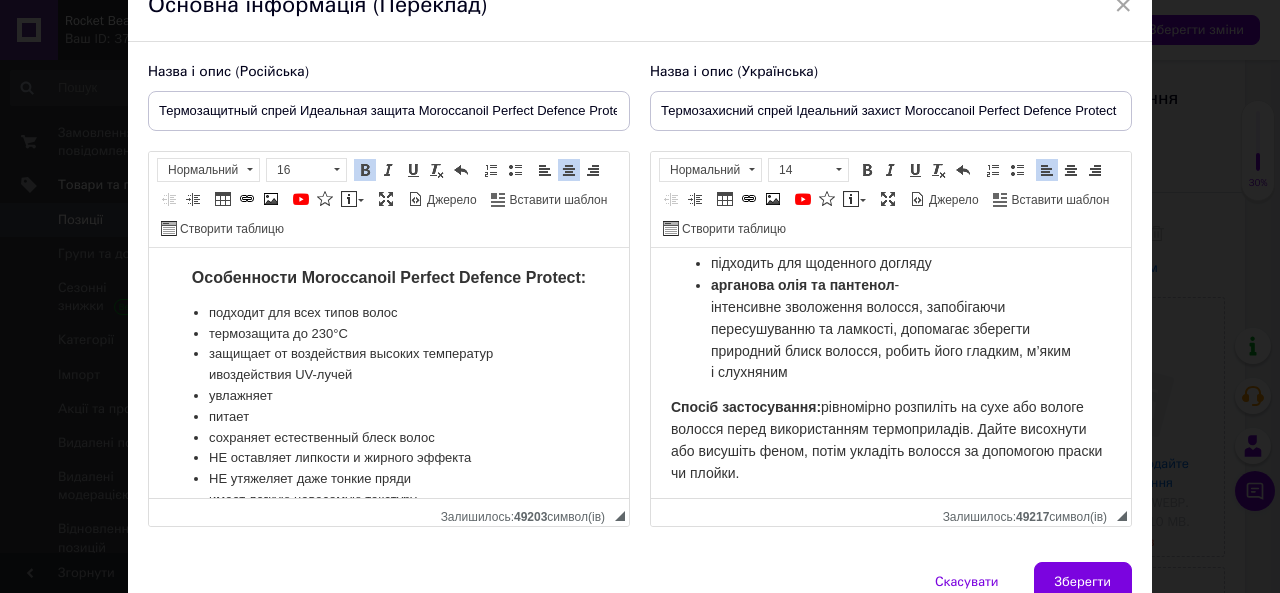 click on "защищает от воздействия высоких температур и  воздействия UV-лучей" at bounding box center [389, 365] 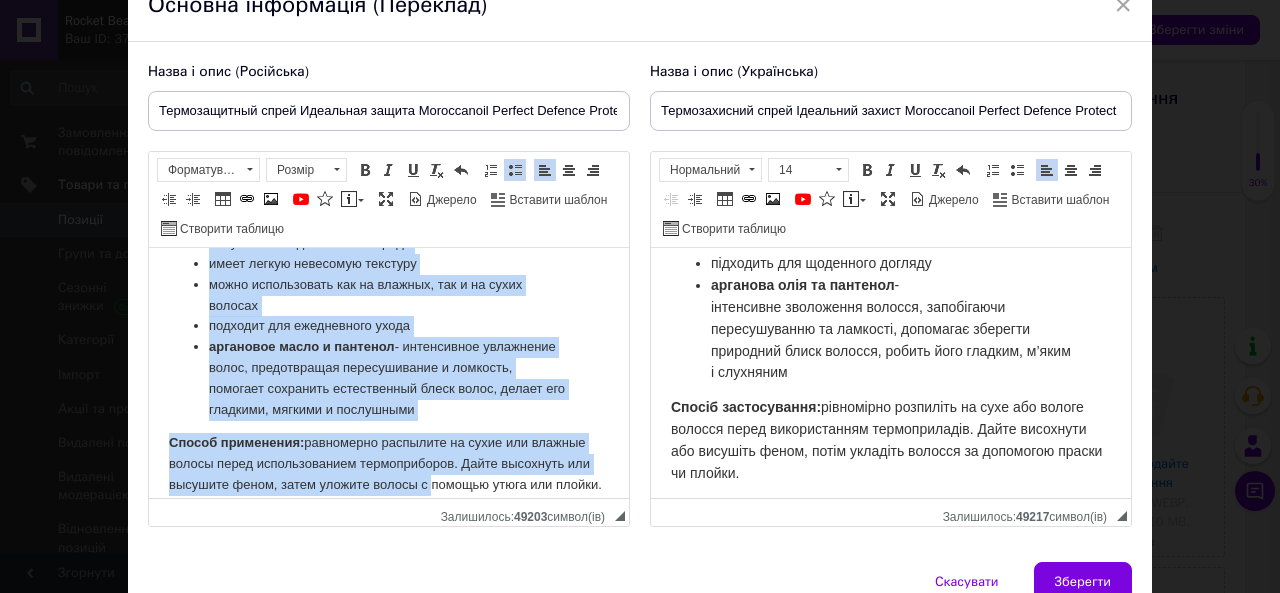 scroll, scrollTop: 274, scrollLeft: 0, axis: vertical 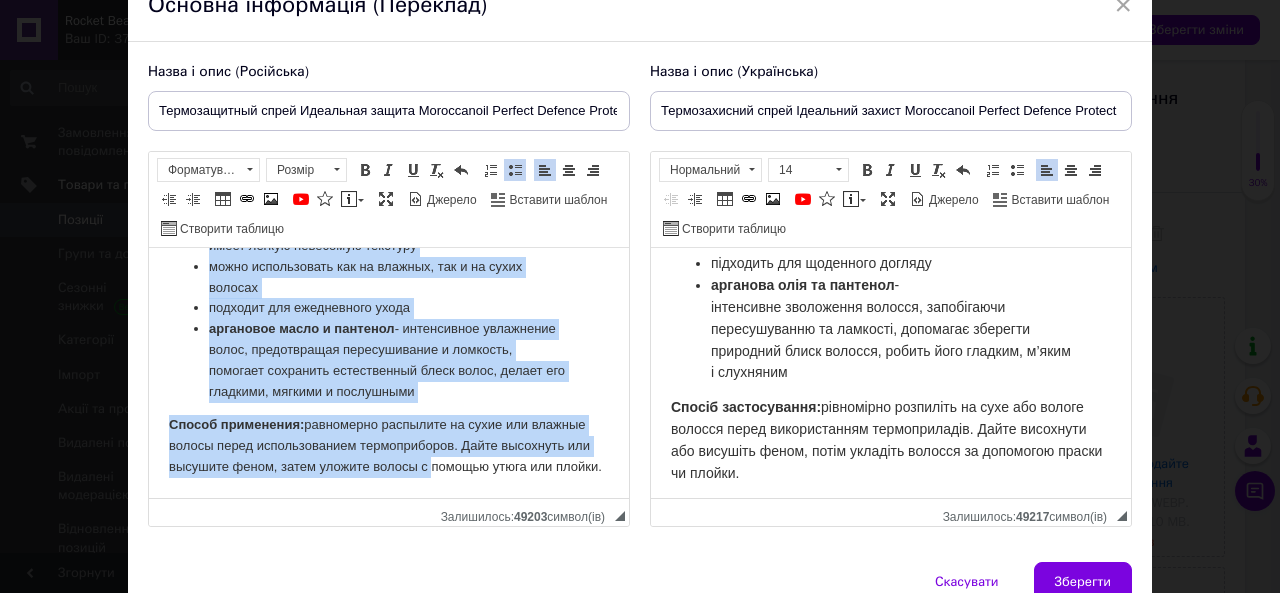 drag, startPoint x: 208, startPoint y: 310, endPoint x: 424, endPoint y: 484, distance: 277.36618 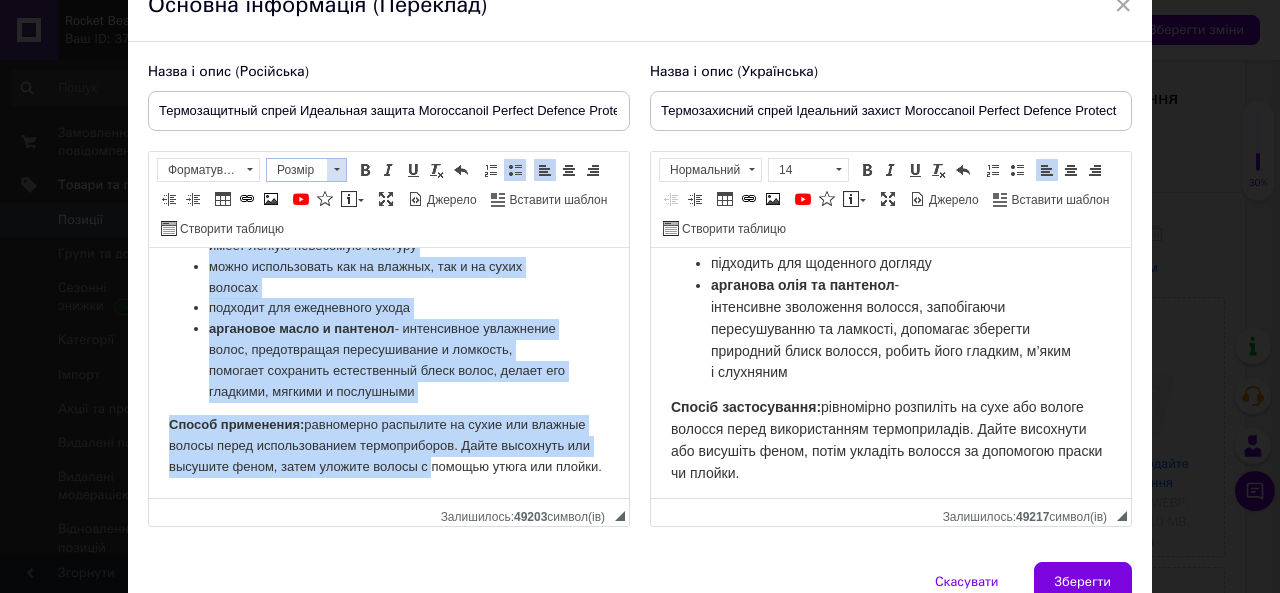 click at bounding box center (336, 170) 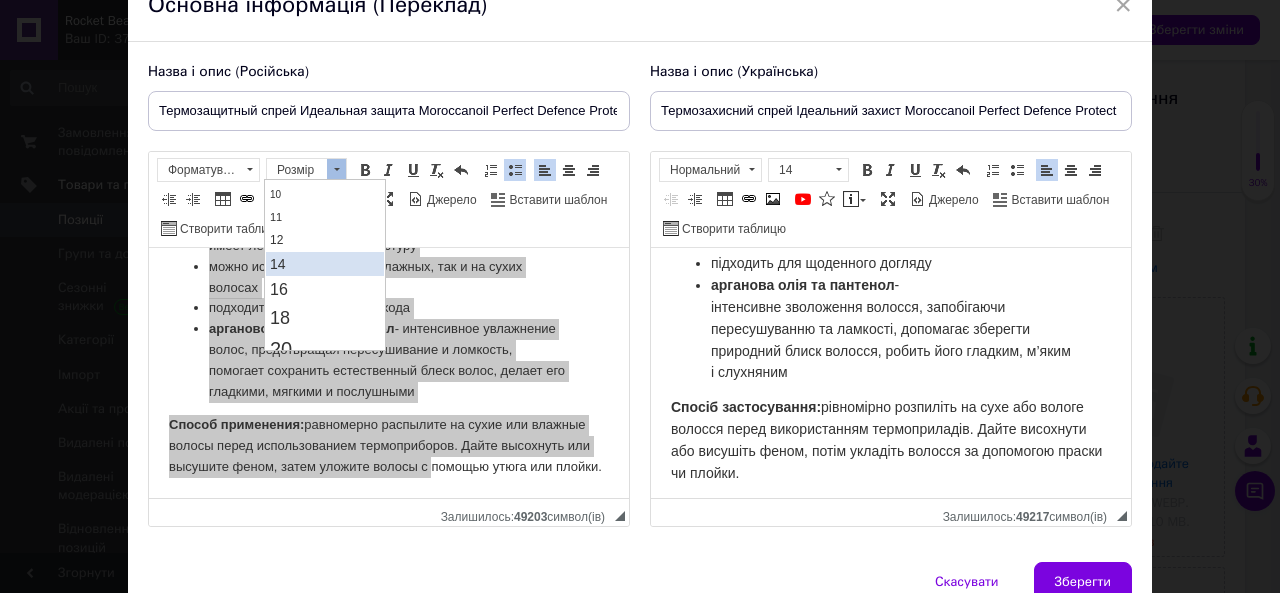 scroll, scrollTop: 100, scrollLeft: 0, axis: vertical 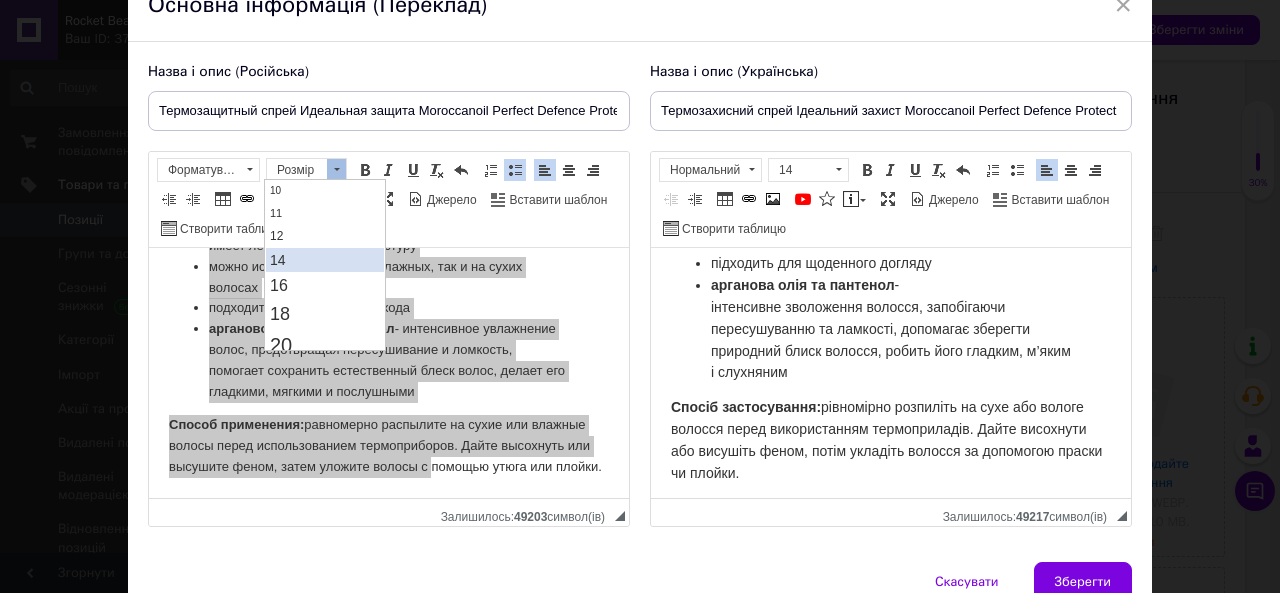 drag, startPoint x: 305, startPoint y: 263, endPoint x: 452, endPoint y: 262, distance: 147.0034 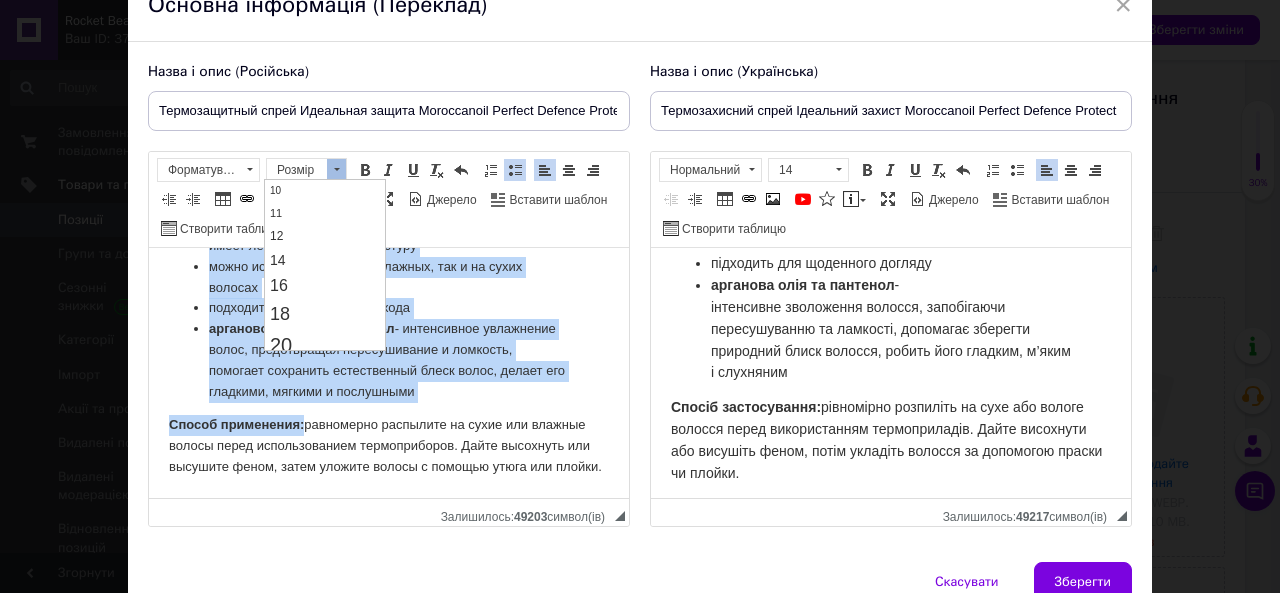 scroll, scrollTop: 0, scrollLeft: 0, axis: both 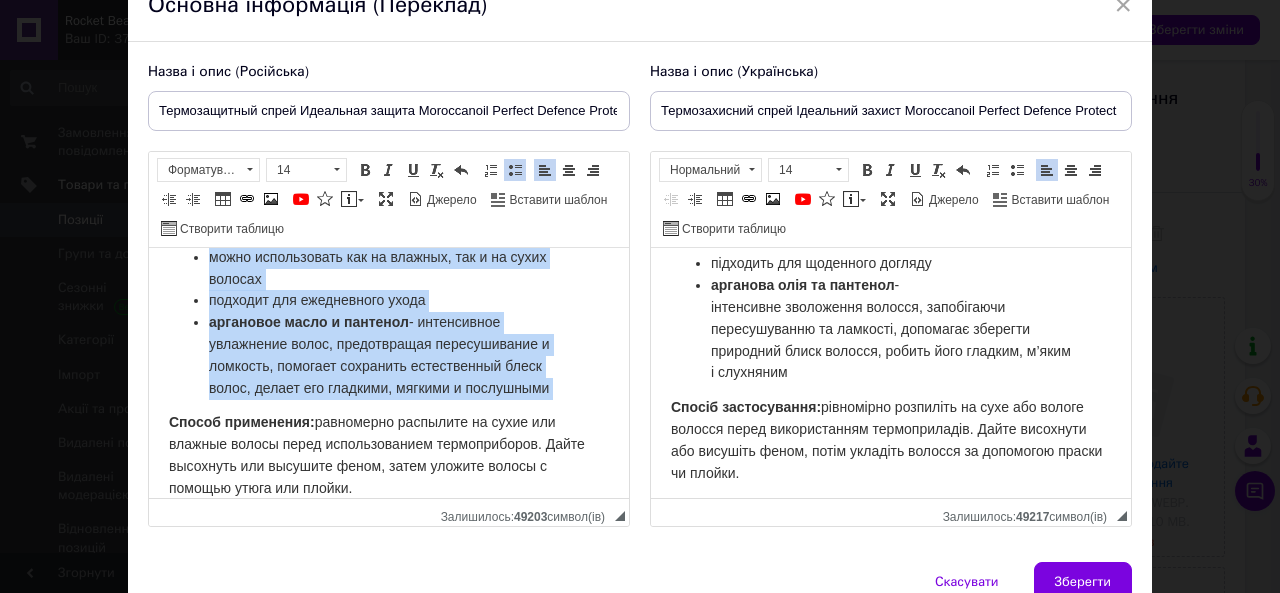 click on "аргановое масло и пантенол  - интенсивное увлажнение волос, предотвращая пересушивание и ломкость, помогает сохранить естественный блеск волос, делает его гладкими, мягкими и послушными" at bounding box center (379, 354) 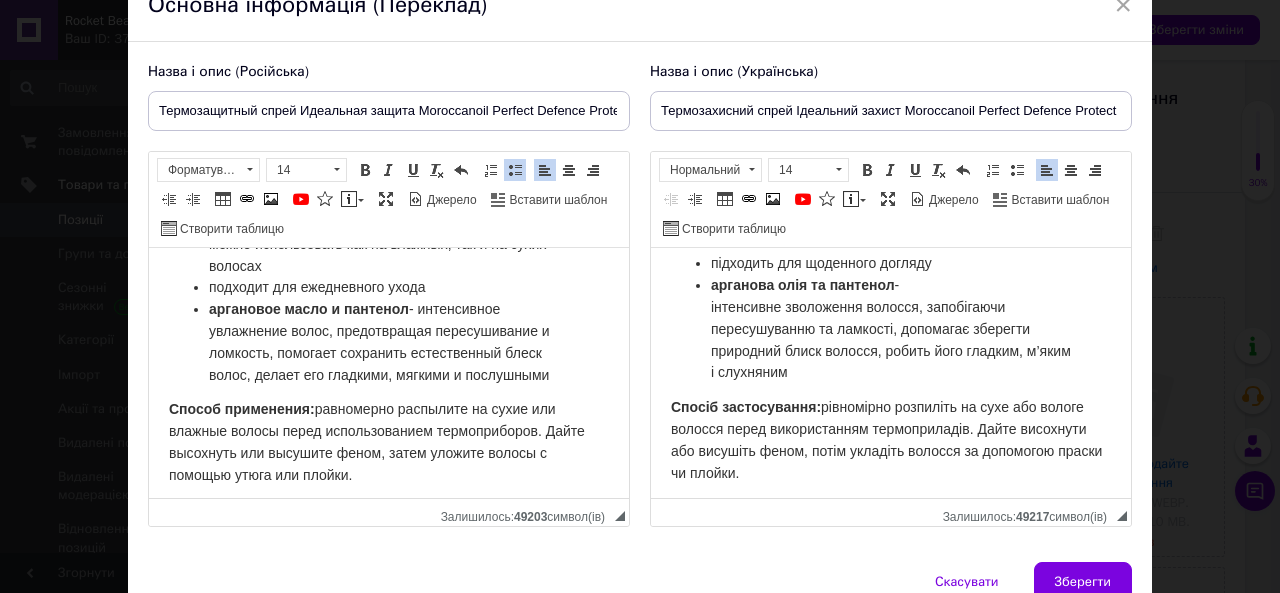 scroll, scrollTop: 288, scrollLeft: 0, axis: vertical 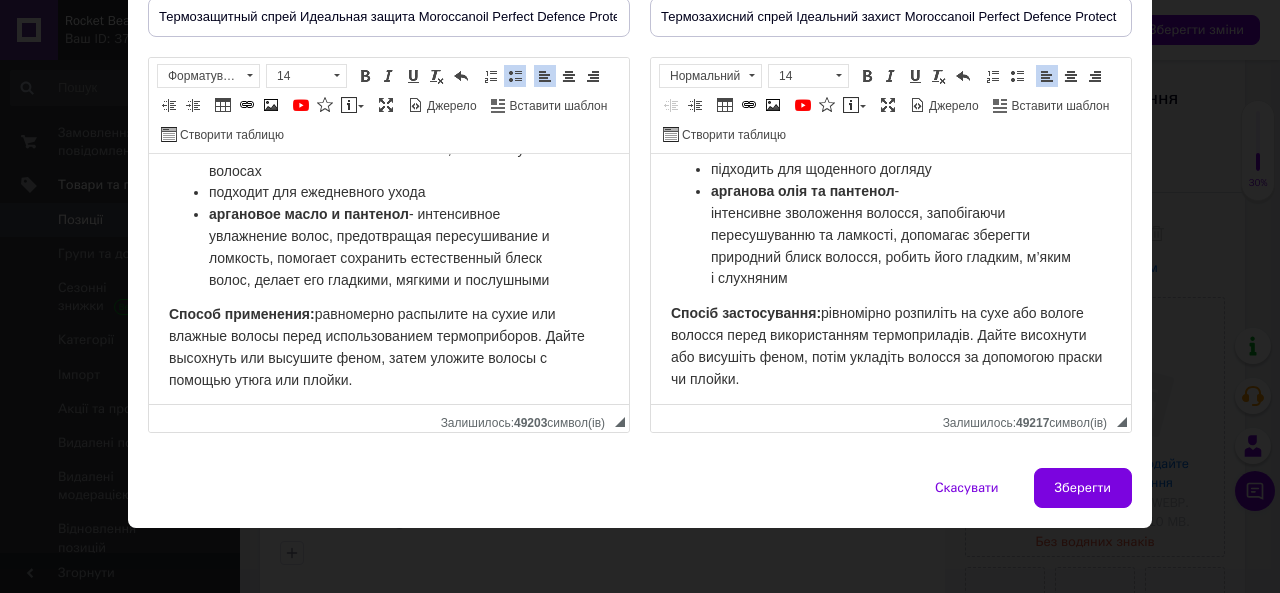 drag, startPoint x: 433, startPoint y: 361, endPoint x: 519, endPoint y: 571, distance: 226.9273 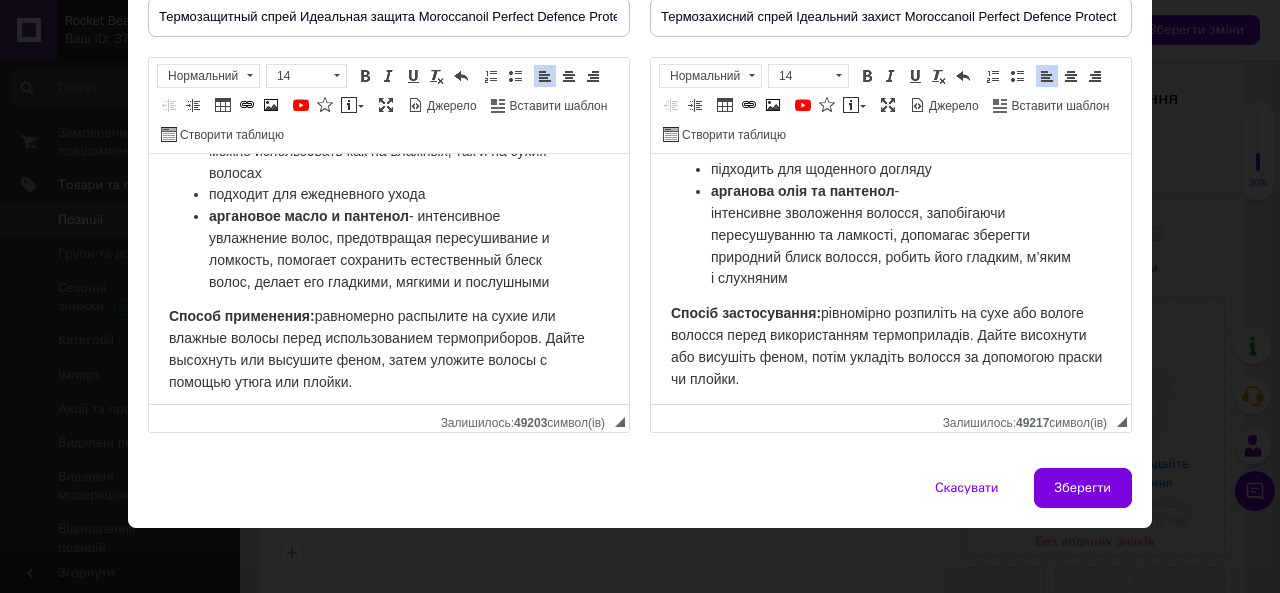 scroll, scrollTop: 0, scrollLeft: 0, axis: both 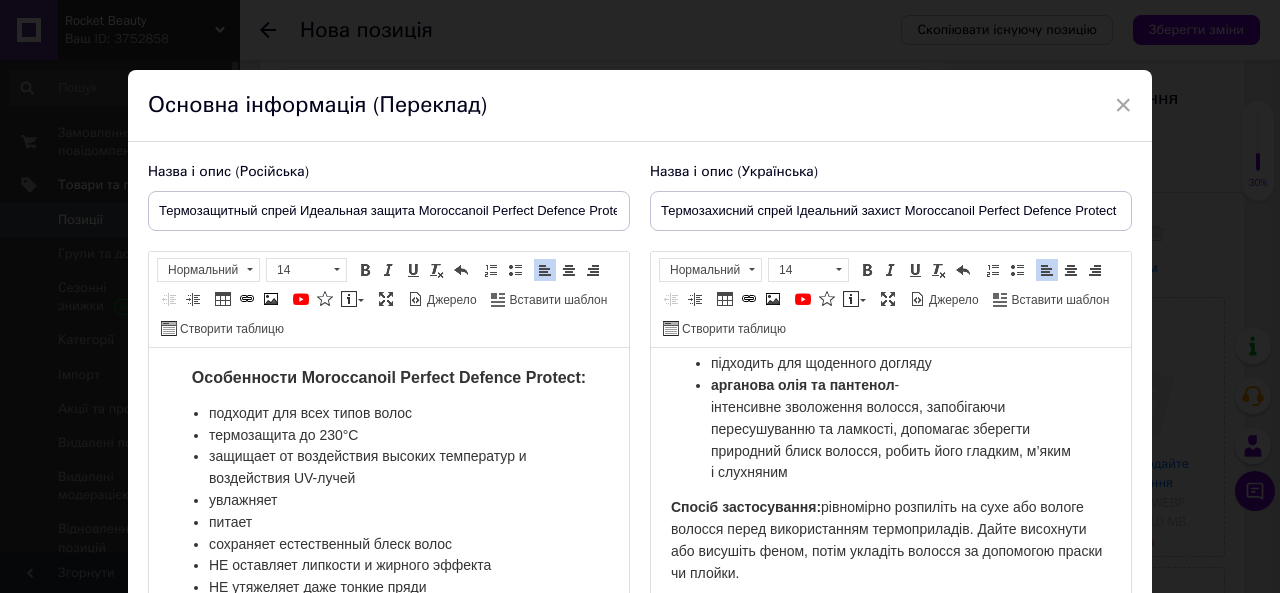 click on "Особенности Moroccanoil Perfect Defence Protect:" at bounding box center [389, 377] 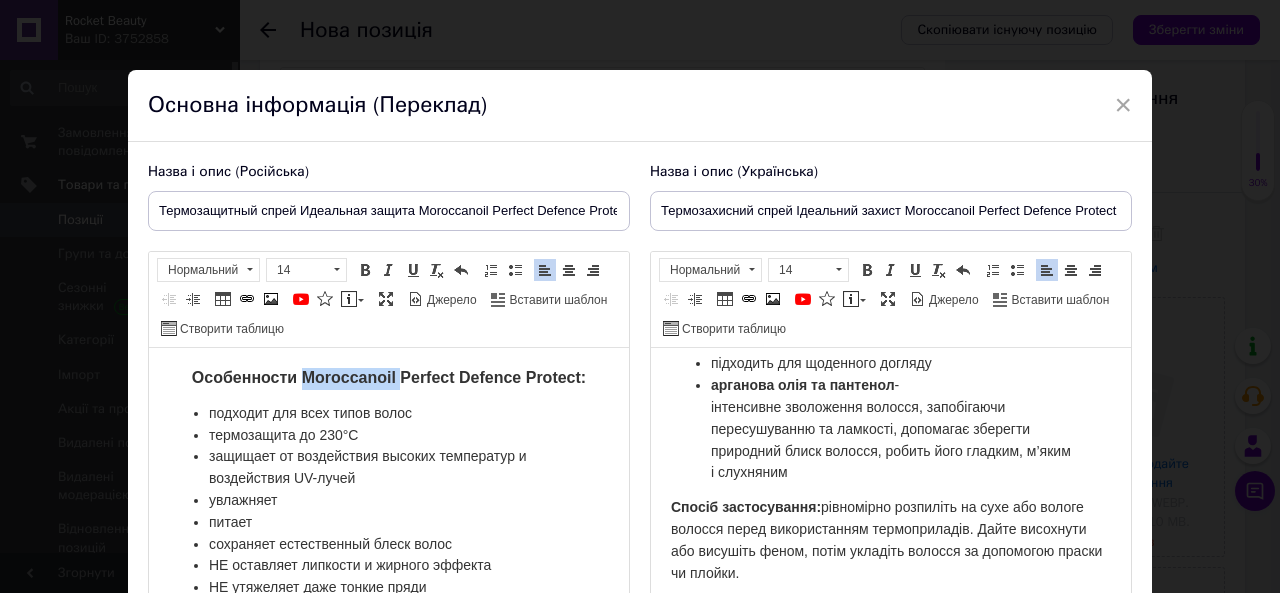 click on "Особенности Moroccanoil Perfect Defence Protect:" at bounding box center (389, 377) 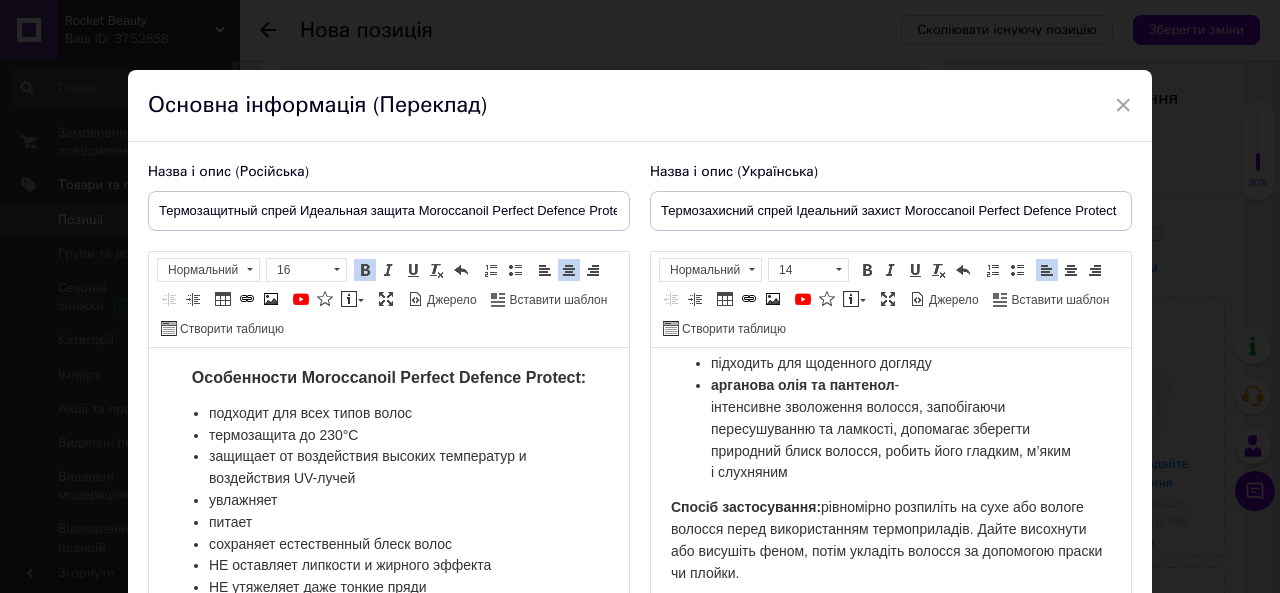 click on "термозащита до 230°C" at bounding box center (389, 436) 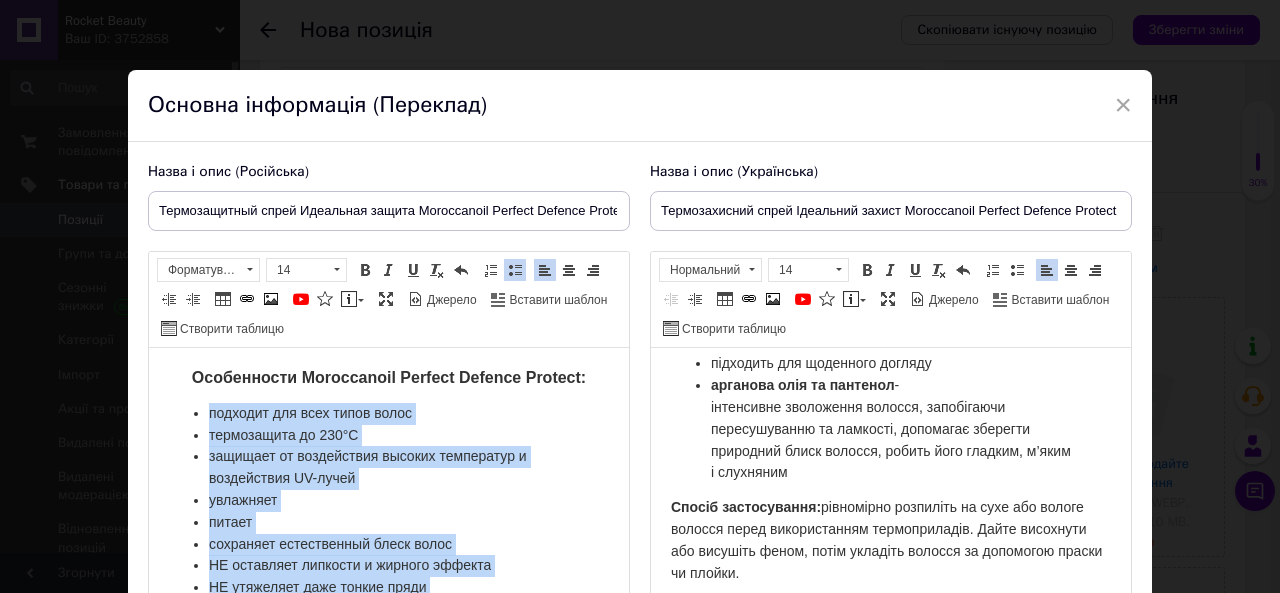 scroll, scrollTop: 71, scrollLeft: 0, axis: vertical 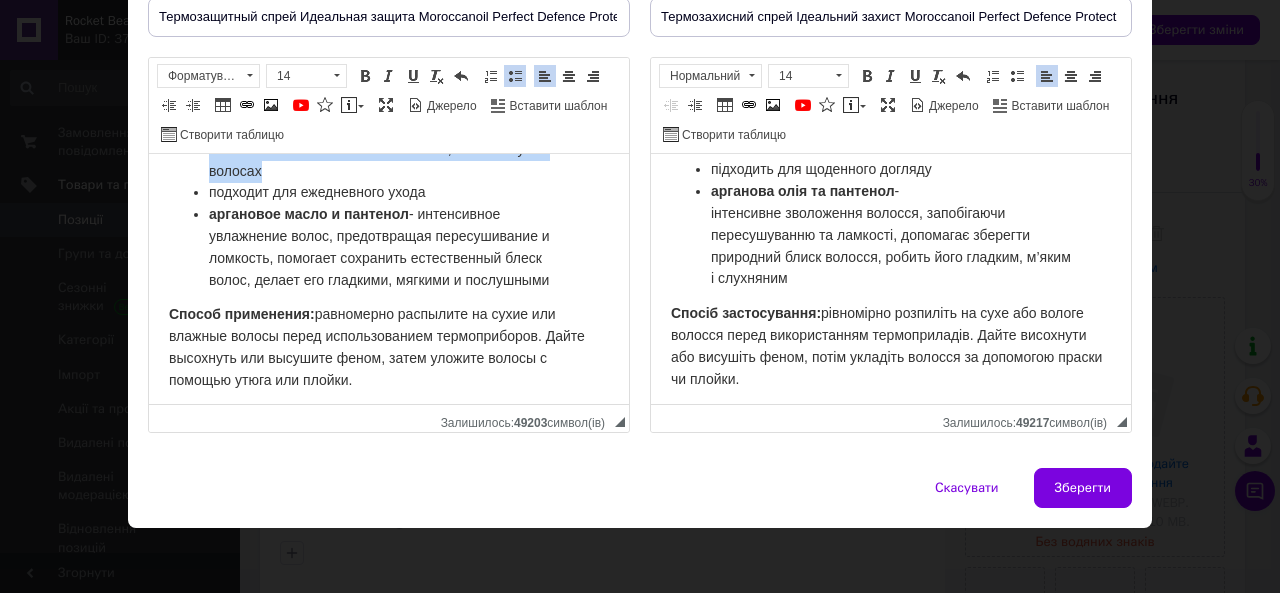 drag, startPoint x: 205, startPoint y: 212, endPoint x: 496, endPoint y: 599, distance: 484.20038 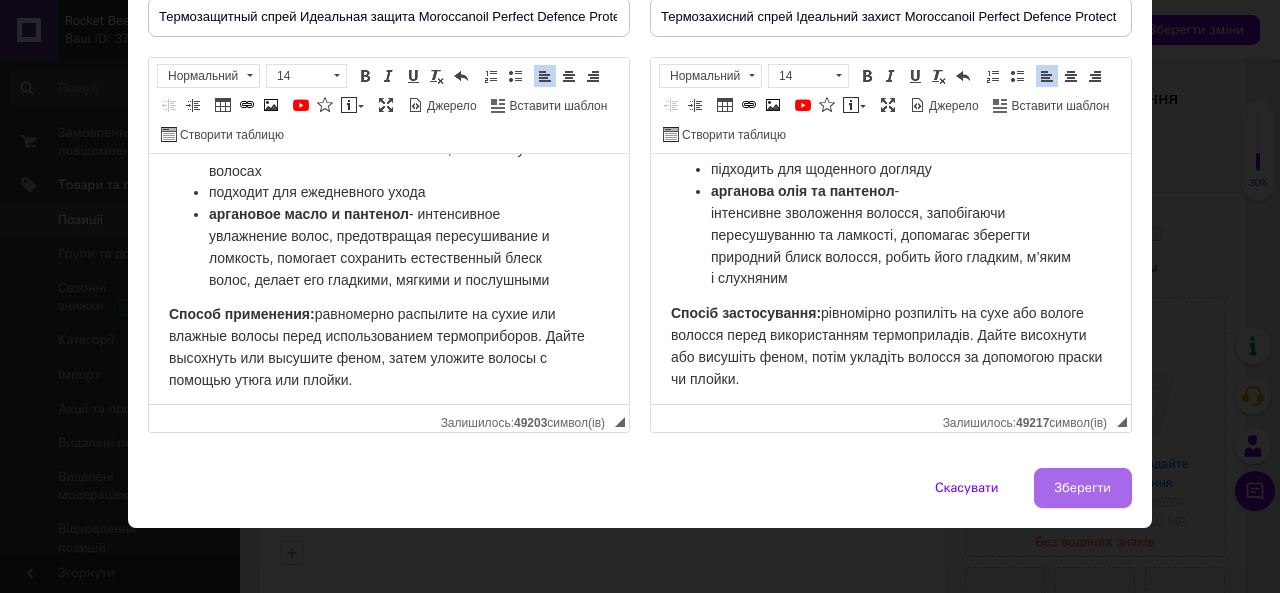 click on "Зберегти" at bounding box center (1083, 488) 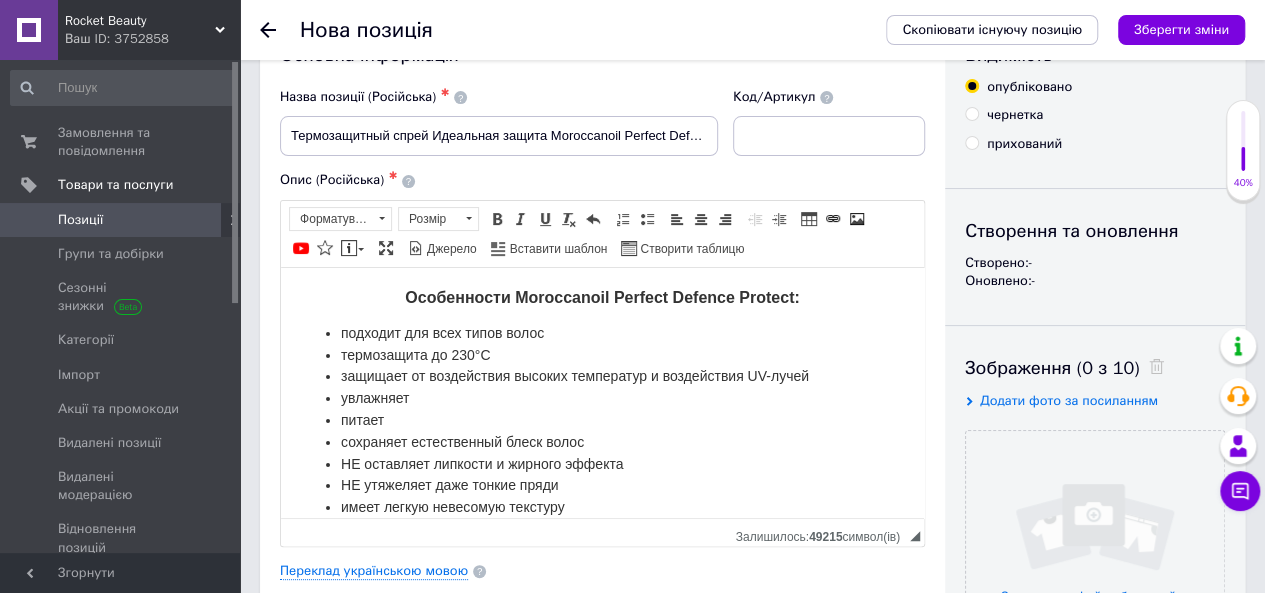 scroll, scrollTop: 0, scrollLeft: 0, axis: both 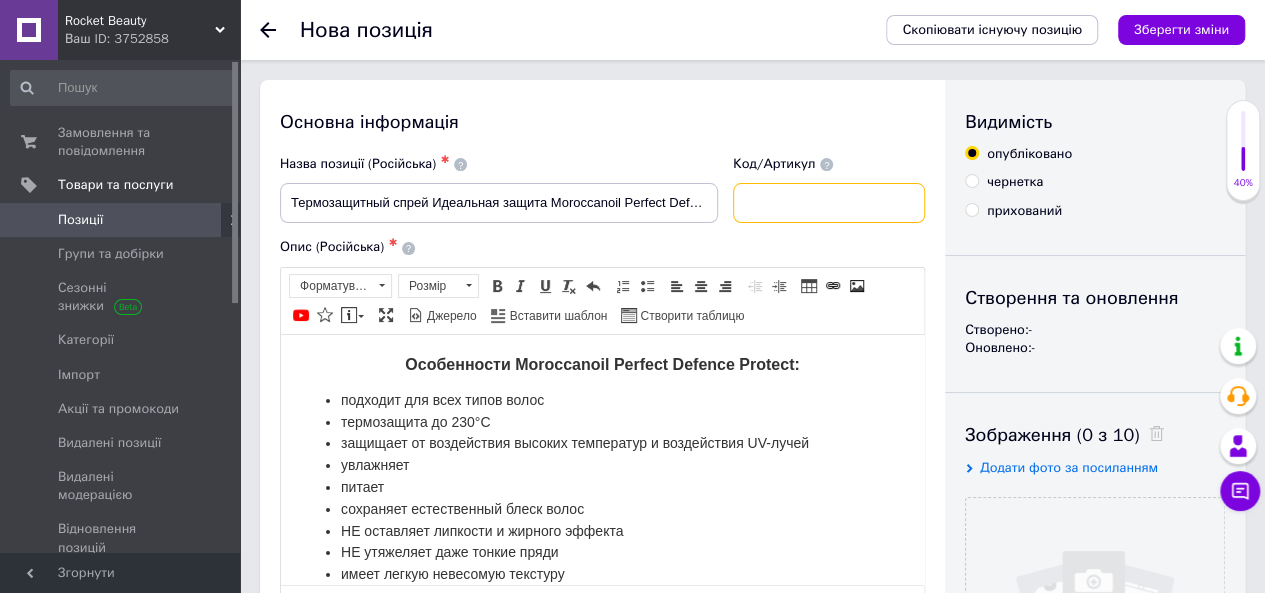 click at bounding box center (829, 203) 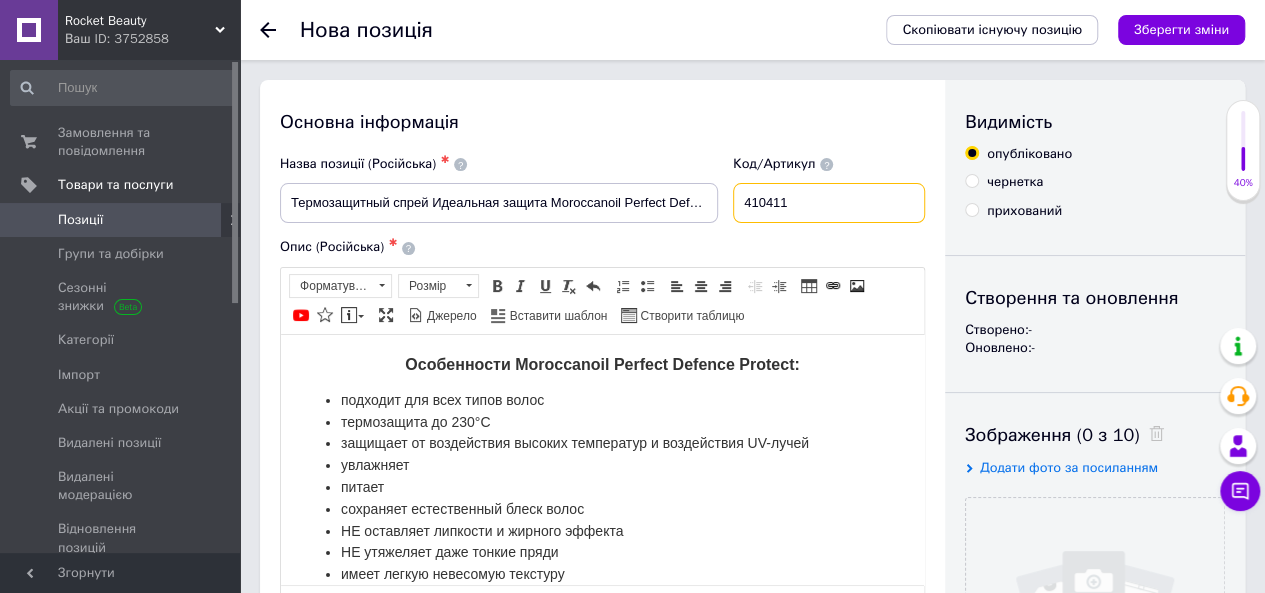type on "410411" 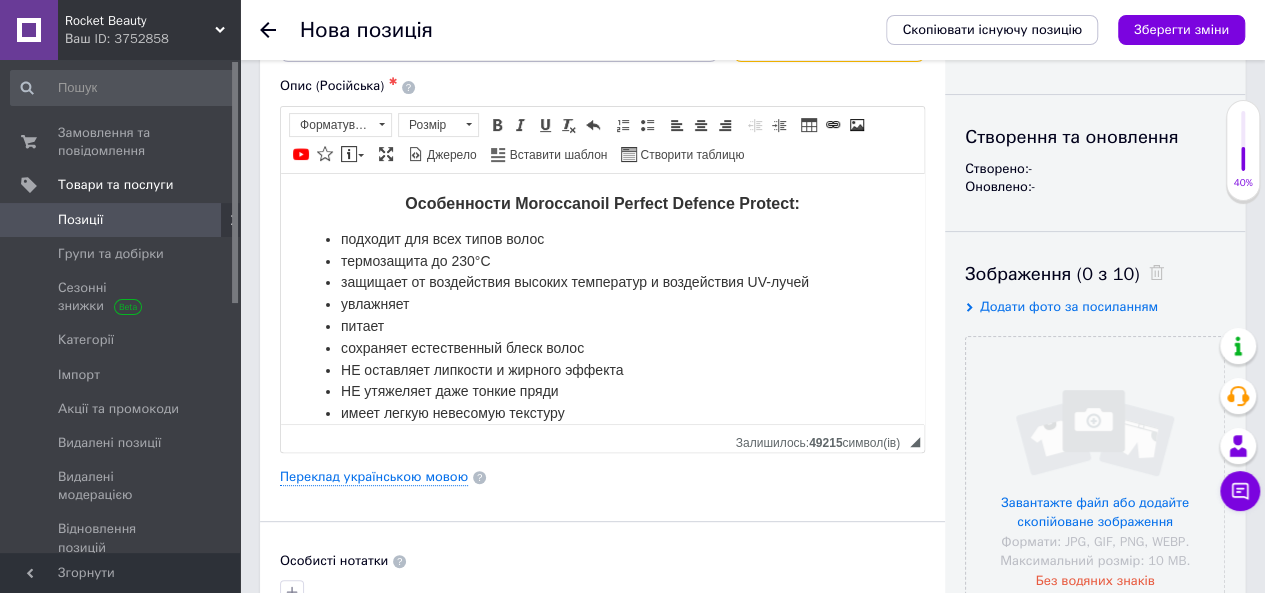 scroll, scrollTop: 200, scrollLeft: 0, axis: vertical 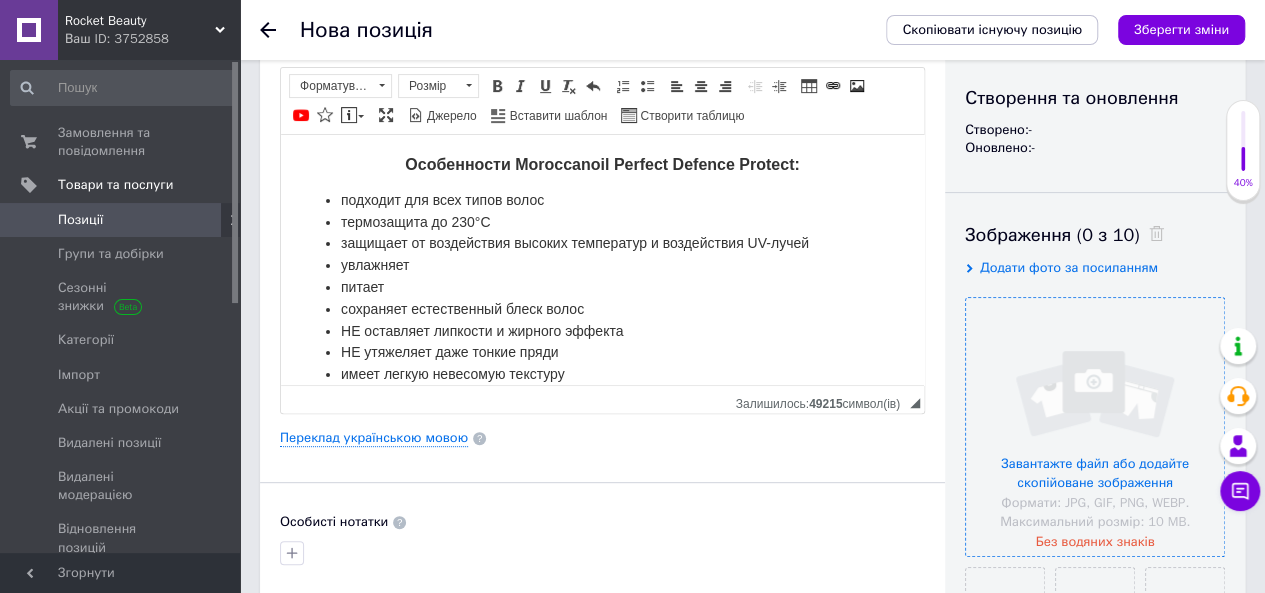 click at bounding box center (1095, 427) 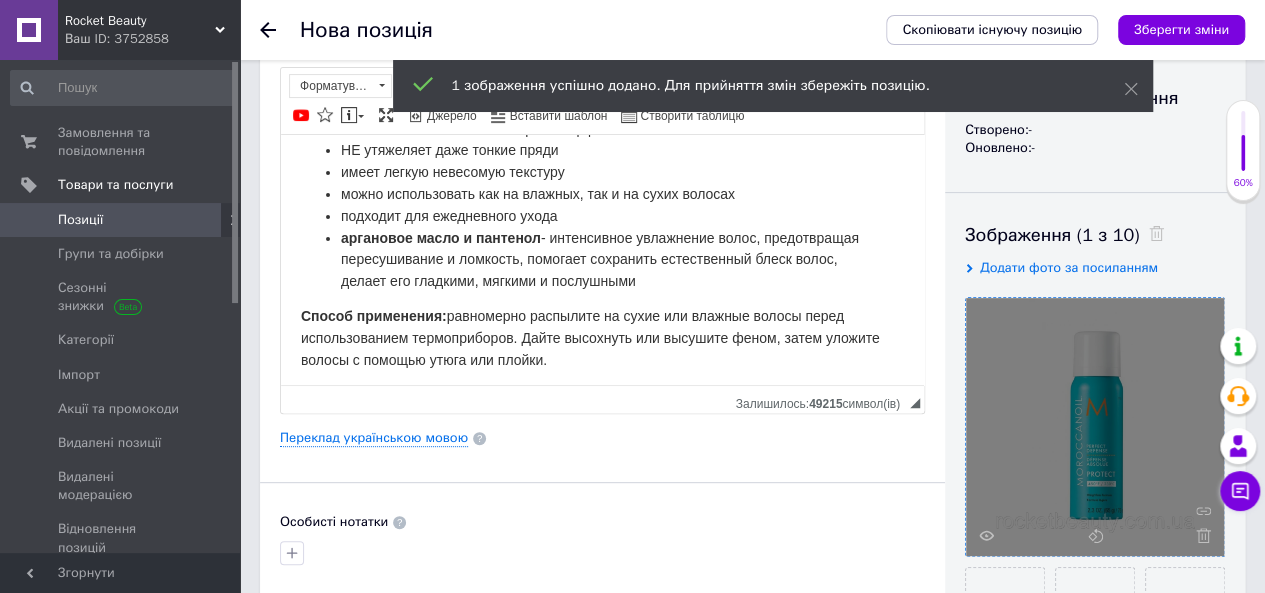 scroll, scrollTop: 203, scrollLeft: 0, axis: vertical 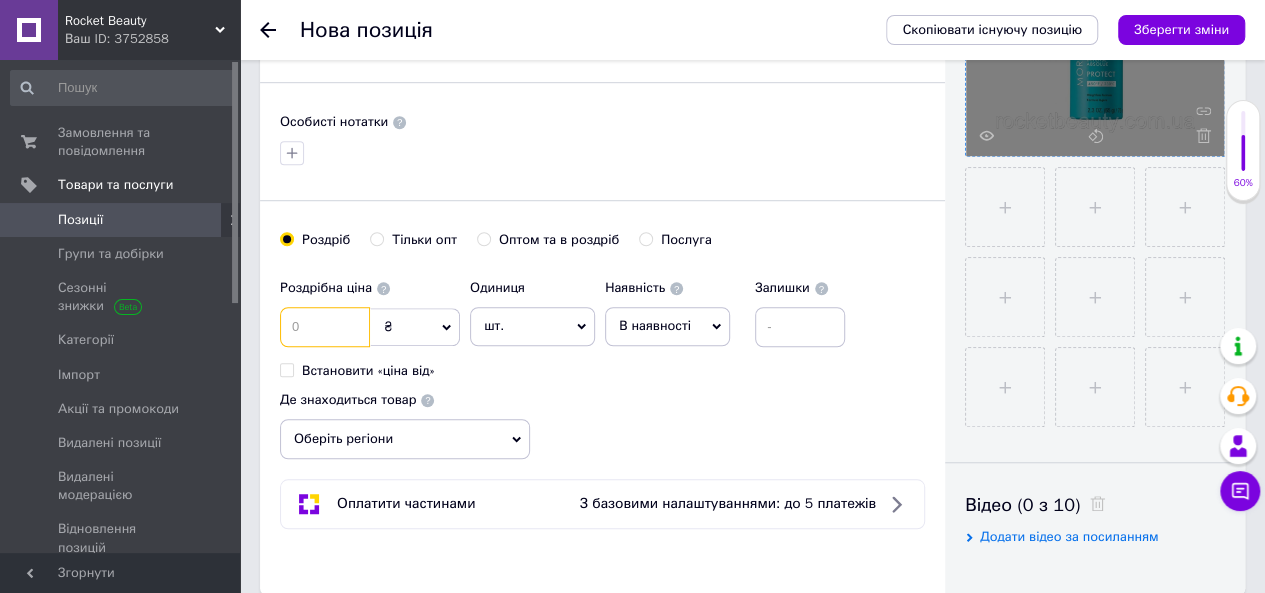 click at bounding box center [325, 327] 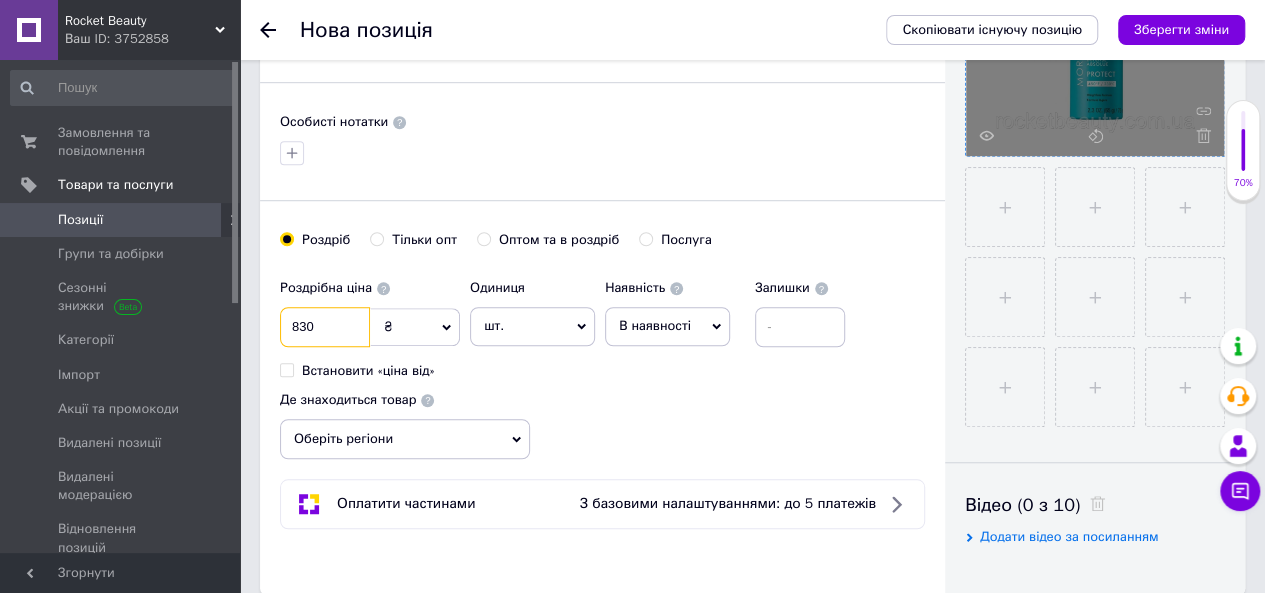 type on "830" 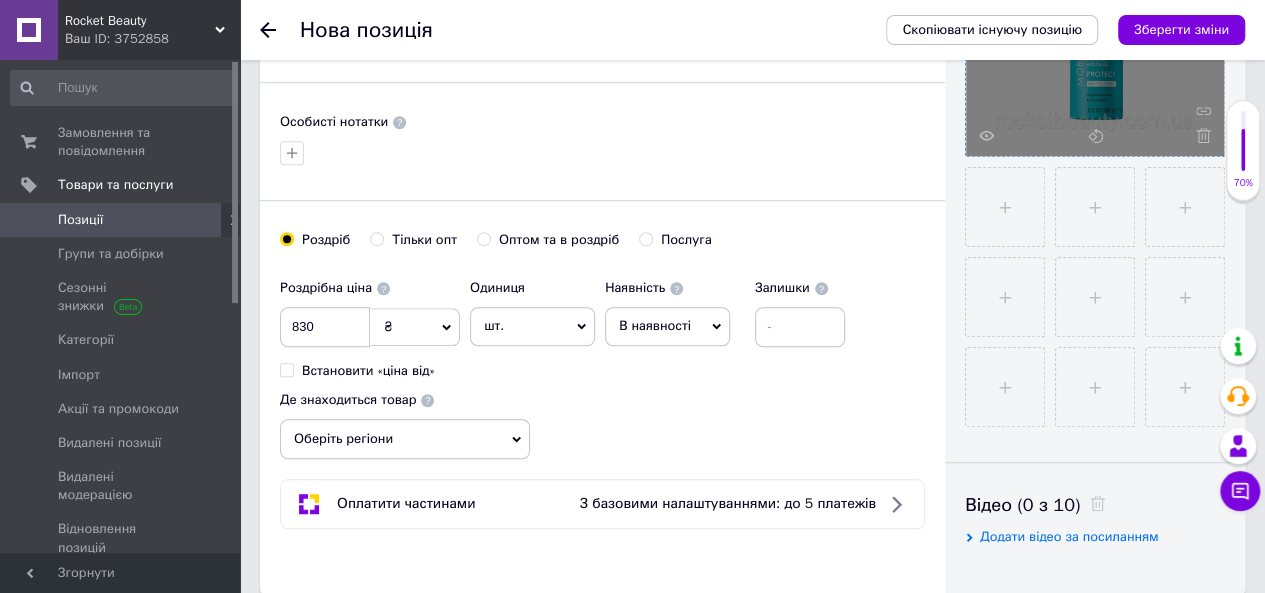 click on "В наявності" at bounding box center [655, 325] 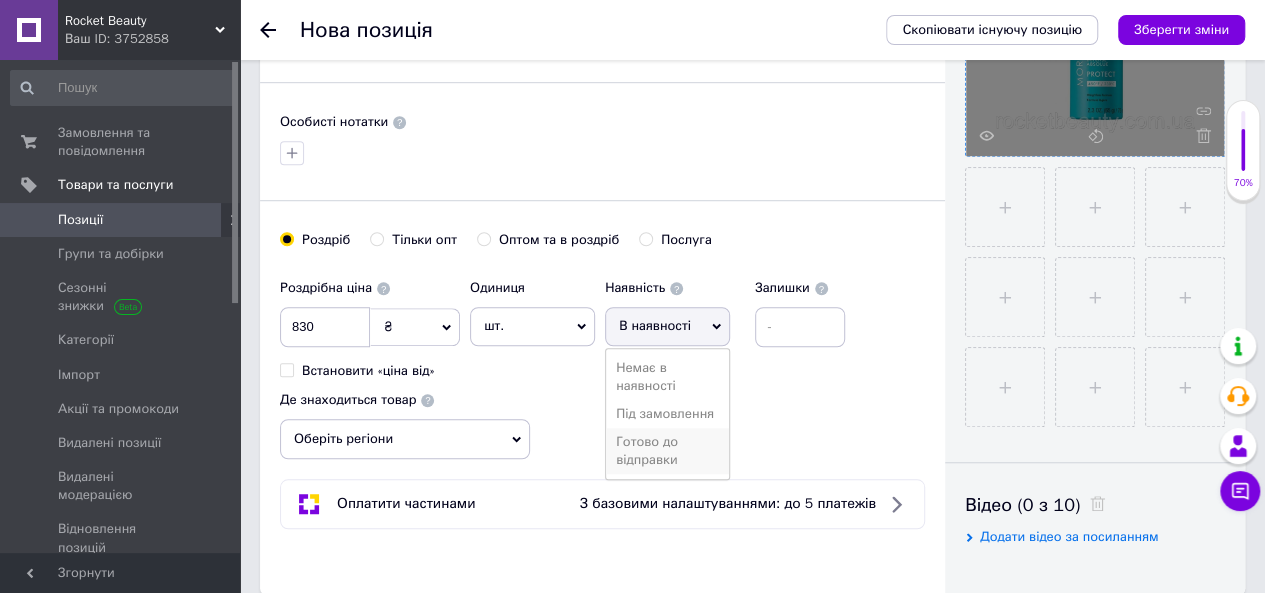 click on "Готово до відправки" at bounding box center (667, 451) 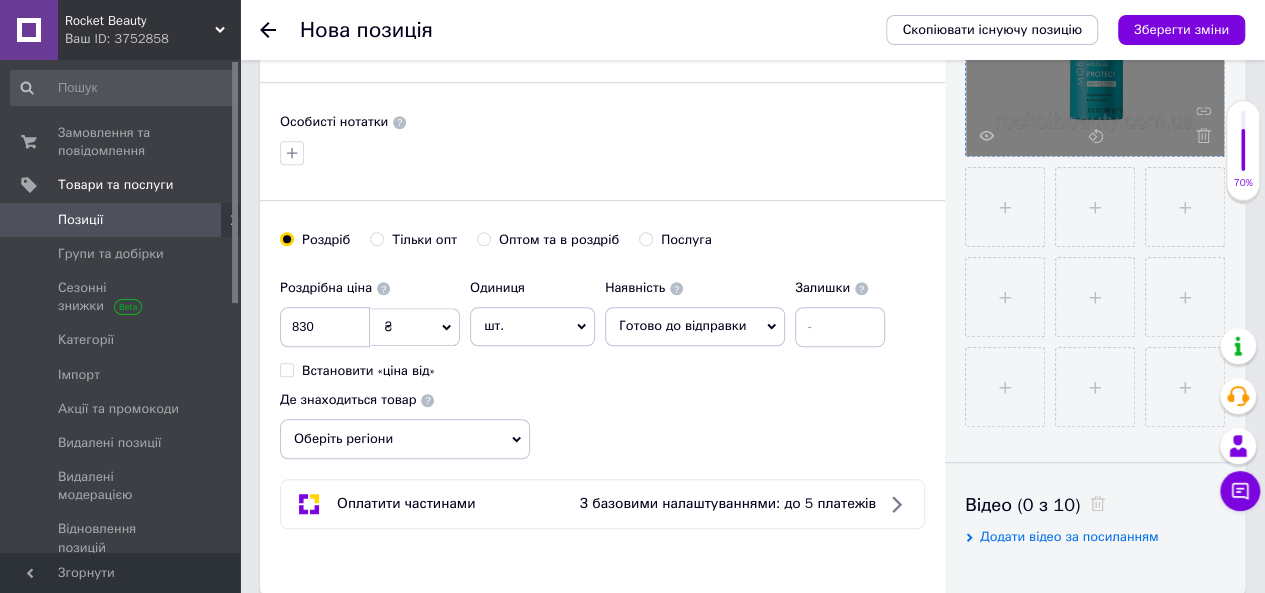 click on "Готово до відправки" at bounding box center (682, 325) 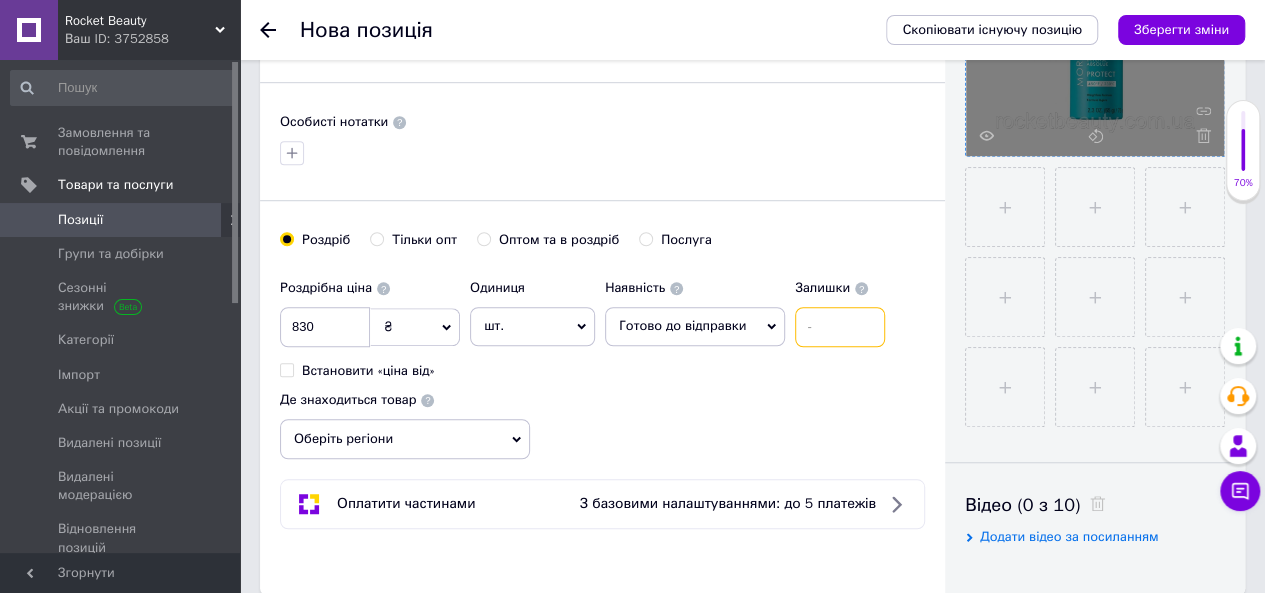 click at bounding box center [840, 327] 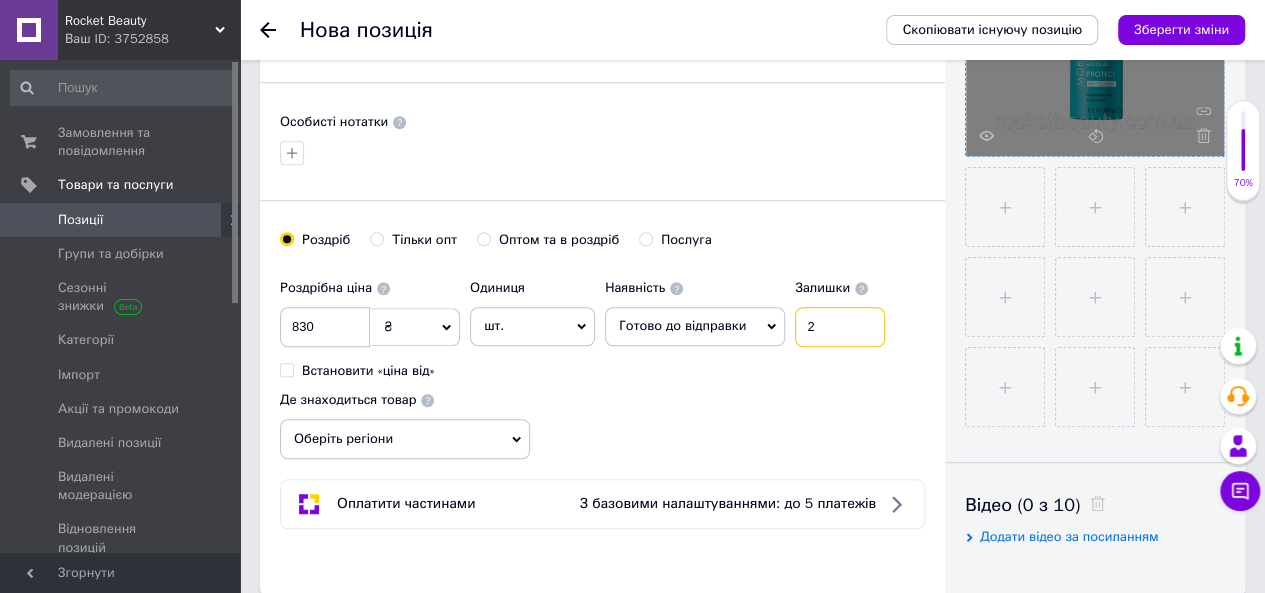 type on "2" 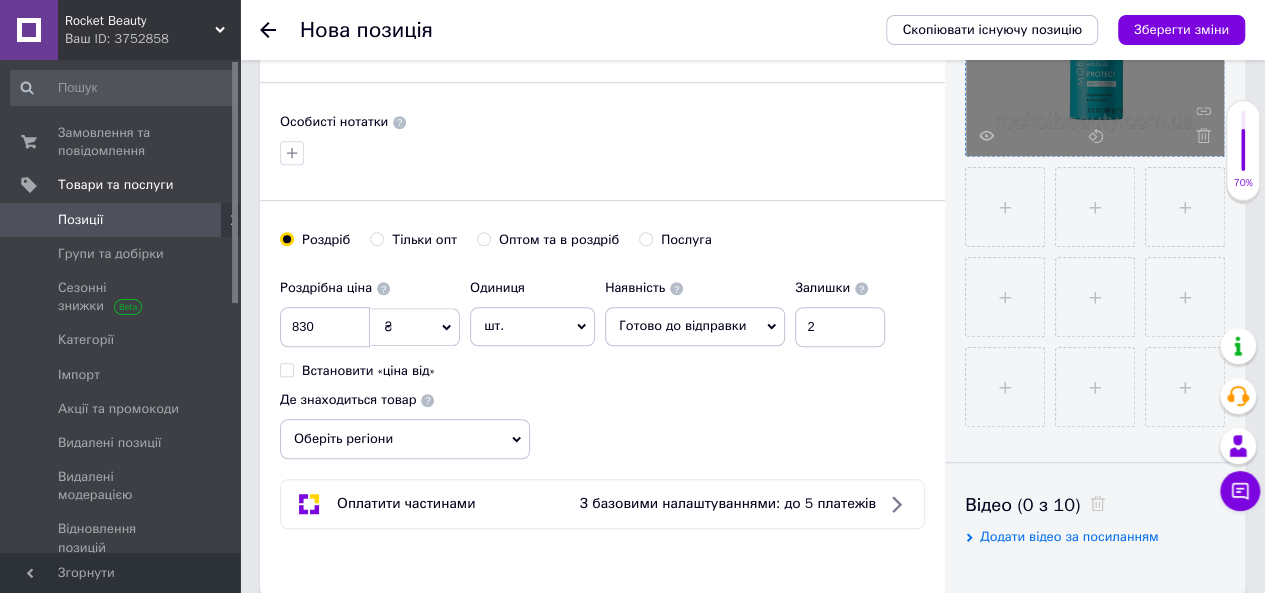 drag, startPoint x: 743, startPoint y: 396, endPoint x: 730, endPoint y: 399, distance: 13.341664 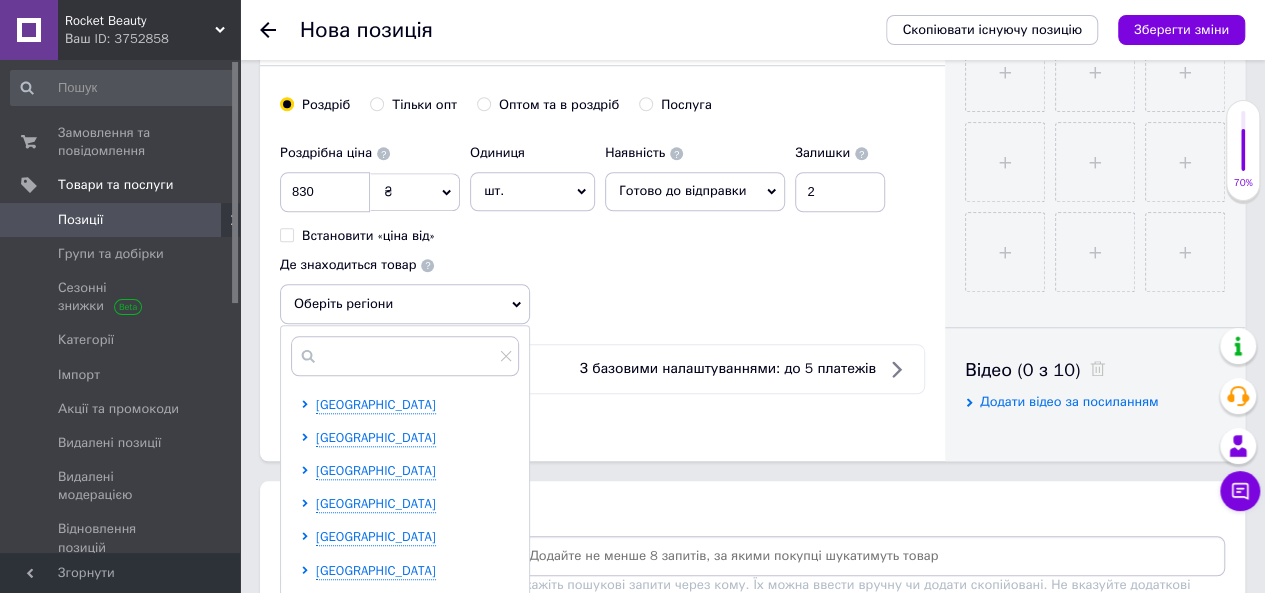 scroll, scrollTop: 800, scrollLeft: 0, axis: vertical 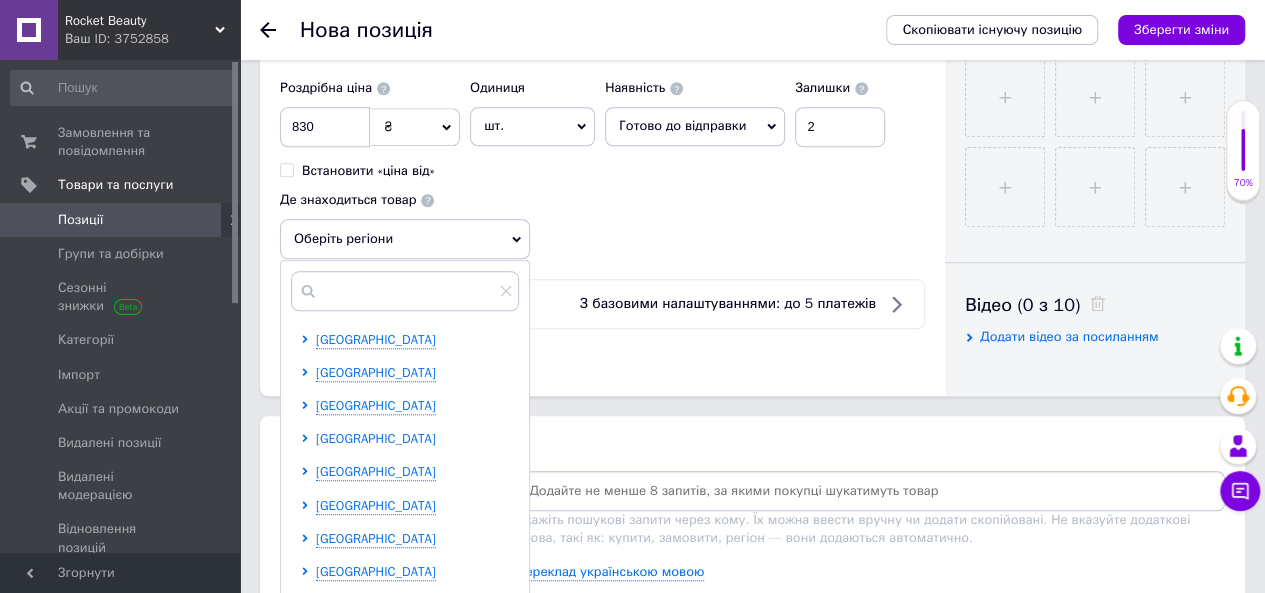 click on "Дніпропетровська область" at bounding box center [376, 438] 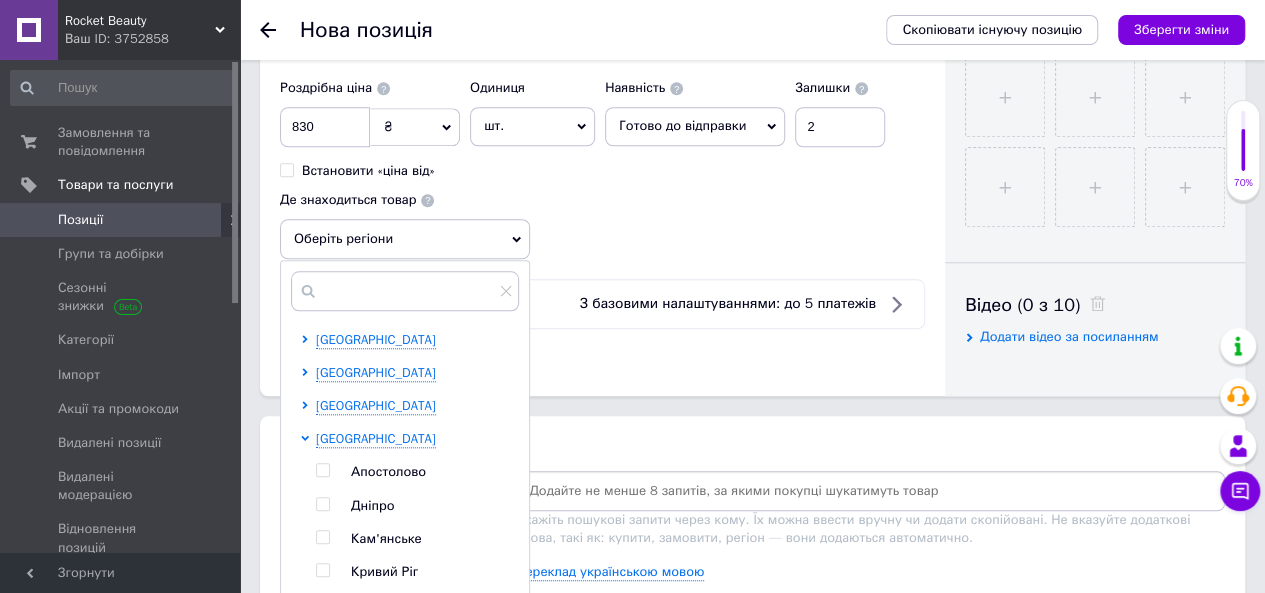 click on "Дніпро" at bounding box center (372, 505) 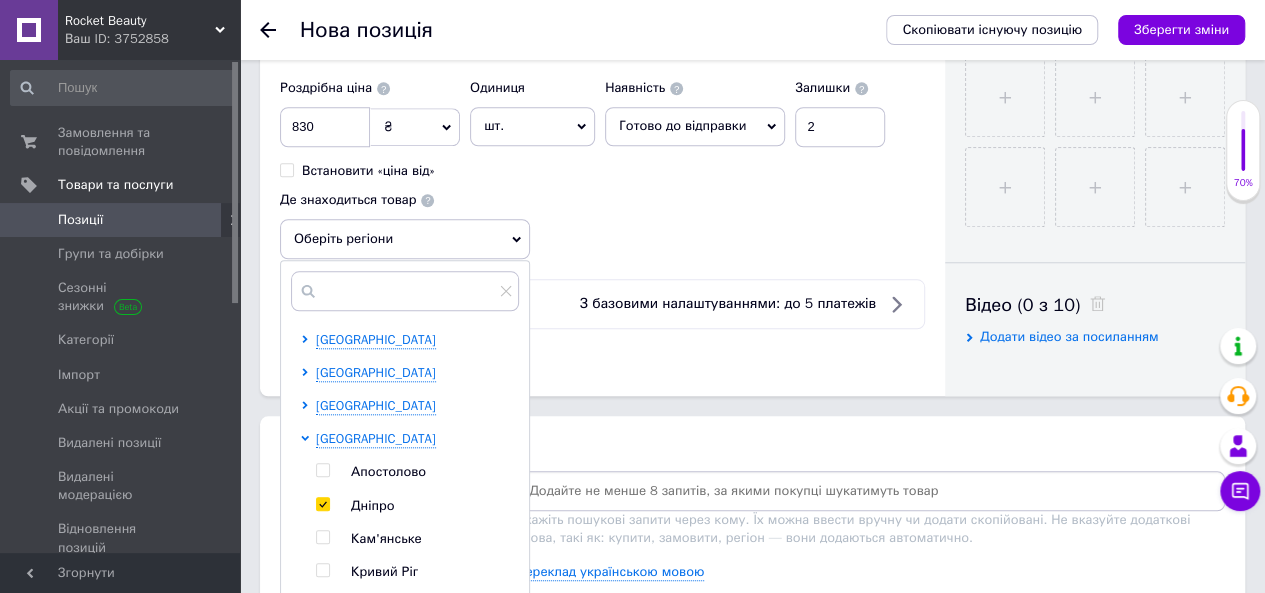 checkbox on "true" 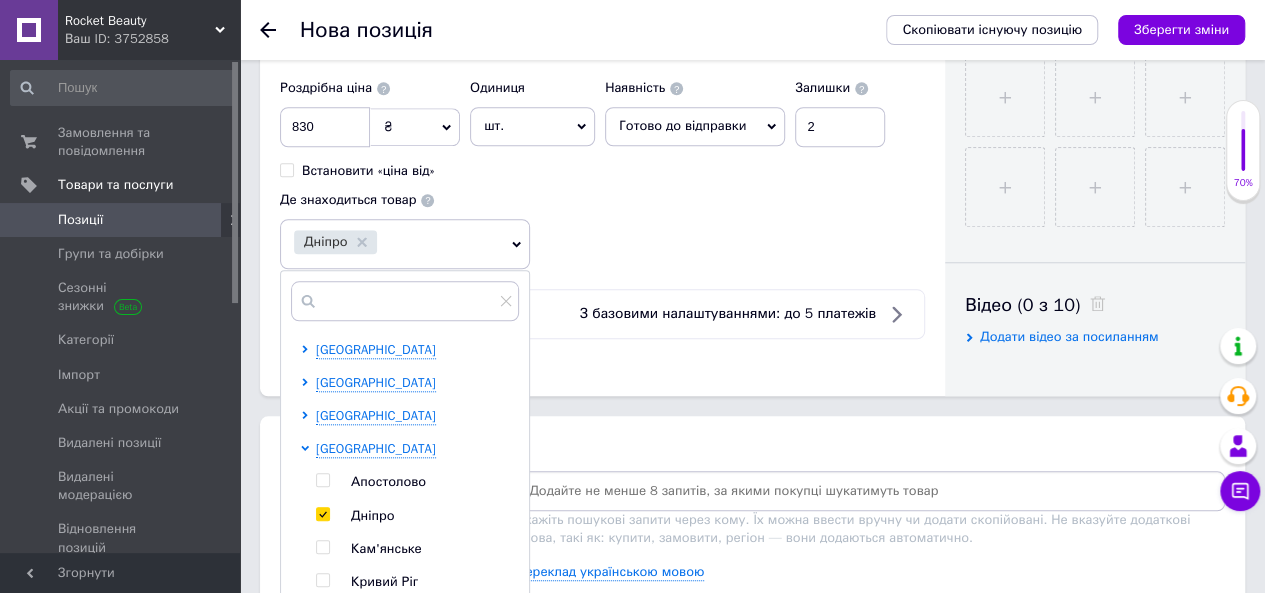 click on "Основна інформація Назва позиції (Російська) ✱ Термозащитный спрей Идеальная защита Moroccanoil Perfect Defence Protect Код/Артикул 410411 Опис (Російська) ✱ Особенности Moroccanoil Perfect Defence Protect:
подходит для всех типов волос
термозащита до 230°C
защищает от воздействия высоких температур и воздействия UV-лучей
увлажняет
питает
сохраняет естественный блеск волос
НЕ оставляет липкости и жирного эффекта
НЕ утяжеляет даже тонкие пряди
имеет легкую невесомую текстуру
можно использовать как на влажных, так и на сухих волосах
подходит для ежедневного ухода" at bounding box center (752, 397) 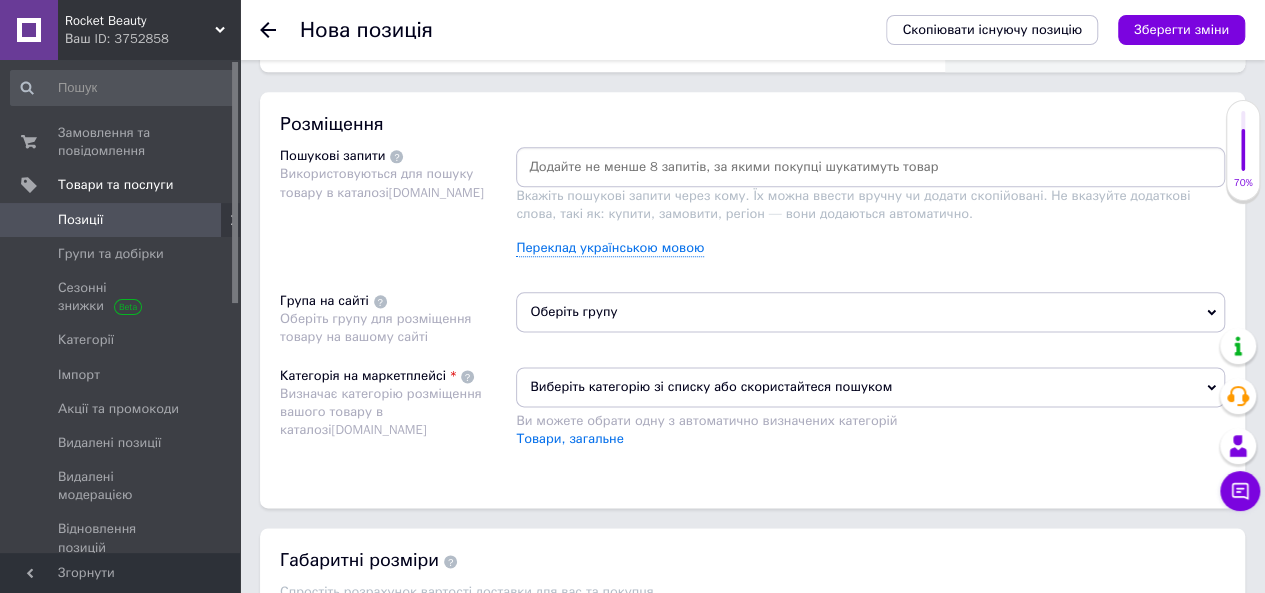 scroll, scrollTop: 1200, scrollLeft: 0, axis: vertical 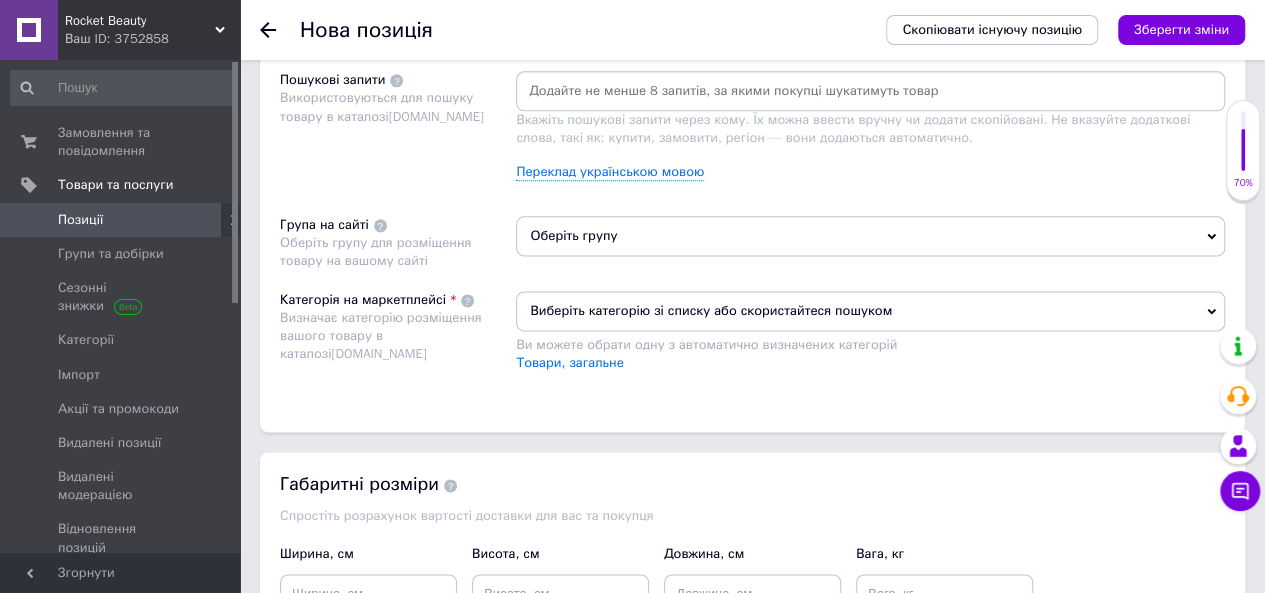 click on "Оберіть групу" at bounding box center [870, 236] 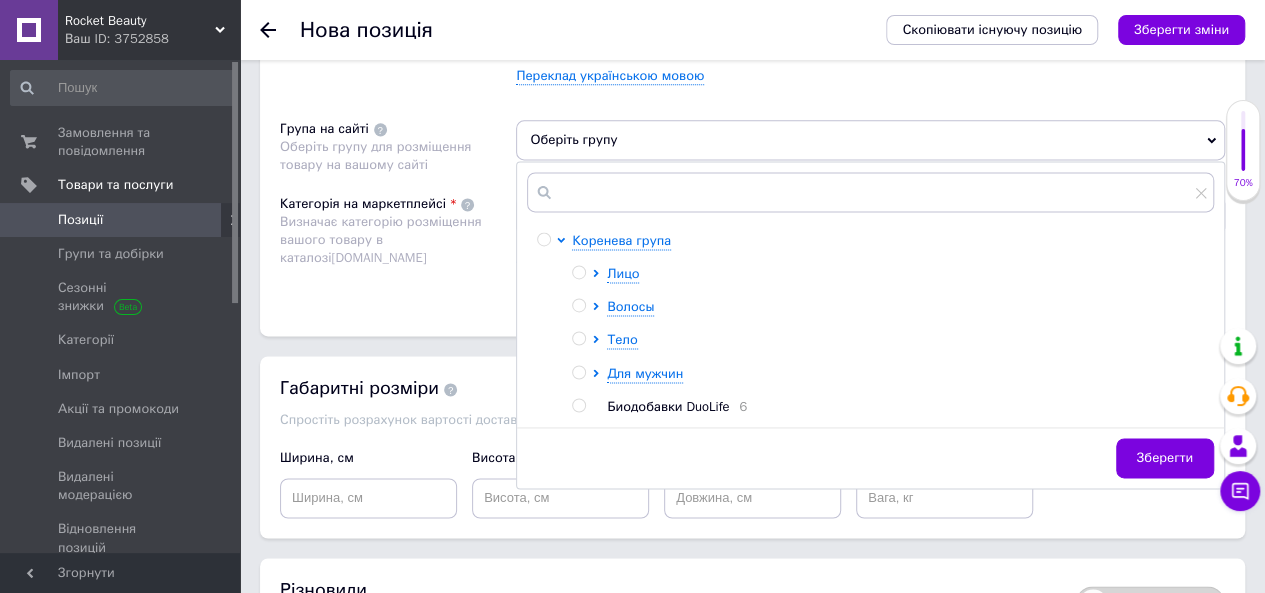 scroll, scrollTop: 1300, scrollLeft: 0, axis: vertical 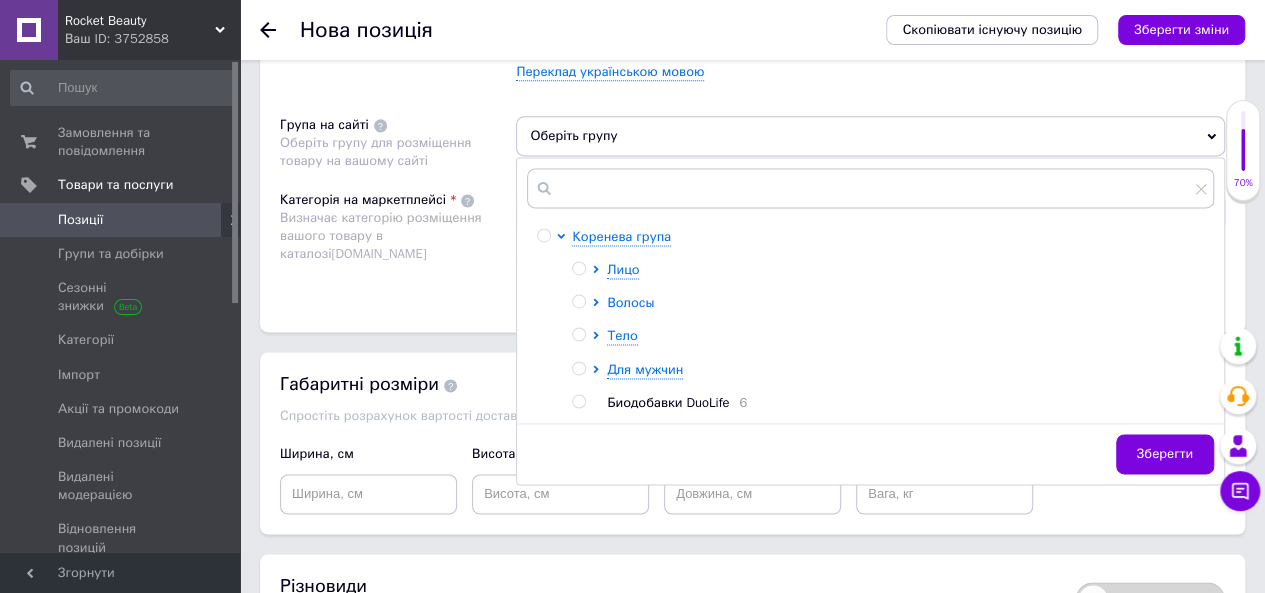 click on "Волосы" at bounding box center (630, 302) 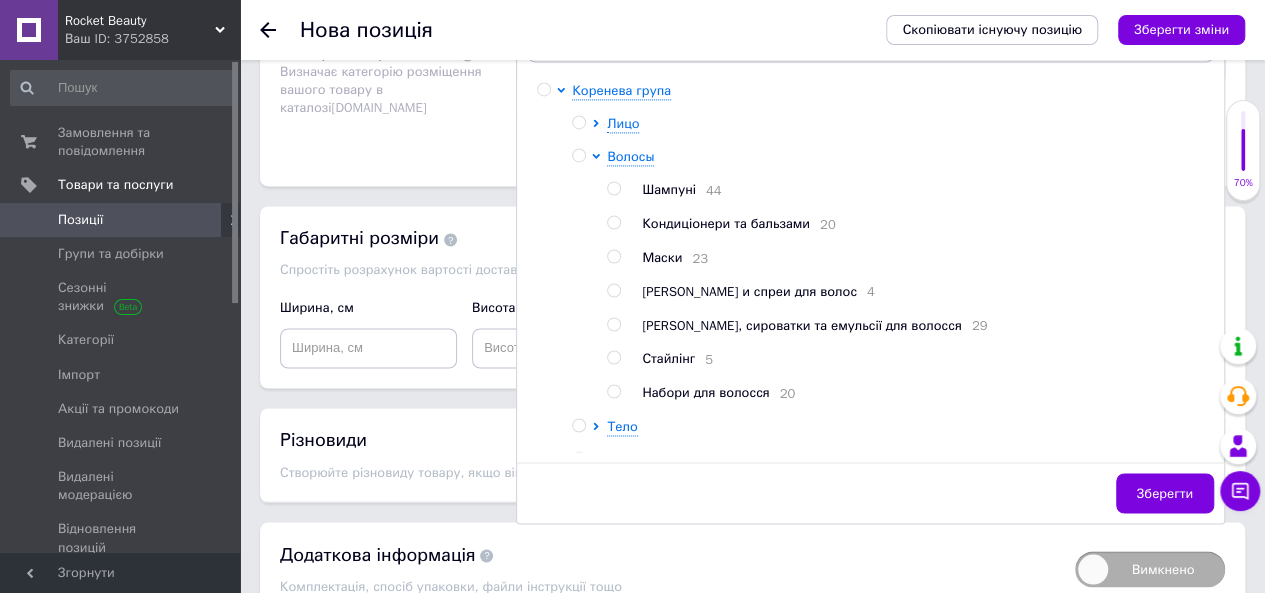 scroll, scrollTop: 1500, scrollLeft: 0, axis: vertical 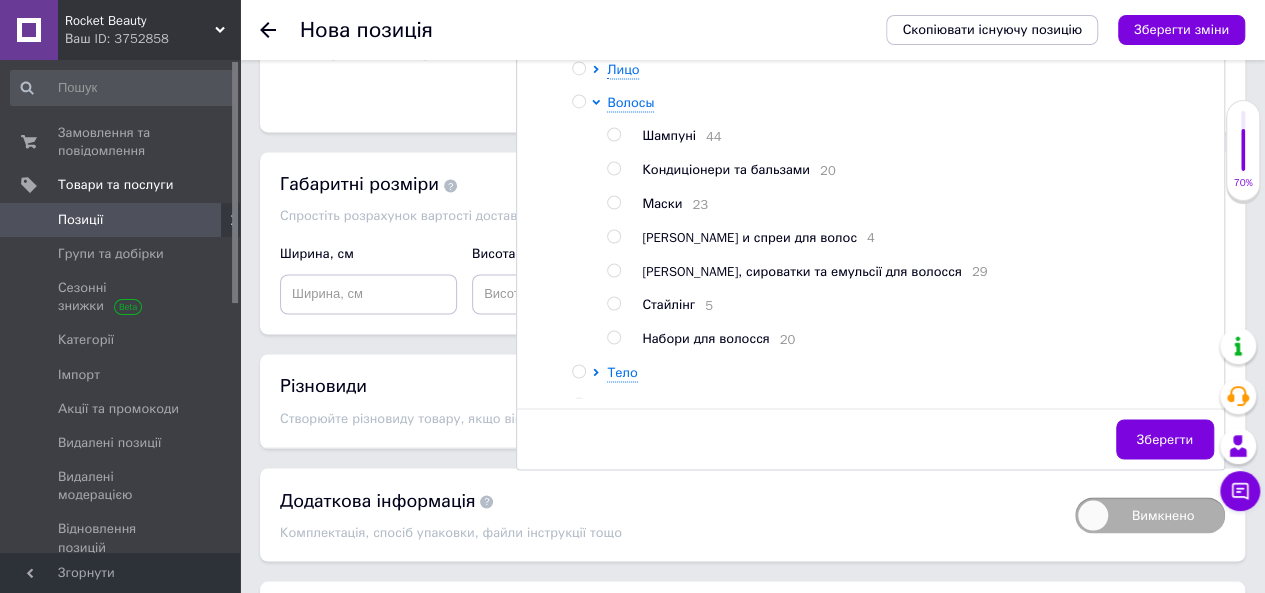 click on "Олії, сироватки та емульсії для волосся" at bounding box center (801, 271) 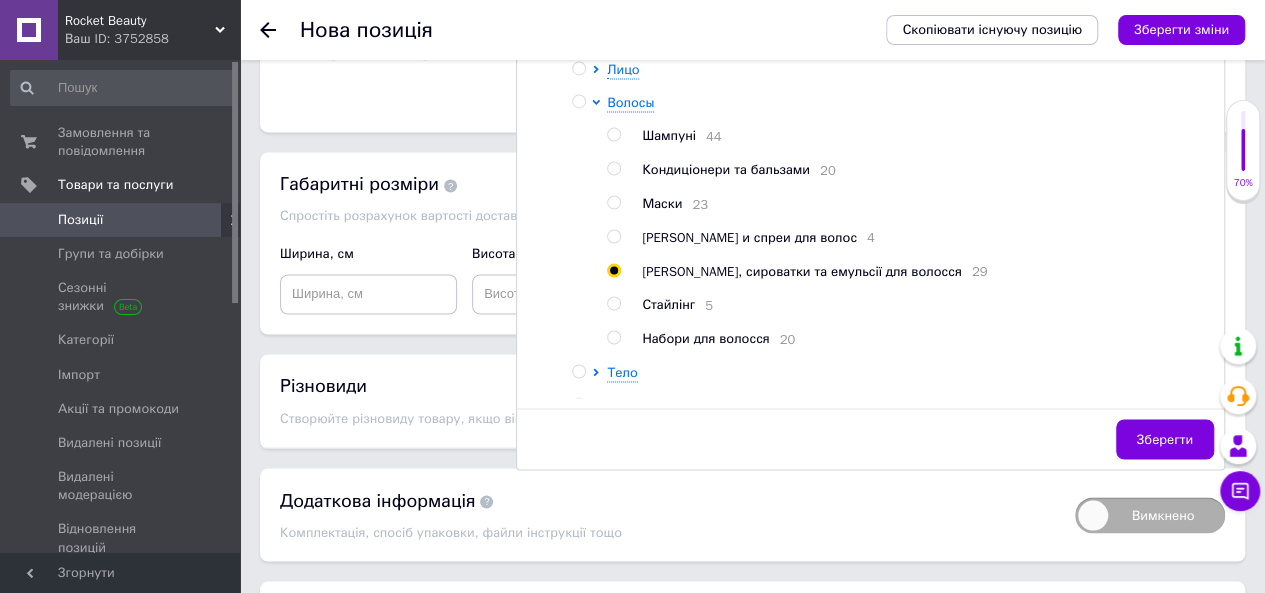 radio on "true" 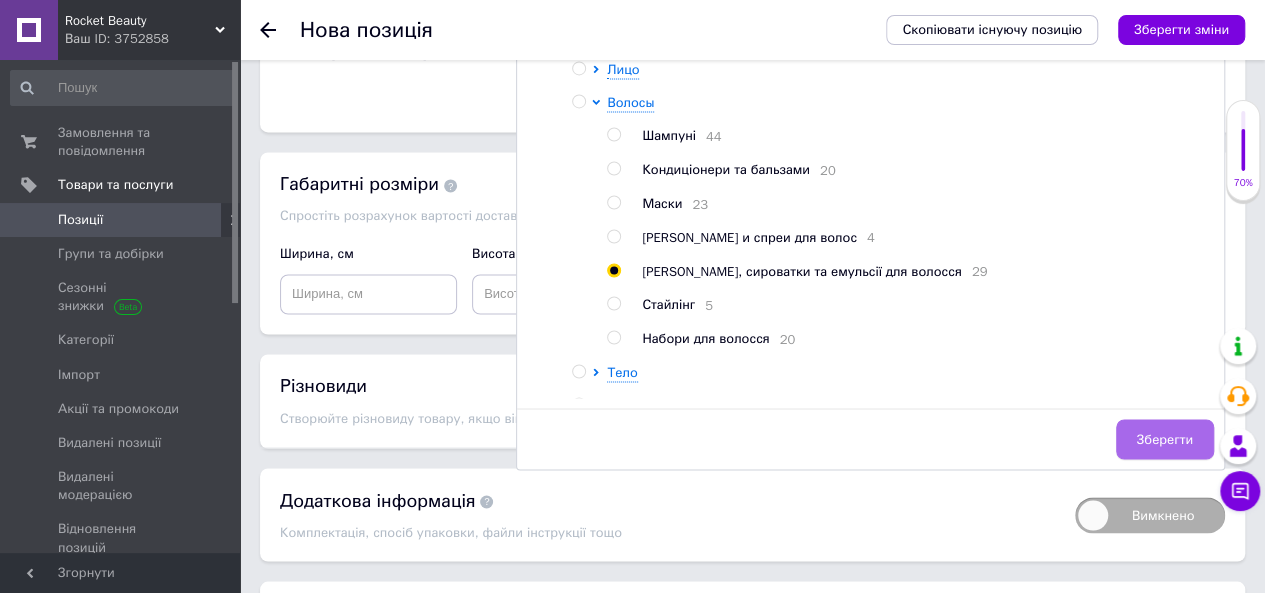 click on "Зберегти" at bounding box center (1165, 439) 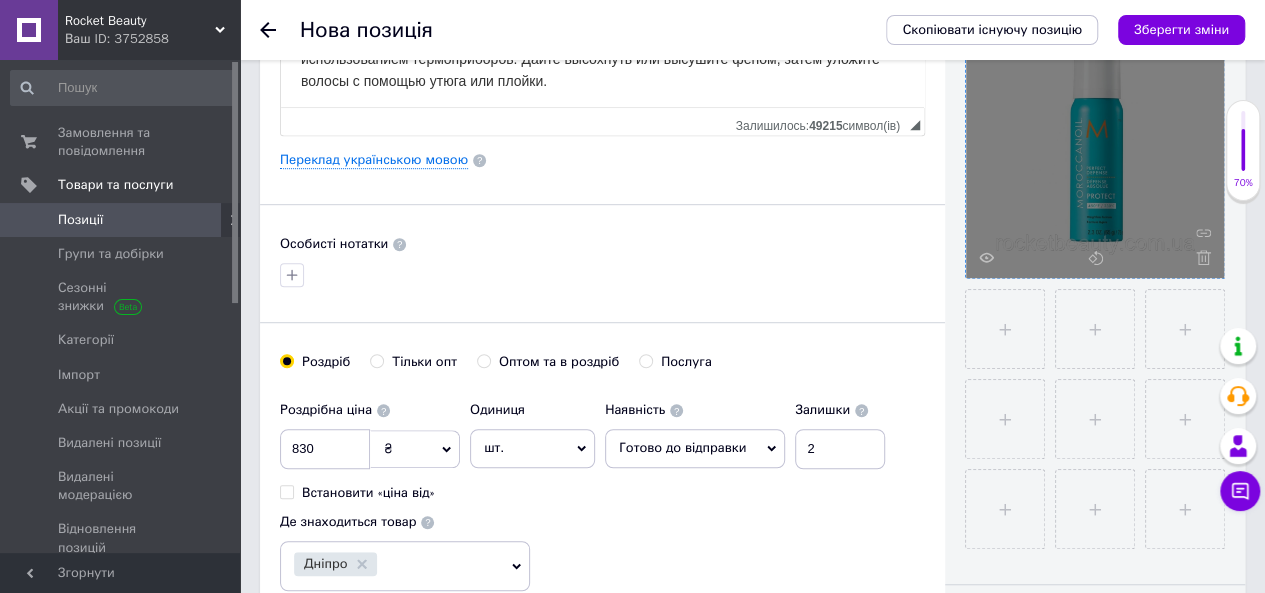 scroll, scrollTop: 300, scrollLeft: 0, axis: vertical 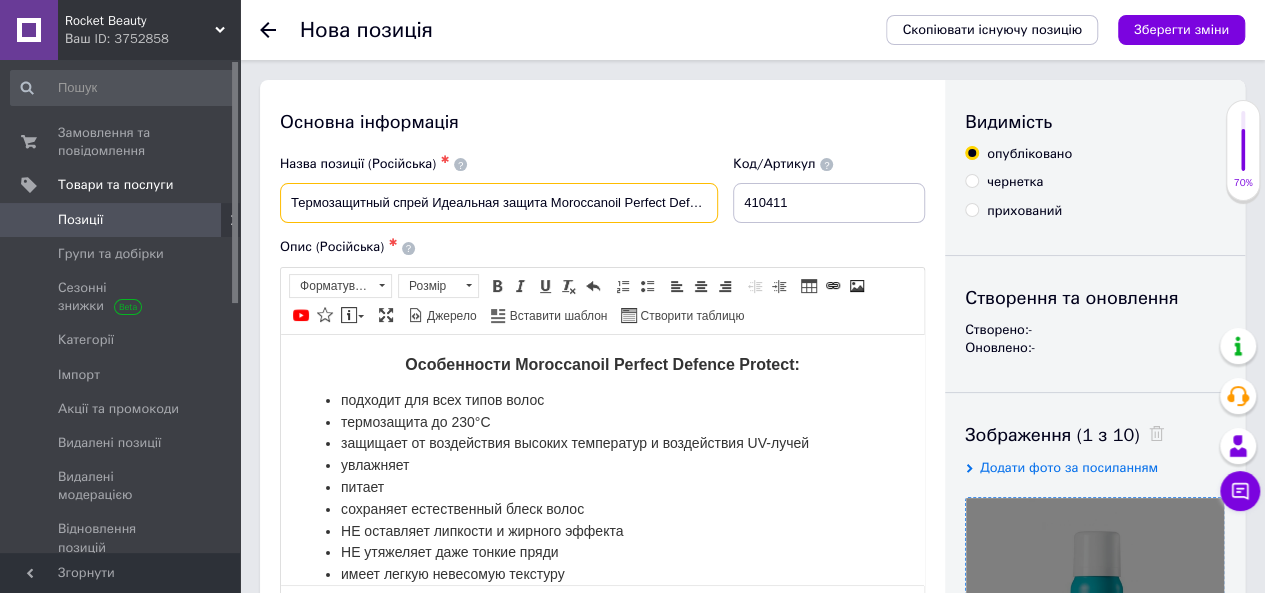 click on "Термозащитный спрей Идеальная защита Moroccanoil Perfect Defence Protect" at bounding box center [499, 203] 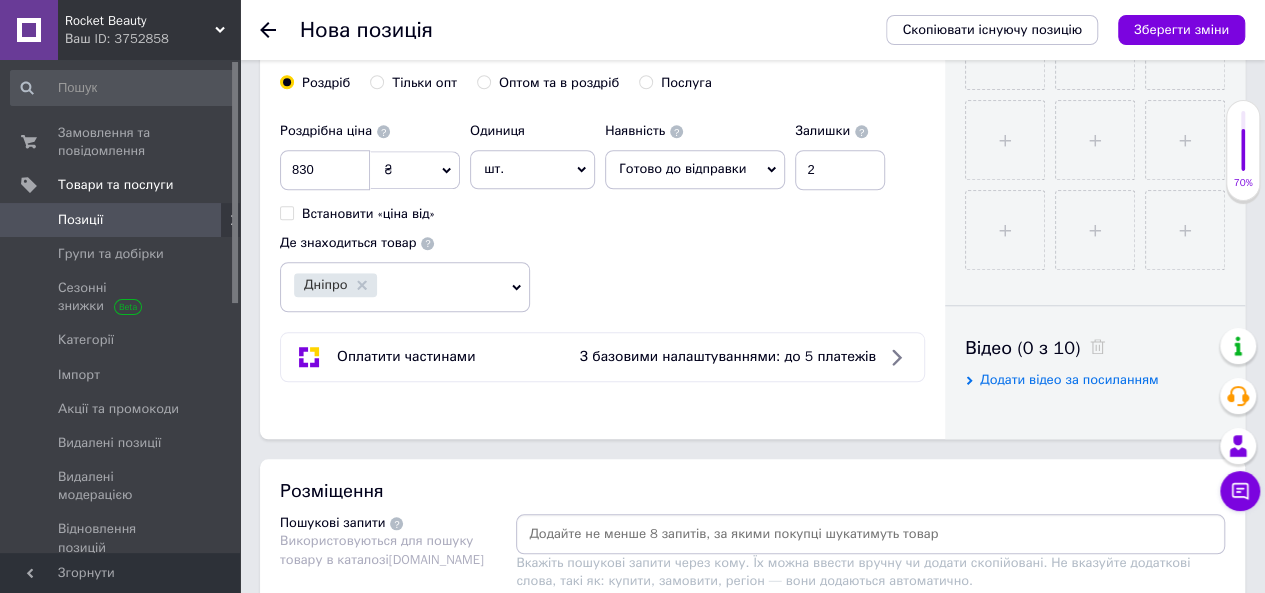 scroll, scrollTop: 1200, scrollLeft: 0, axis: vertical 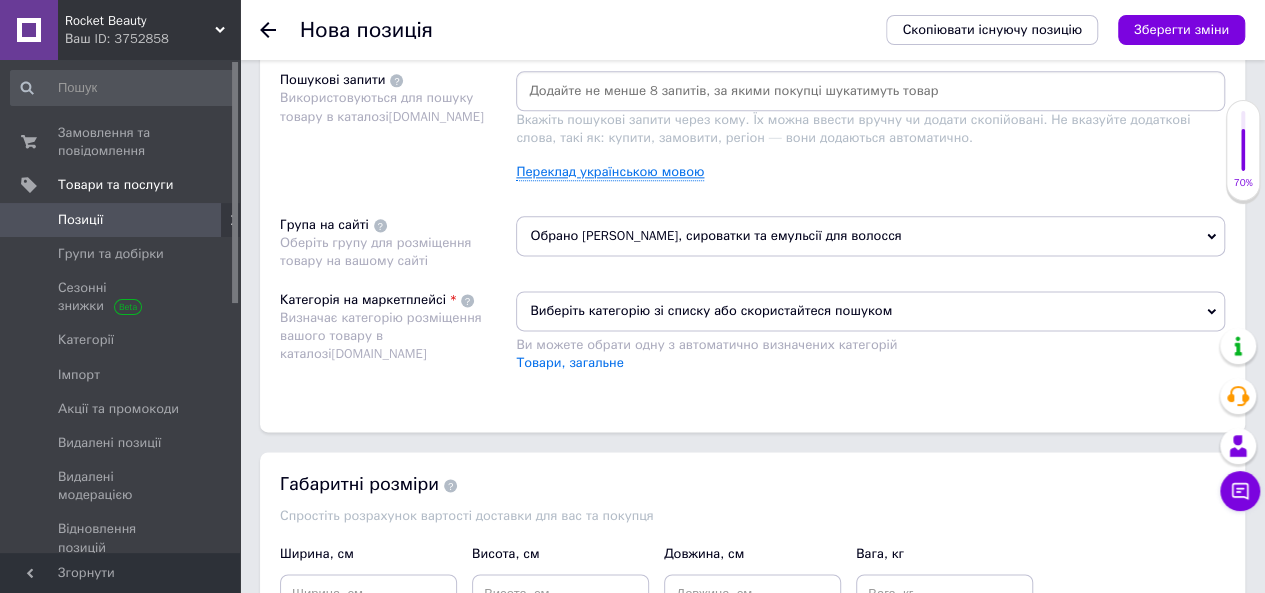 click on "Переклад українською мовою" at bounding box center [610, 172] 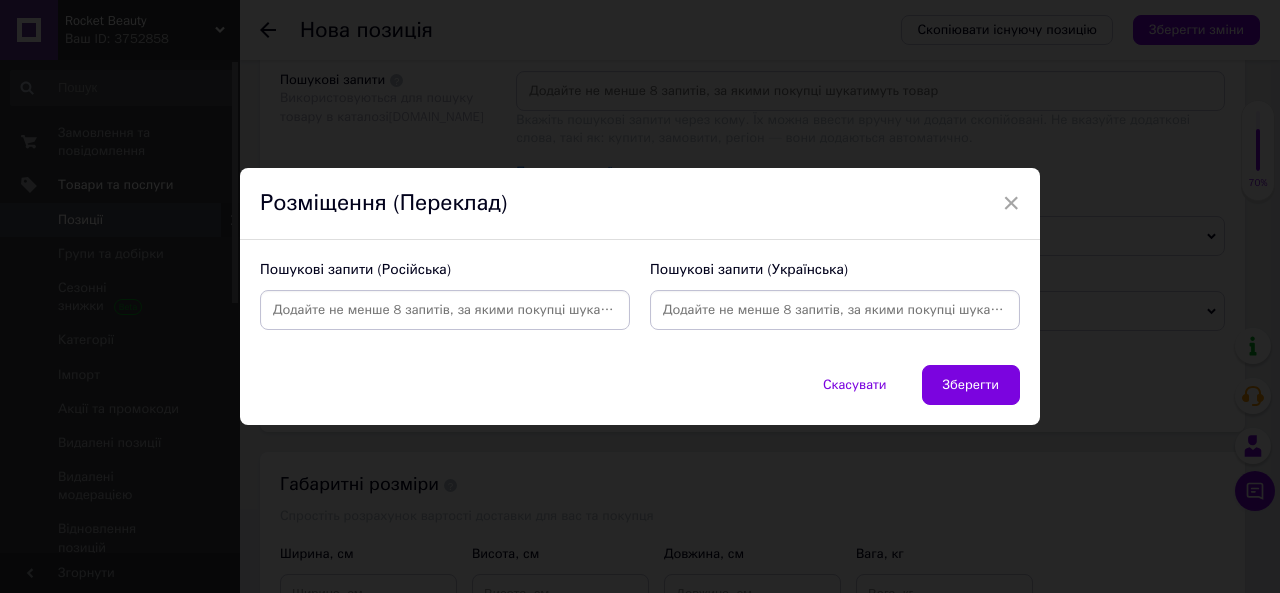 click at bounding box center [835, 310] 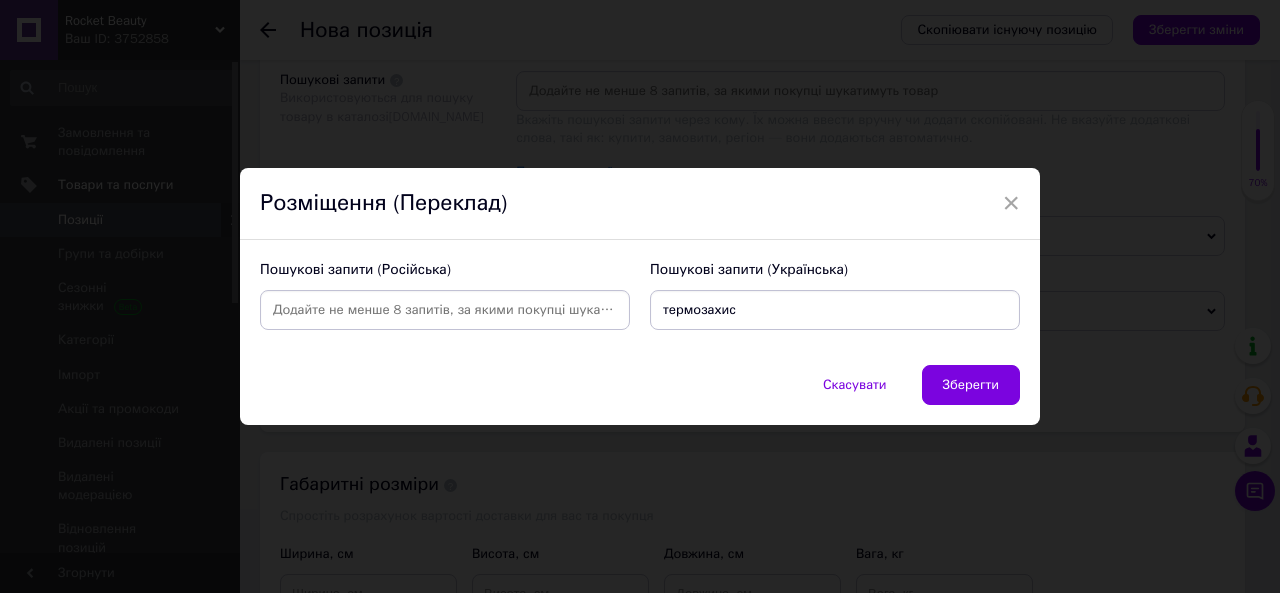 type on "термозахист" 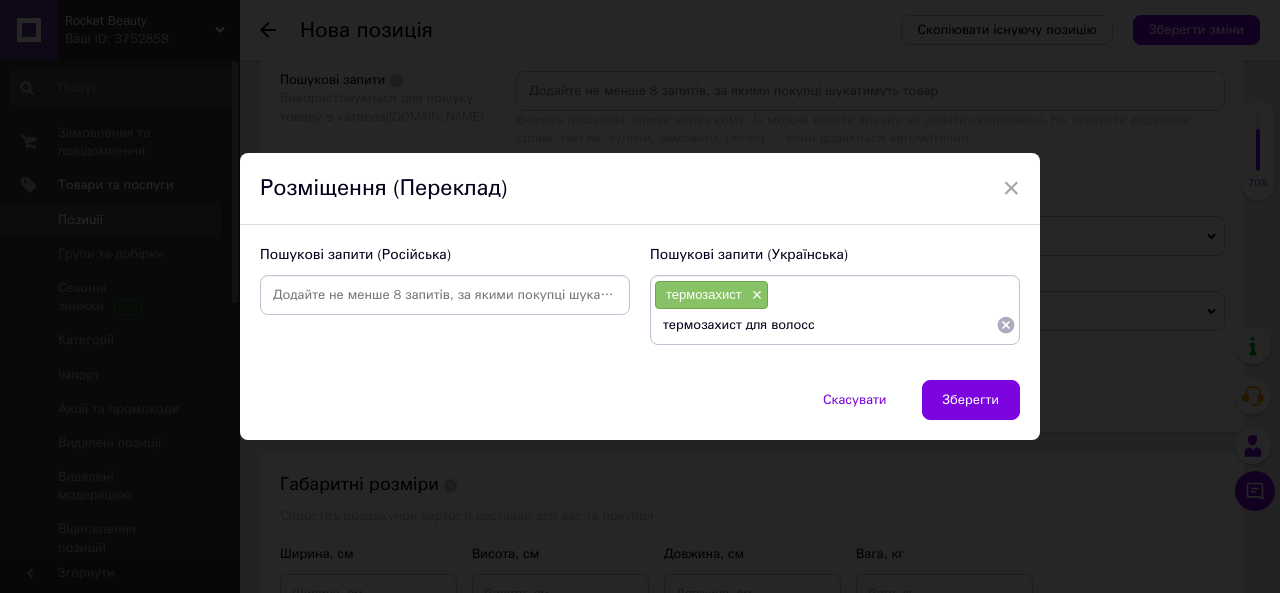 type on "термозахист для волосся" 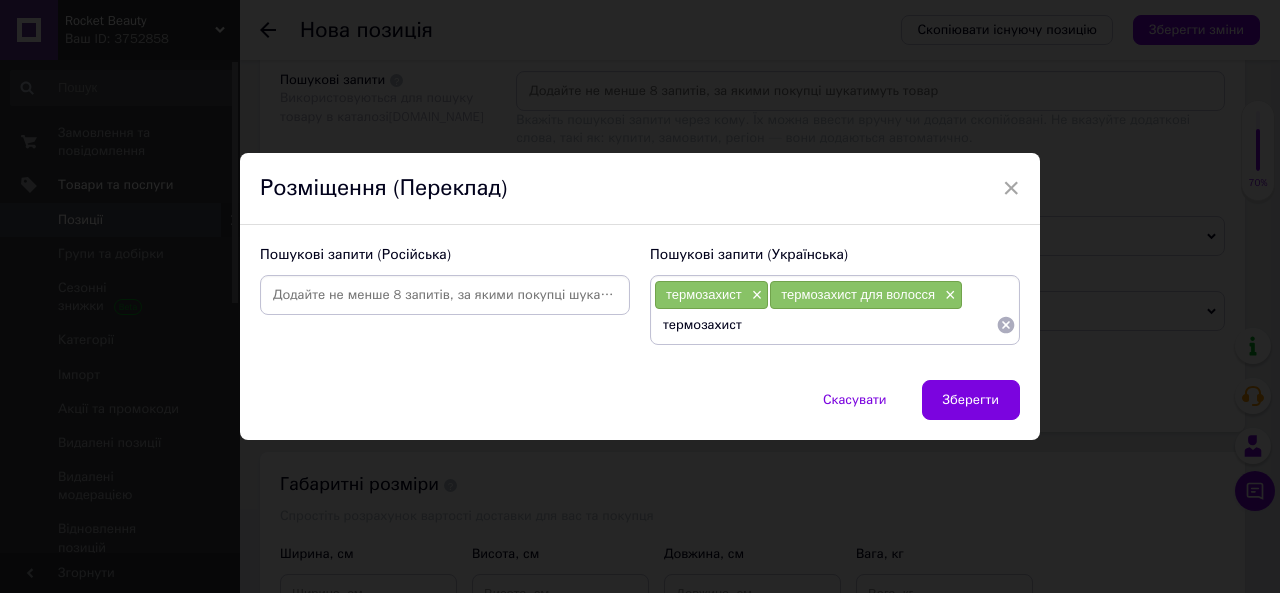 paste on "Moroccanoil" 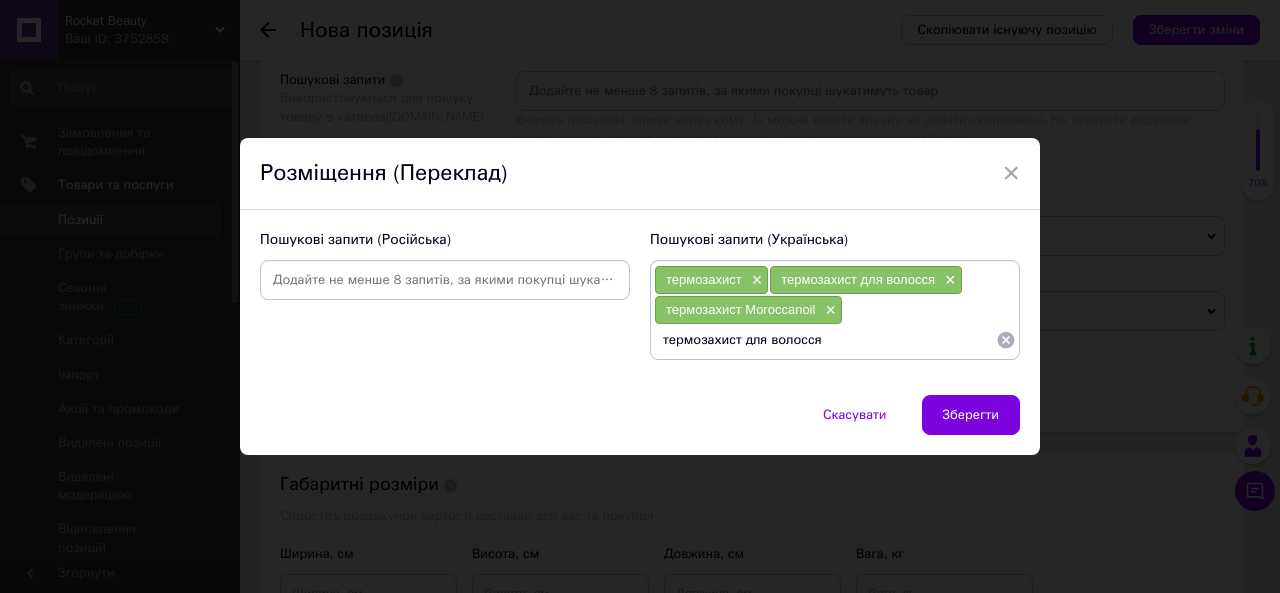 paste on "Moroccanoil" 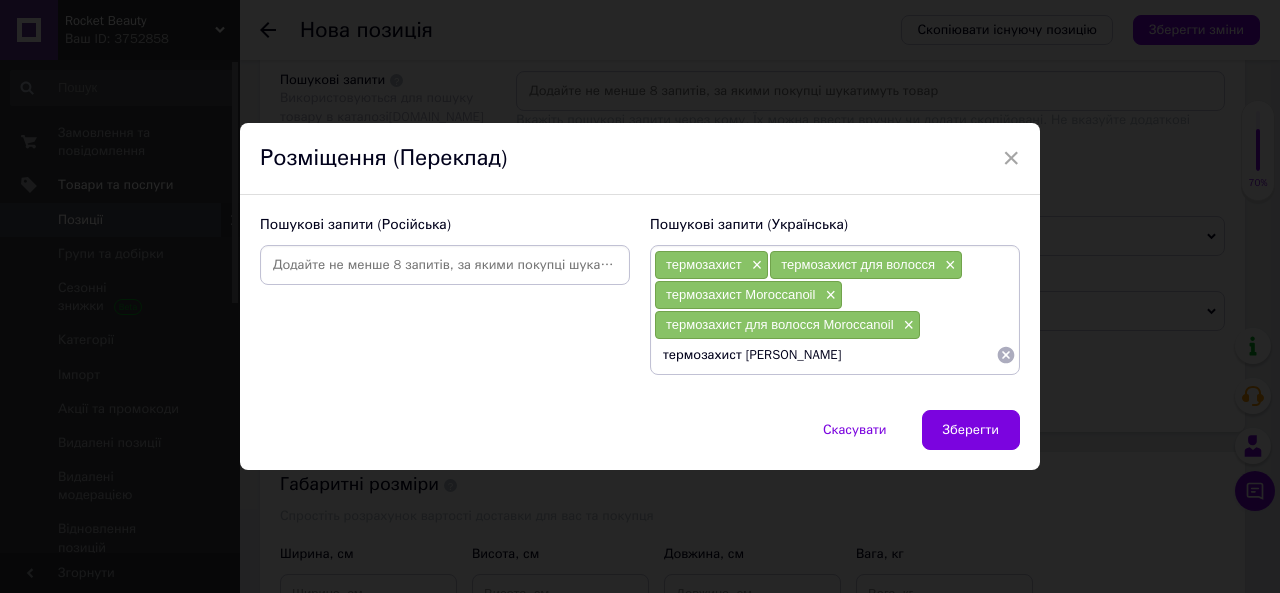type on "термозахист ізраїль" 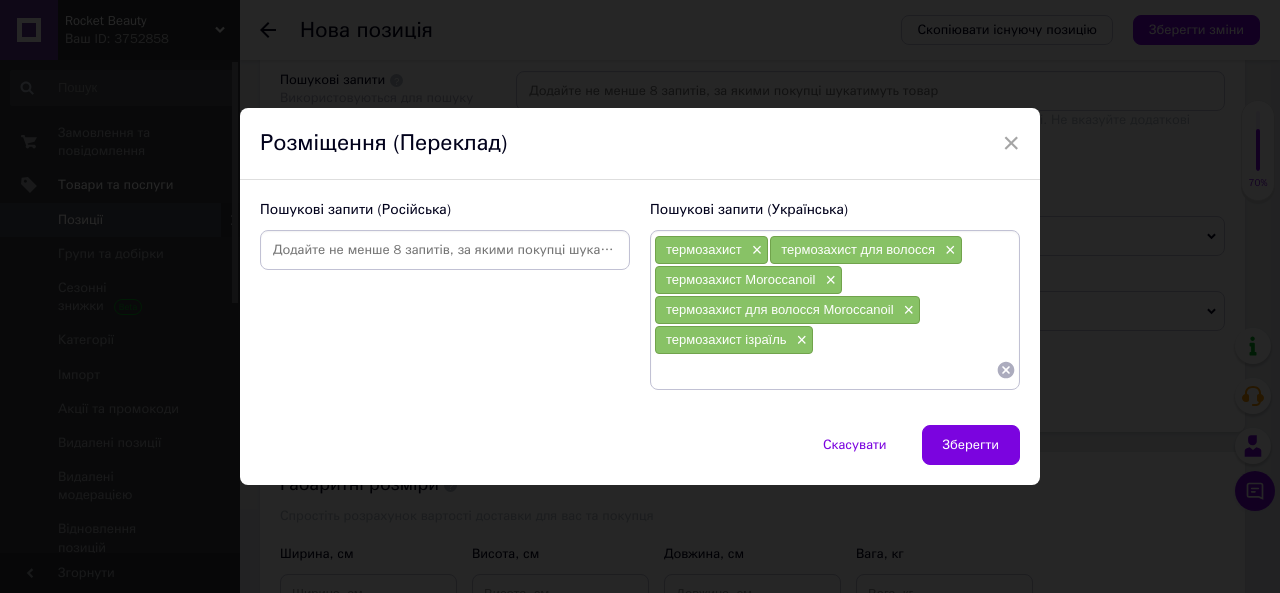 click at bounding box center [445, 250] 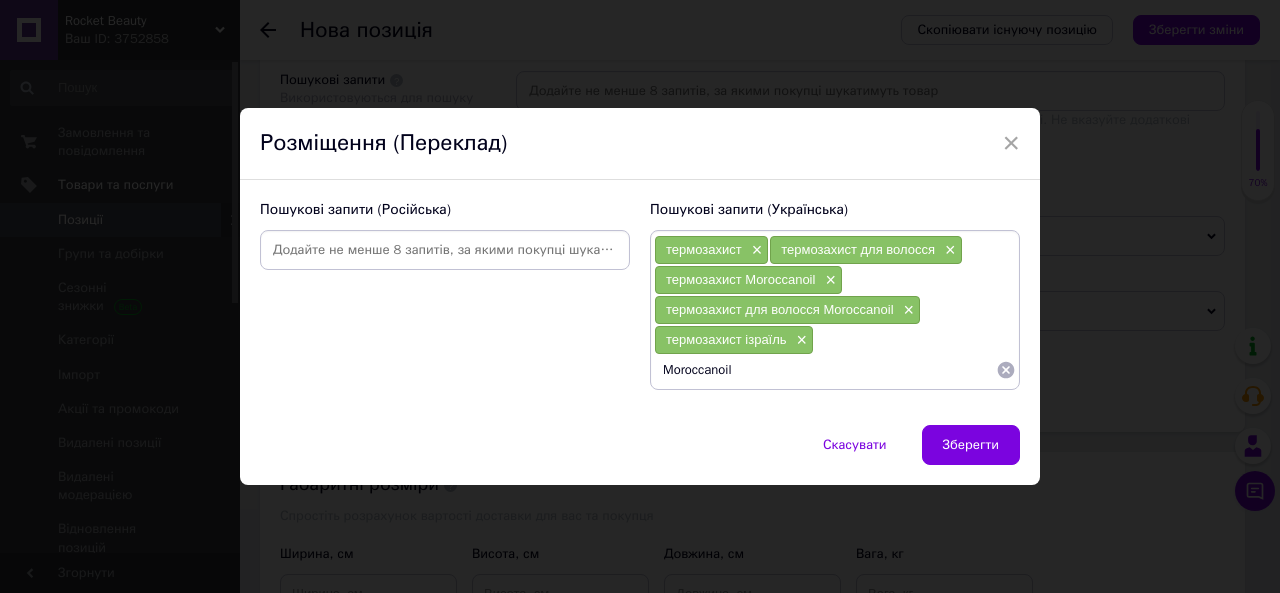 type 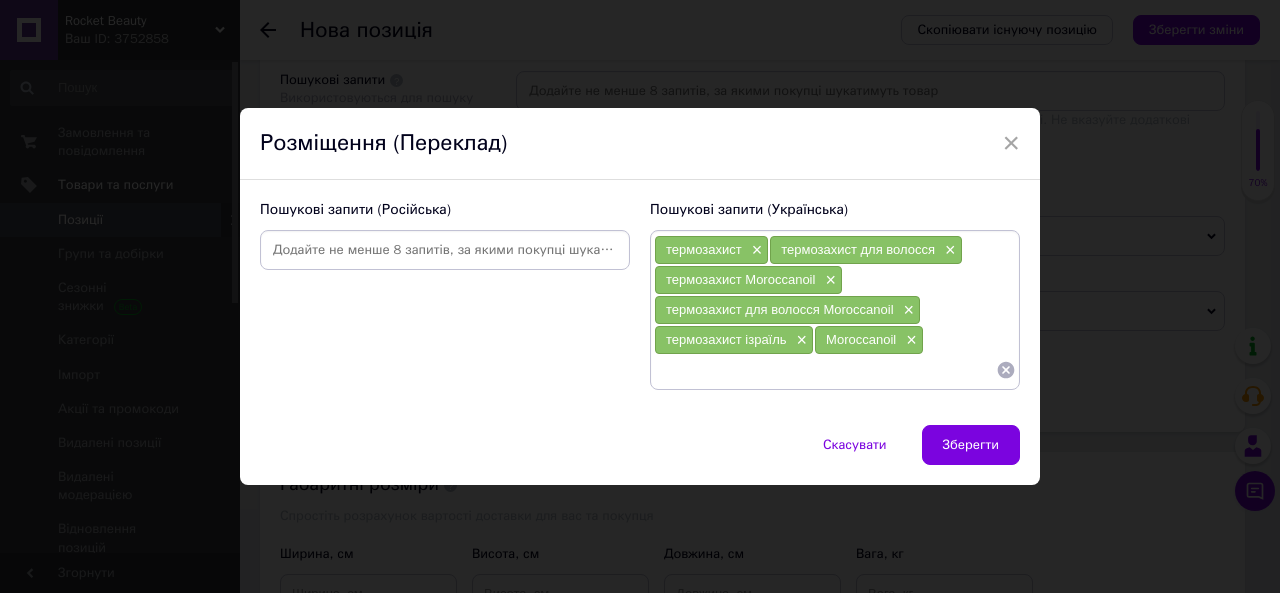 click at bounding box center (445, 250) 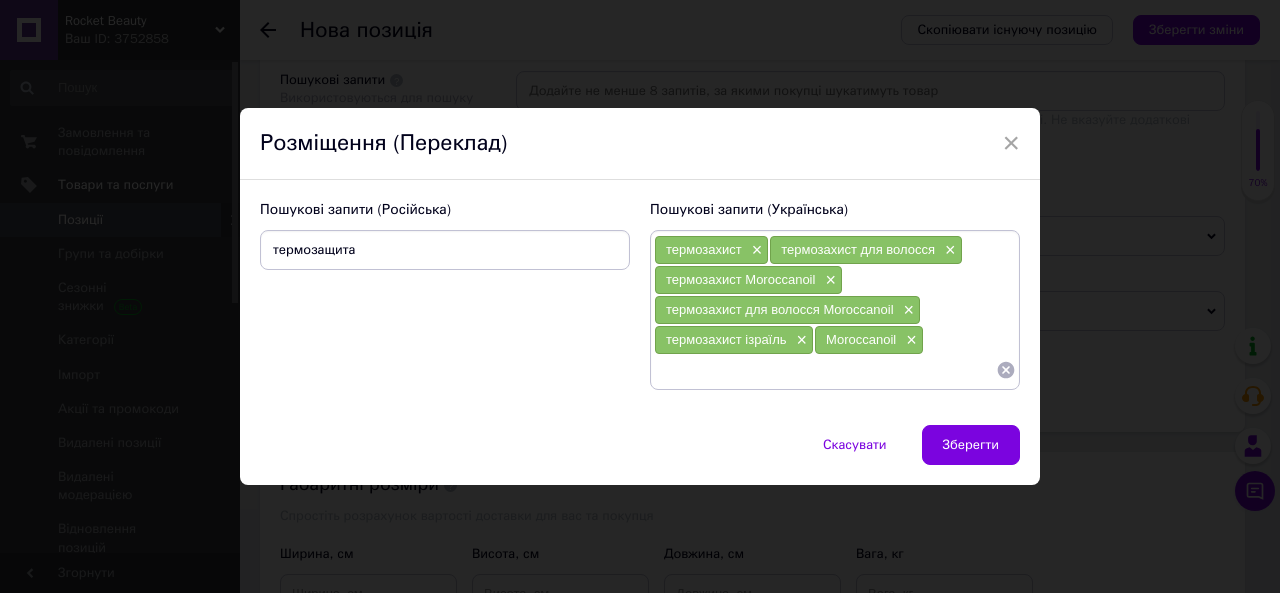 type on "термозащита" 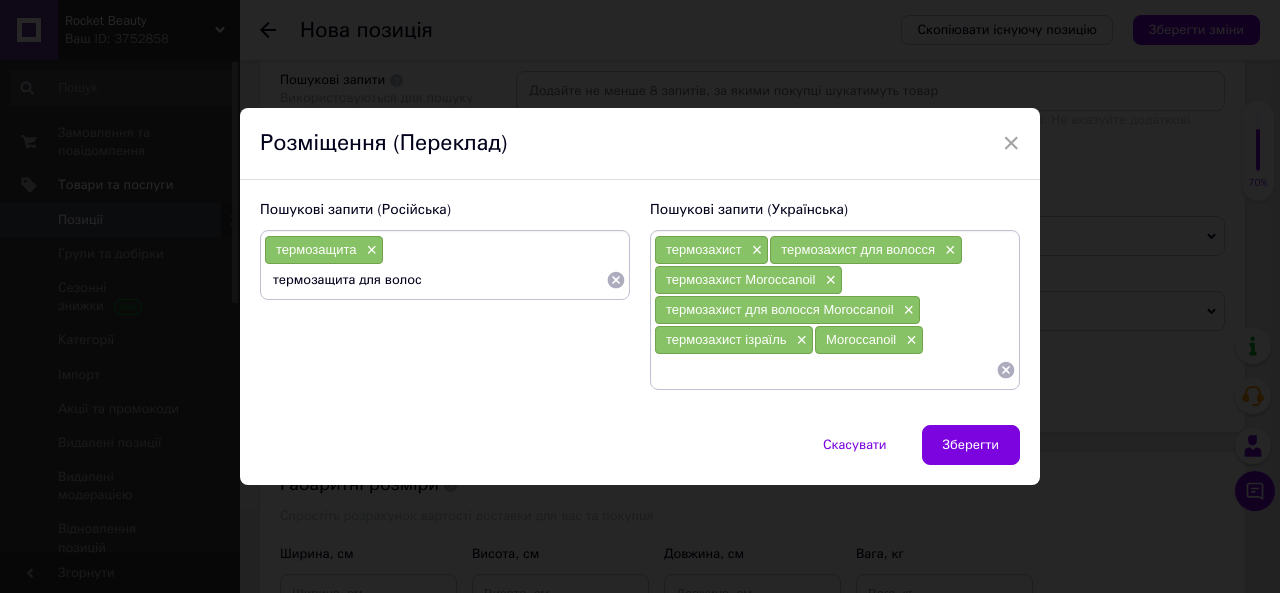 type on "термозащита для волос" 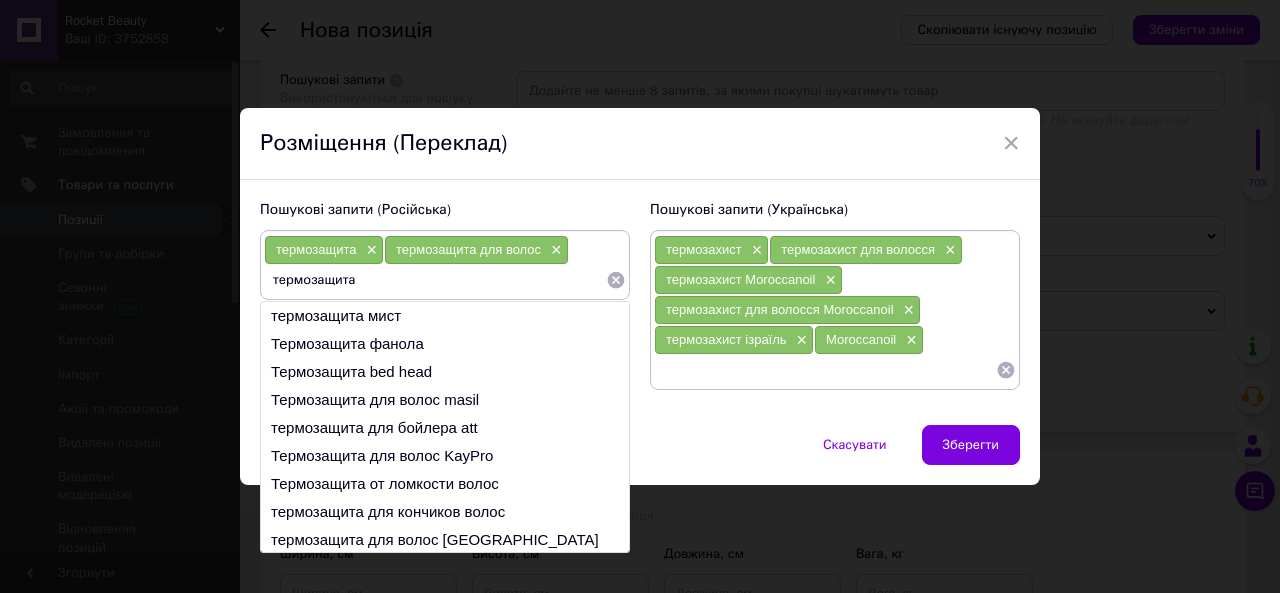 paste on "Moroccanoil" 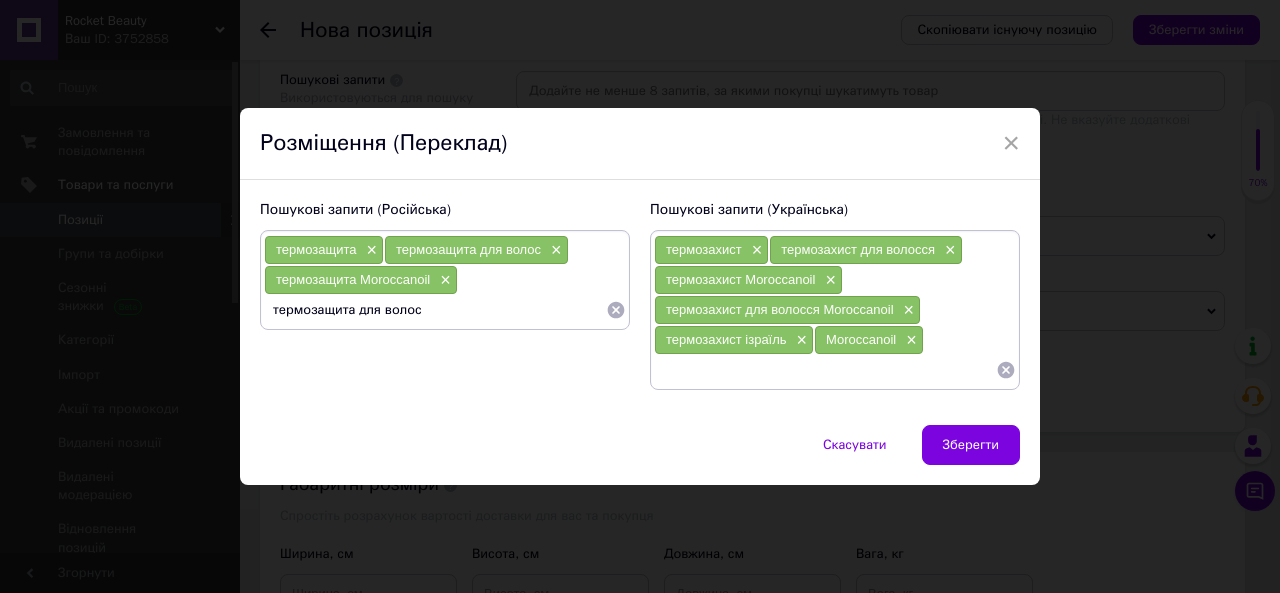 paste on "Moroccanoil" 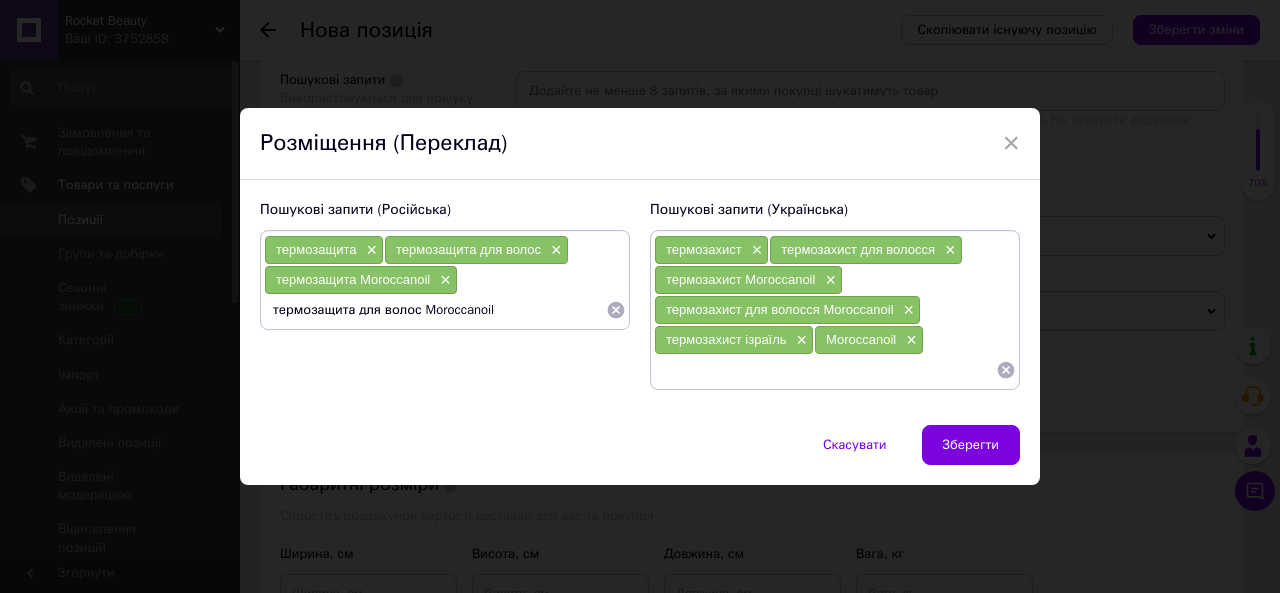 type 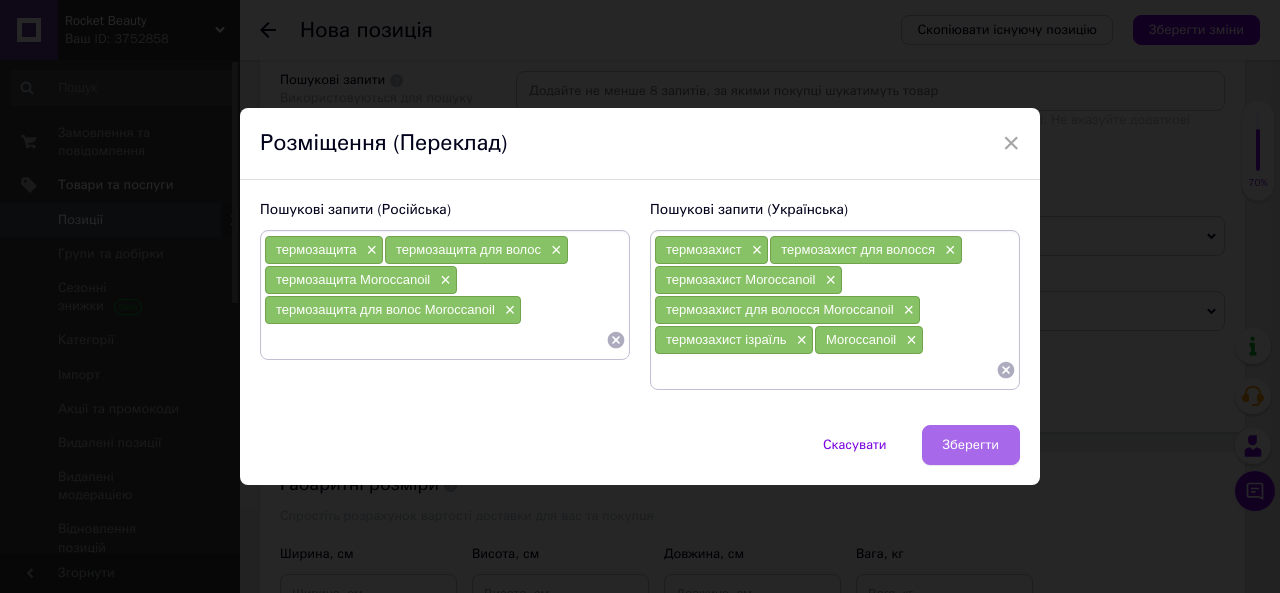 click on "Зберегти" at bounding box center (971, 445) 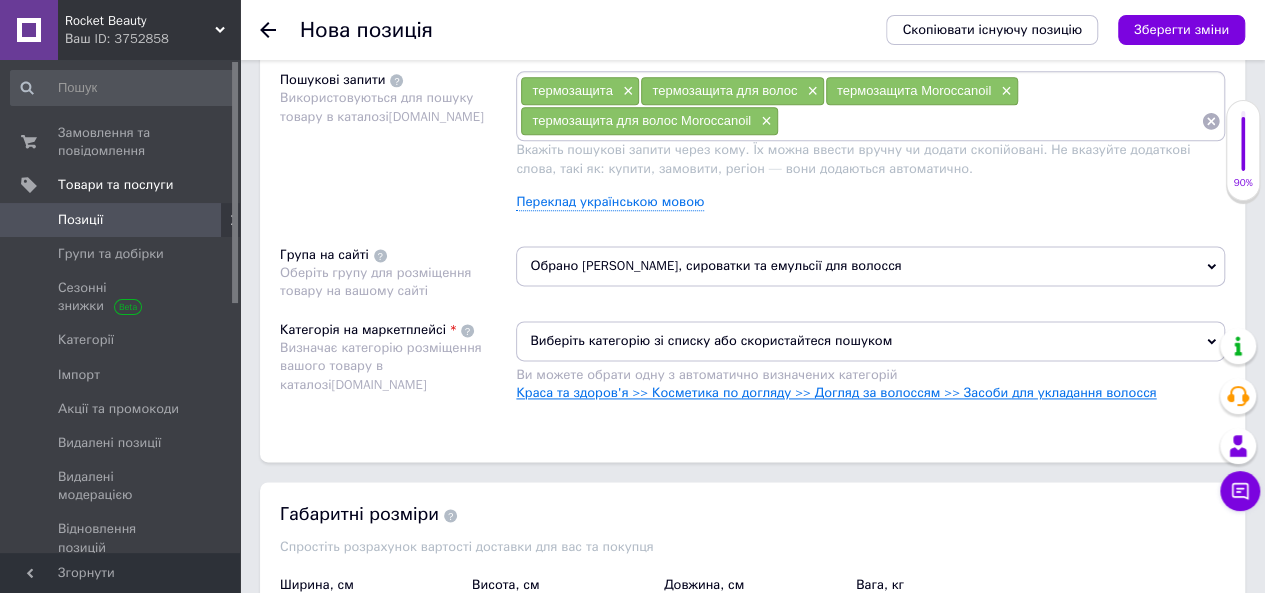 click on "Краса та здоров'я >> Косметика по догляду >> Догляд за волоссям >> Засоби для укладання волосся" at bounding box center (836, 392) 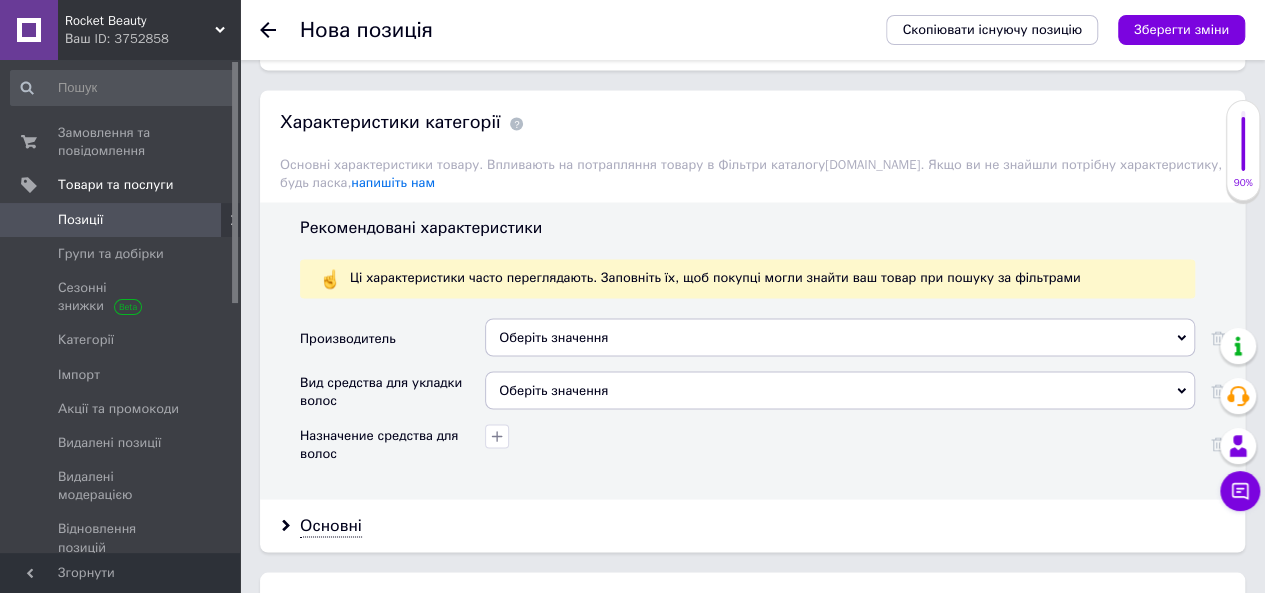 scroll, scrollTop: 1600, scrollLeft: 0, axis: vertical 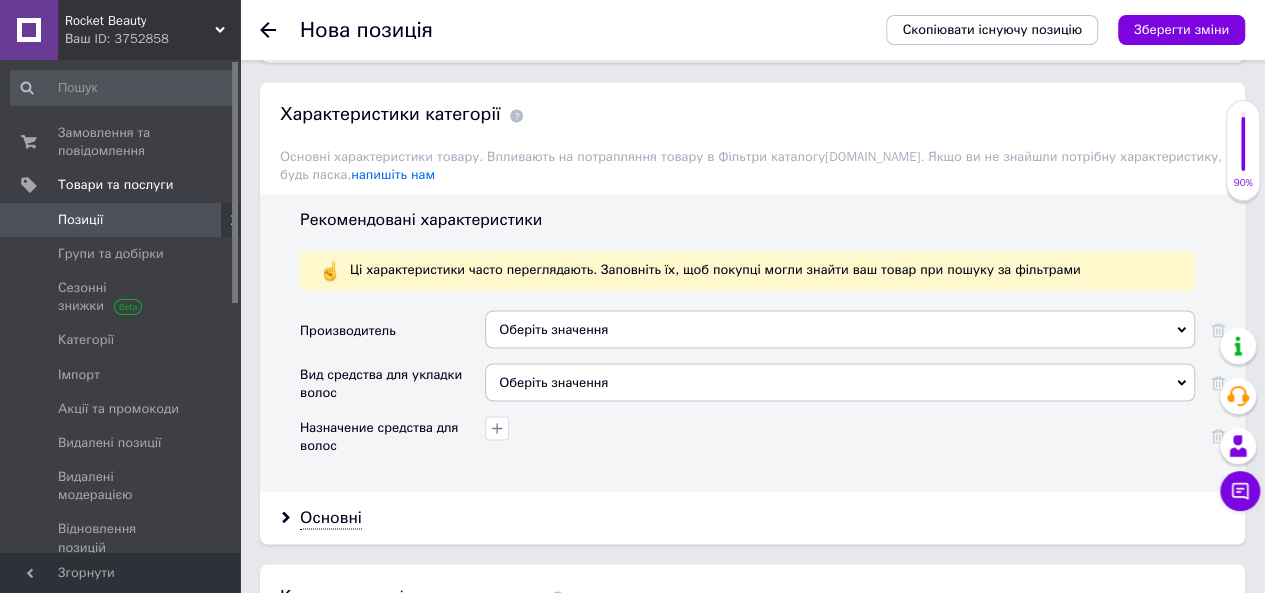 click on "Оберіть значення" at bounding box center [840, 329] 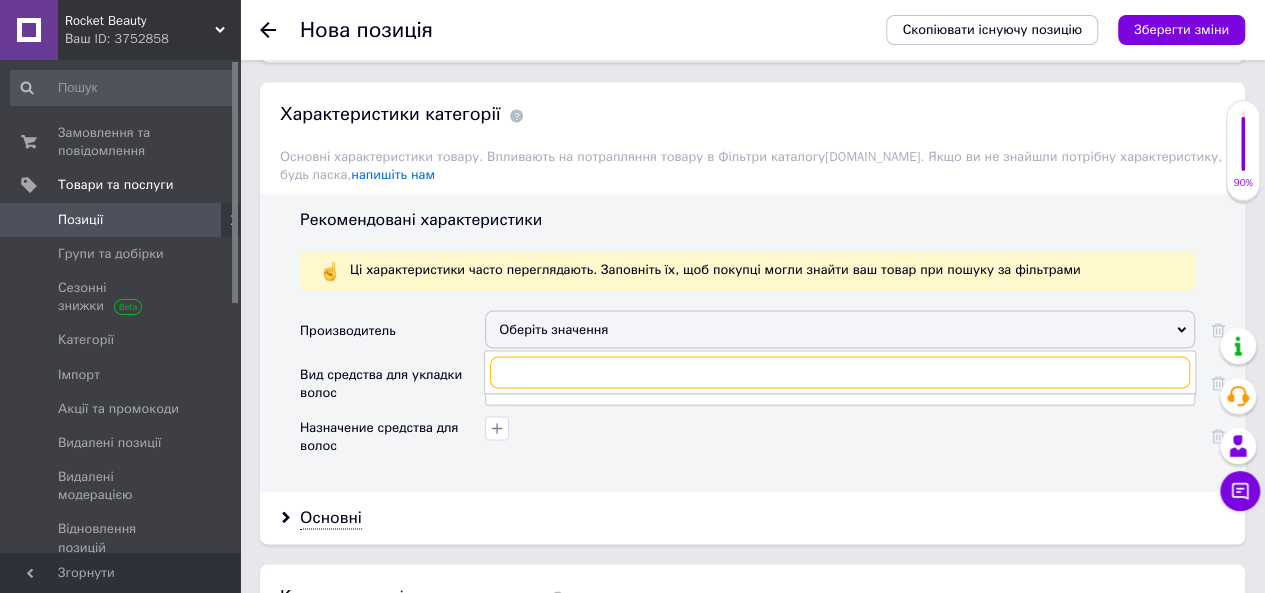 paste on "Moroccanoil" 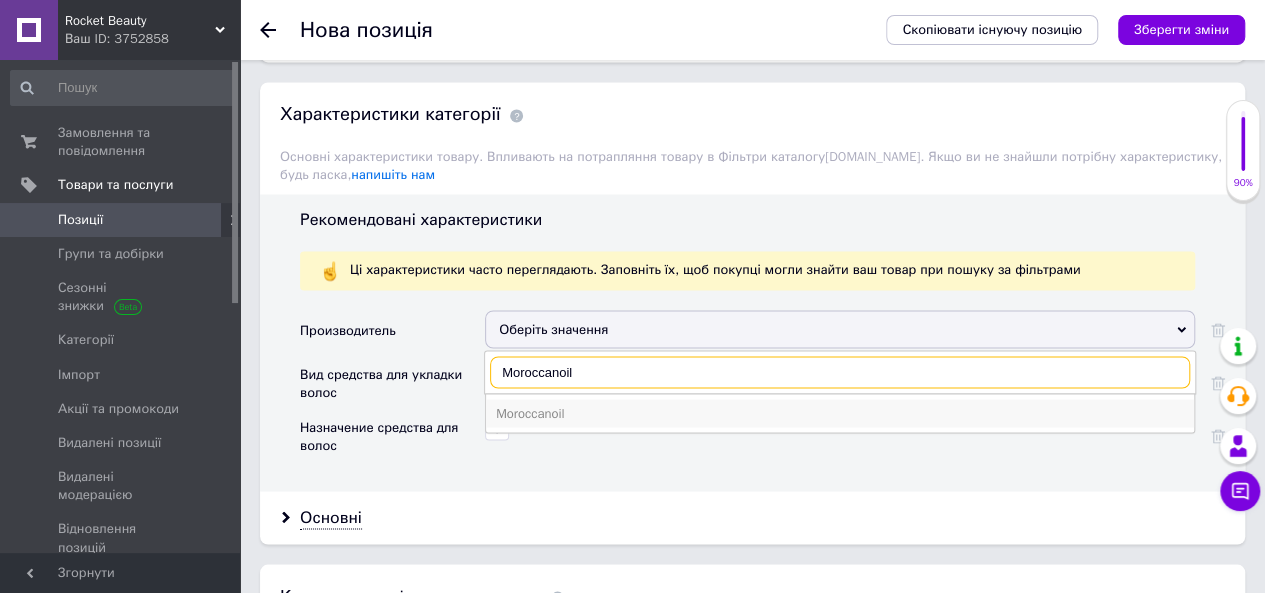 type on "Moroccanoil" 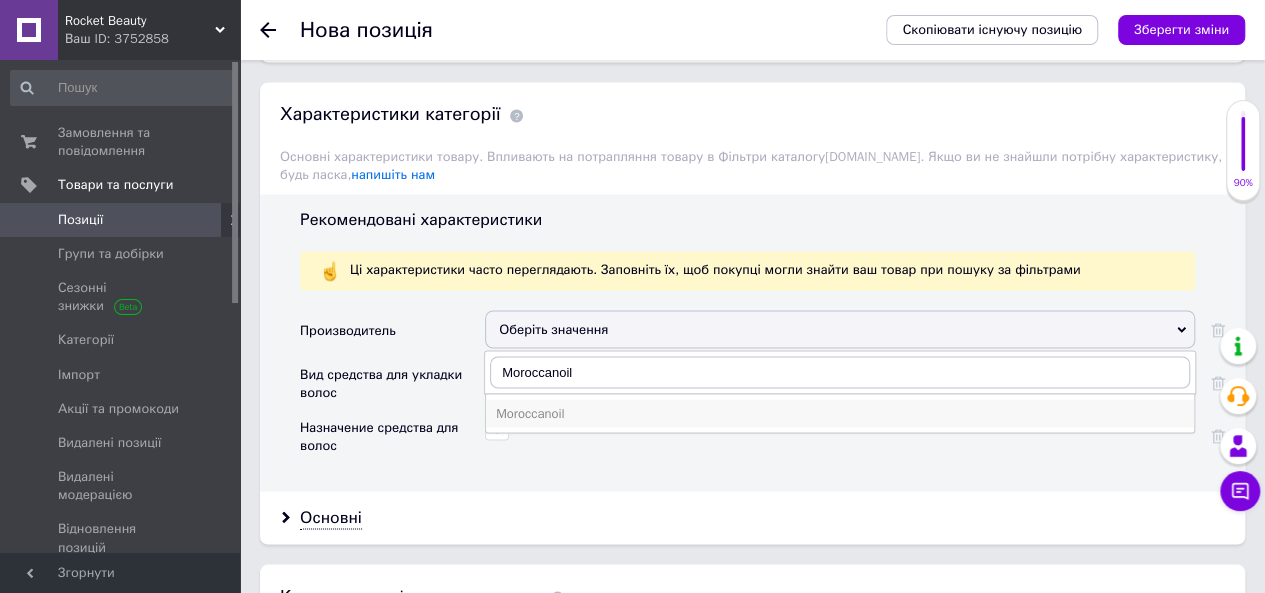 click on "Moroccanoil" at bounding box center (840, 413) 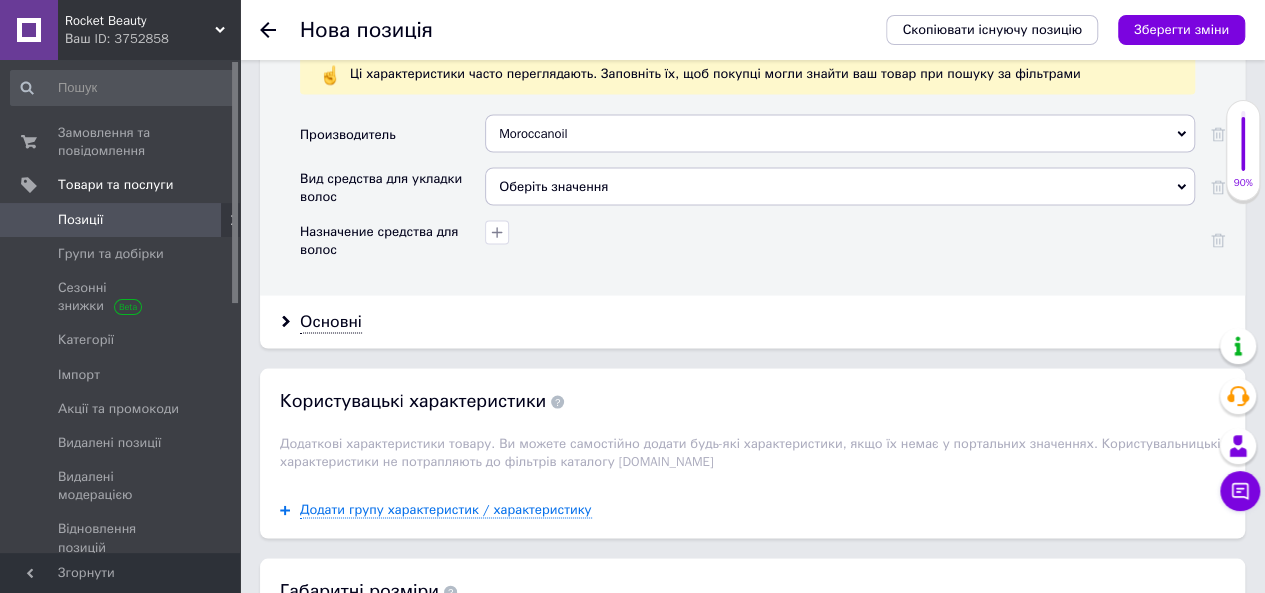 scroll, scrollTop: 1800, scrollLeft: 0, axis: vertical 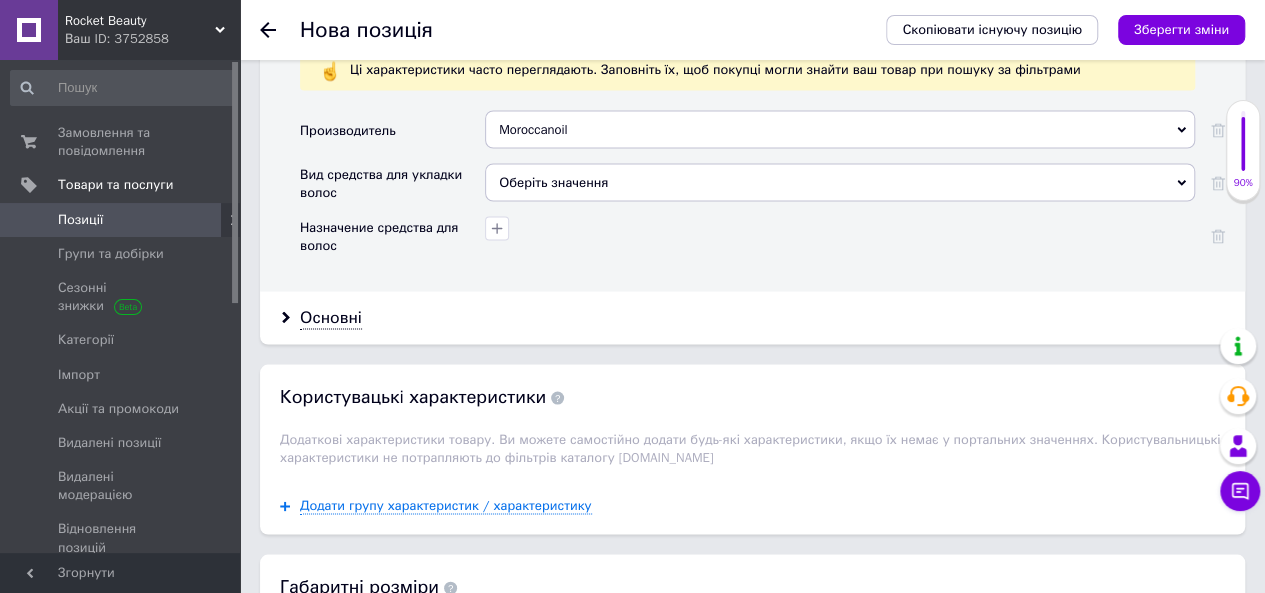 click on "Оберіть значення" at bounding box center [840, 182] 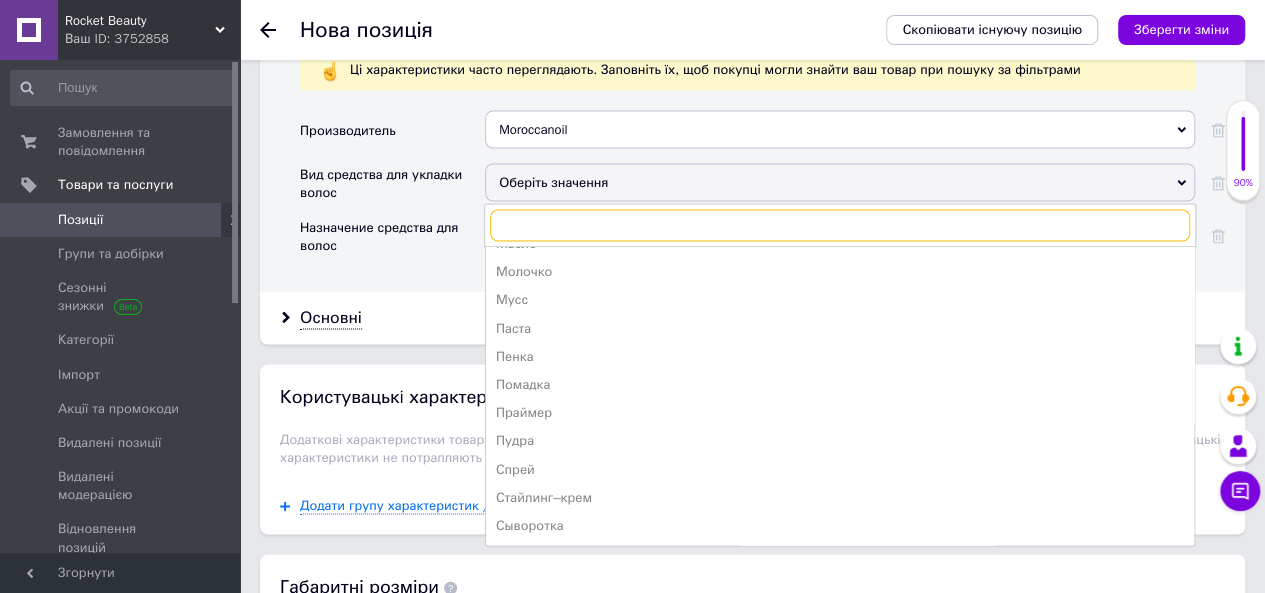 scroll, scrollTop: 360, scrollLeft: 0, axis: vertical 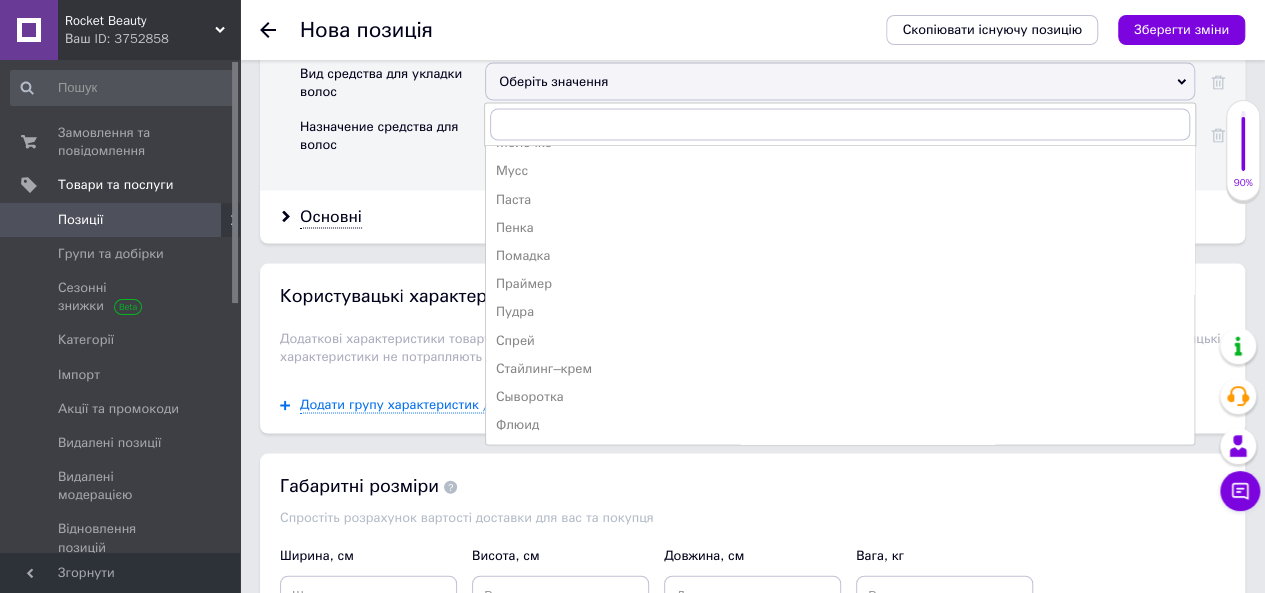 click on "Основні" at bounding box center [752, 217] 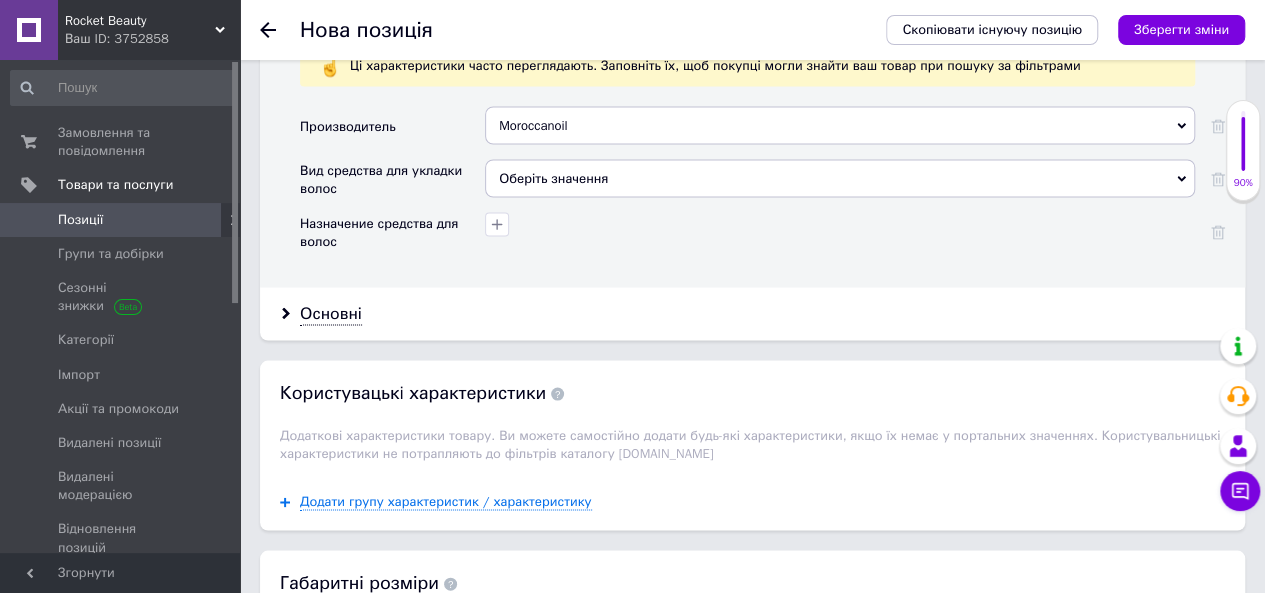 scroll, scrollTop: 1800, scrollLeft: 0, axis: vertical 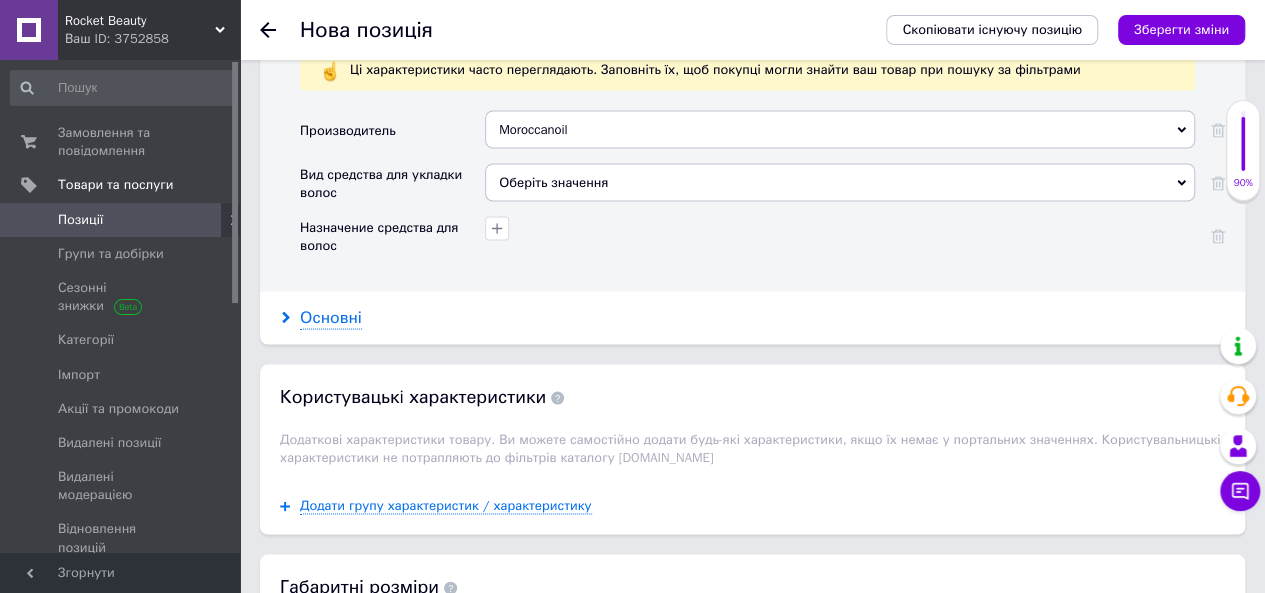 click on "Основні" at bounding box center (331, 317) 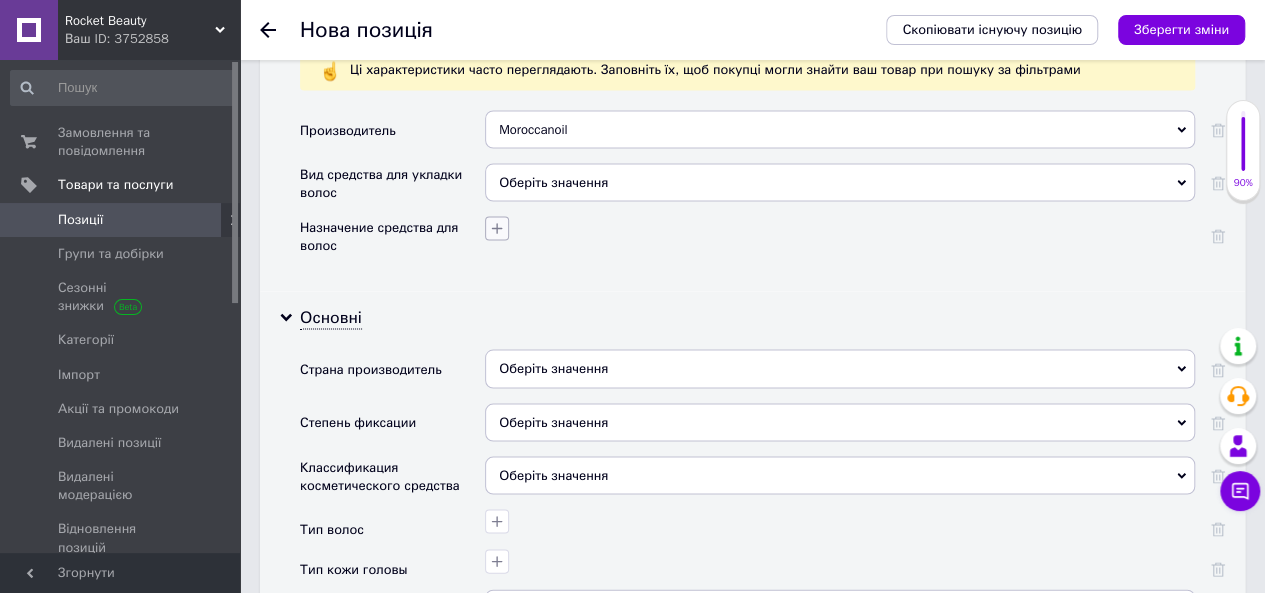 click 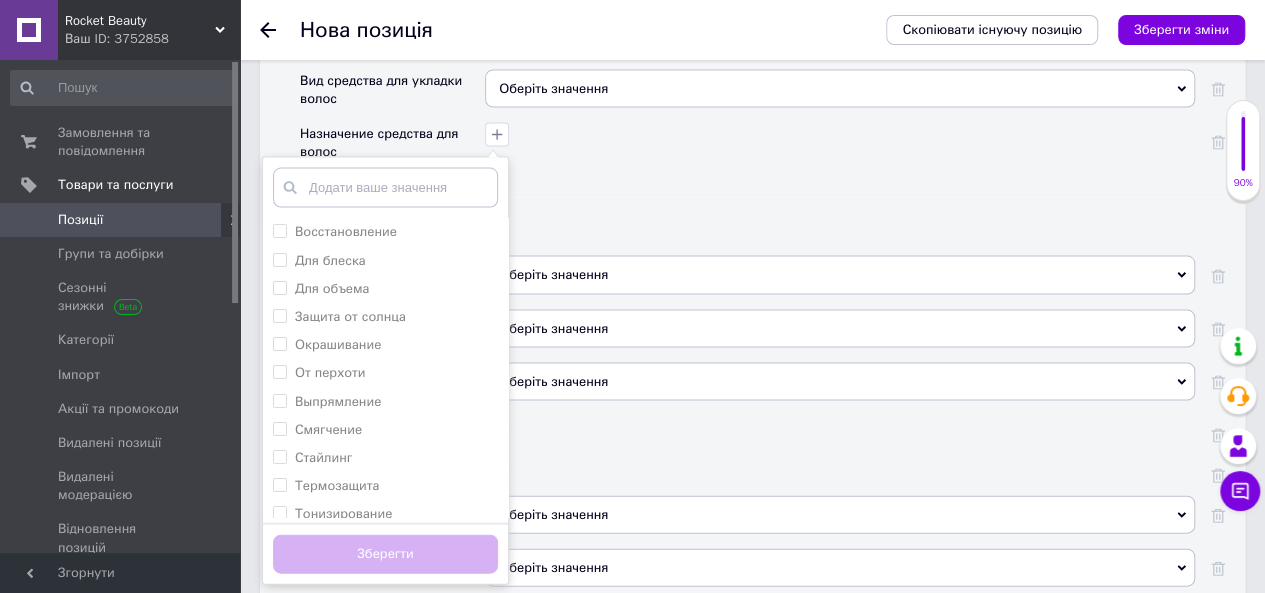 scroll, scrollTop: 1900, scrollLeft: 0, axis: vertical 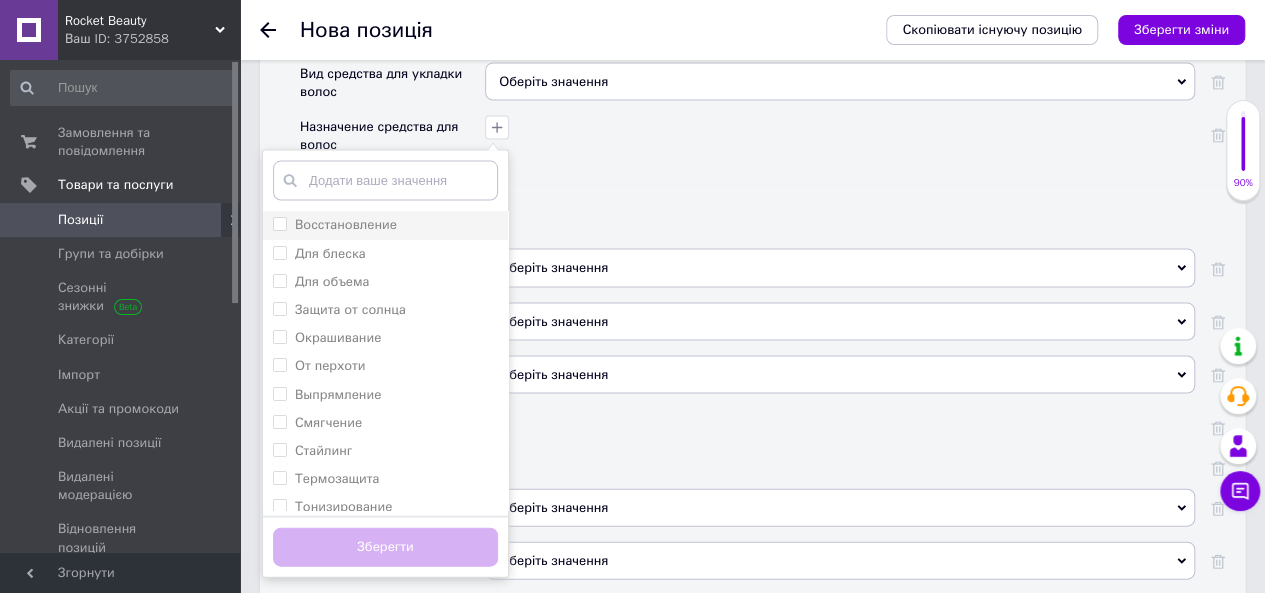 click on "Восстановление" at bounding box center (346, 224) 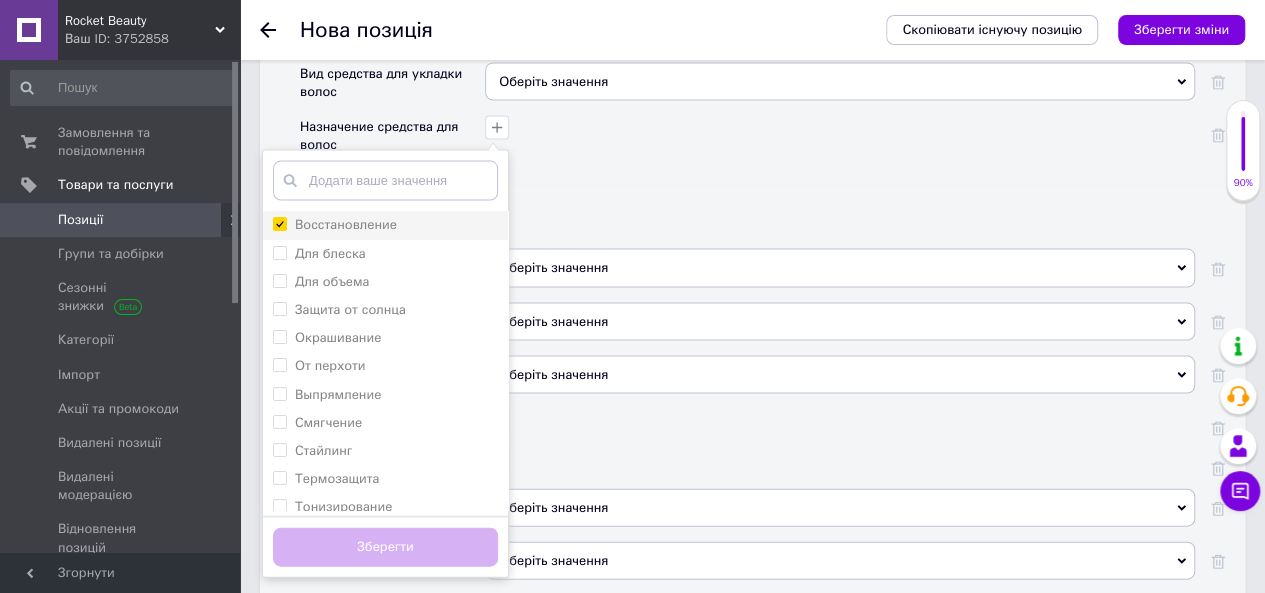 checkbox on "true" 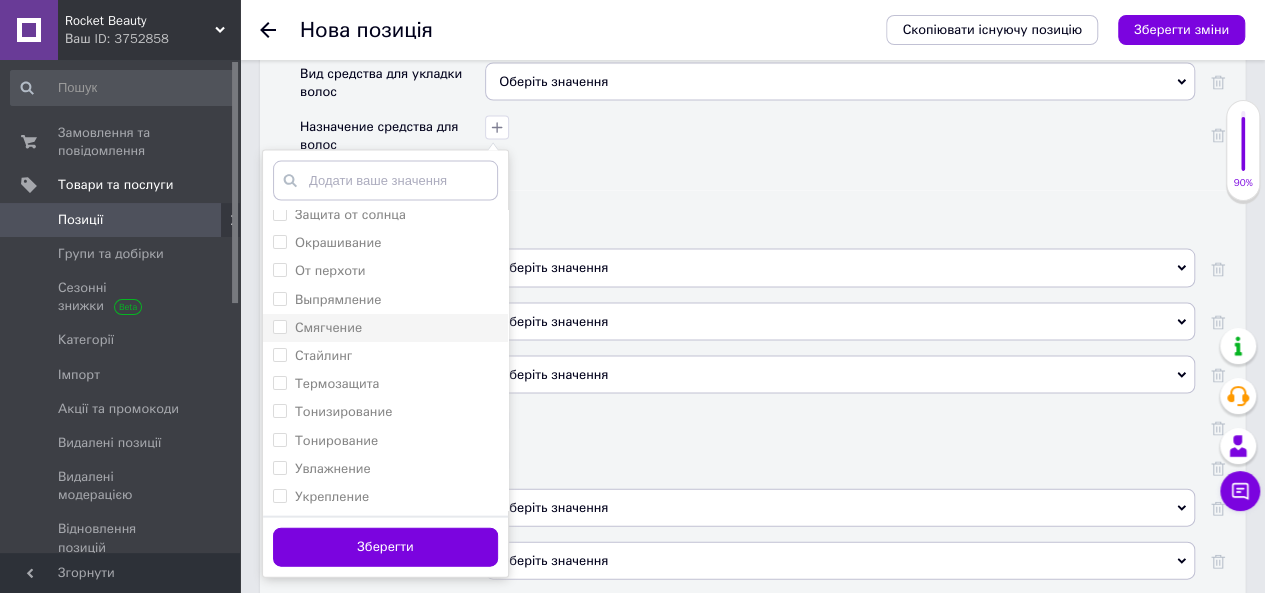 scroll, scrollTop: 100, scrollLeft: 0, axis: vertical 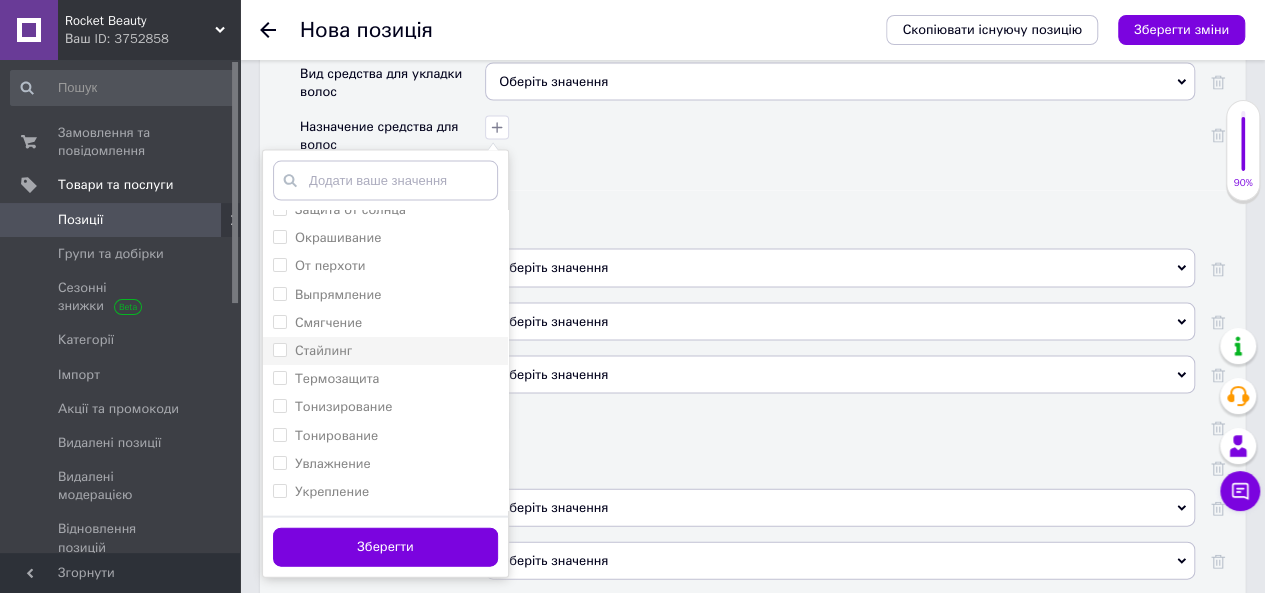 click on "Стайлинг" at bounding box center [323, 350] 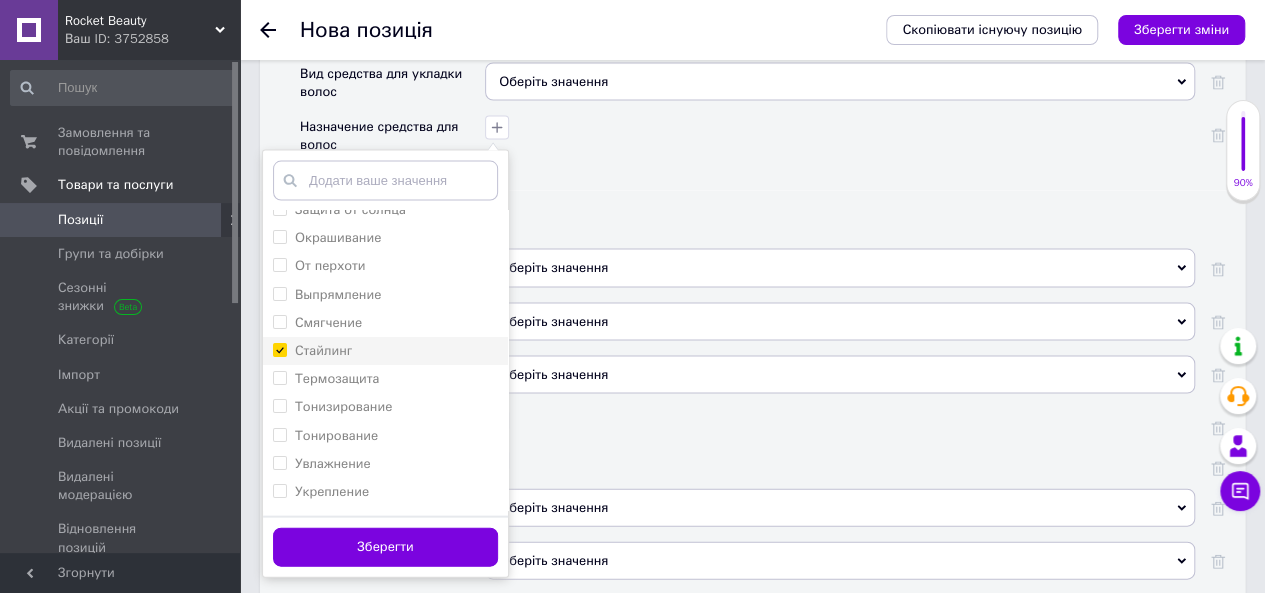 checkbox on "true" 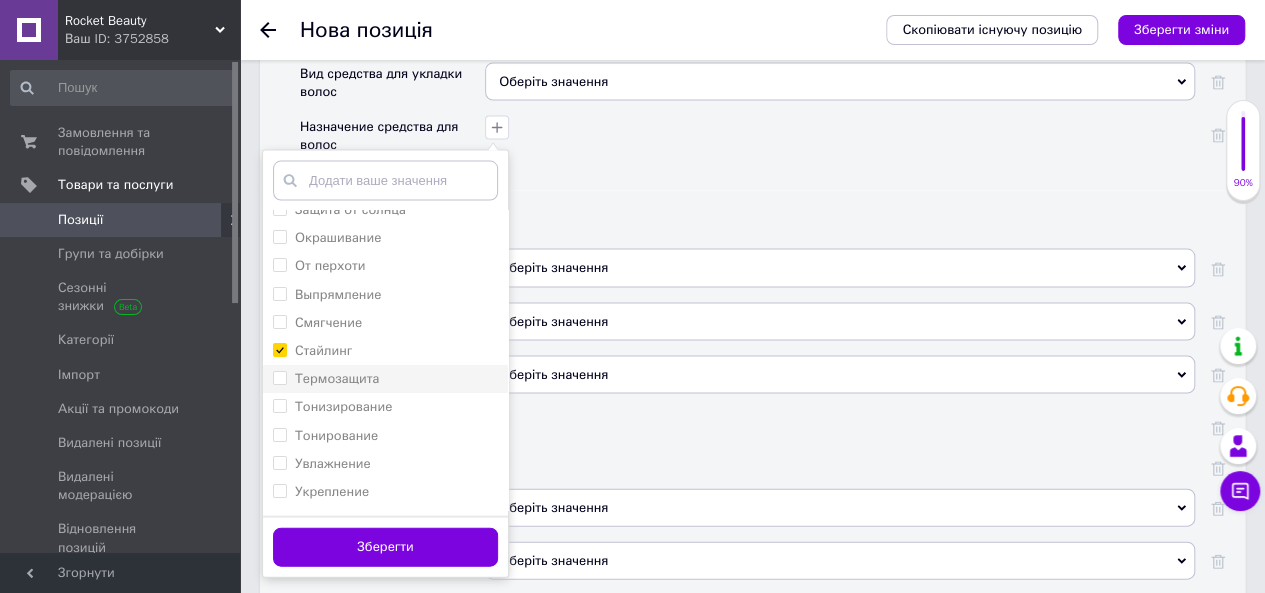 click on "Термозащита" at bounding box center (337, 378) 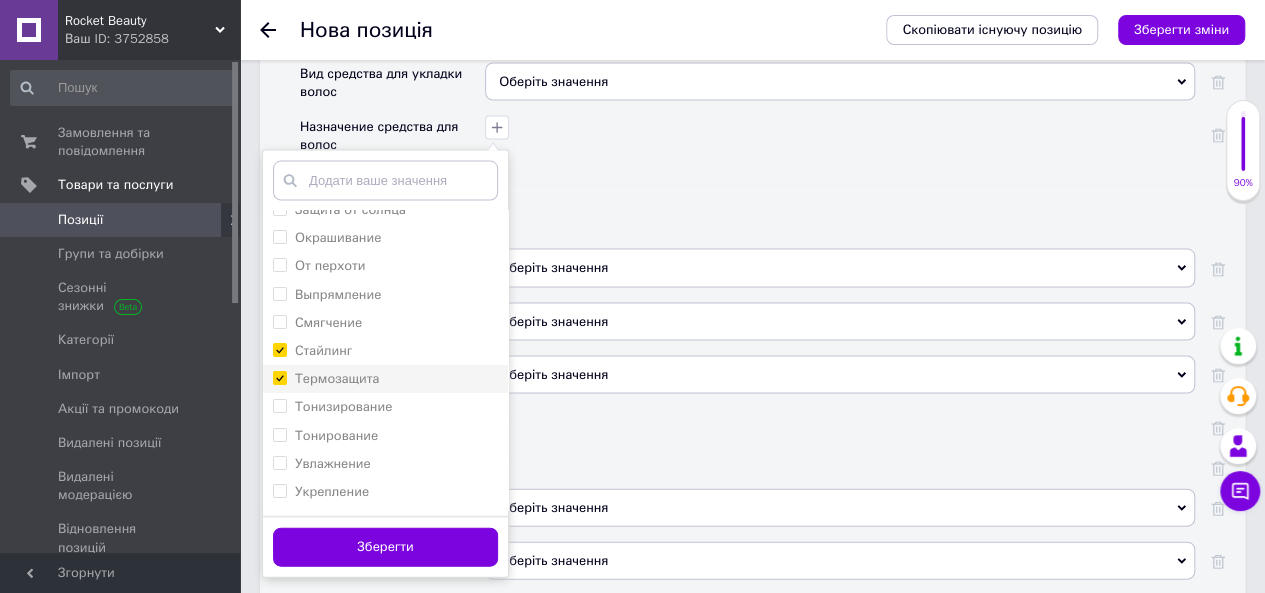 checkbox on "true" 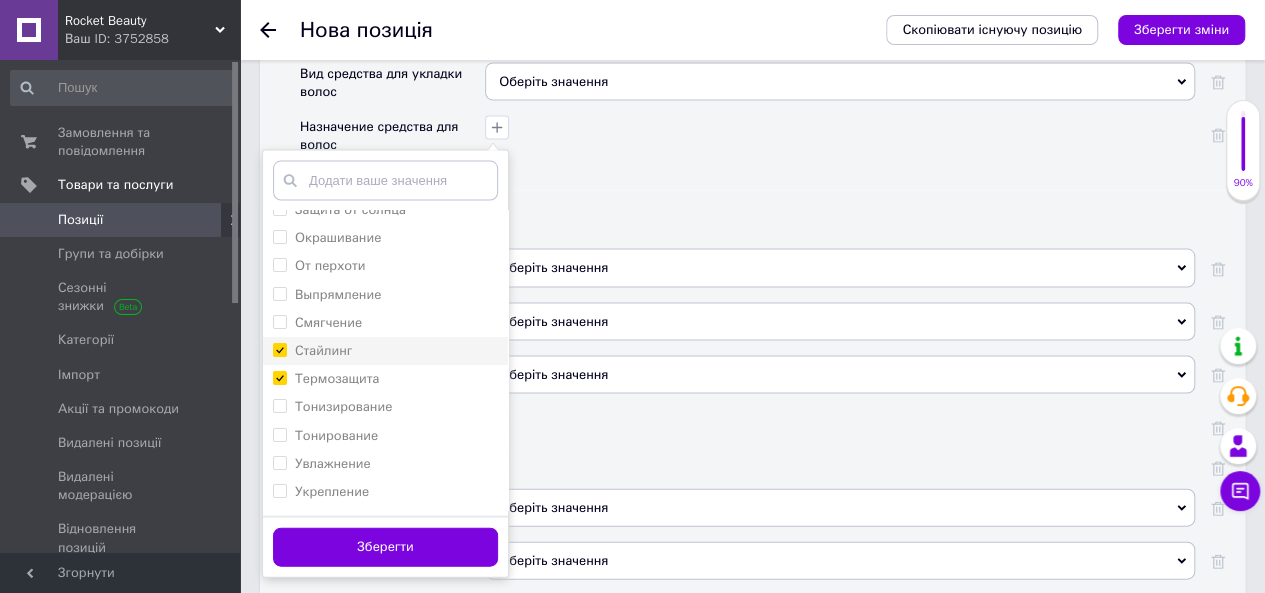 click on "Стайлинг" at bounding box center [323, 350] 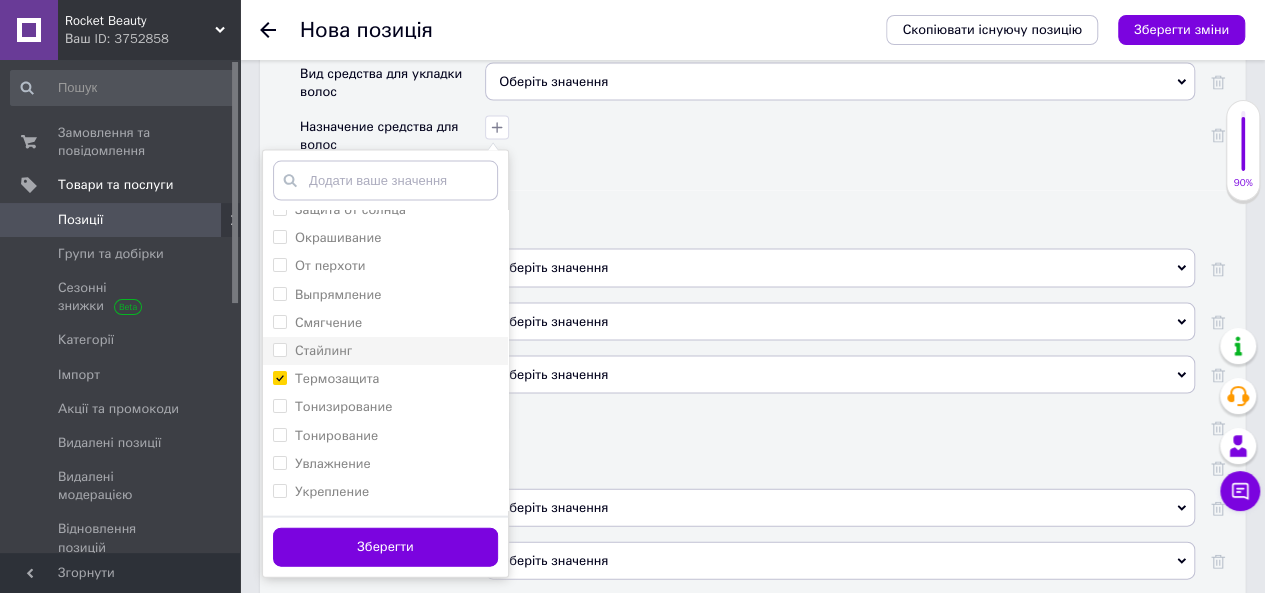 checkbox on "false" 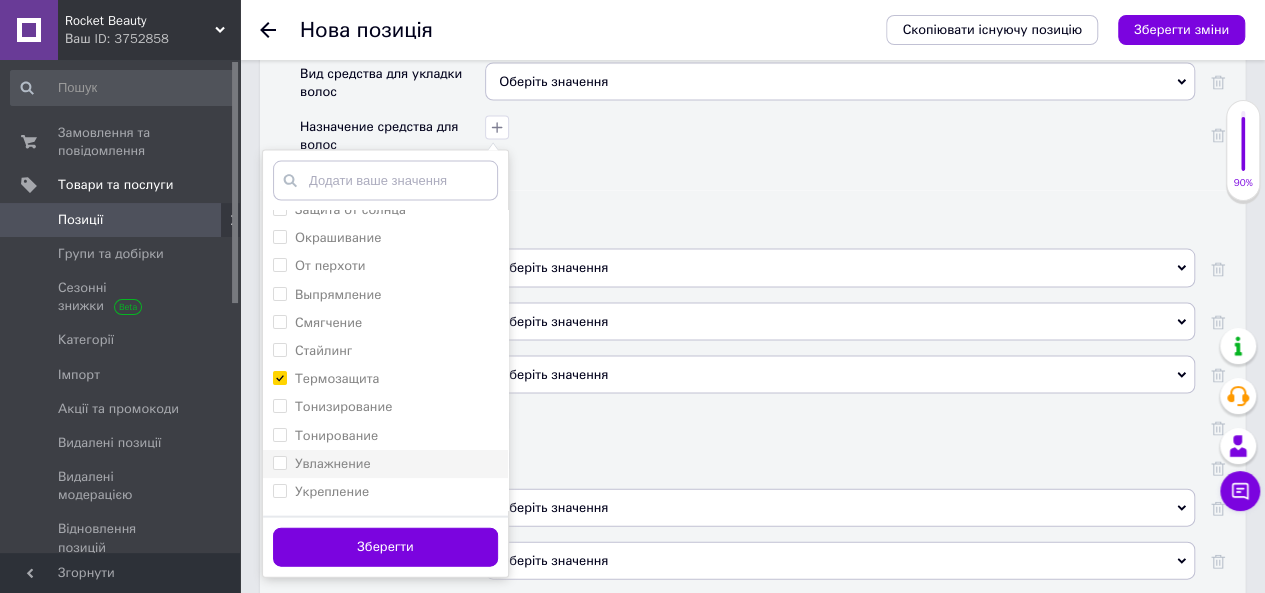 click on "Увлажнение" at bounding box center [333, 463] 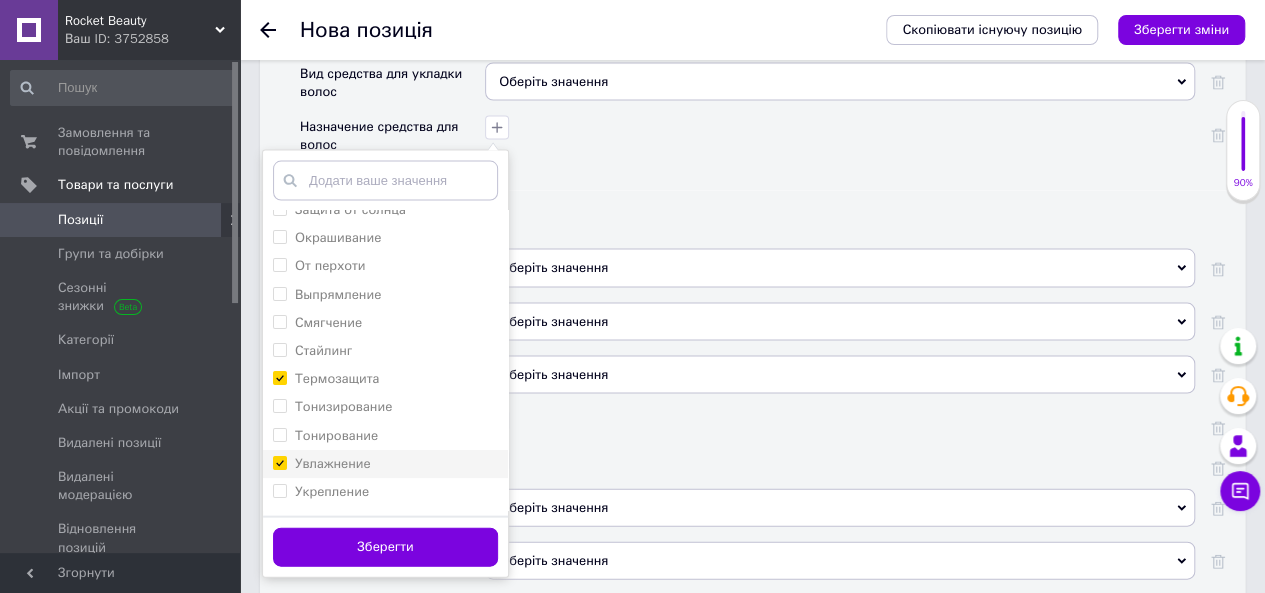 checkbox on "true" 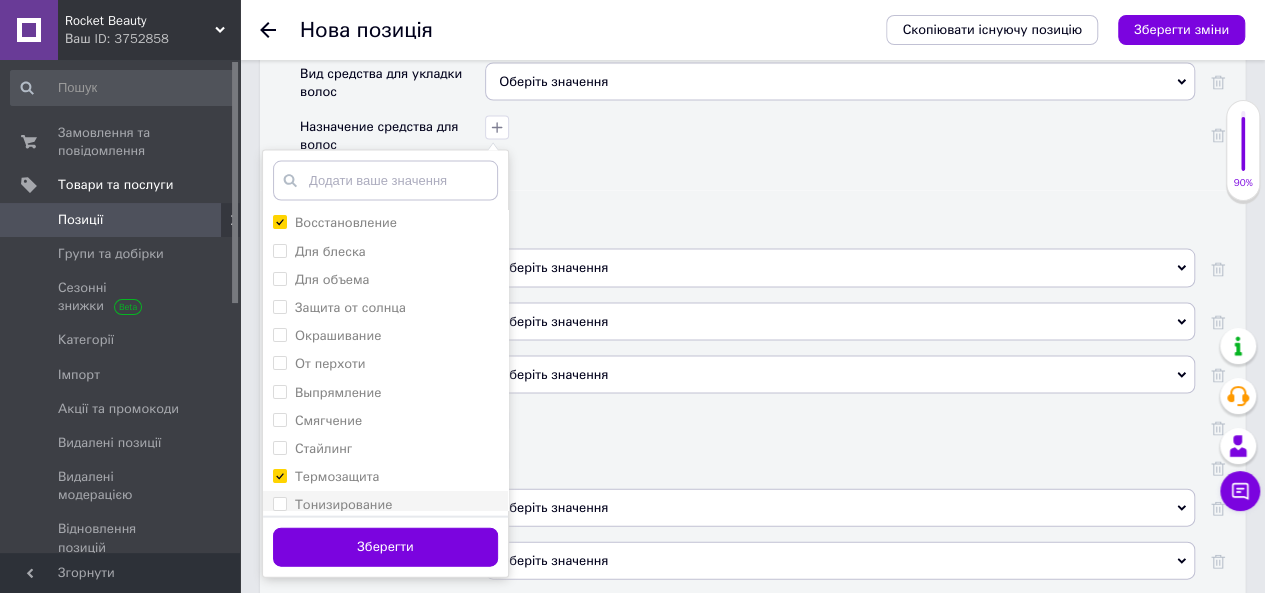 scroll, scrollTop: 0, scrollLeft: 0, axis: both 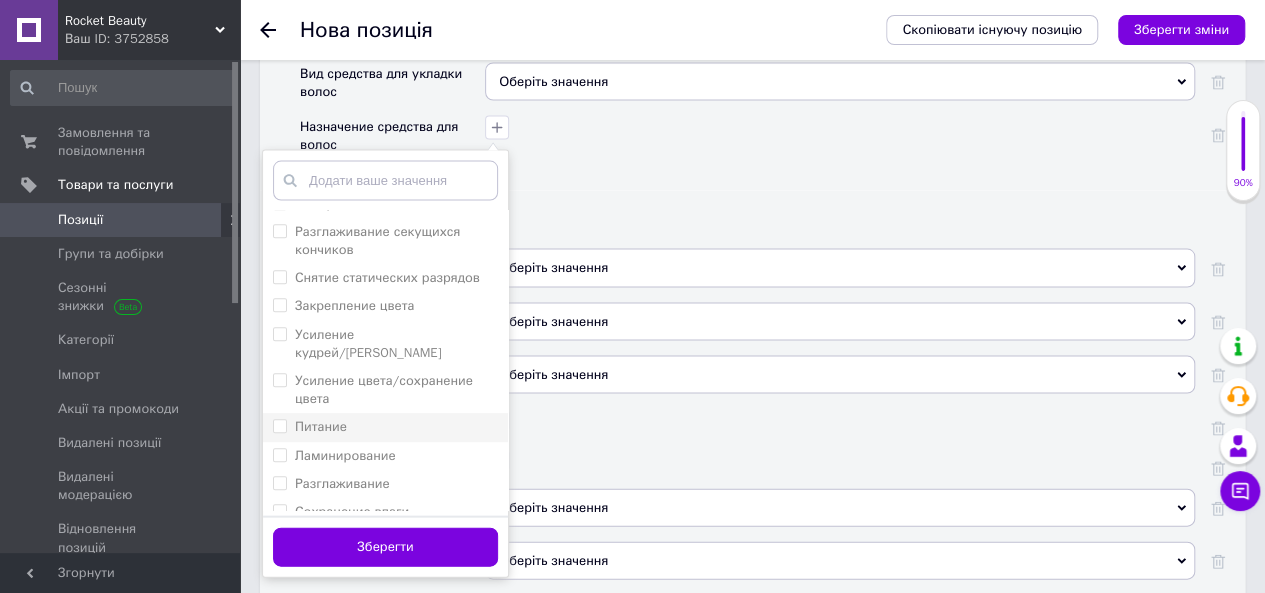 click on "Питание" at bounding box center [321, 427] 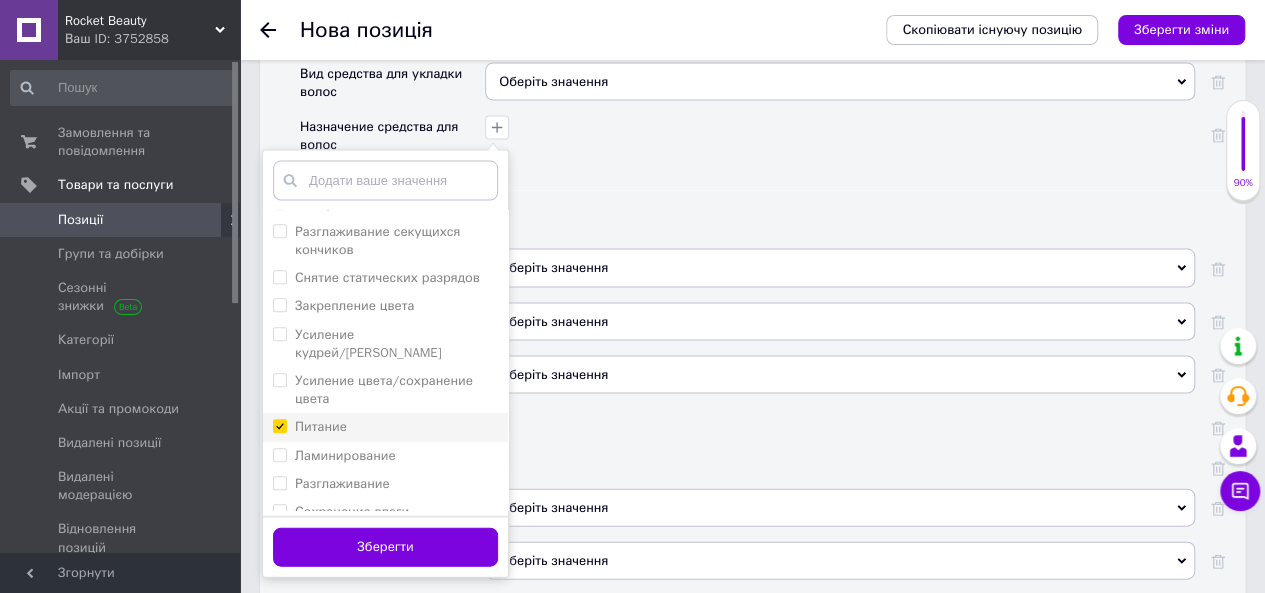 checkbox on "true" 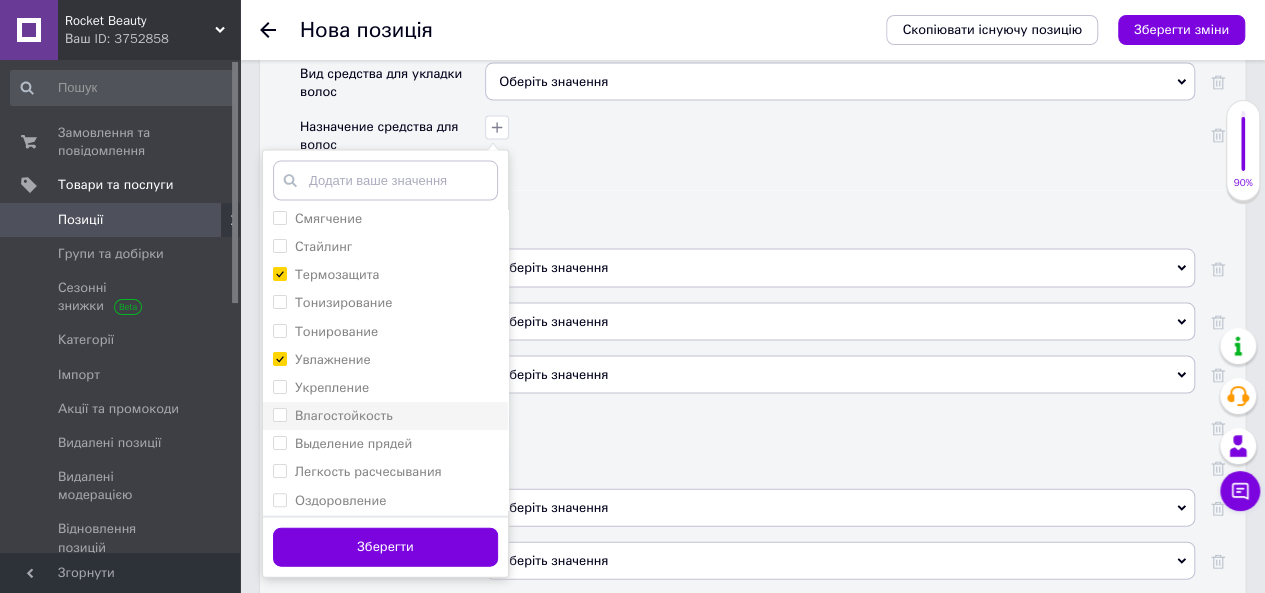 scroll, scrollTop: 200, scrollLeft: 0, axis: vertical 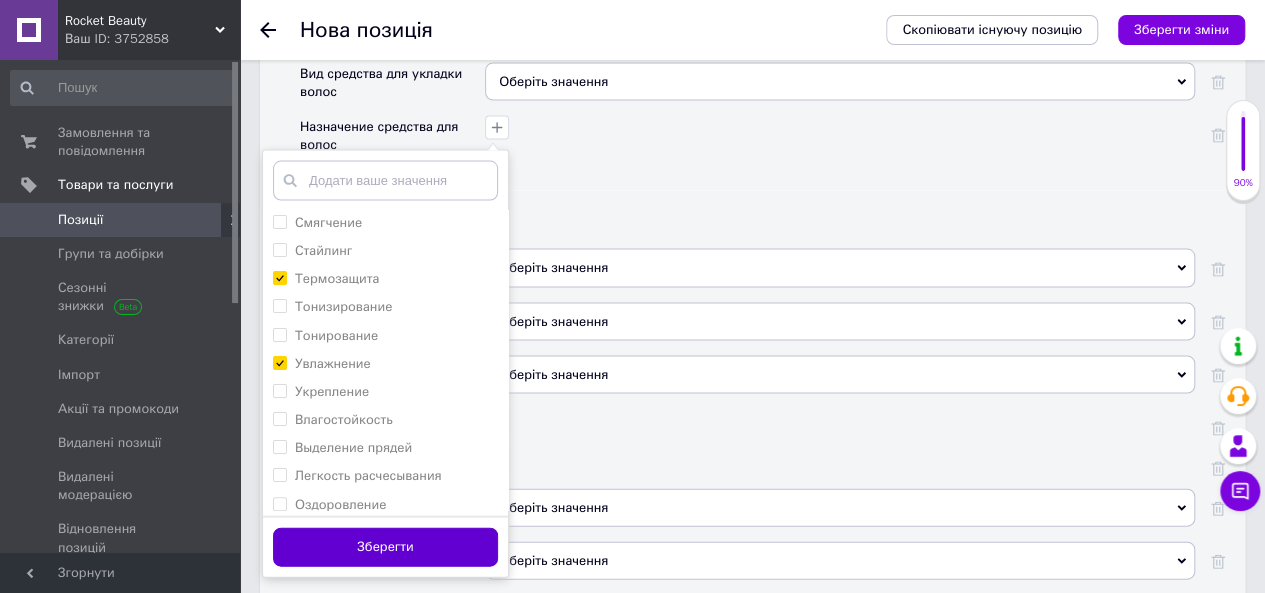 click on "Зберегти" at bounding box center [385, 547] 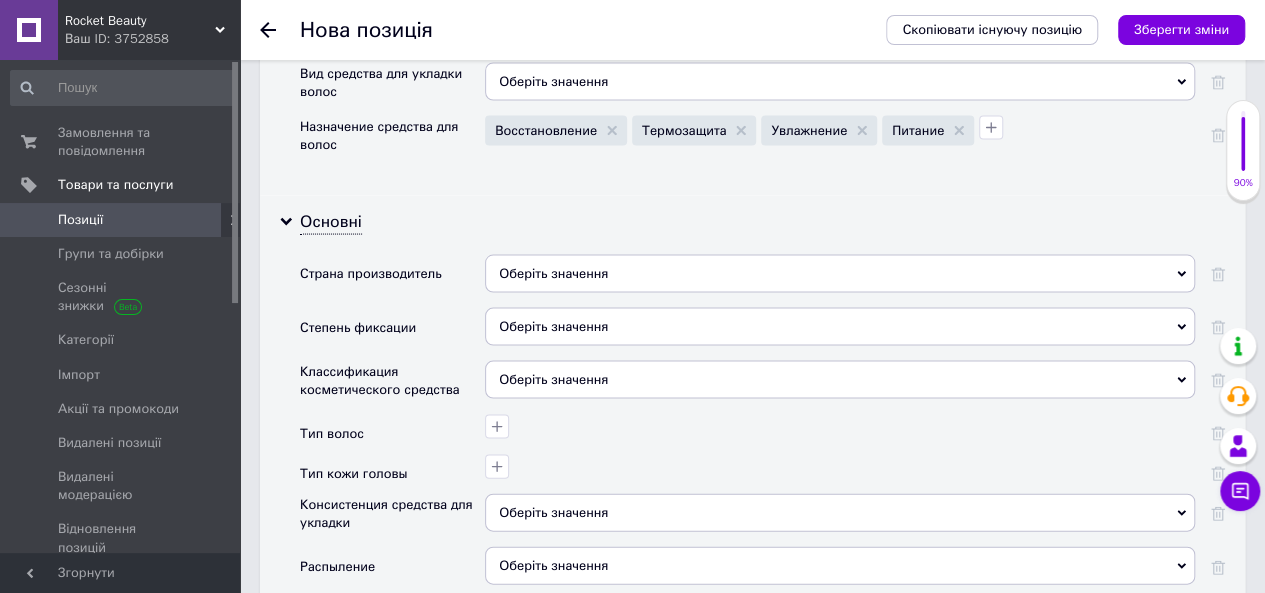 click on "Оберіть значення" at bounding box center (840, 274) 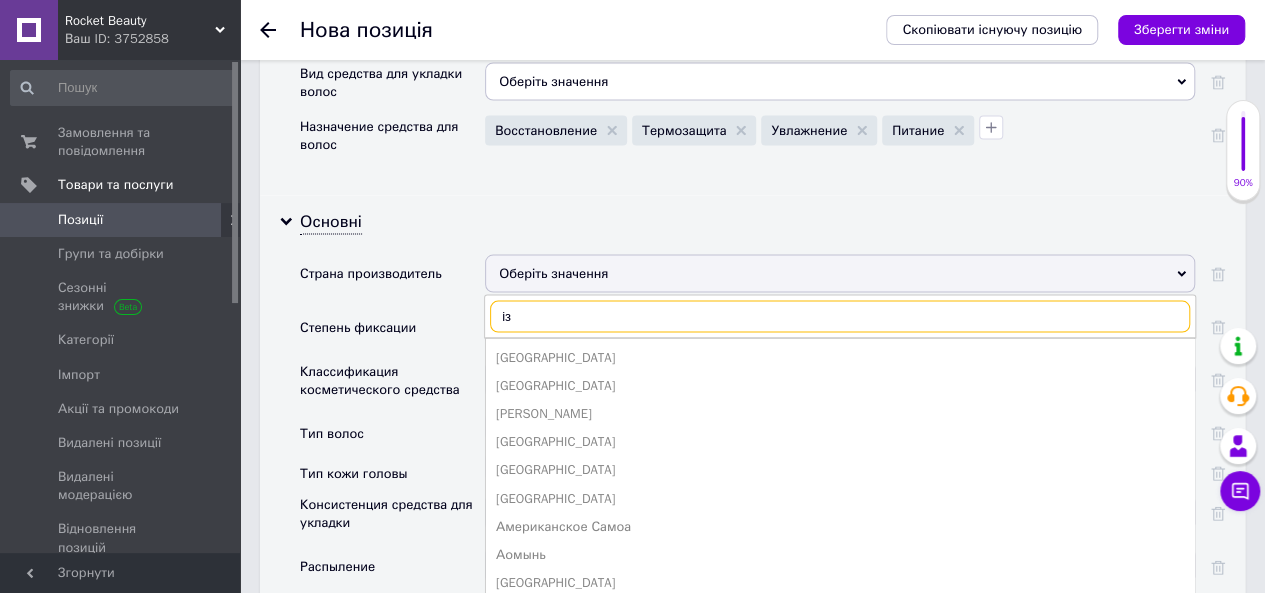 type on "і" 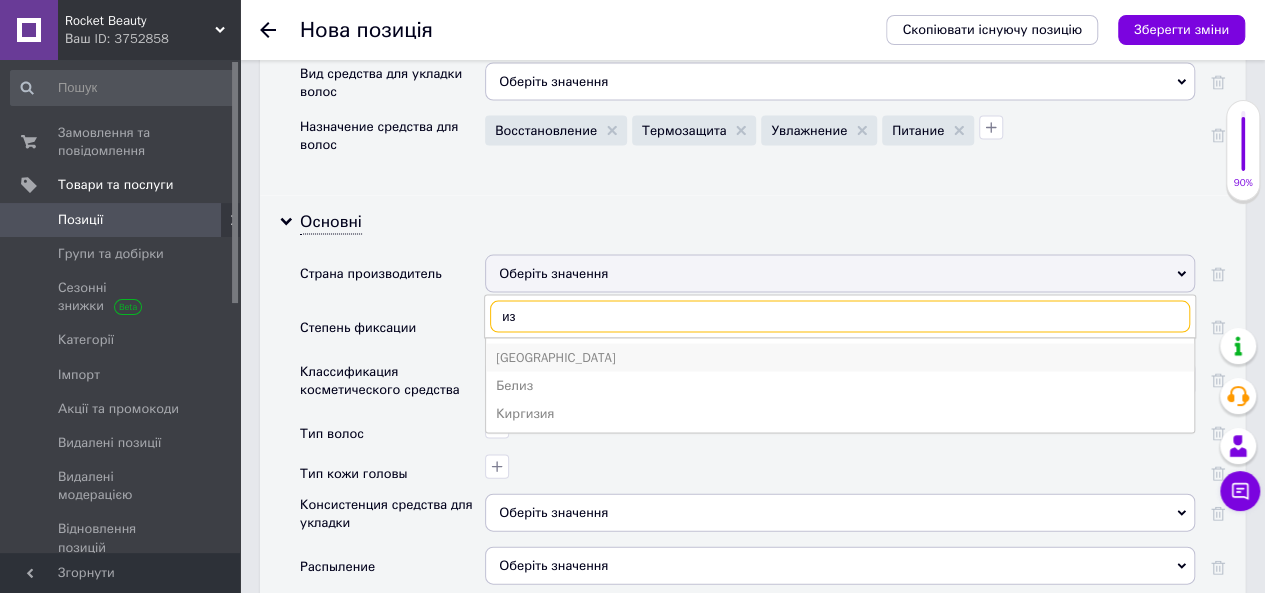 type on "из" 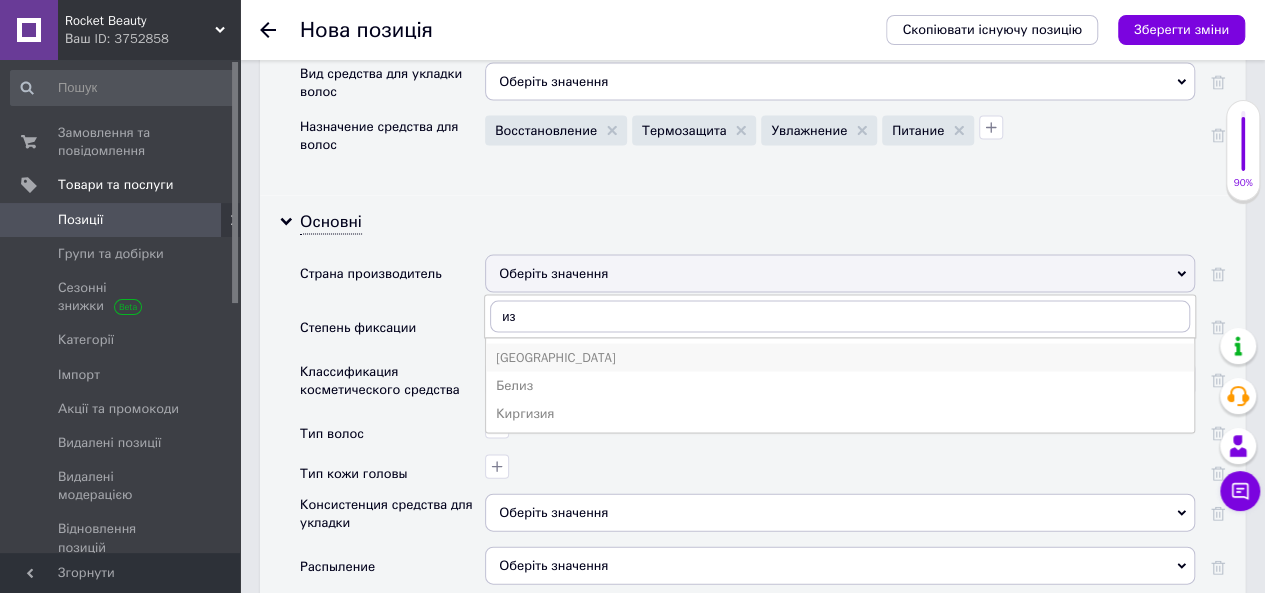 click on "Израиль" at bounding box center [840, 358] 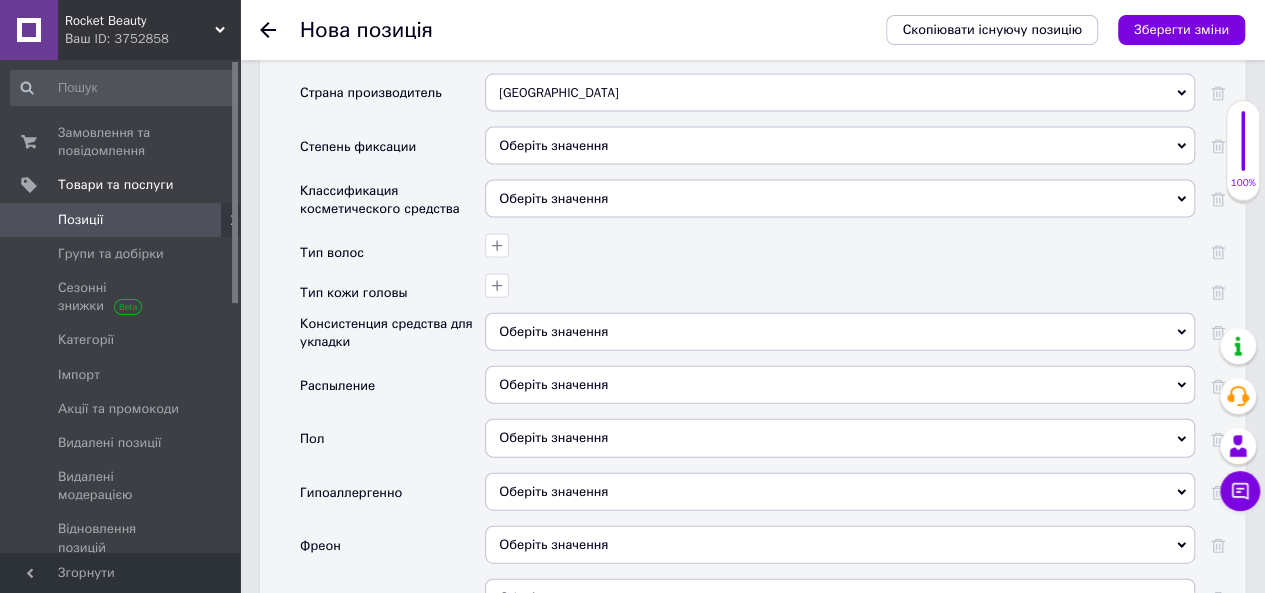 scroll, scrollTop: 2100, scrollLeft: 0, axis: vertical 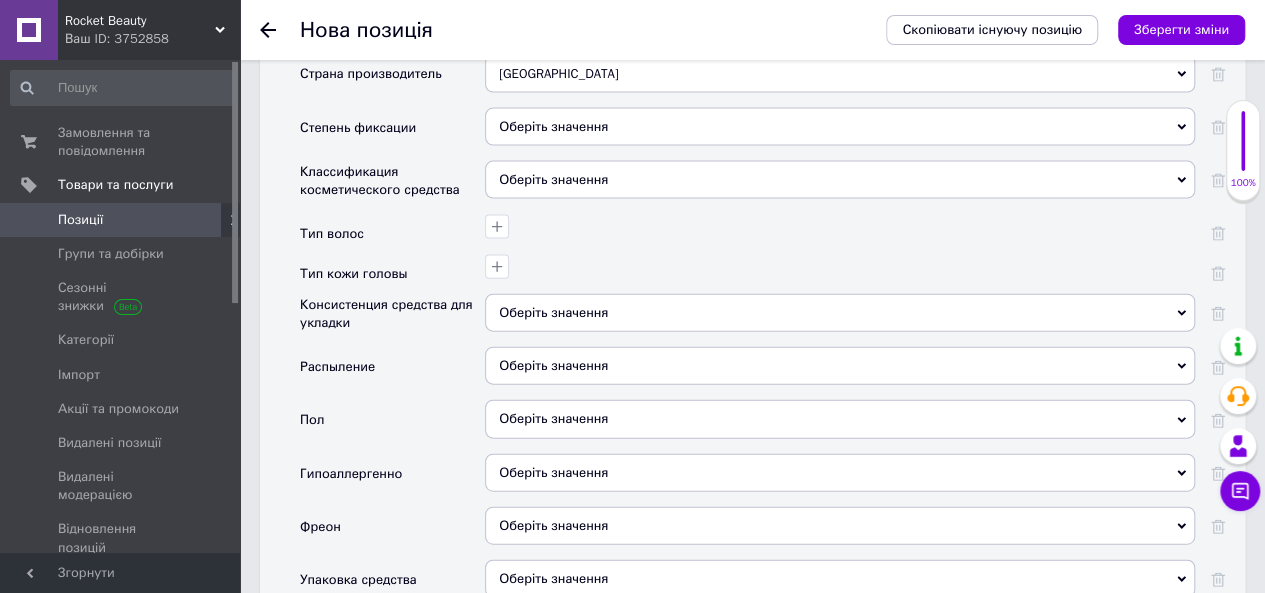 click on "Оберіть значення" at bounding box center (840, 180) 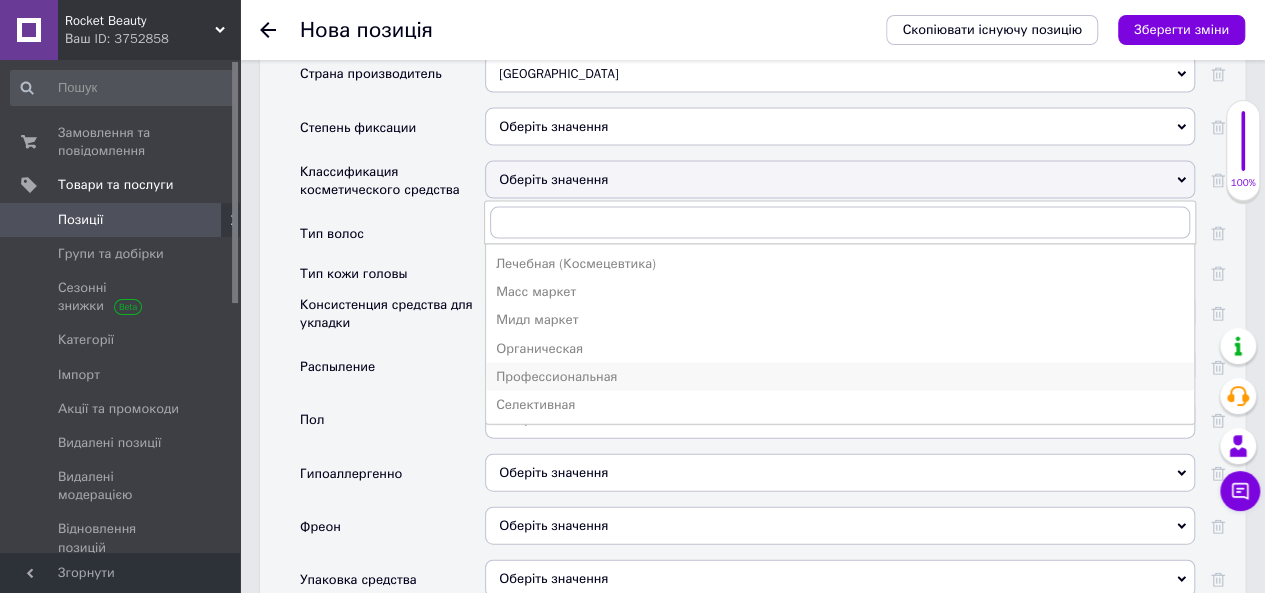 click on "Профессиональная" at bounding box center (840, 377) 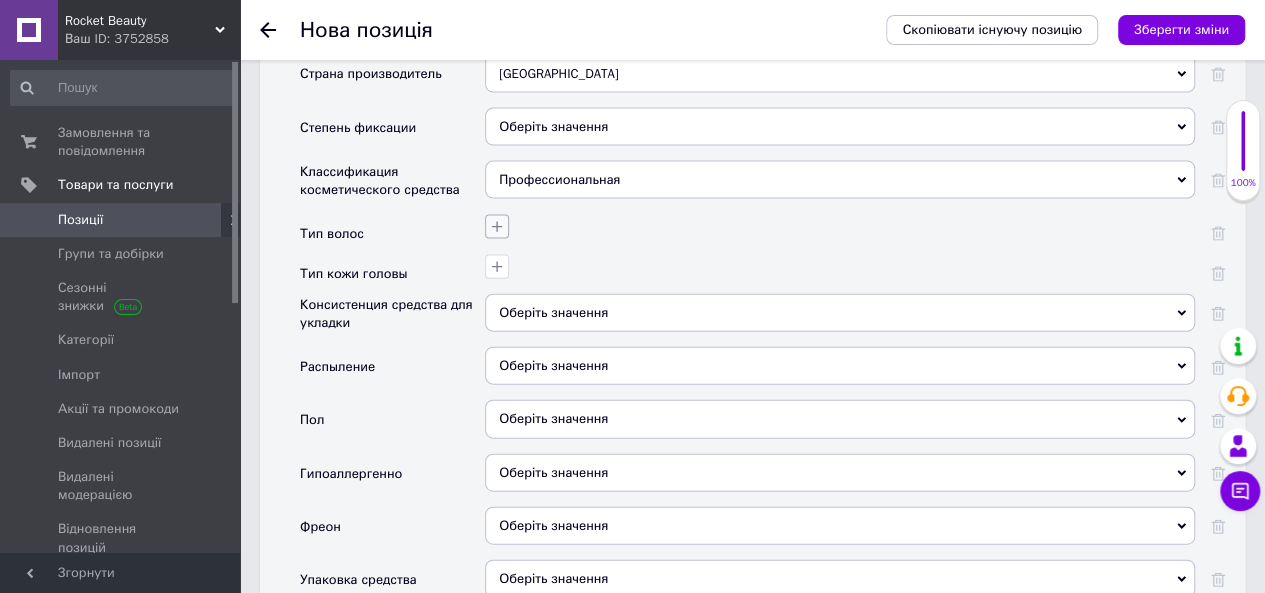 click at bounding box center (497, 227) 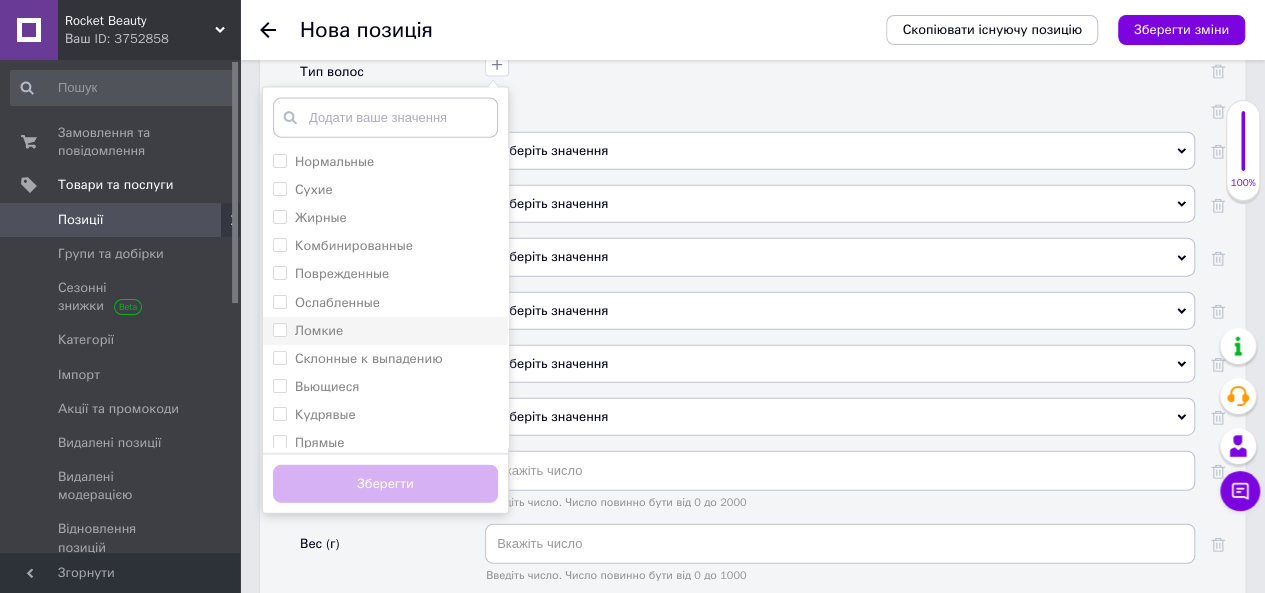 scroll, scrollTop: 2300, scrollLeft: 0, axis: vertical 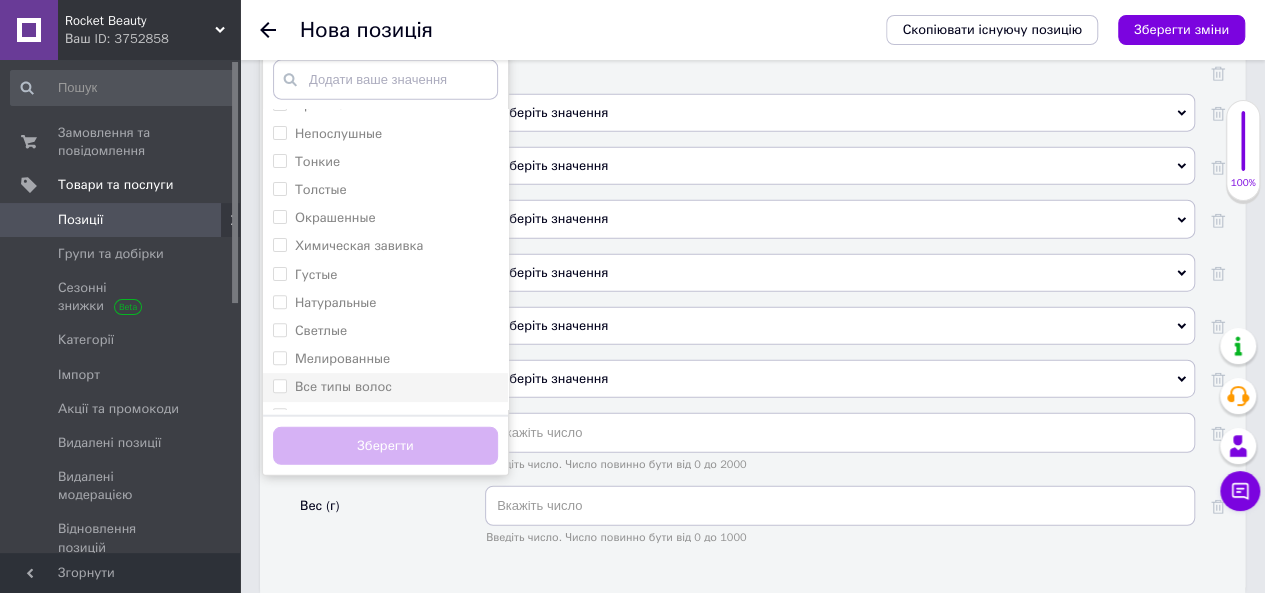 click on "Все типы волос" at bounding box center (343, 386) 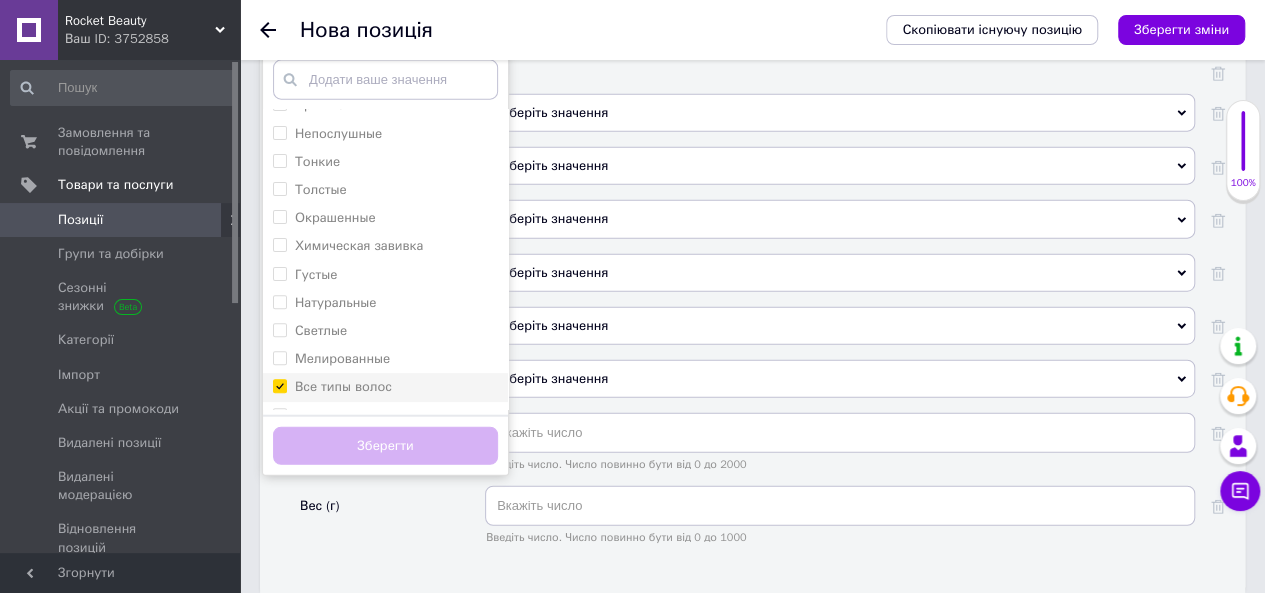 checkbox on "true" 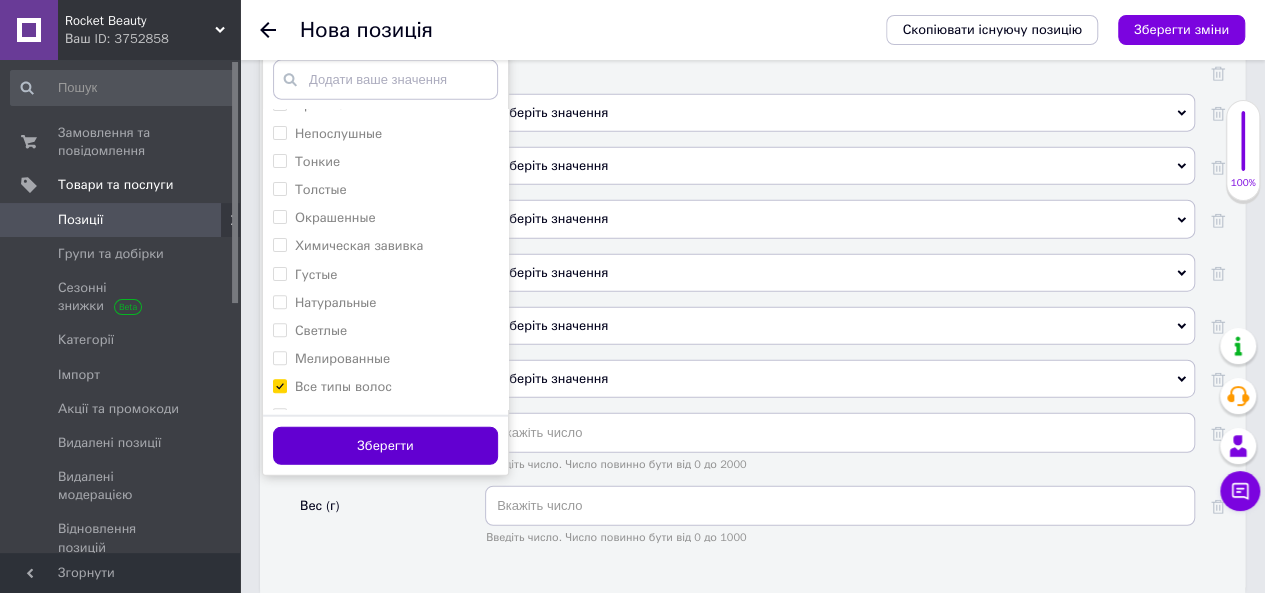 click on "Зберегти" at bounding box center (385, 446) 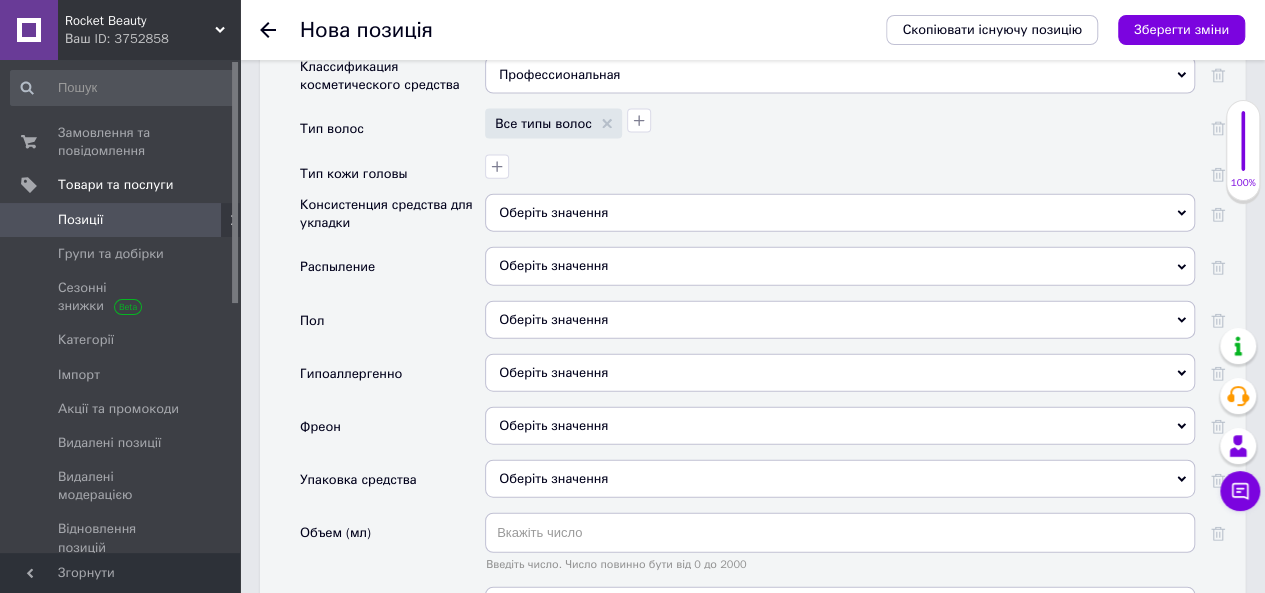 scroll, scrollTop: 2200, scrollLeft: 0, axis: vertical 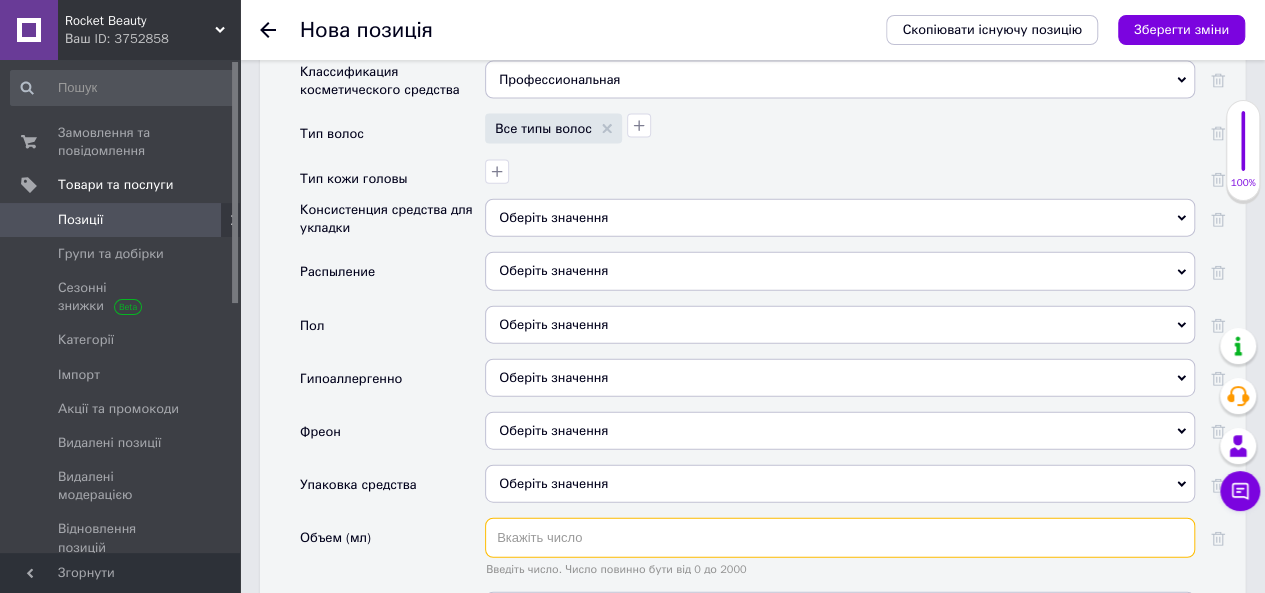 click at bounding box center (840, 538) 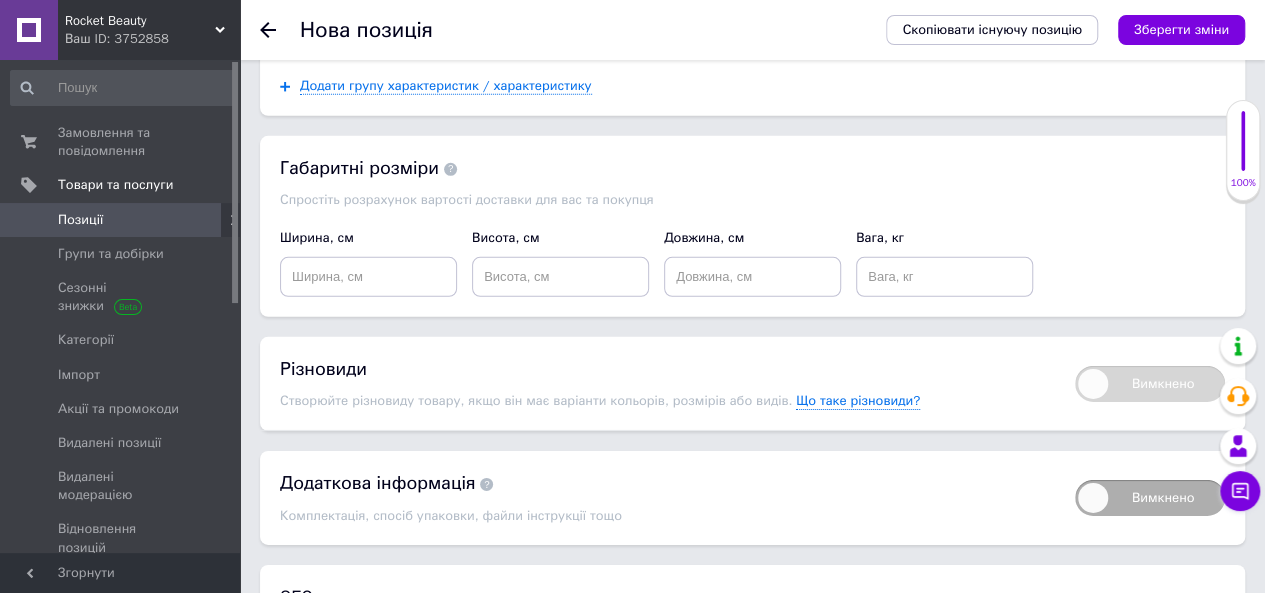 scroll, scrollTop: 3000, scrollLeft: 0, axis: vertical 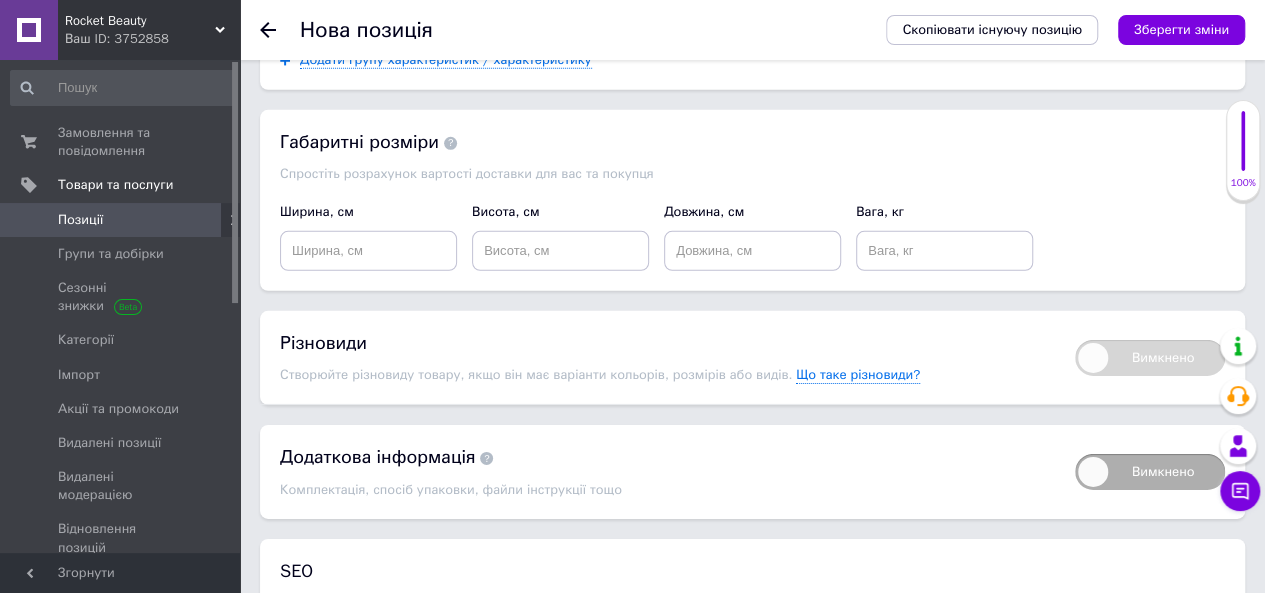 type on "75" 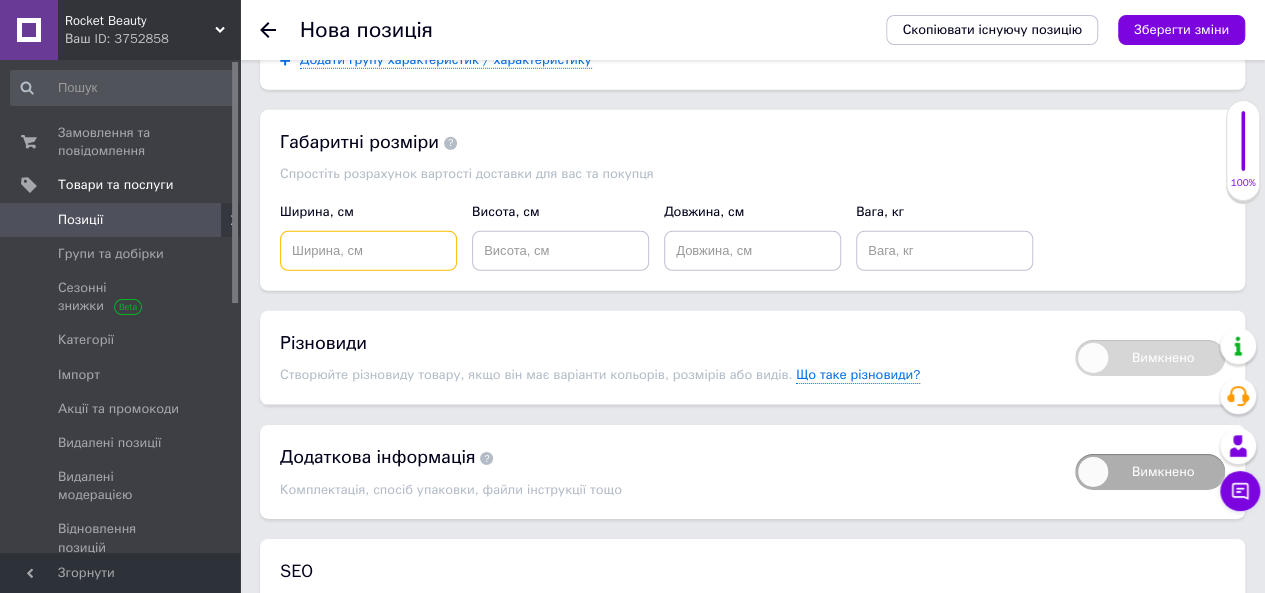 click at bounding box center (368, 251) 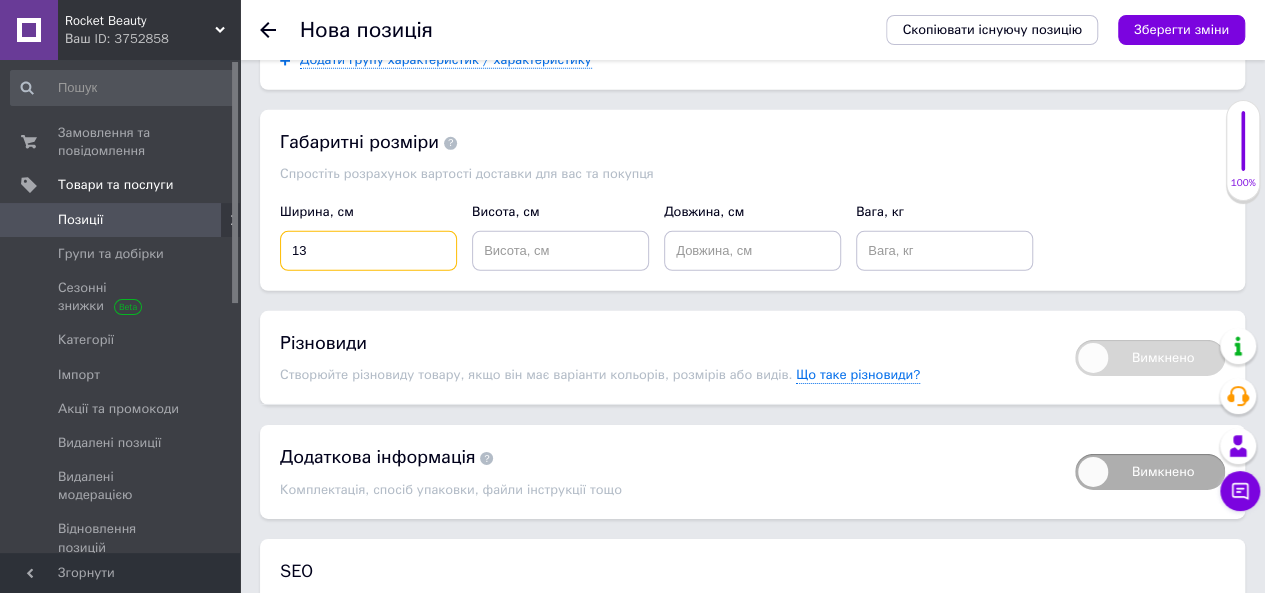 type on "13" 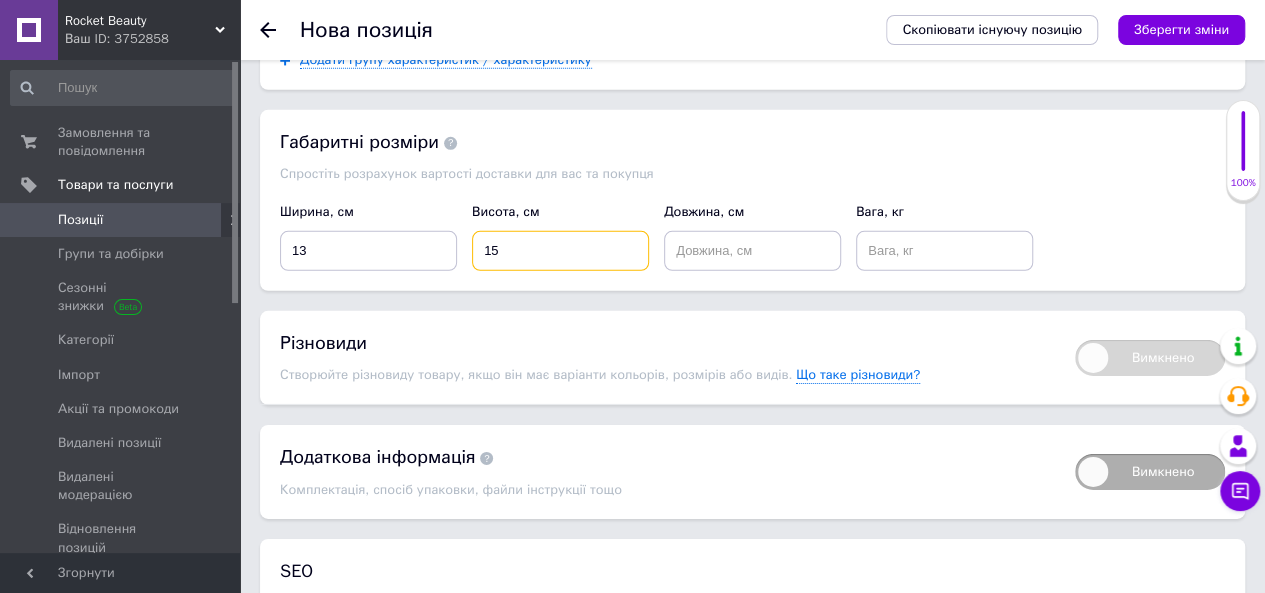 type on "15" 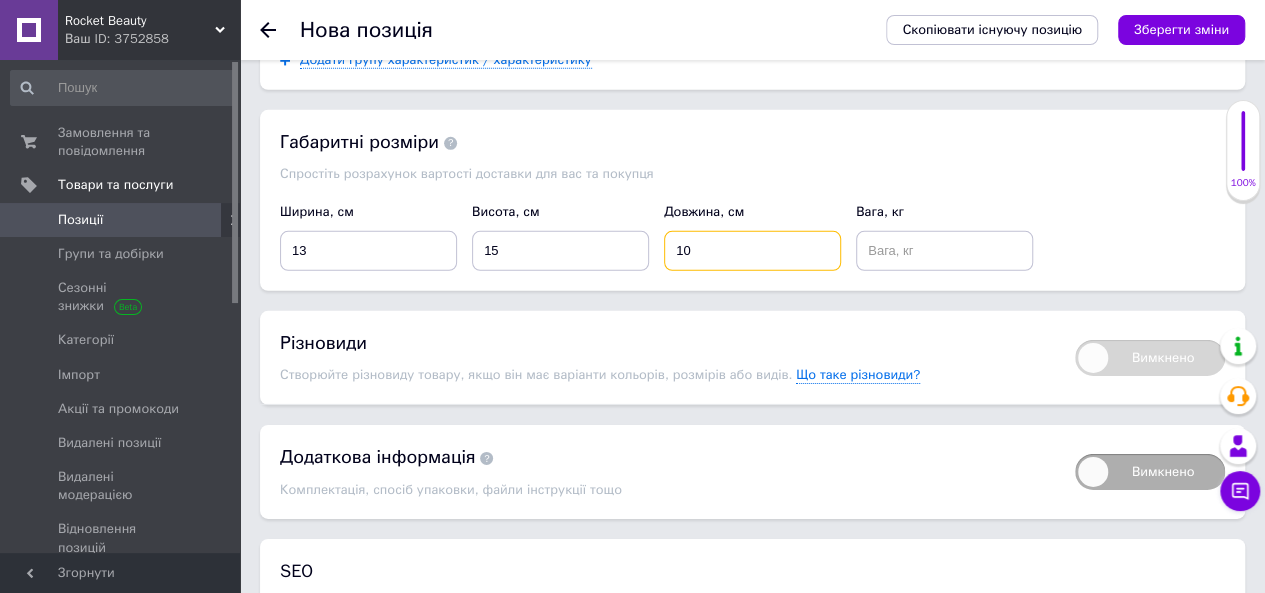 type on "10" 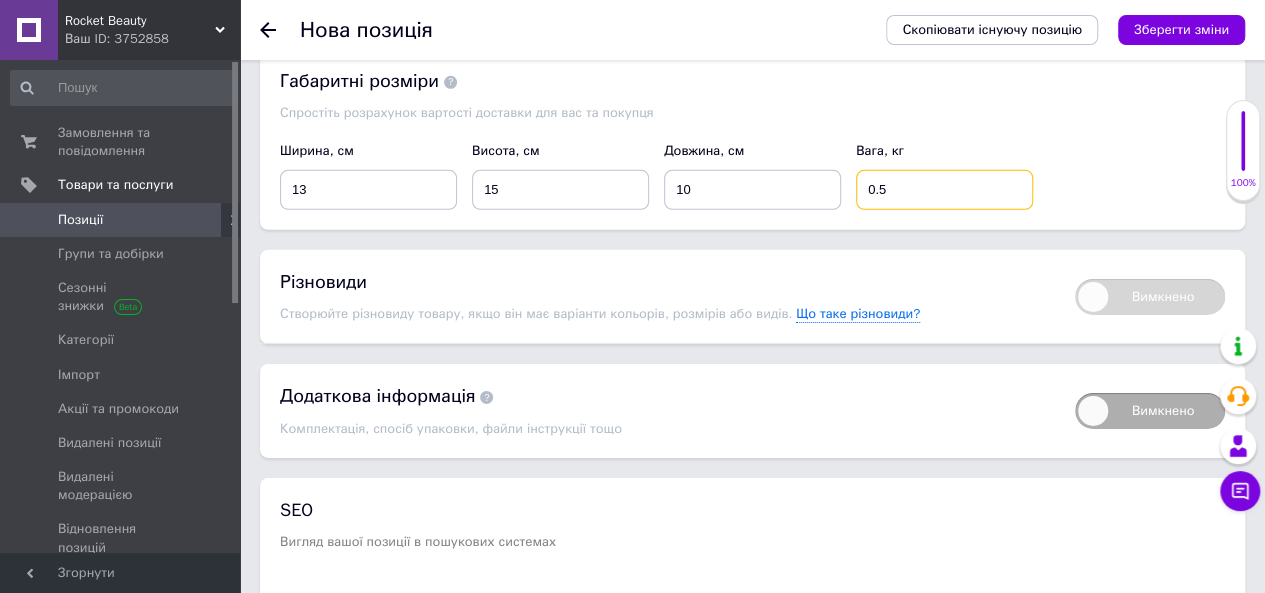 scroll, scrollTop: 3179, scrollLeft: 0, axis: vertical 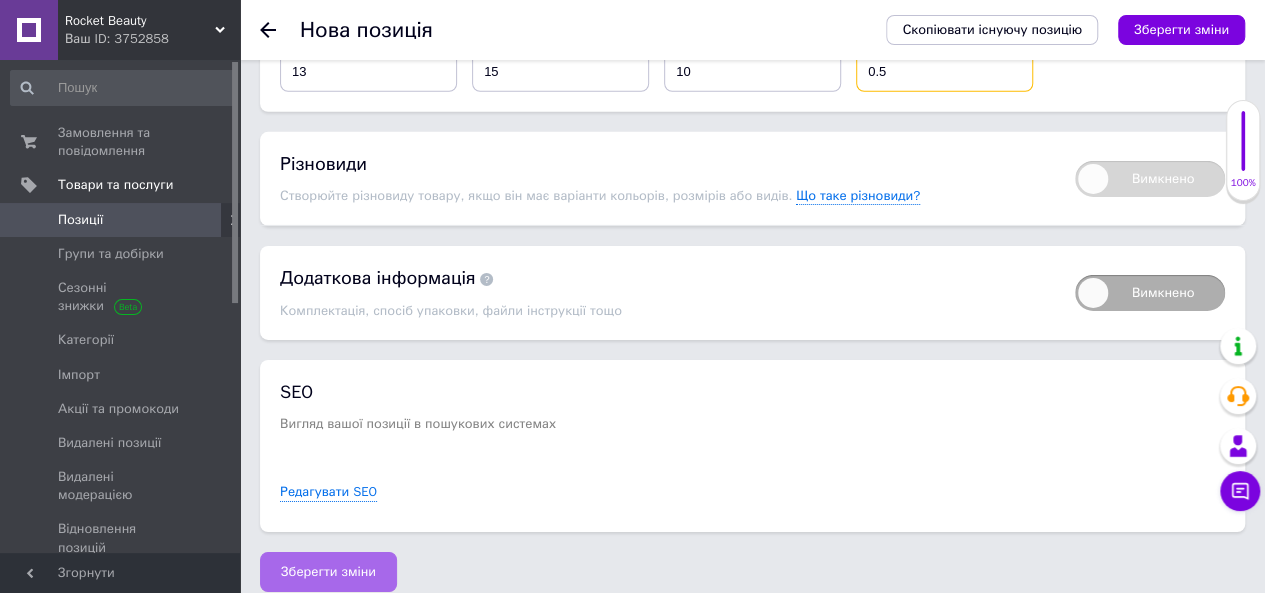 type on "0.5" 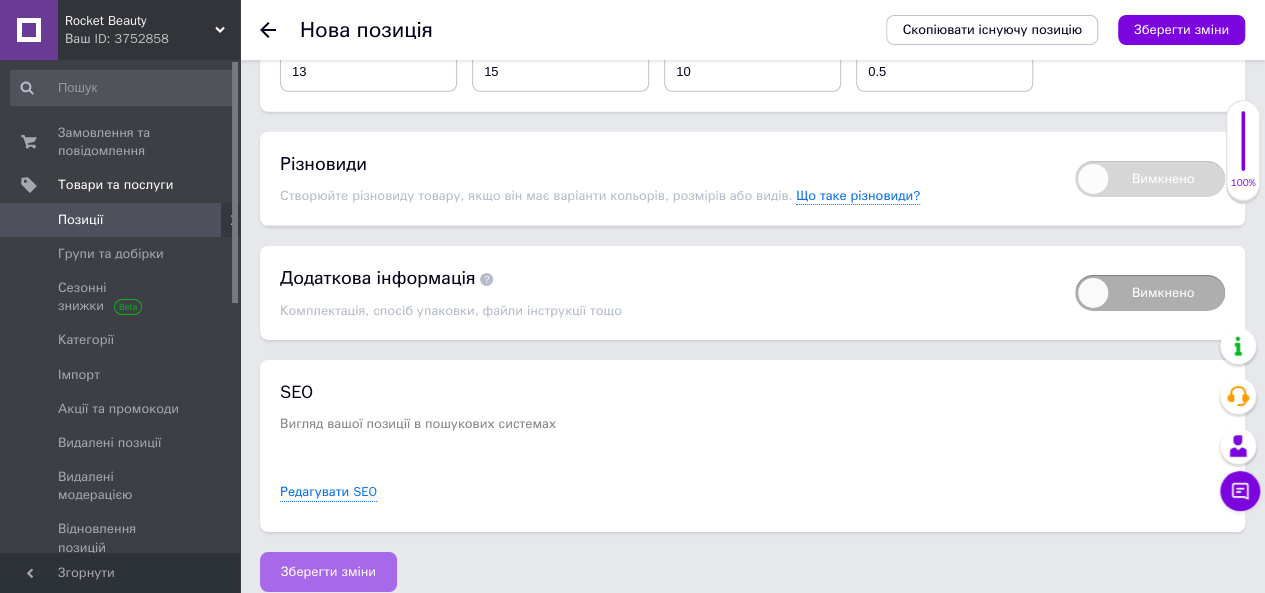 click on "Зберегти зміни" at bounding box center [328, 572] 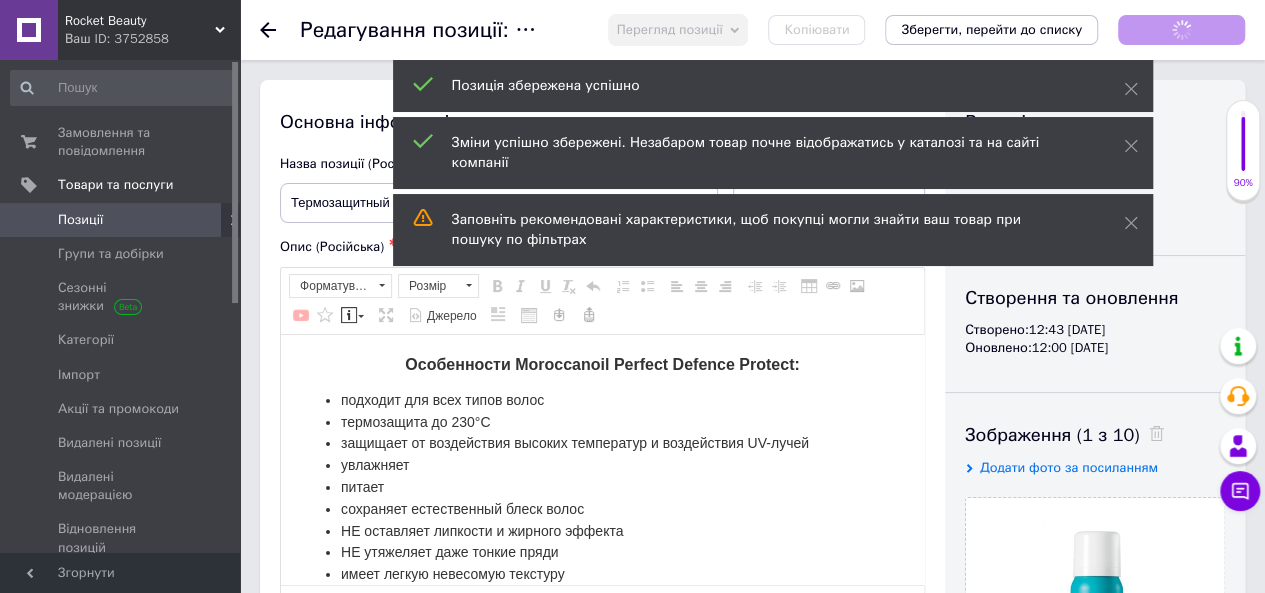 scroll, scrollTop: 0, scrollLeft: 0, axis: both 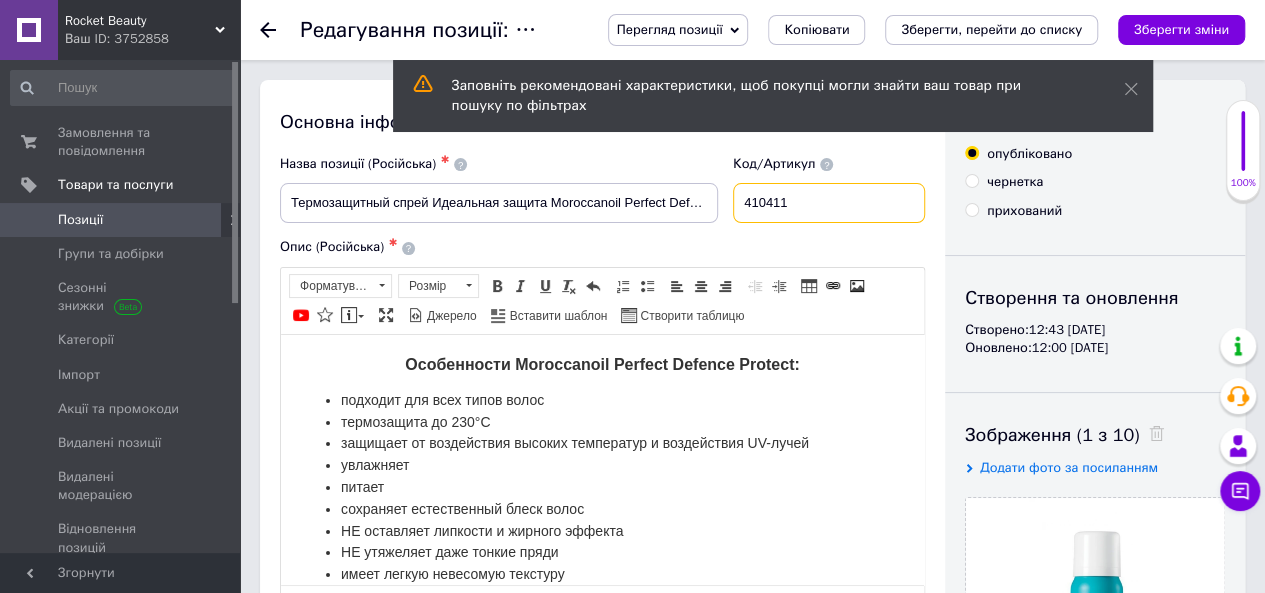 click on "410411" at bounding box center [829, 203] 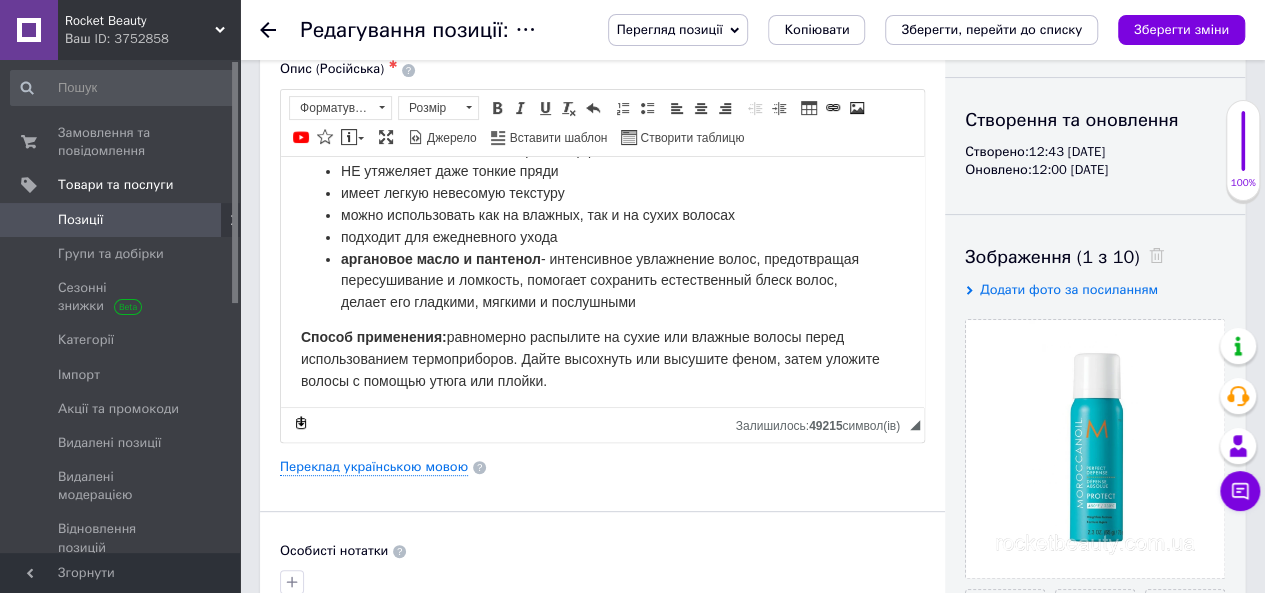 scroll, scrollTop: 200, scrollLeft: 0, axis: vertical 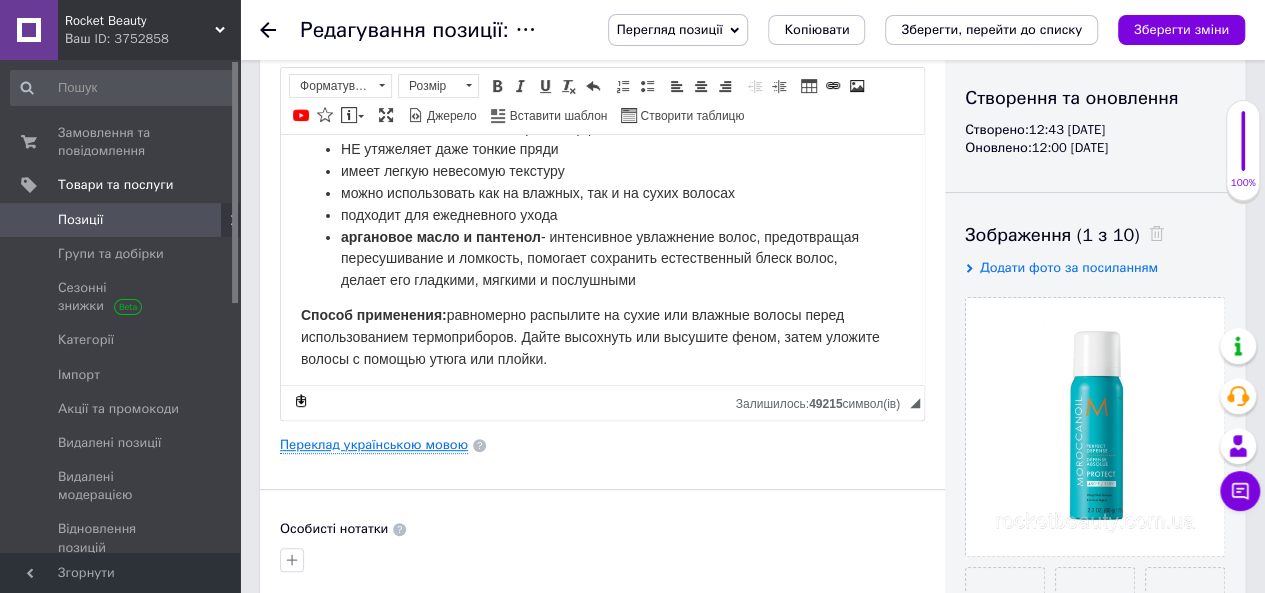 click on "Переклад українською мовою" at bounding box center [374, 445] 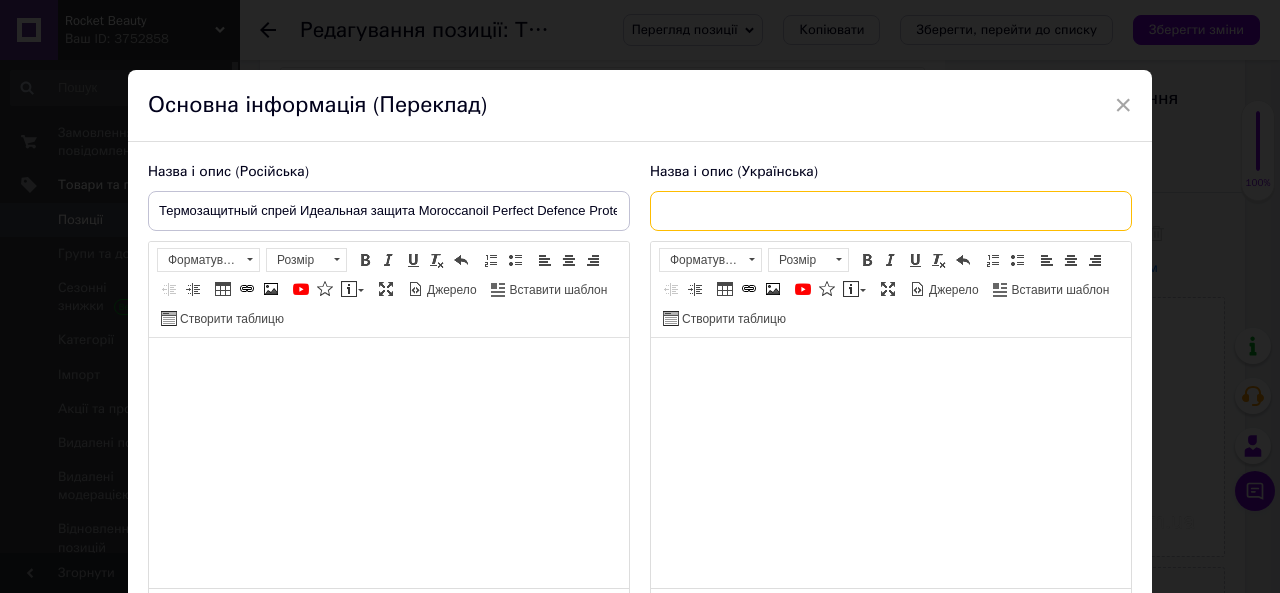 click at bounding box center (891, 211) 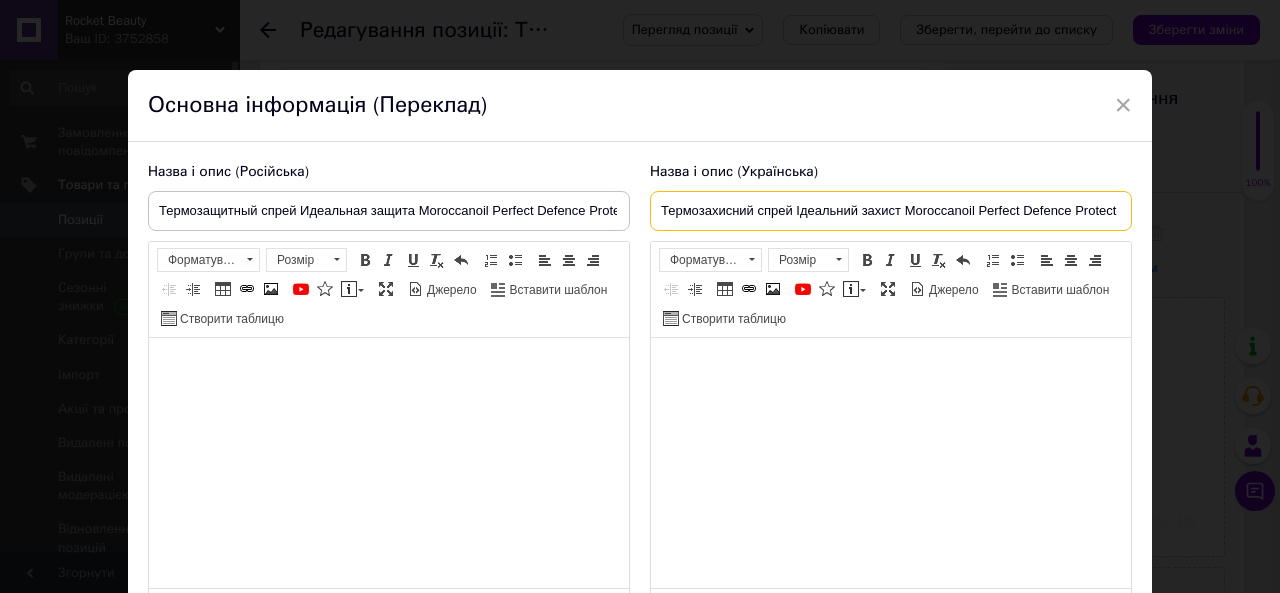click on "Термозахисний спрей Ідеальний захист Moroccanoil Perfect Defence Protect" at bounding box center [891, 211] 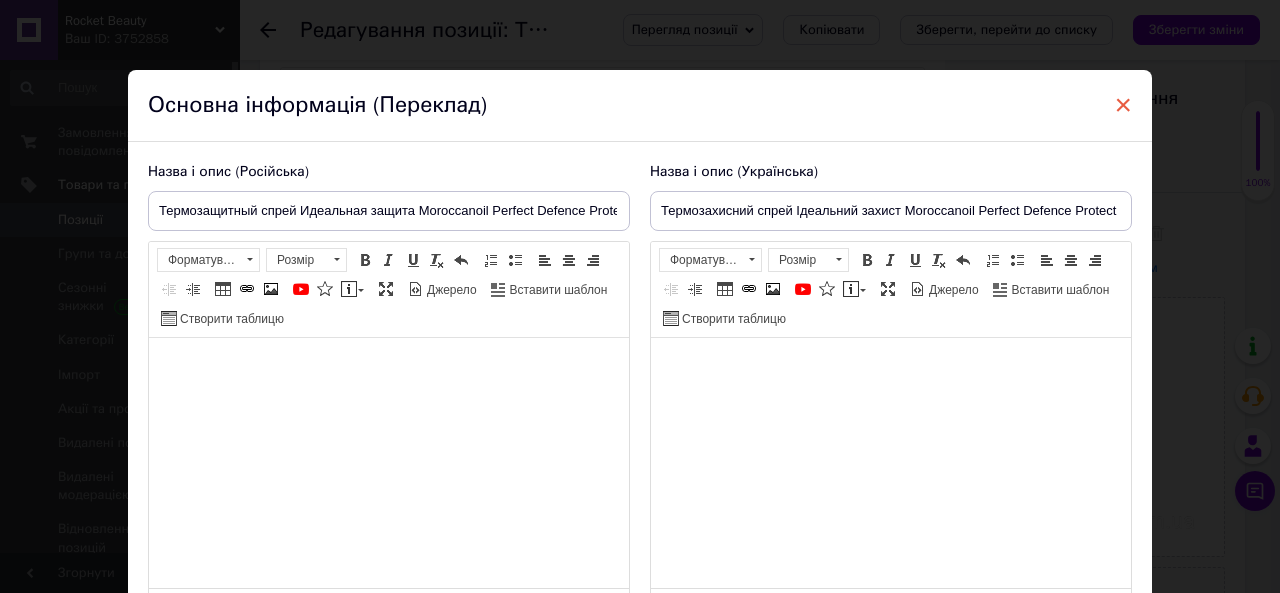 click on "×" at bounding box center (1123, 105) 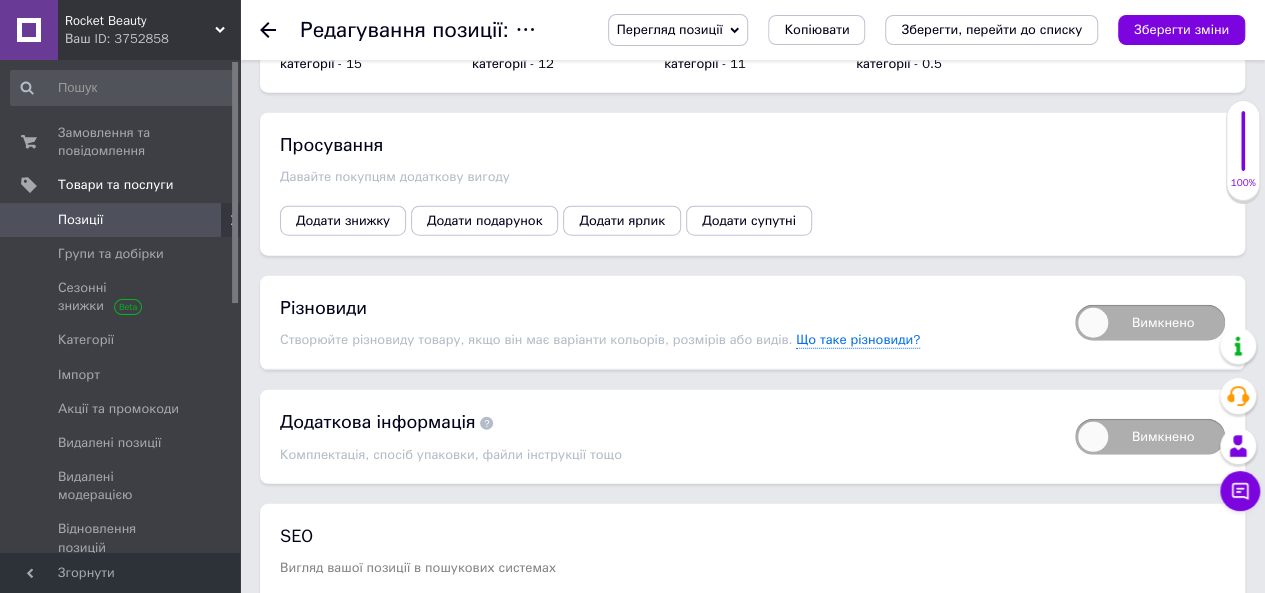 scroll, scrollTop: 2483, scrollLeft: 0, axis: vertical 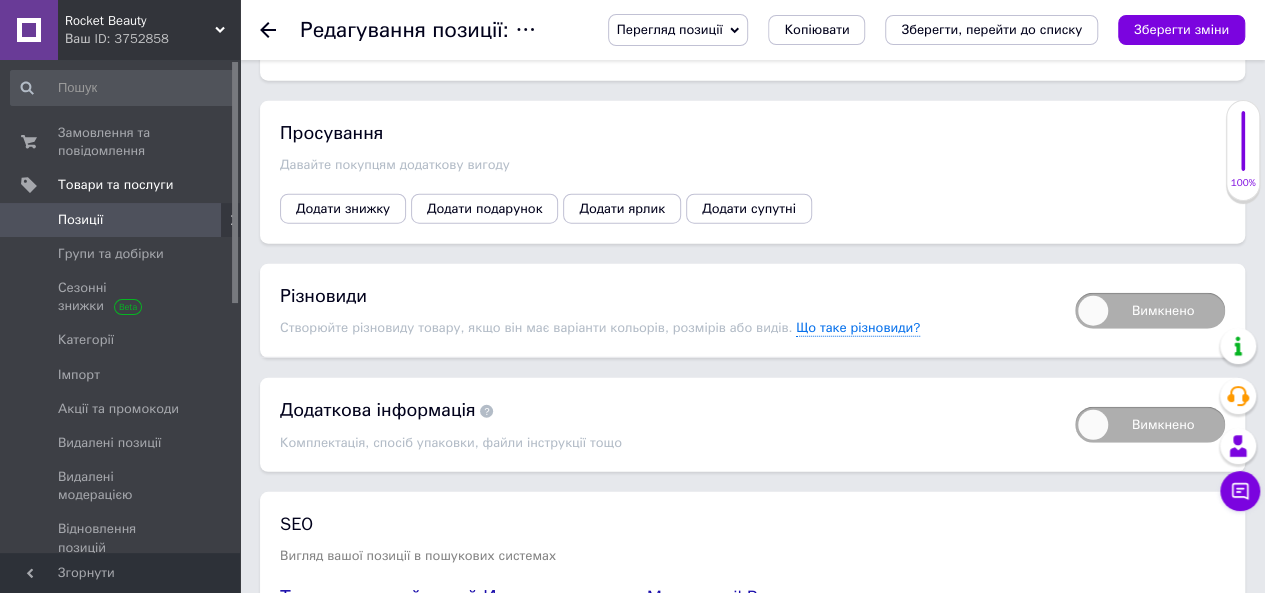 click on "Вимкнено" at bounding box center [1150, 311] 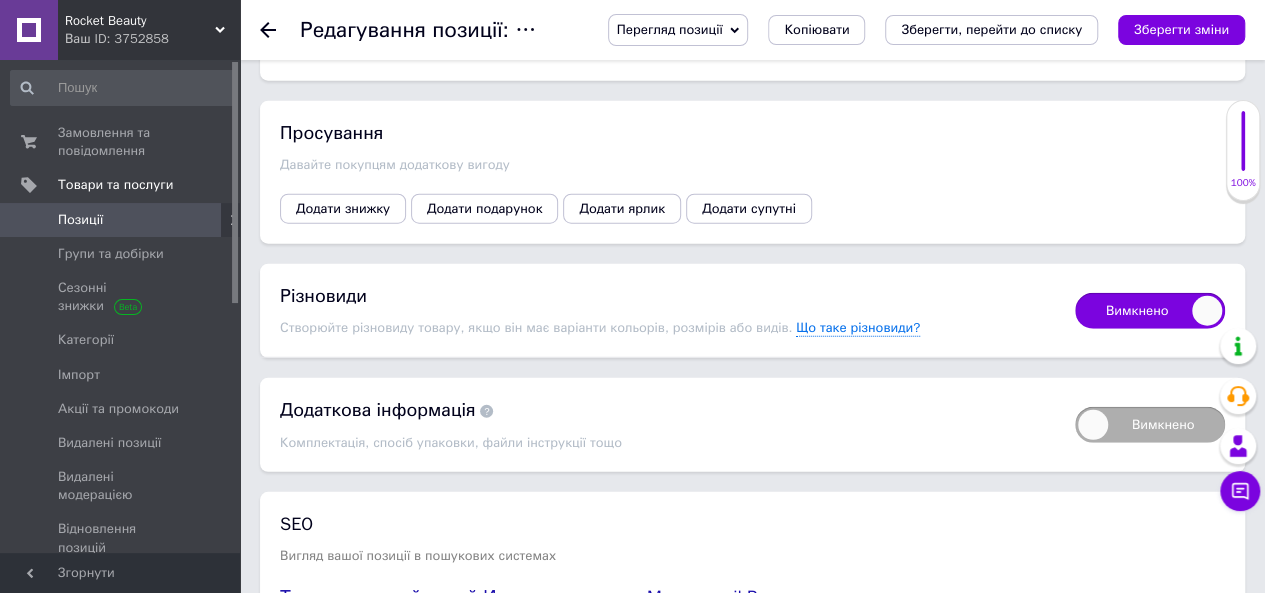 checkbox on "true" 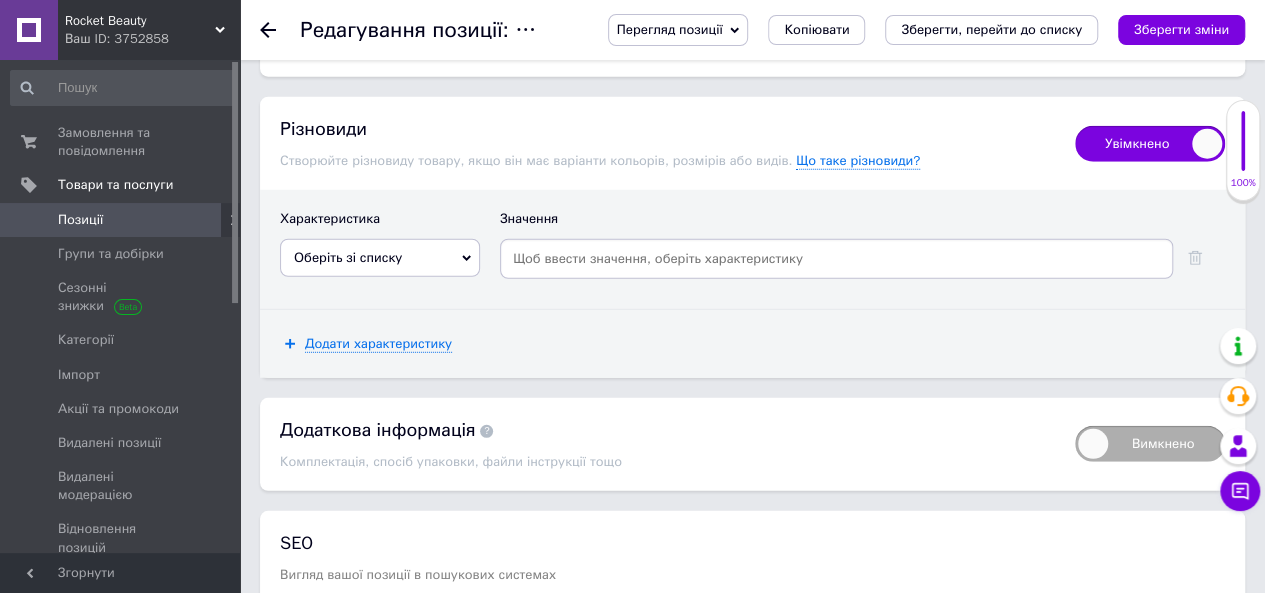 scroll, scrollTop: 2683, scrollLeft: 0, axis: vertical 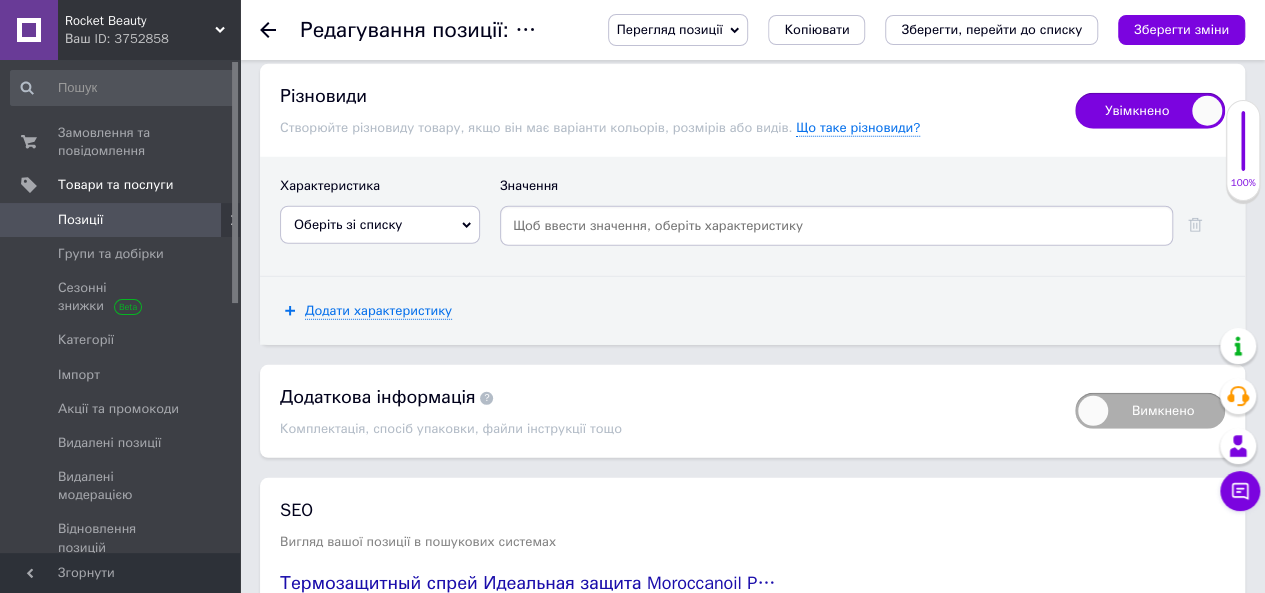 click on "Оберіть зі списку" at bounding box center [348, 224] 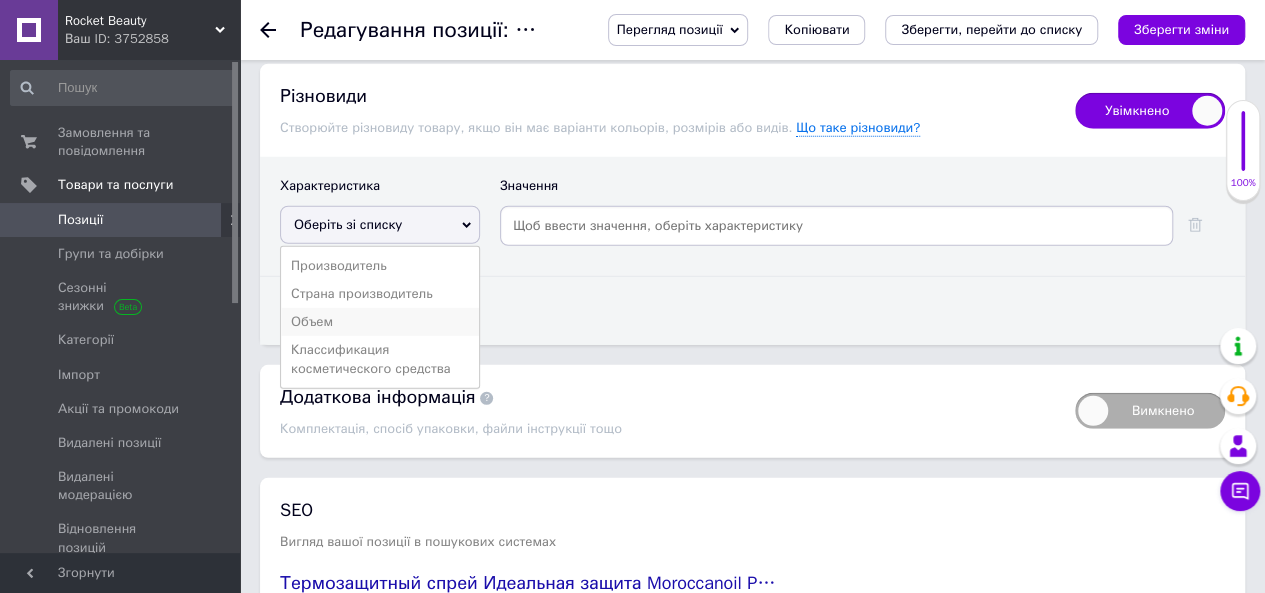 click on "Объем" at bounding box center (380, 322) 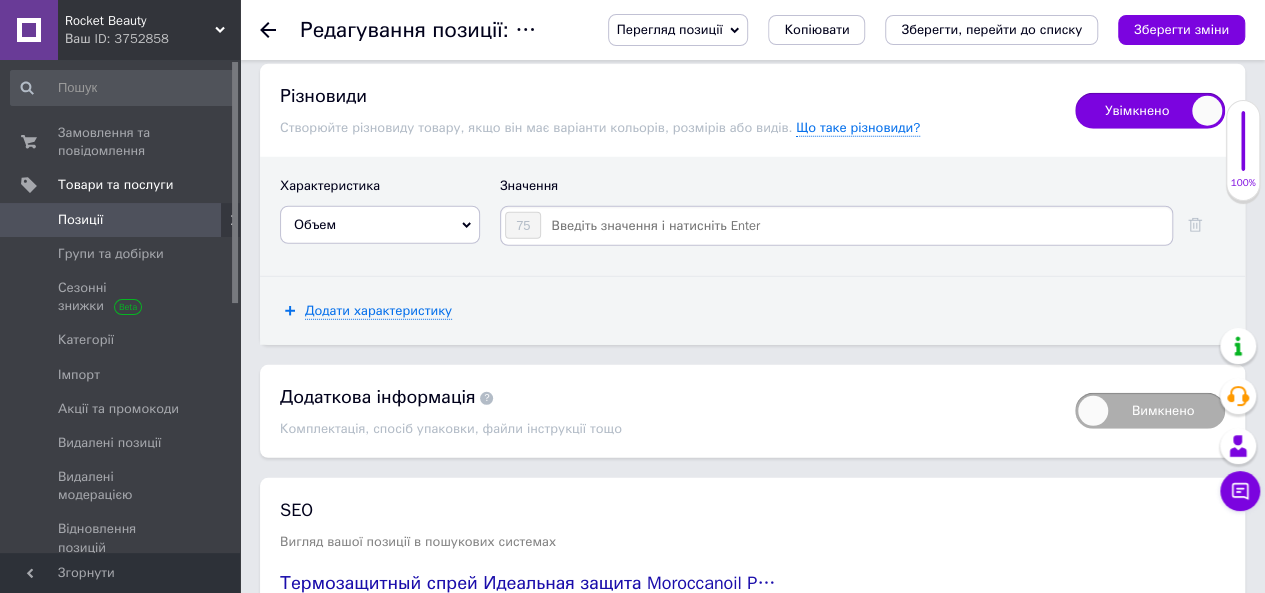 click at bounding box center [855, 226] 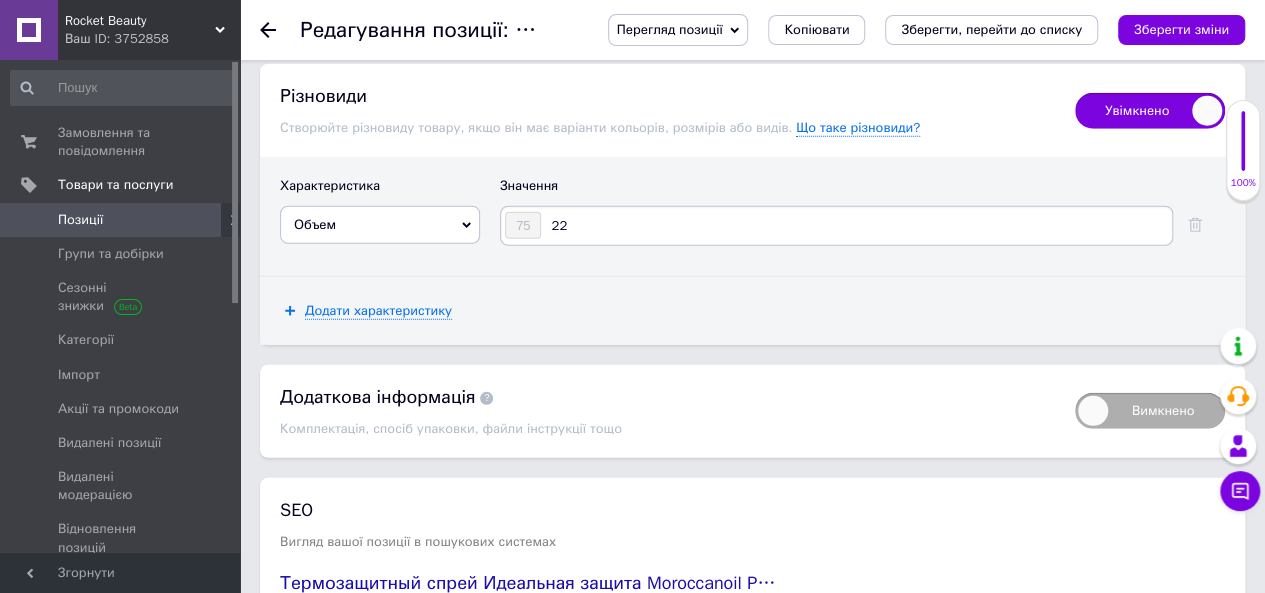 type on "225" 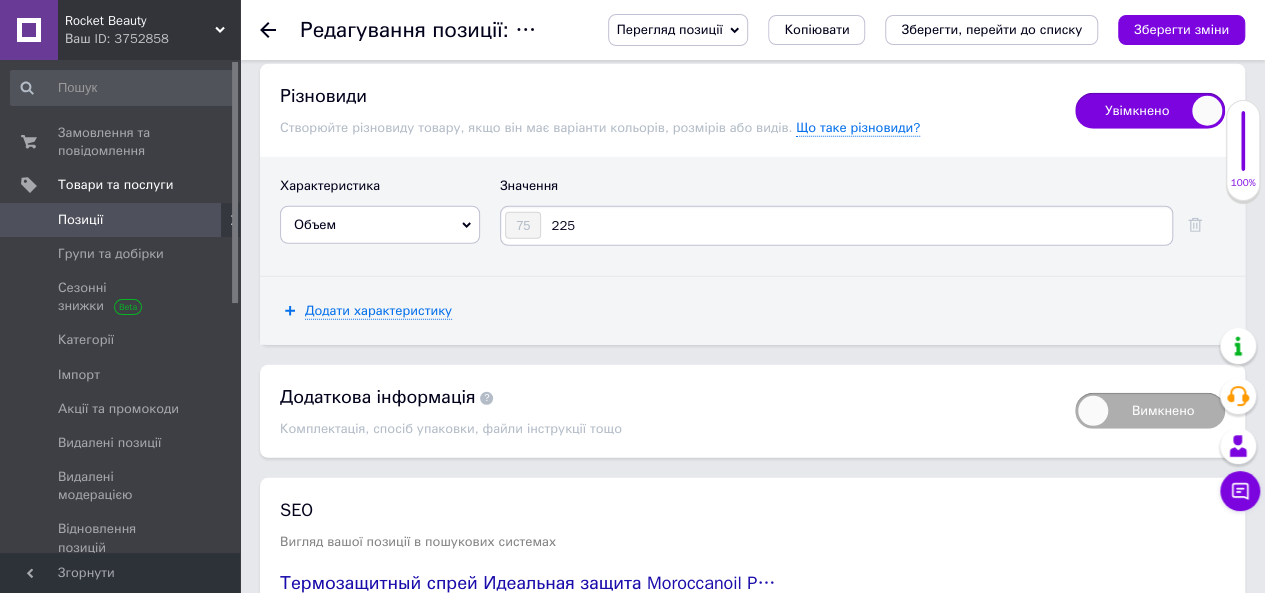 type 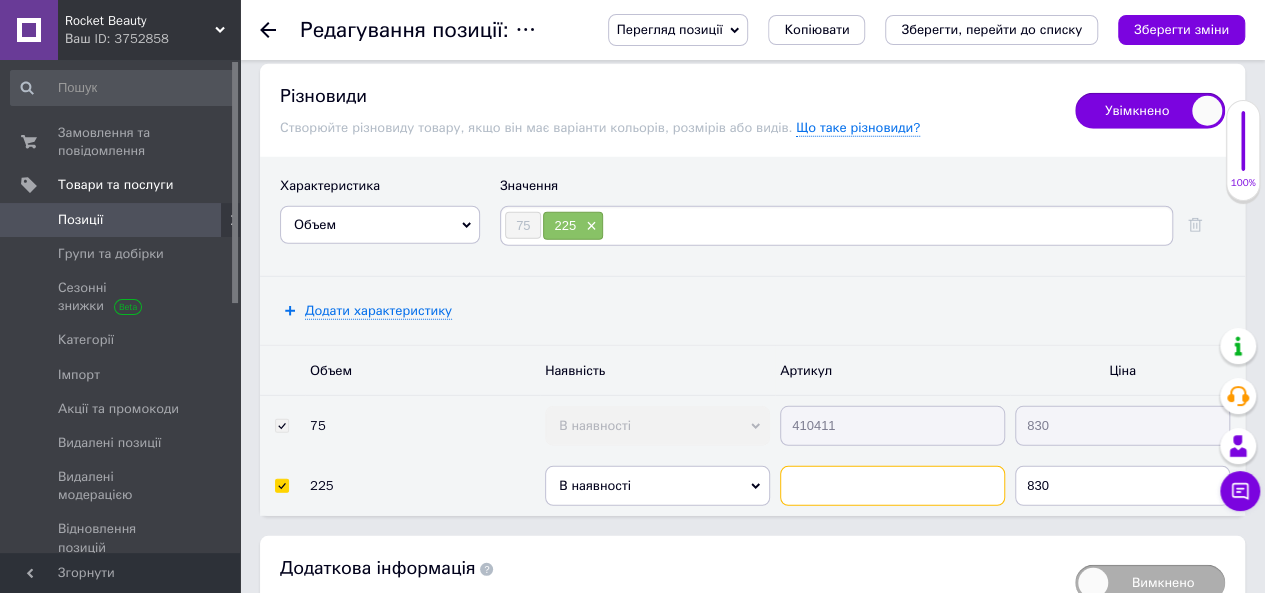 click at bounding box center [892, 486] 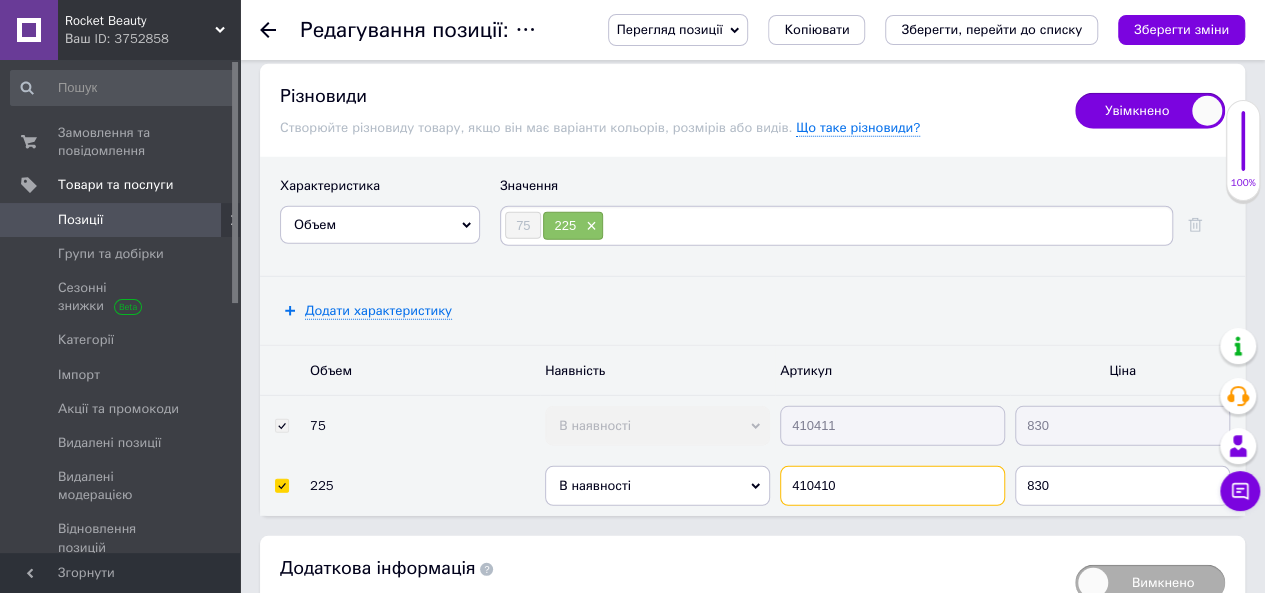 type on "410410" 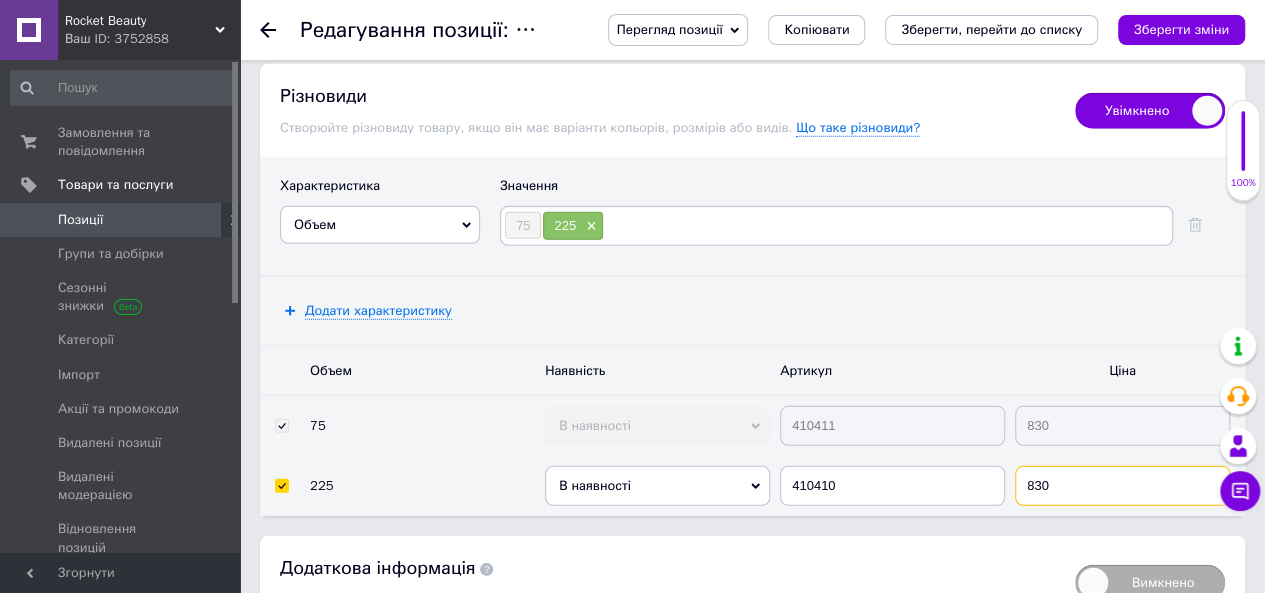 click on "830" at bounding box center [1122, 486] 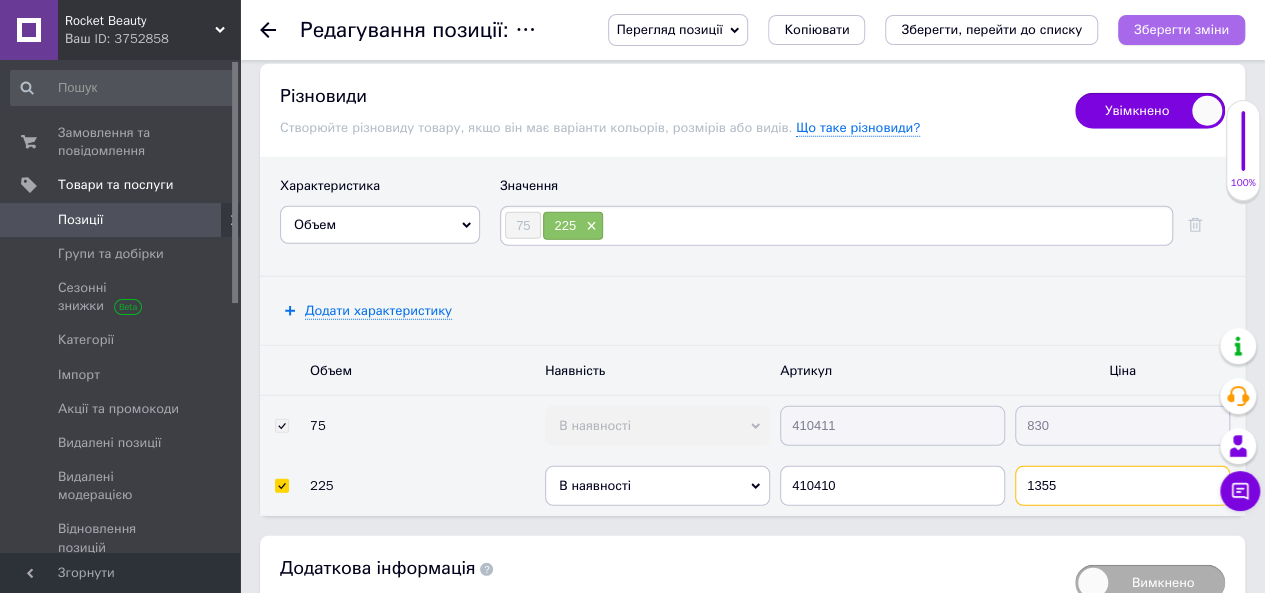 type on "1355" 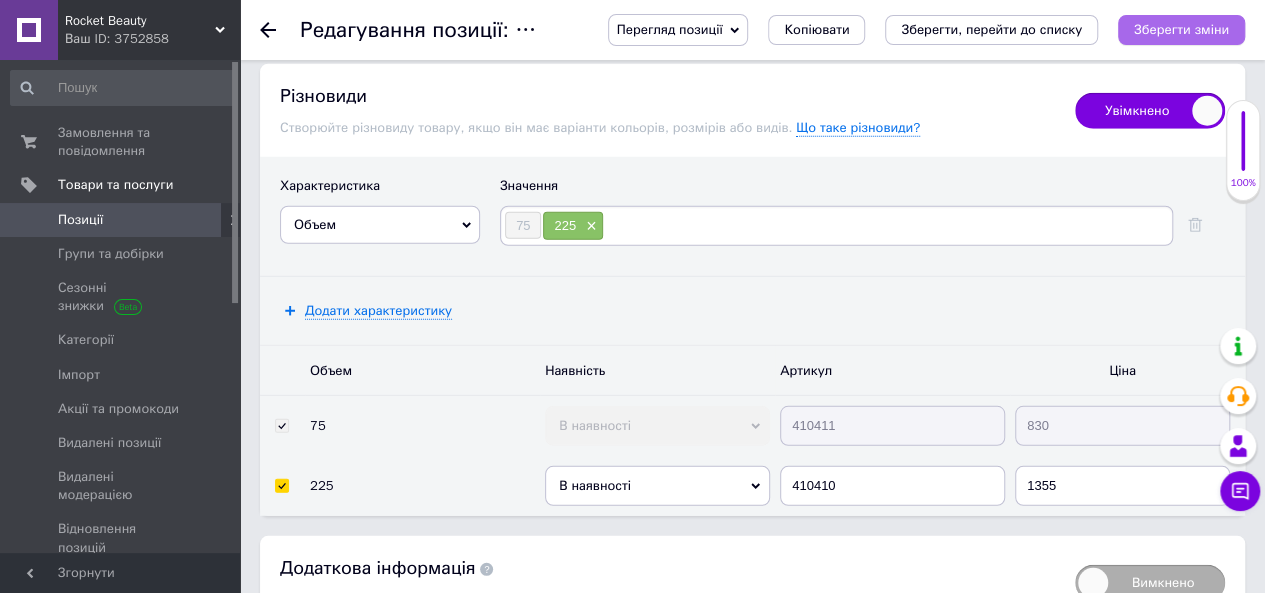 click on "Зберегти зміни" at bounding box center (1181, 30) 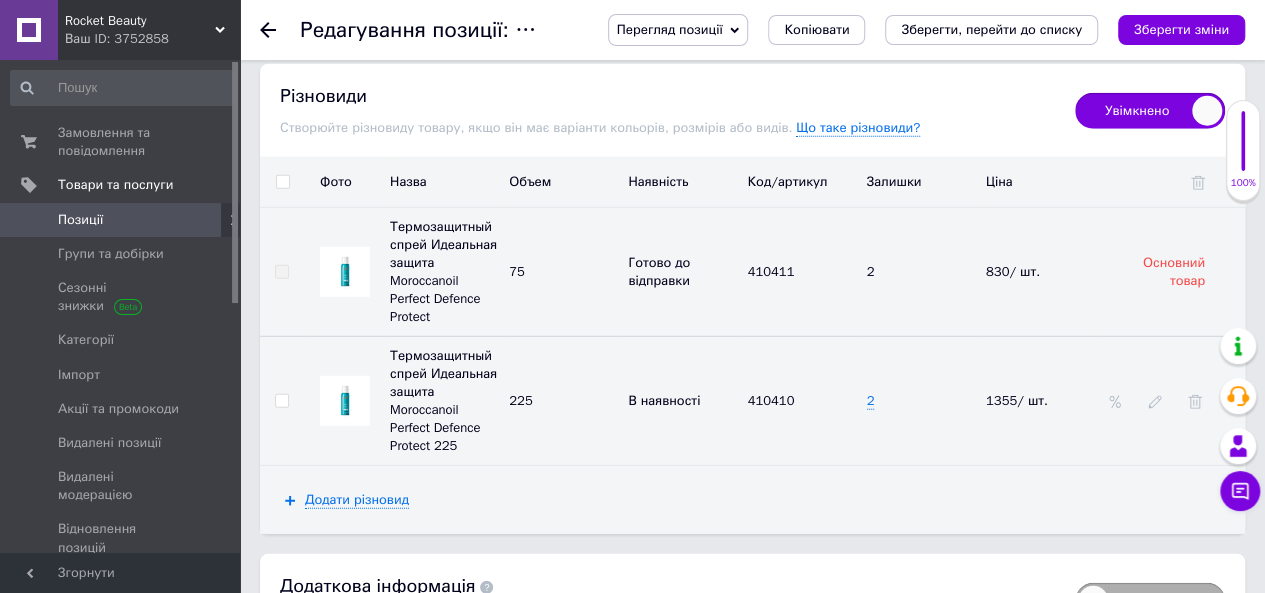 click at bounding box center [345, 401] 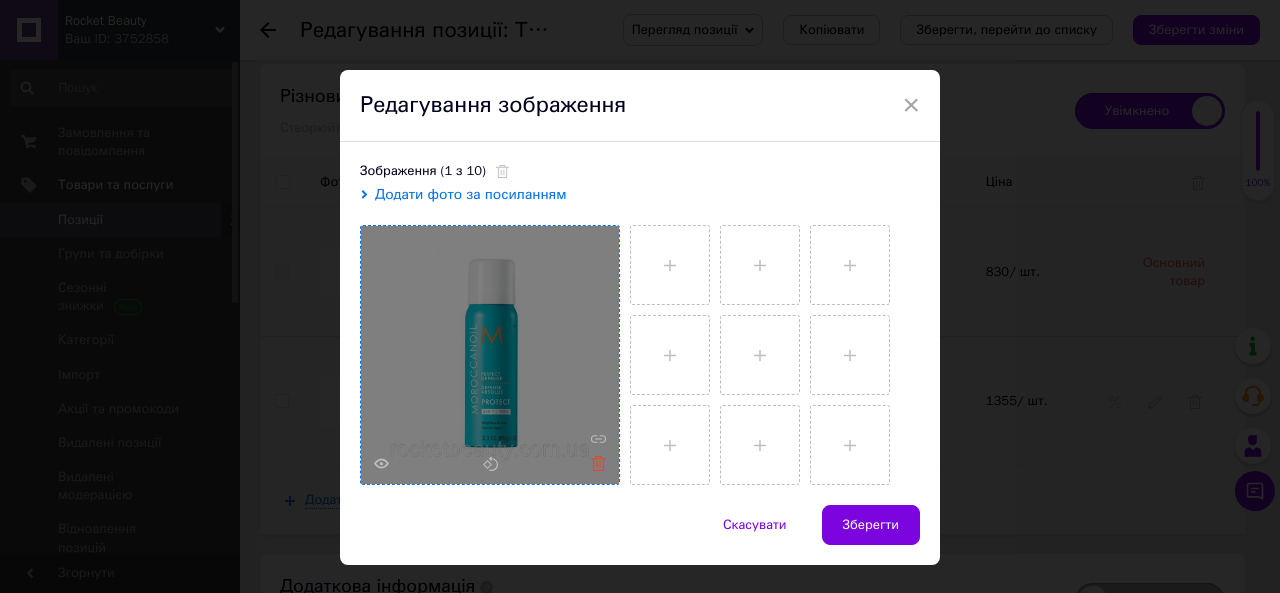 click 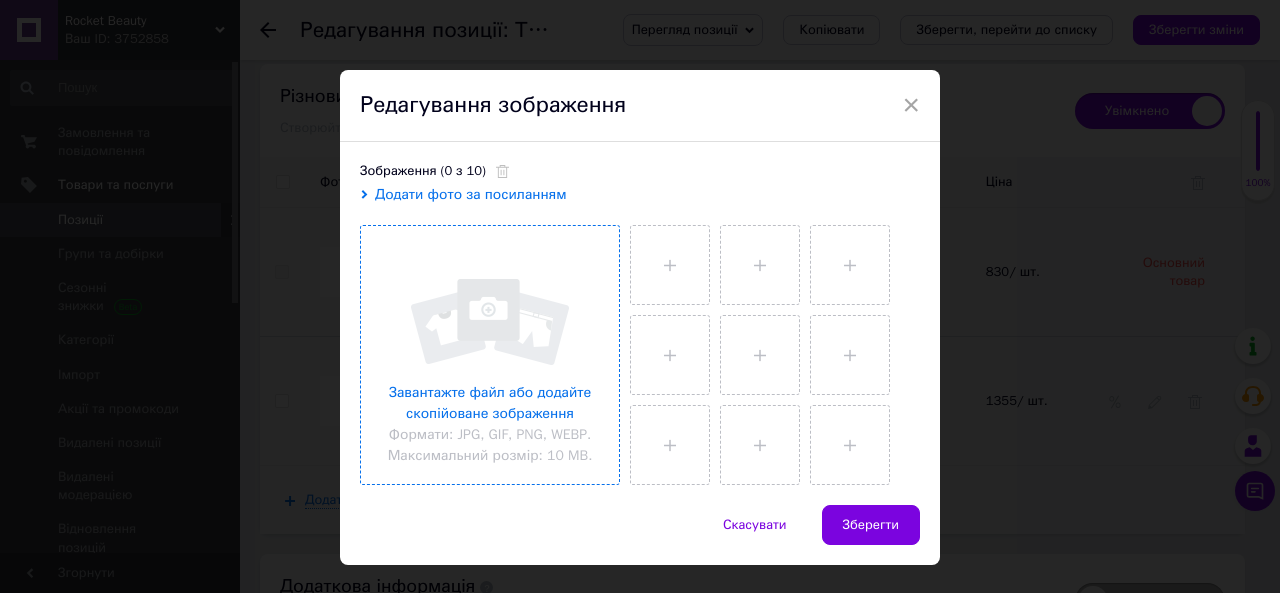 click at bounding box center [490, 355] 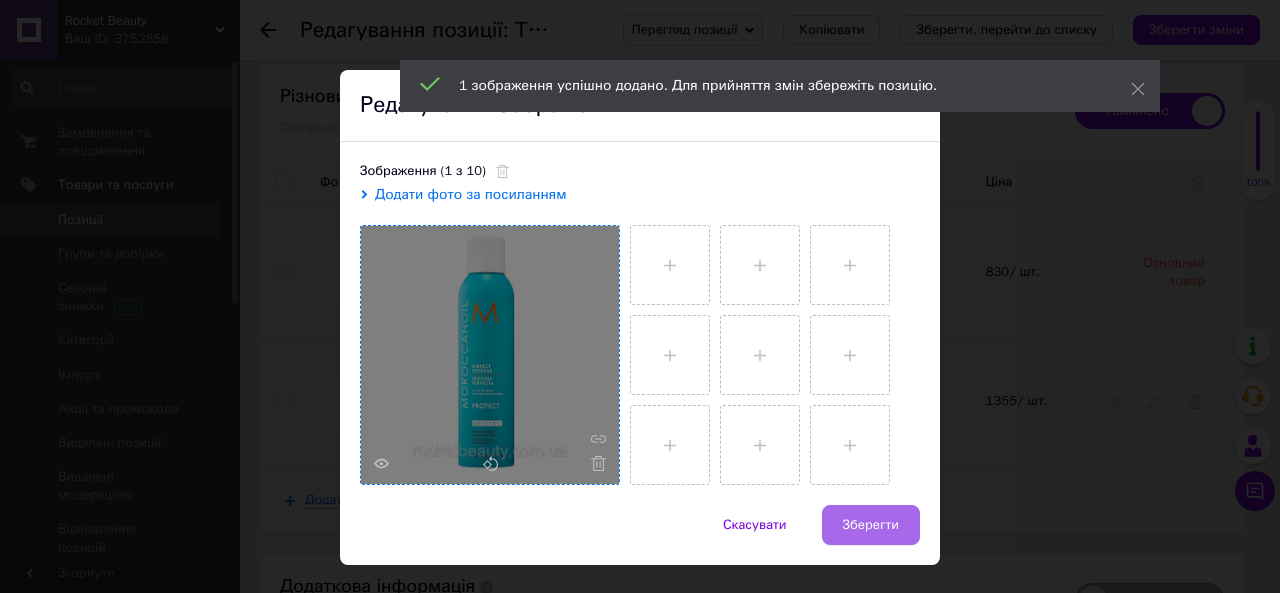 click on "Зберегти" at bounding box center (871, 525) 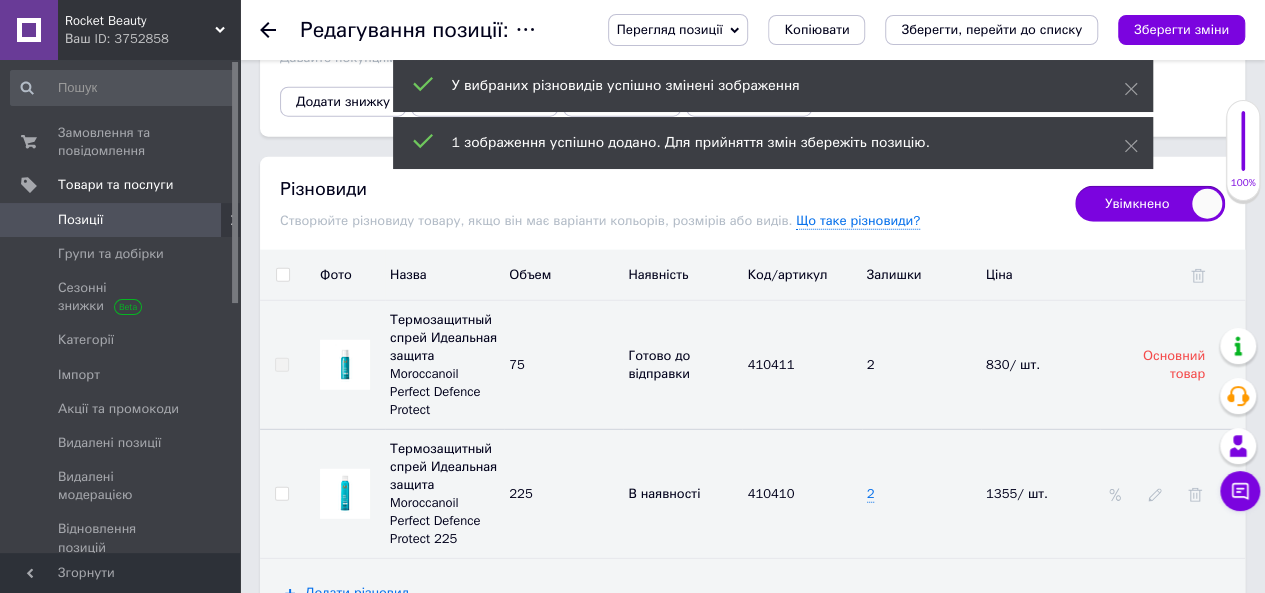 scroll, scrollTop: 2583, scrollLeft: 0, axis: vertical 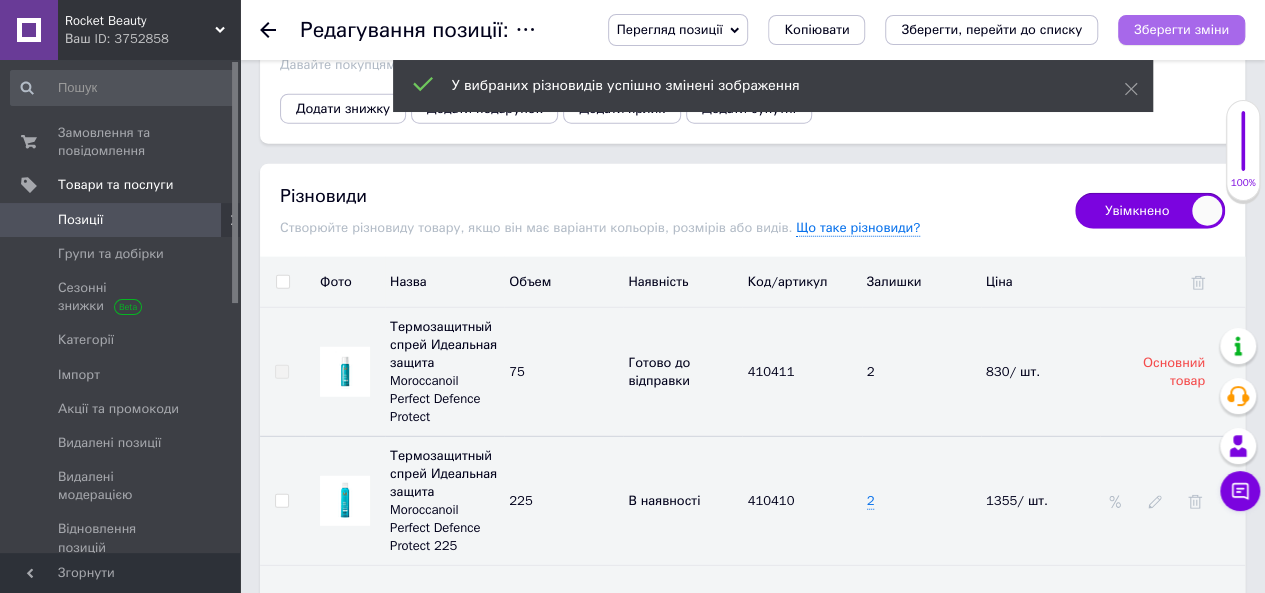 click on "Зберегти зміни" at bounding box center [1181, 30] 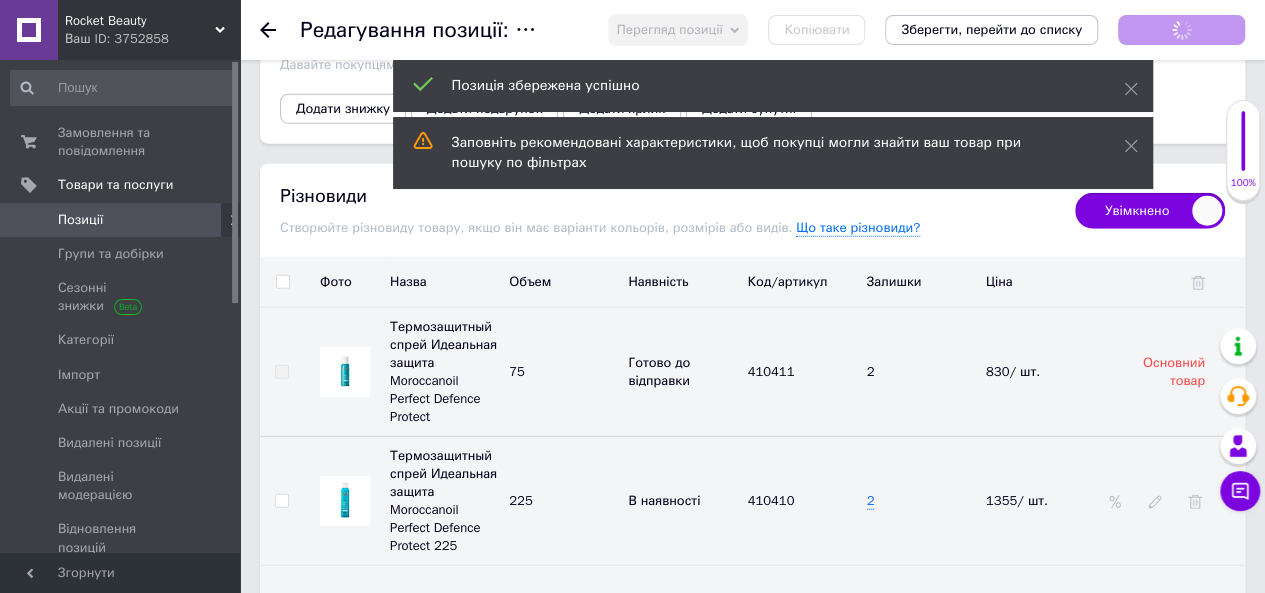 click on "Позиції" at bounding box center [121, 220] 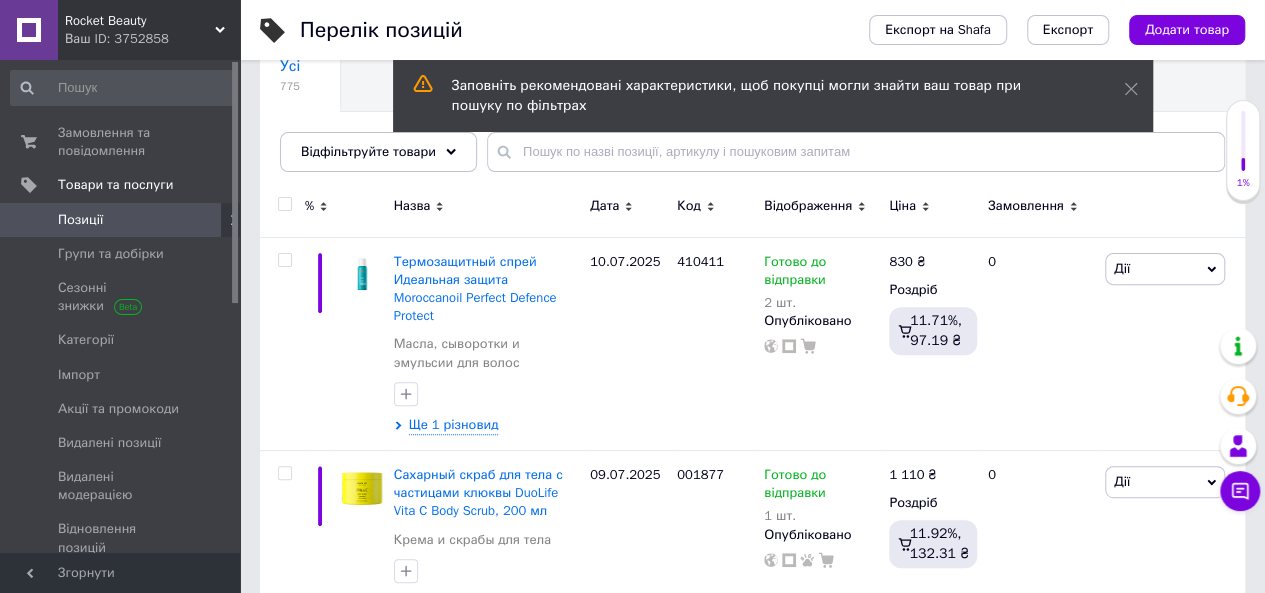 scroll, scrollTop: 200, scrollLeft: 0, axis: vertical 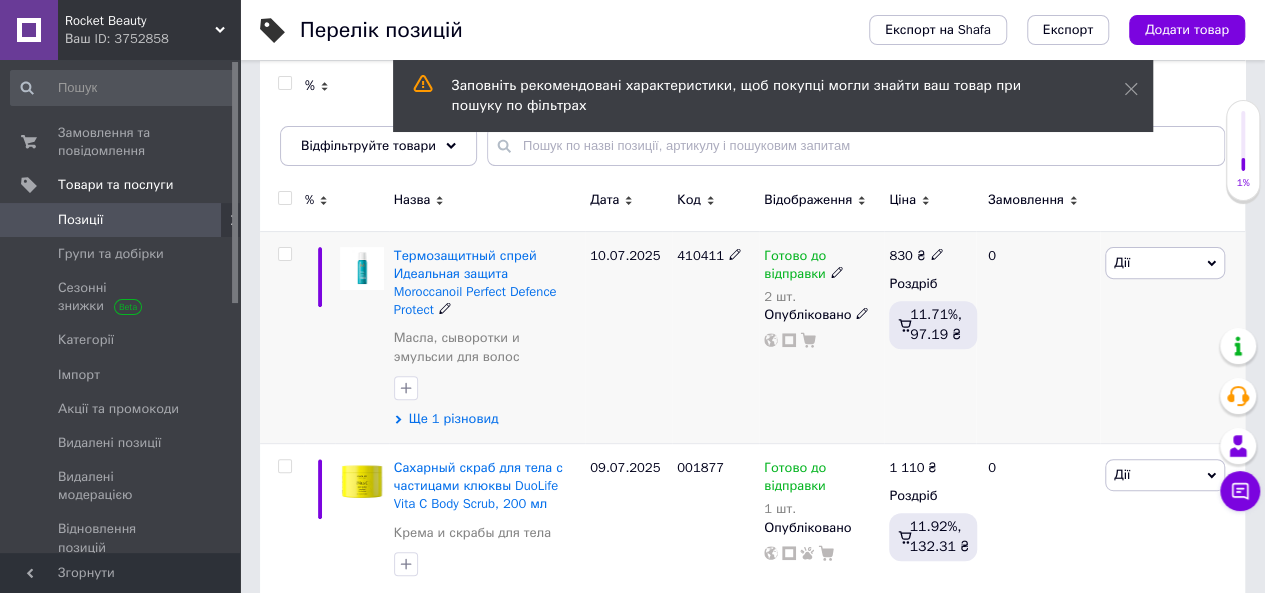 click on "Ще 1 різновид" at bounding box center [454, 419] 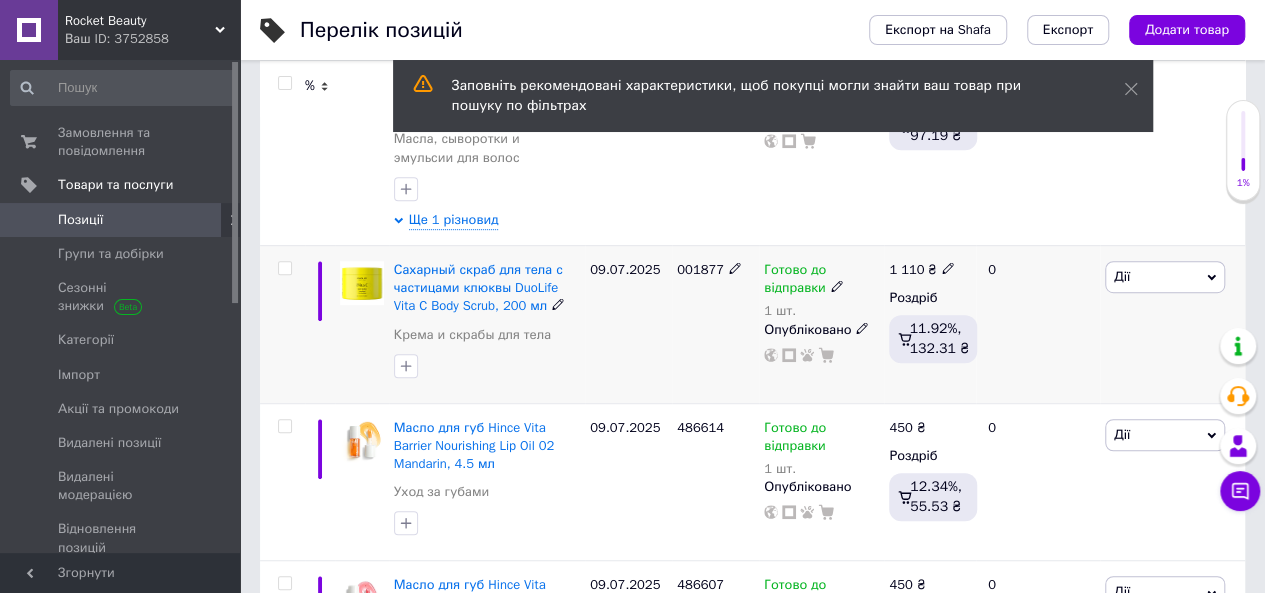 scroll, scrollTop: 400, scrollLeft: 0, axis: vertical 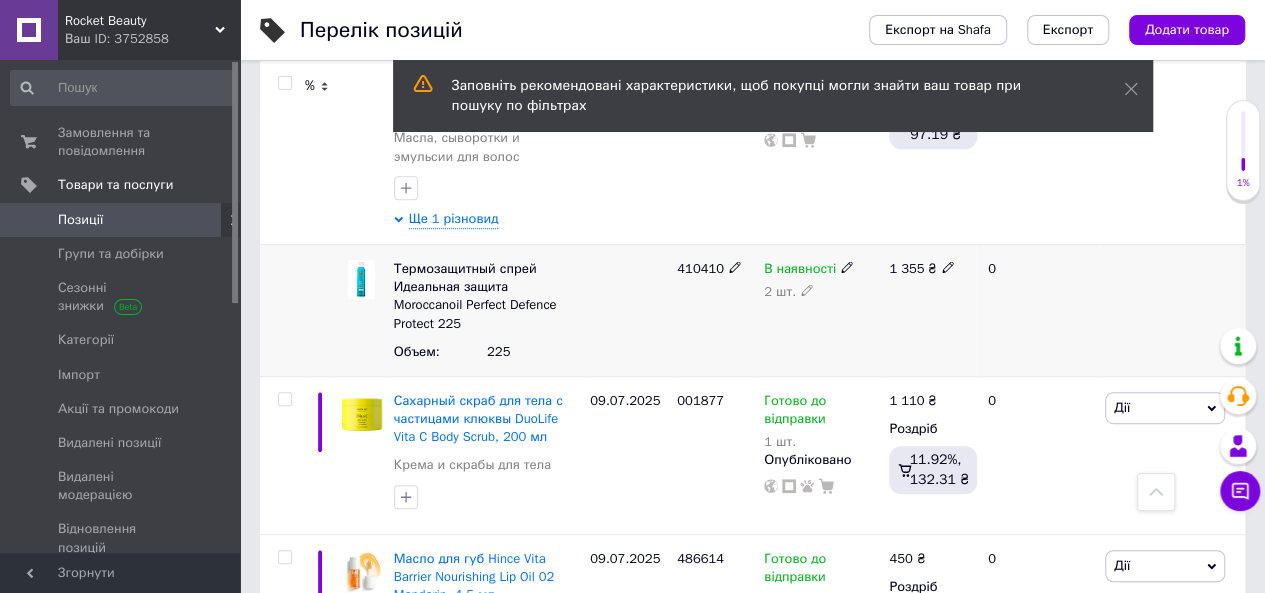 click on "410410" at bounding box center [700, 268] 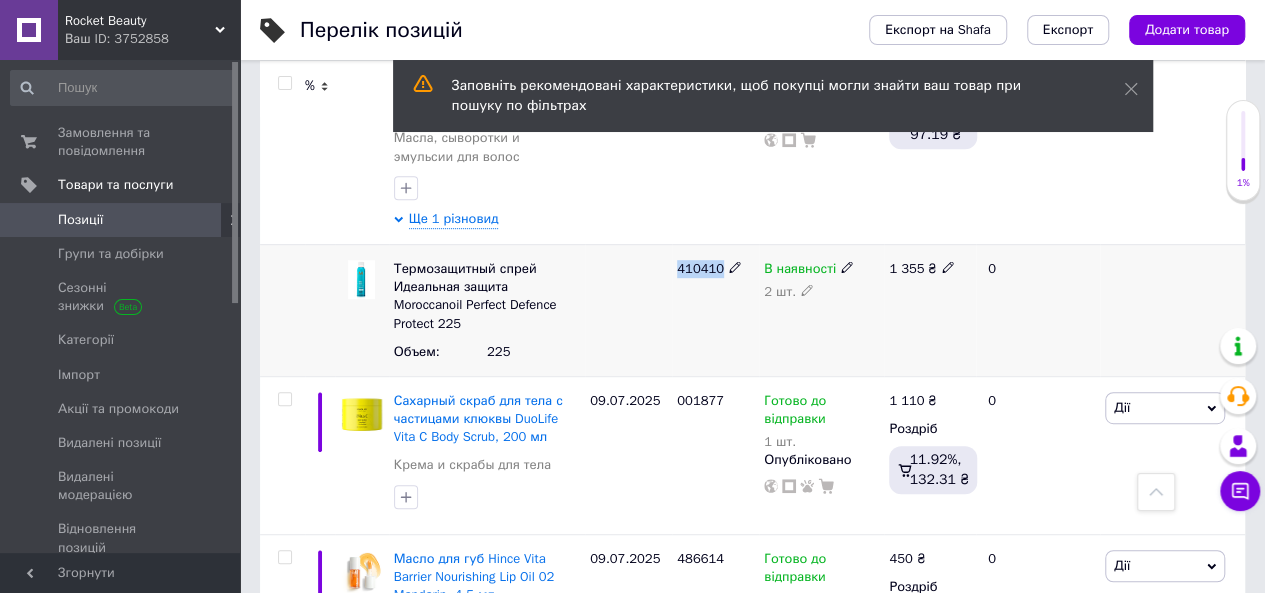 click on "410410" at bounding box center [700, 268] 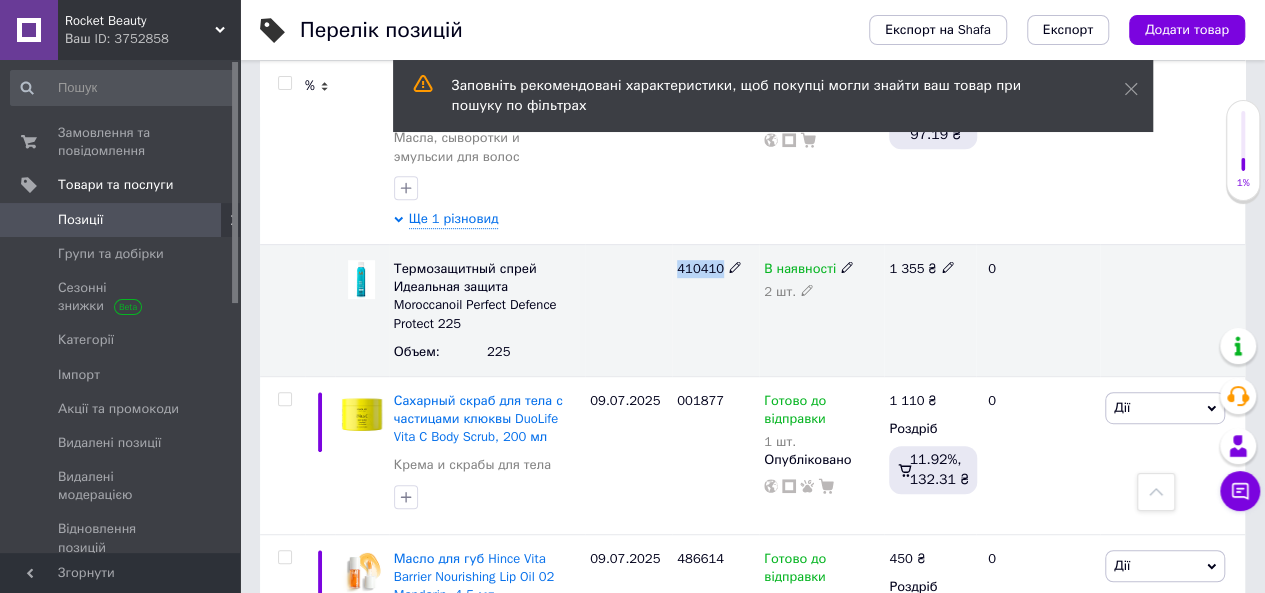 copy on "410410" 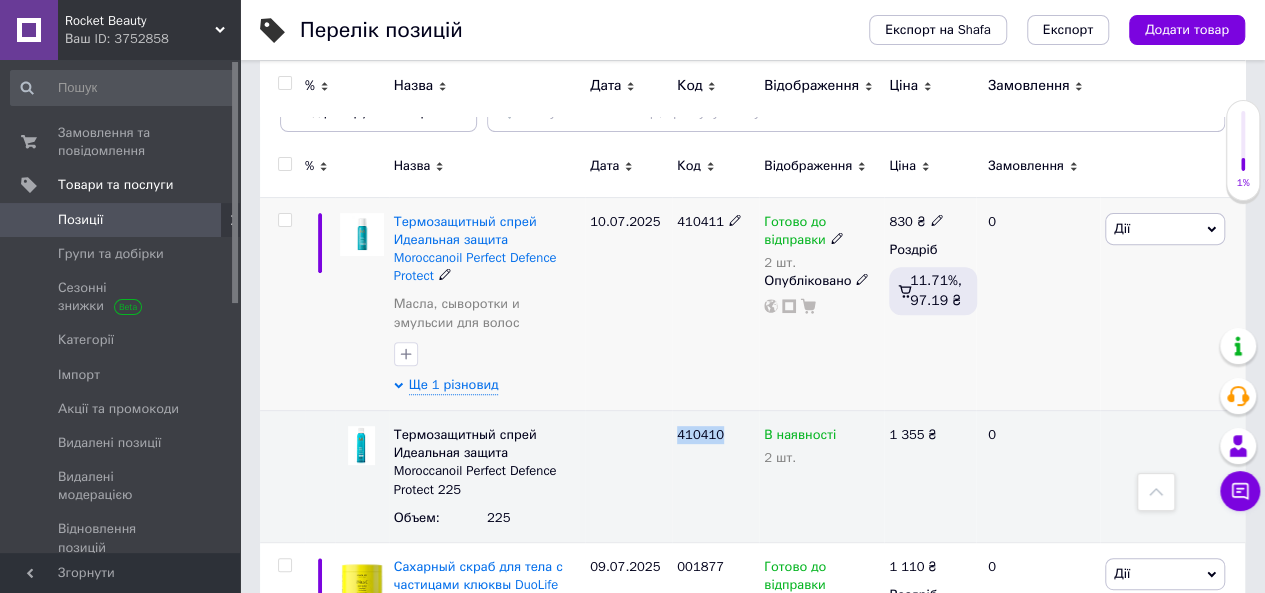 scroll, scrollTop: 200, scrollLeft: 0, axis: vertical 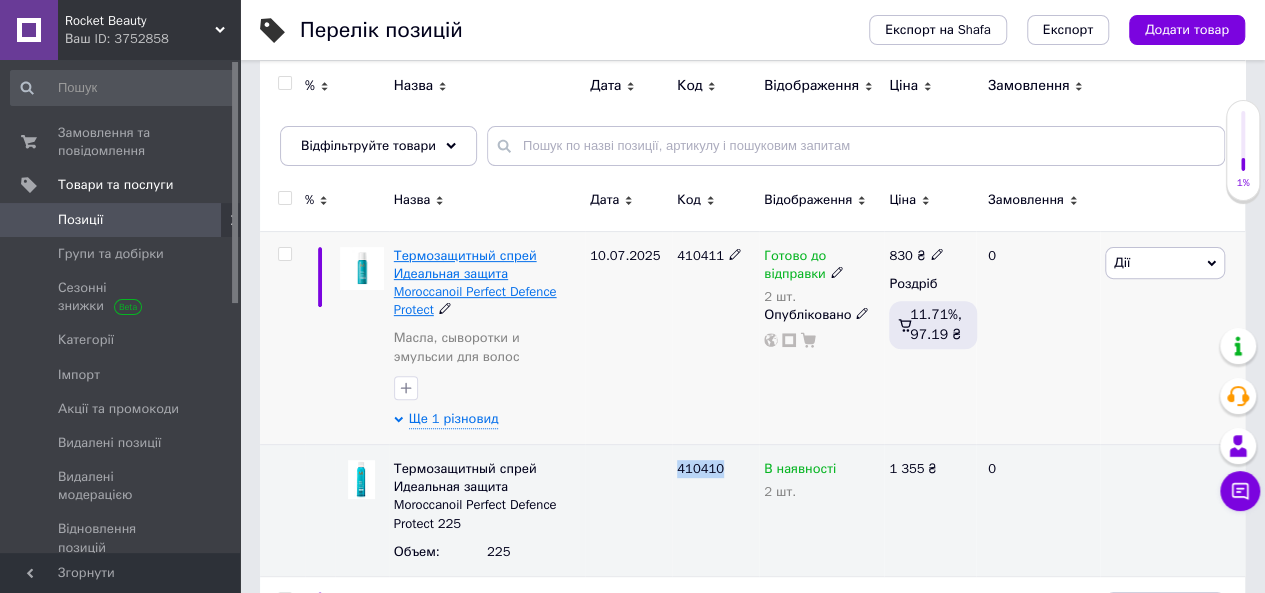click on "Термозащитный спрей Идеальная защита Moroccanoil Perfect Defence Protect" at bounding box center (475, 283) 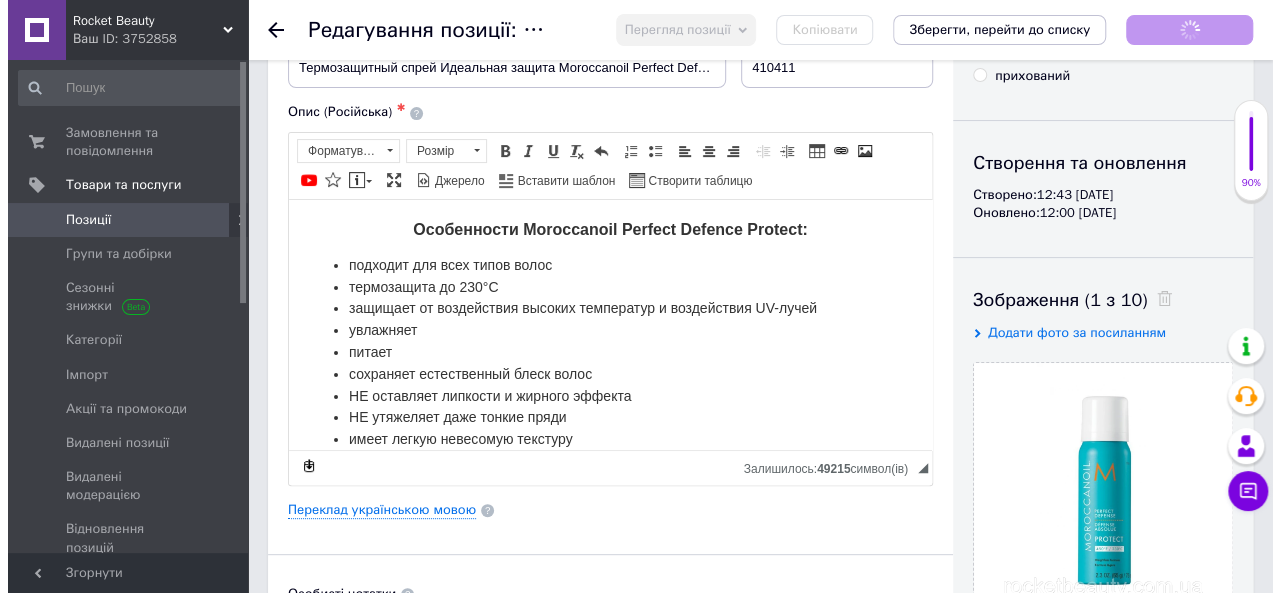 scroll, scrollTop: 400, scrollLeft: 0, axis: vertical 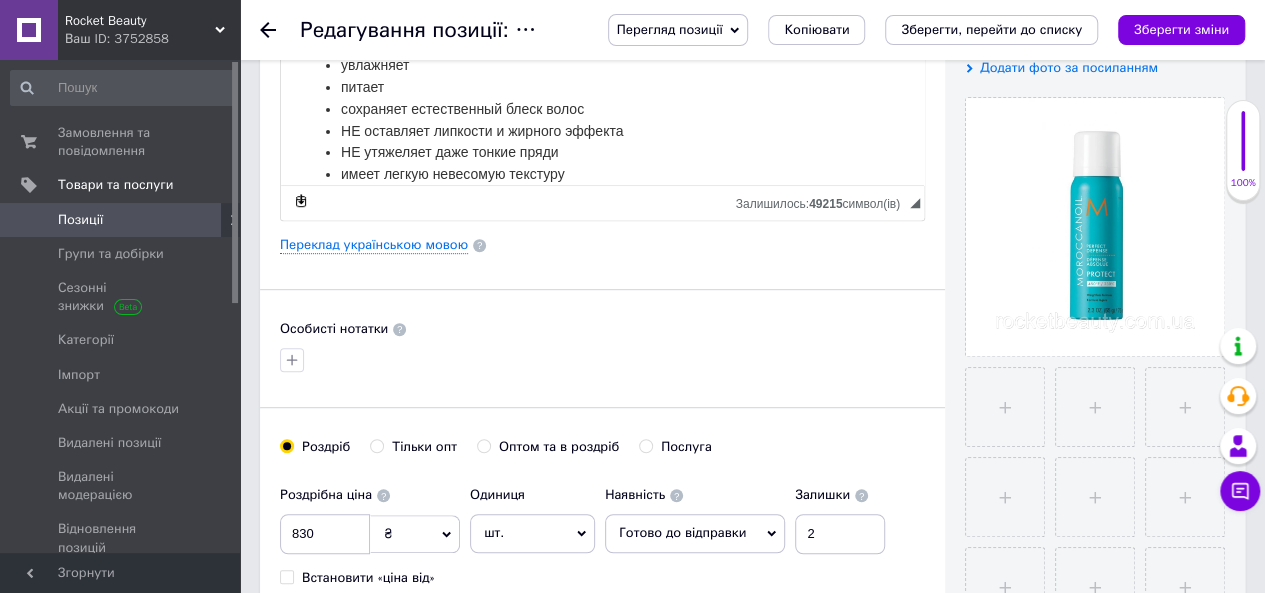 click on "Основна інформація Назва позиції (Російська) ✱ Термозащитный спрей Идеальная защита Moroccanoil Perfect Defence Protect Код/Артикул 410411 Опис (Російська) ✱ Особенности Moroccanoil Perfect Defence Protect:
подходит для всех типов волос
термозащита до 230°C
защищает от воздействия высоких температур и воздействия UV-лучей
увлажняет
питает
сохраняет естественный блеск волос
НЕ оставляет липкости и жирного эффекта
НЕ утяжеляет даже тонкие пряди
имеет легкую невесомую текстуру
можно использовать как на влажных, так и на сухих волосах
подходит для ежедневного ухода" at bounding box center [602, 238] 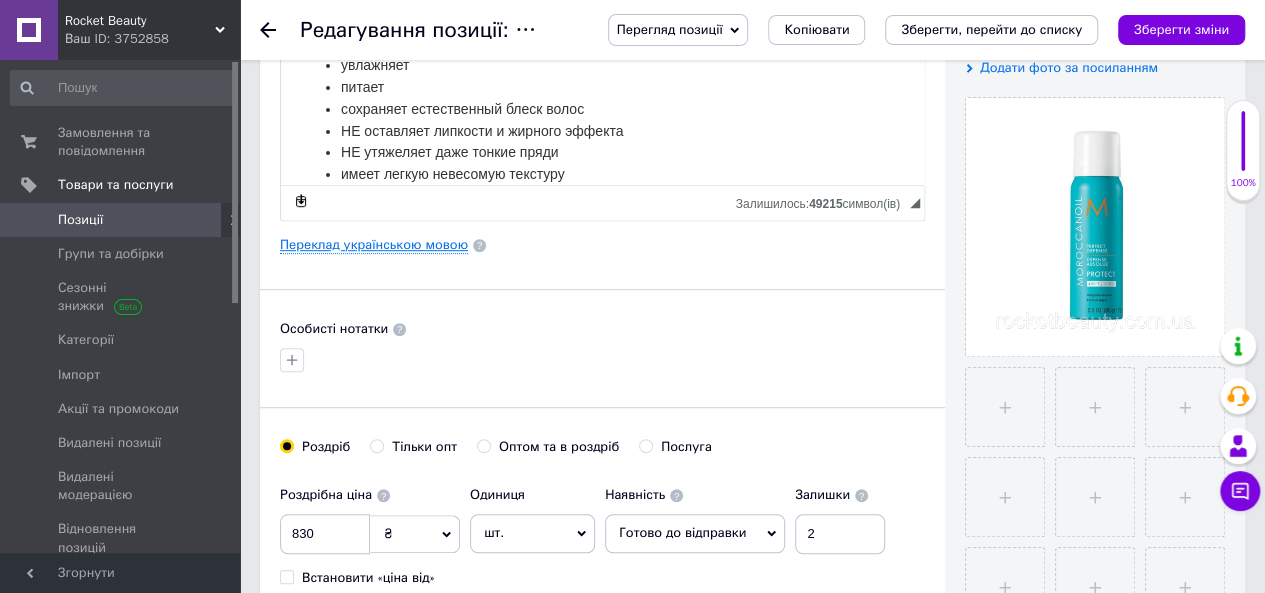 click on "Переклад українською мовою" at bounding box center (374, 245) 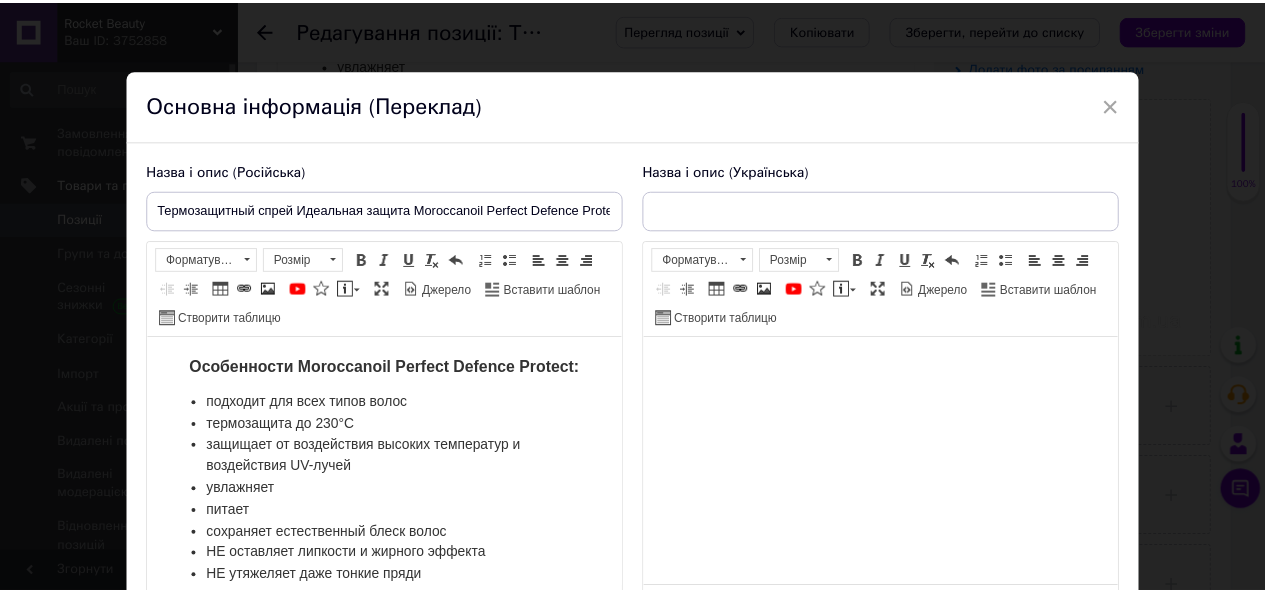 scroll, scrollTop: 0, scrollLeft: 0, axis: both 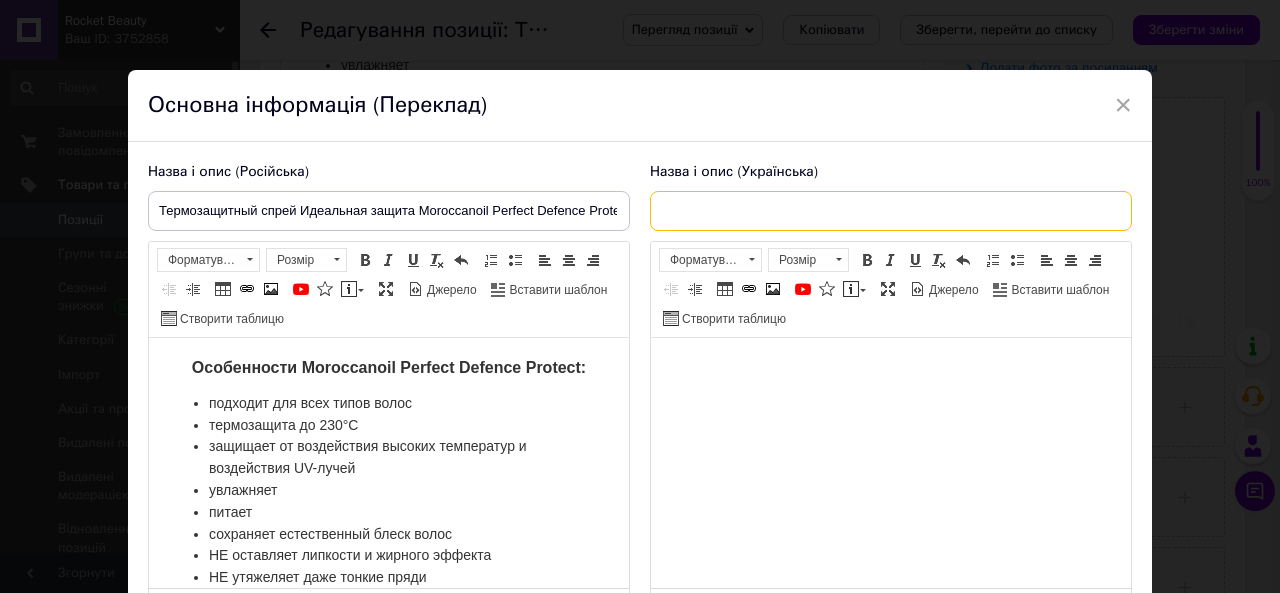 click at bounding box center (891, 211) 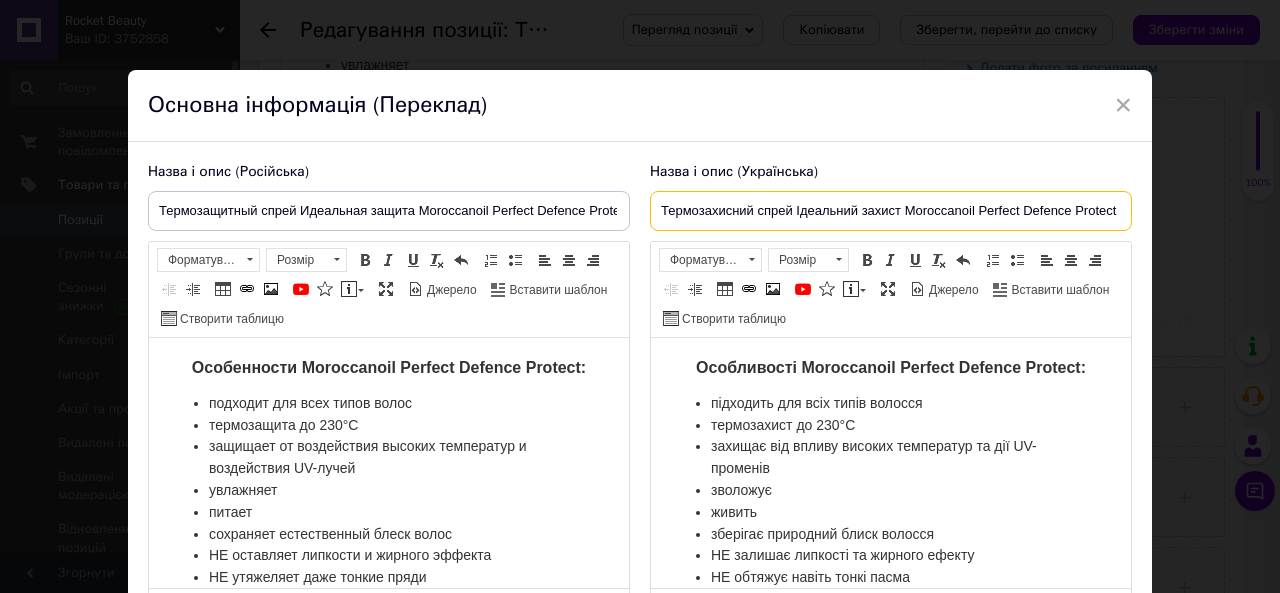 click on "Термозахисний спрей Ідеальний захист Moroccanoil Perfect Defence Protect" at bounding box center (891, 211) 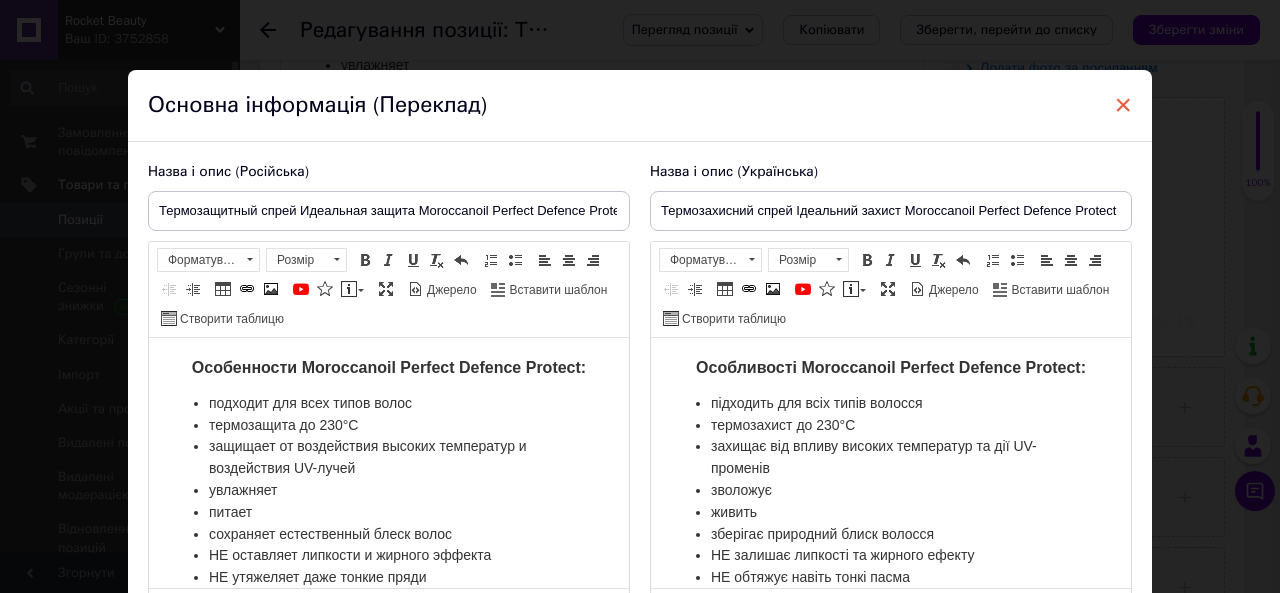 drag, startPoint x: 1116, startPoint y: 99, endPoint x: 634, endPoint y: 247, distance: 504.21027 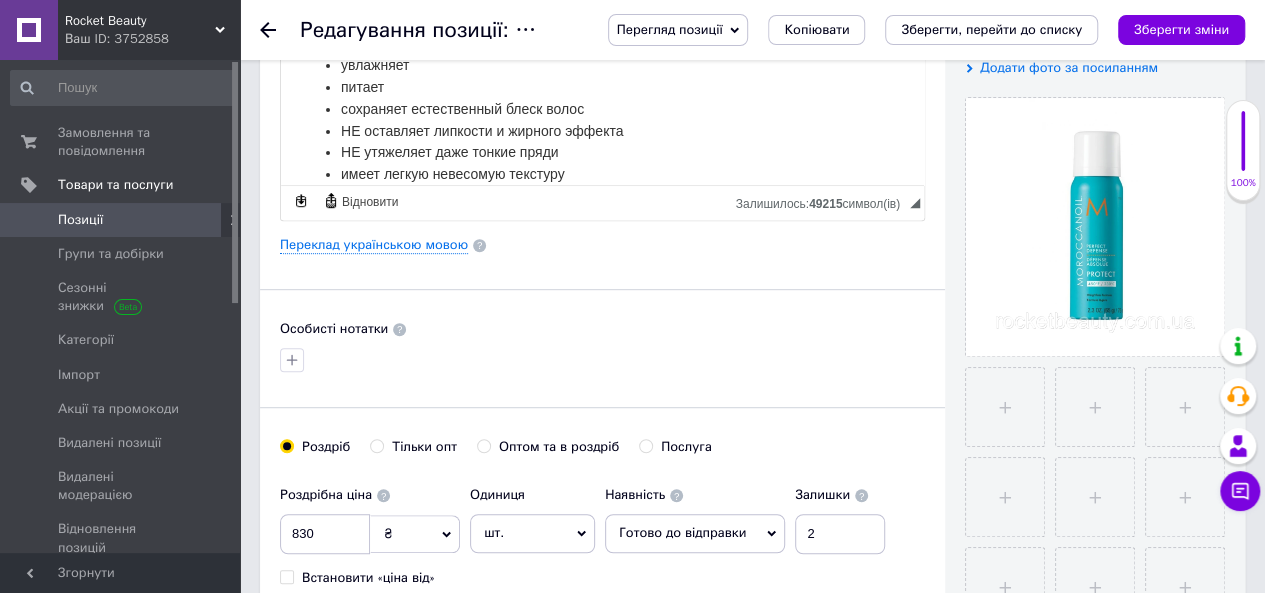 click on "Позиції" at bounding box center [121, 220] 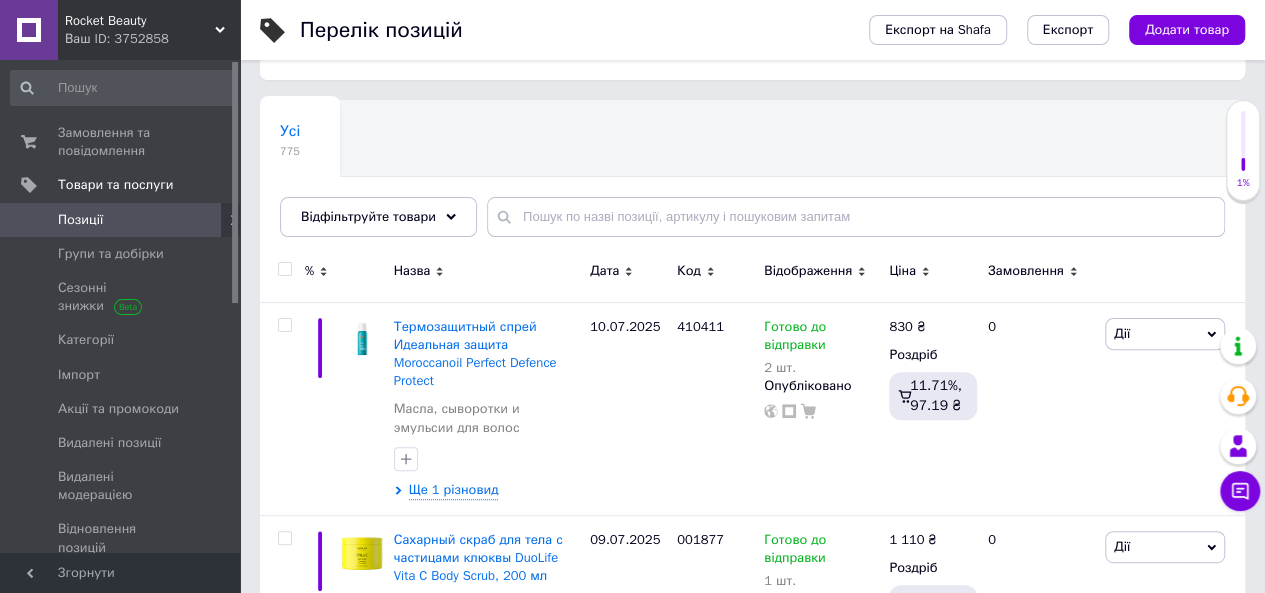 scroll, scrollTop: 300, scrollLeft: 0, axis: vertical 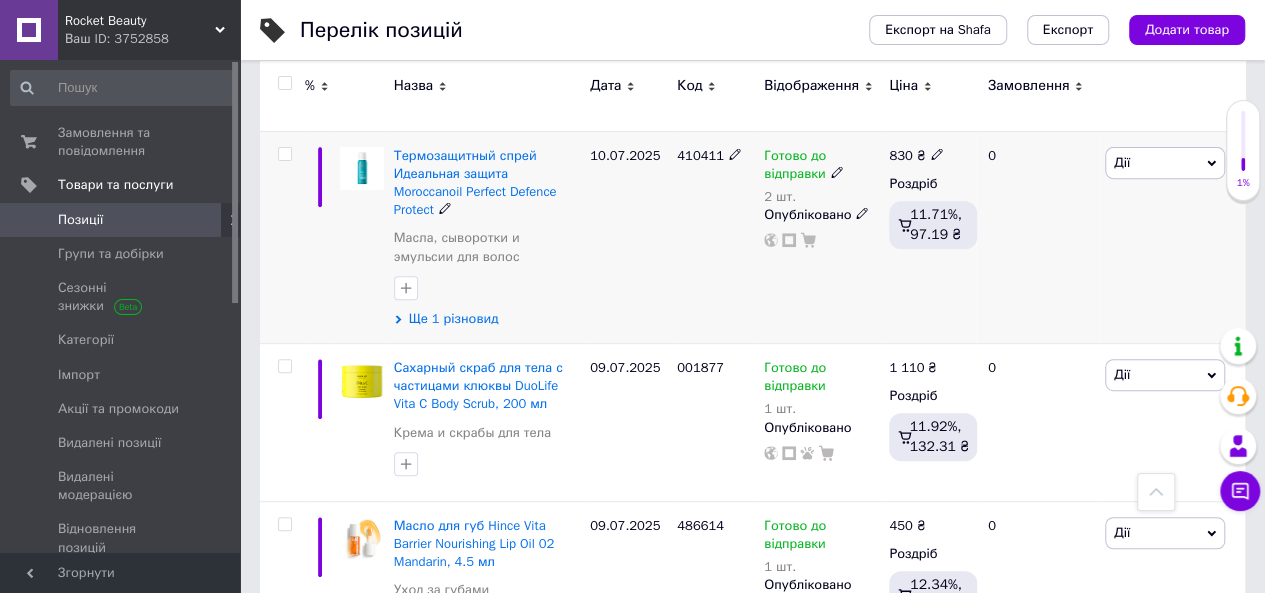 click on "Ще 1 різновид" at bounding box center (454, 319) 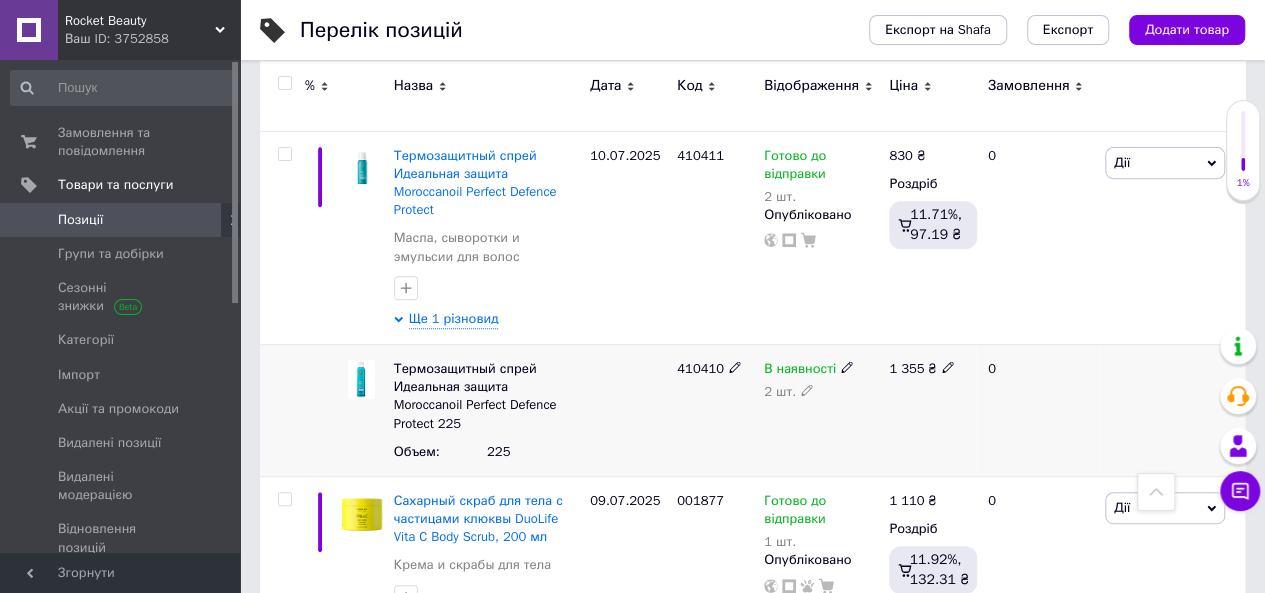 click 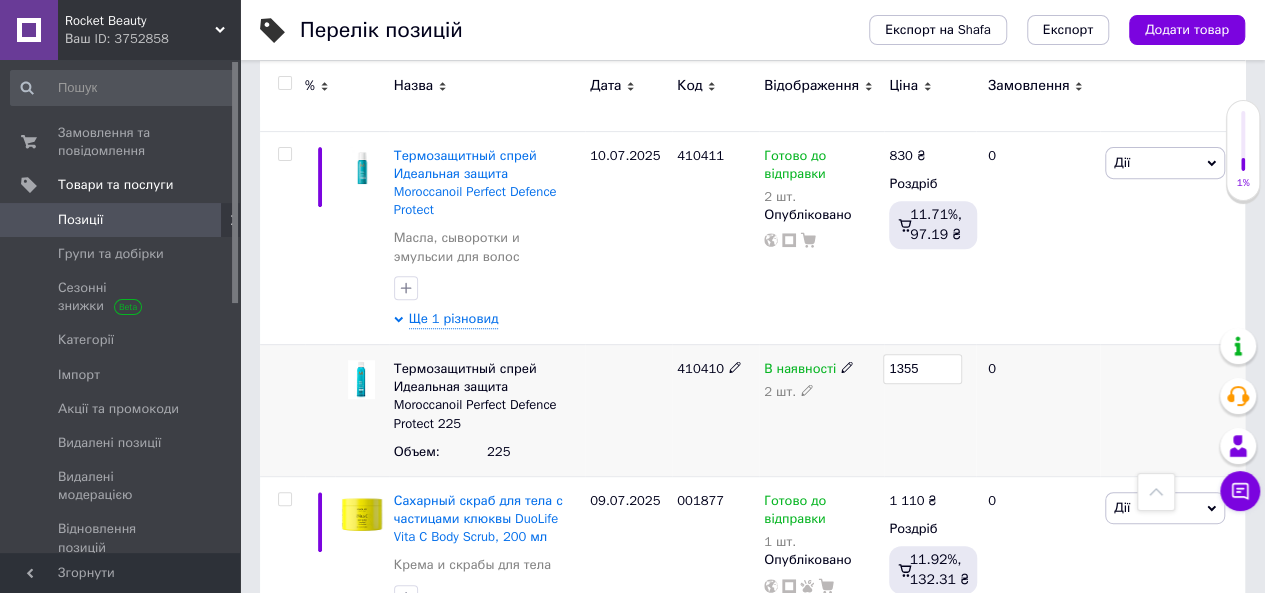 click on "1355" at bounding box center (922, 369) 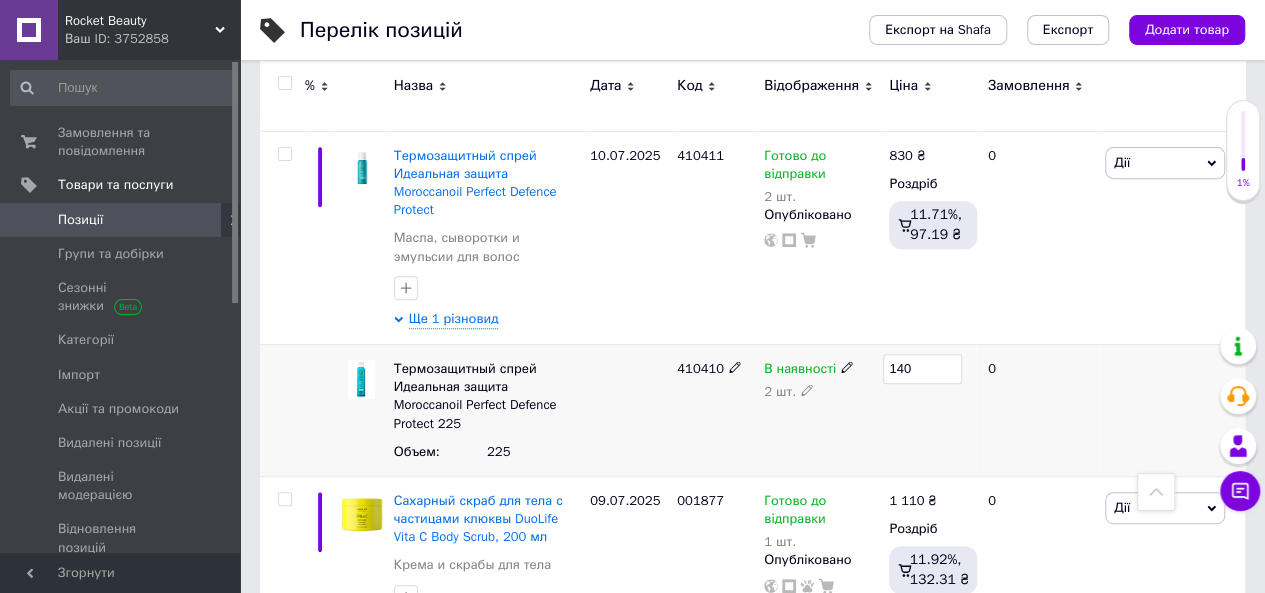 type on "1405" 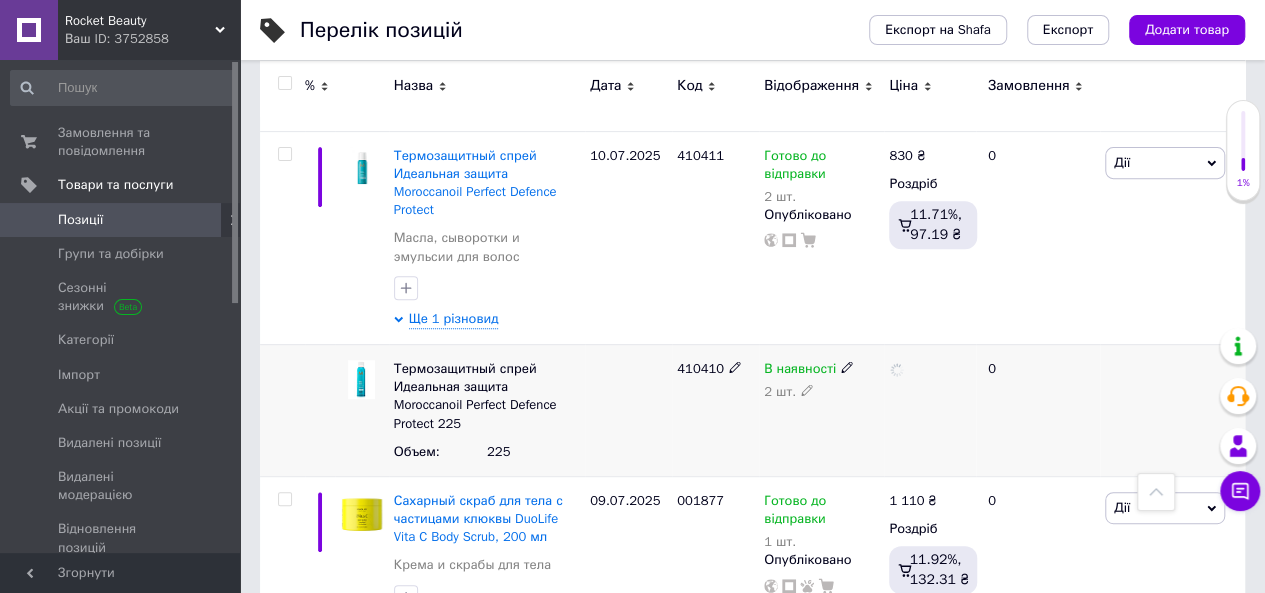 click at bounding box center [930, 410] 